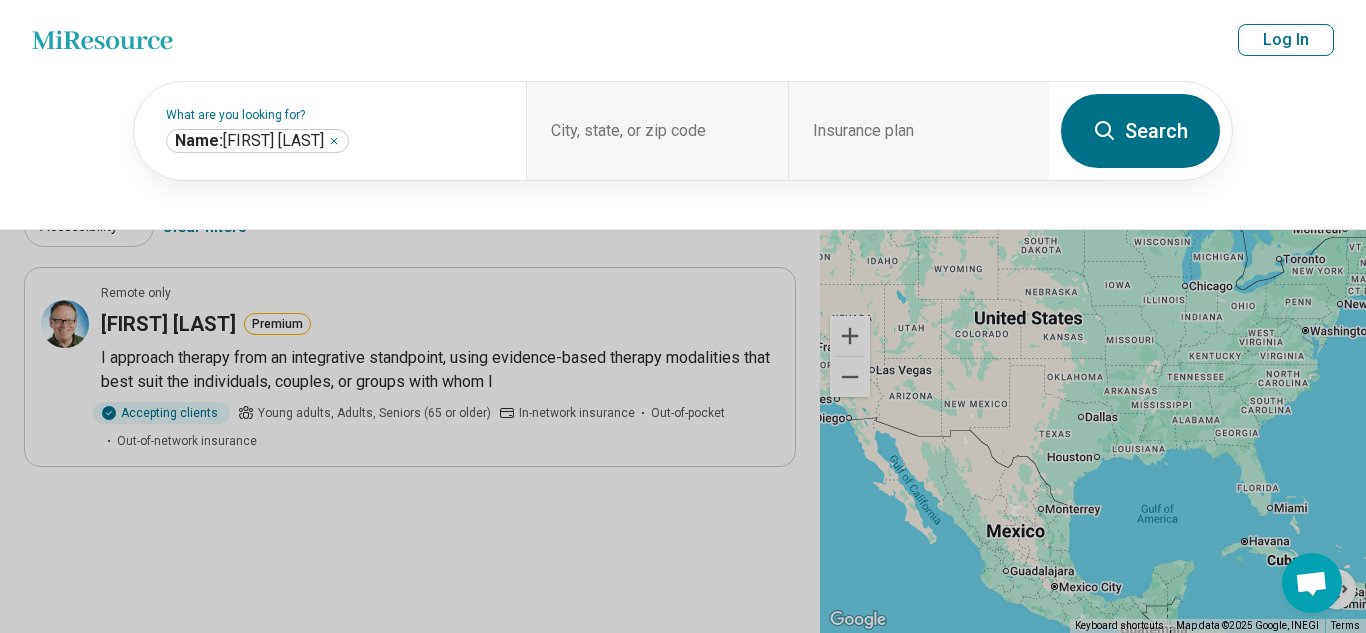 select on "***" 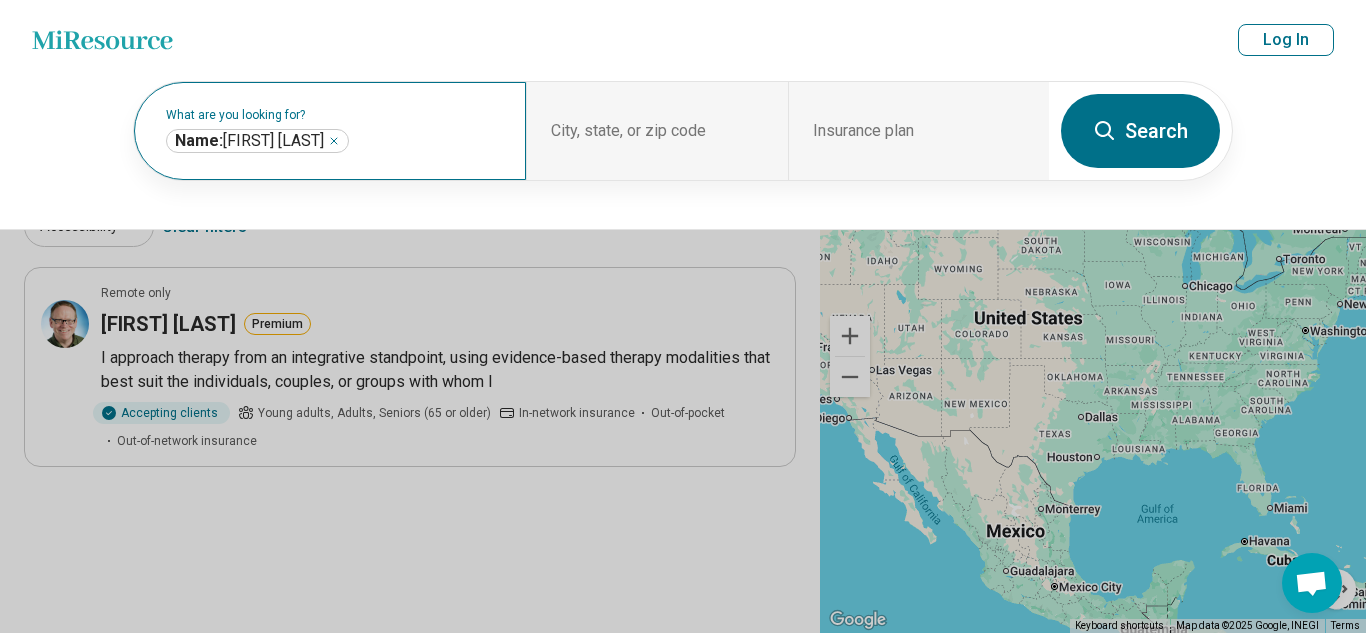 scroll, scrollTop: 0, scrollLeft: 0, axis: both 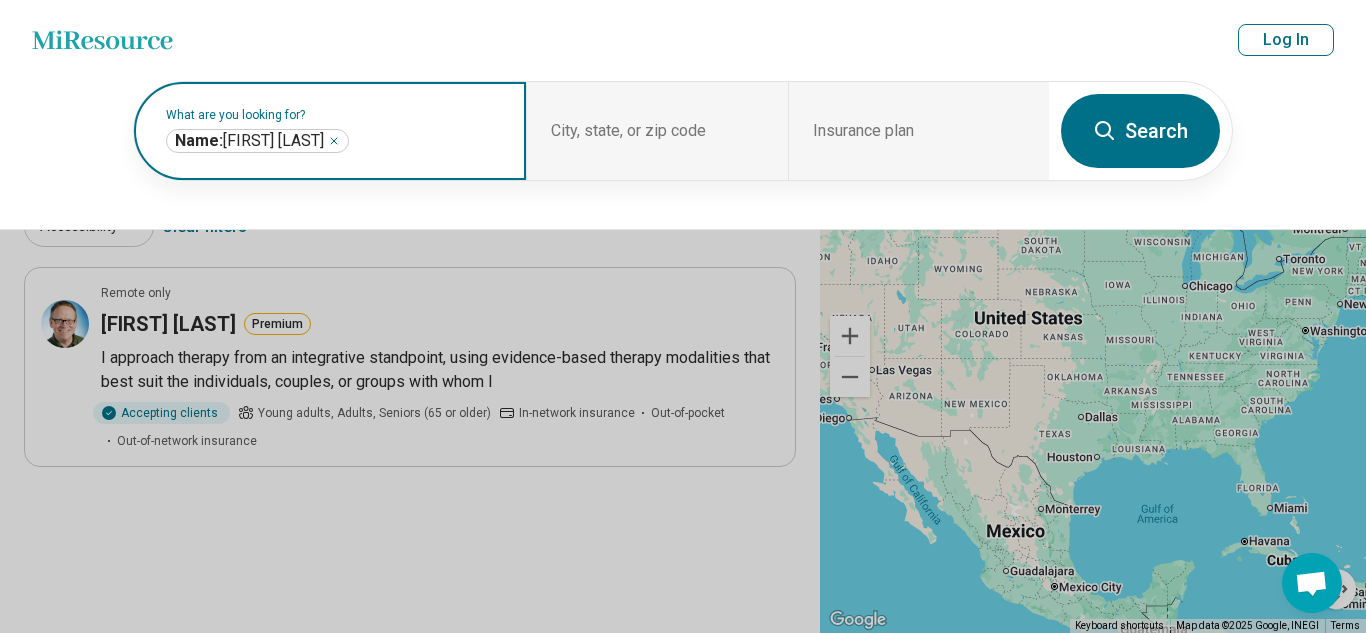 click 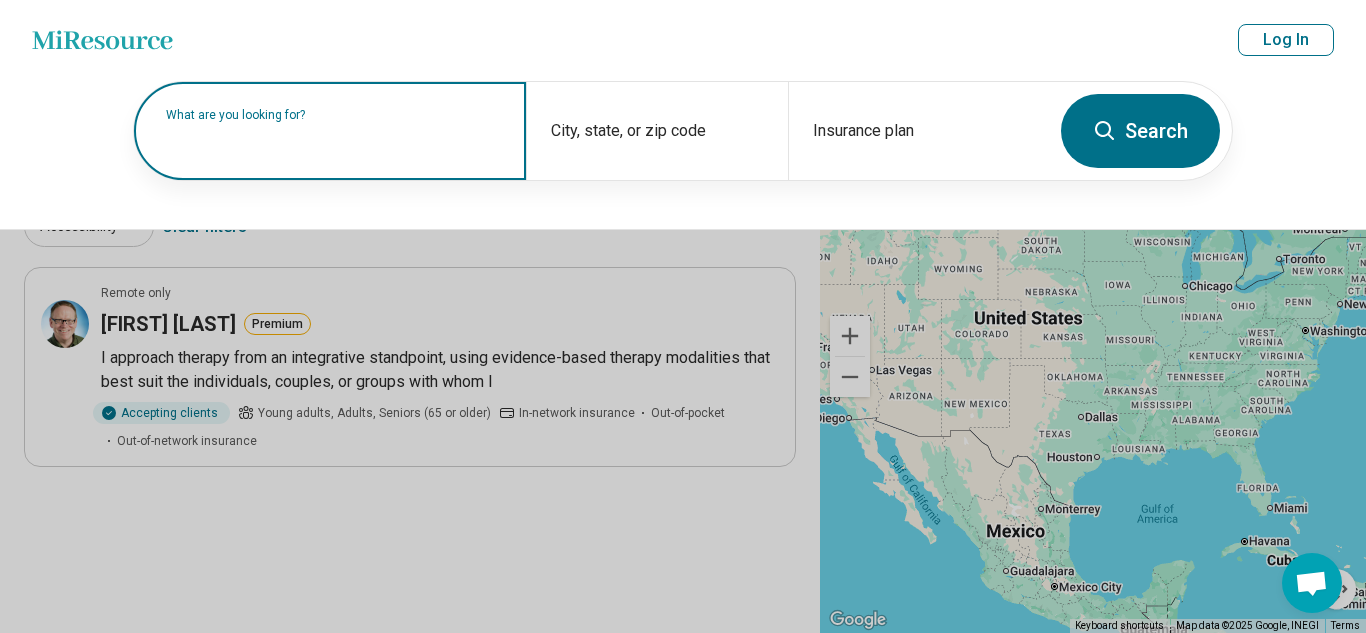 click on "What are you looking for?" at bounding box center [334, 115] 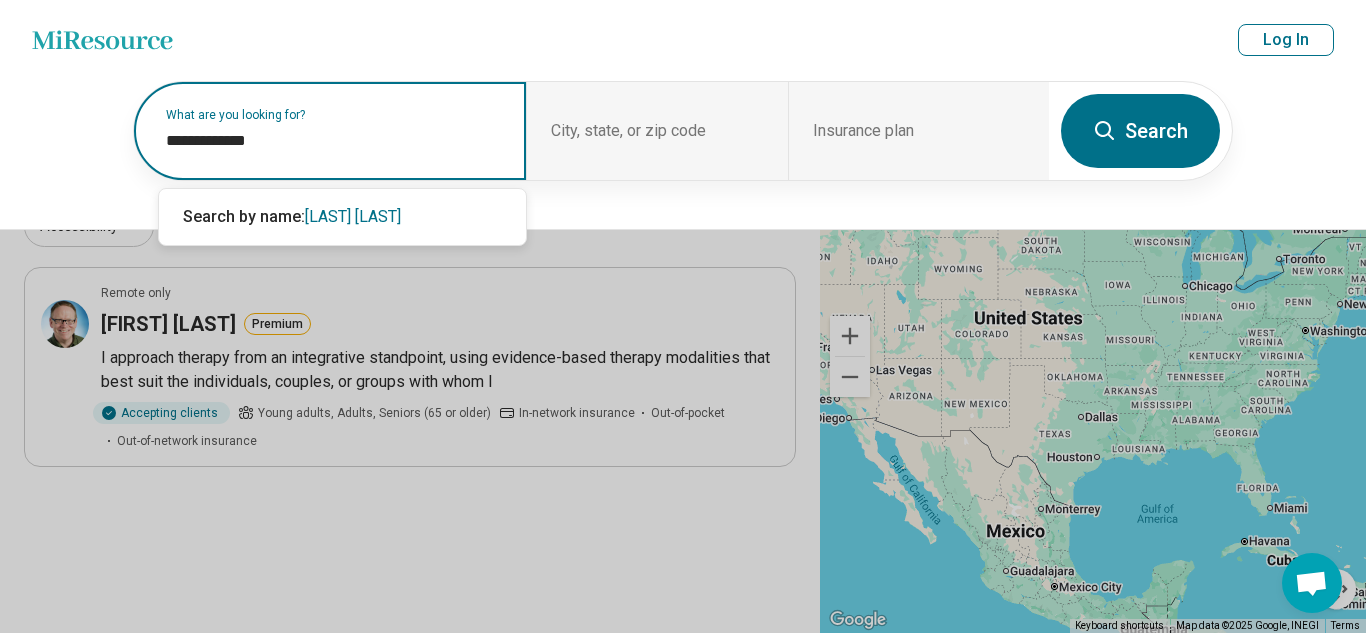 type on "**********" 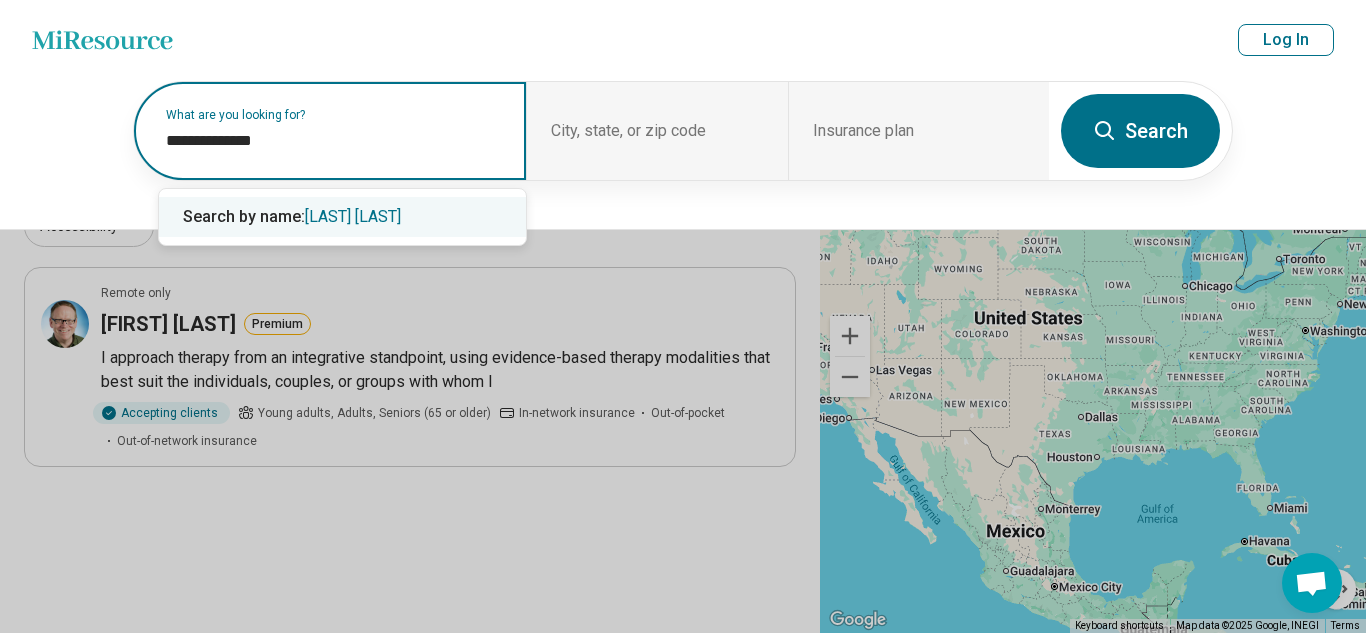 click on "Ebony Martinez" at bounding box center [353, 216] 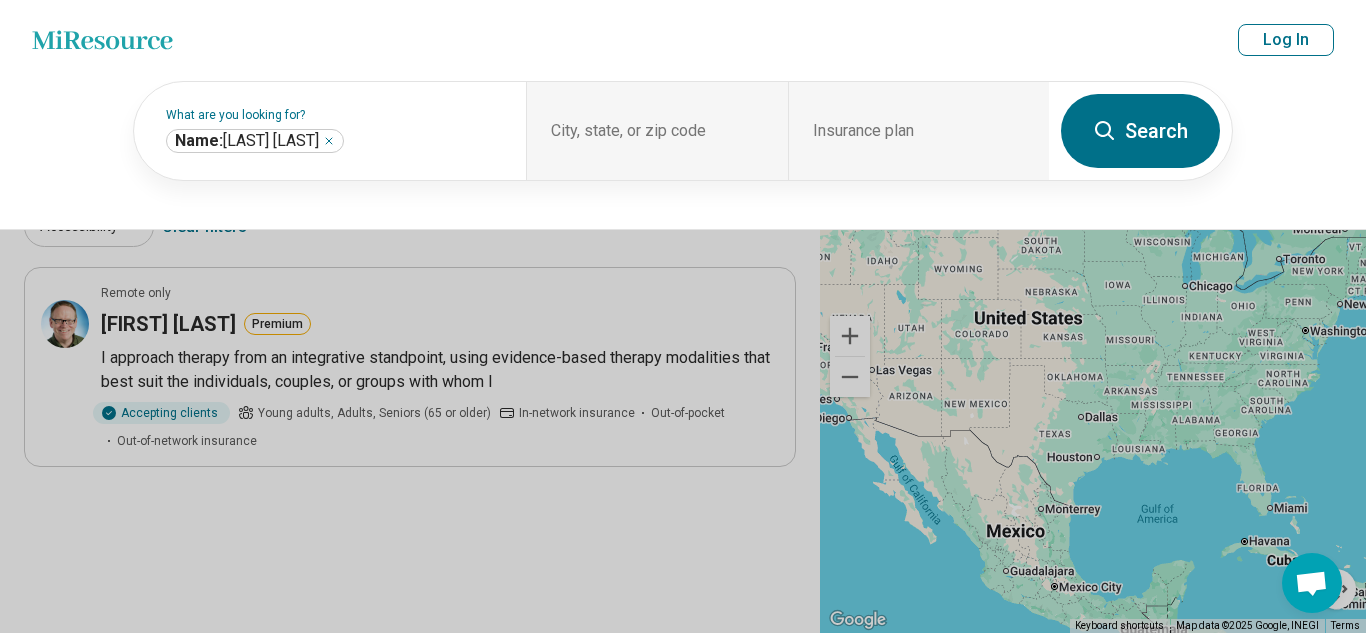 click on "Search" at bounding box center [1140, 131] 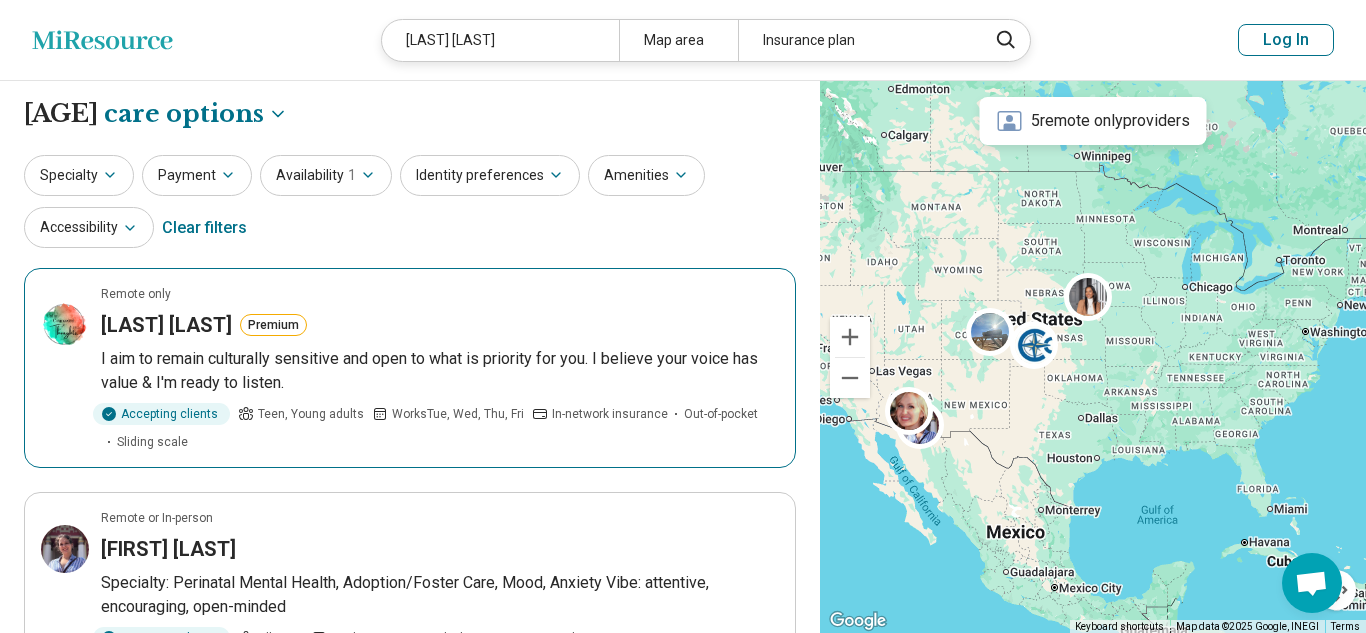 click on "Remote only Ebony Martinez Premium I aim to remain culturally sensitive and open to what is priority for you. I believe your voice has value & I'm ready to listen. Accepting clients Teen, Young adults Works  Tue, Wed, Thu, Fri In-network insurance Out-of-pocket Sliding scale" at bounding box center (410, 368) 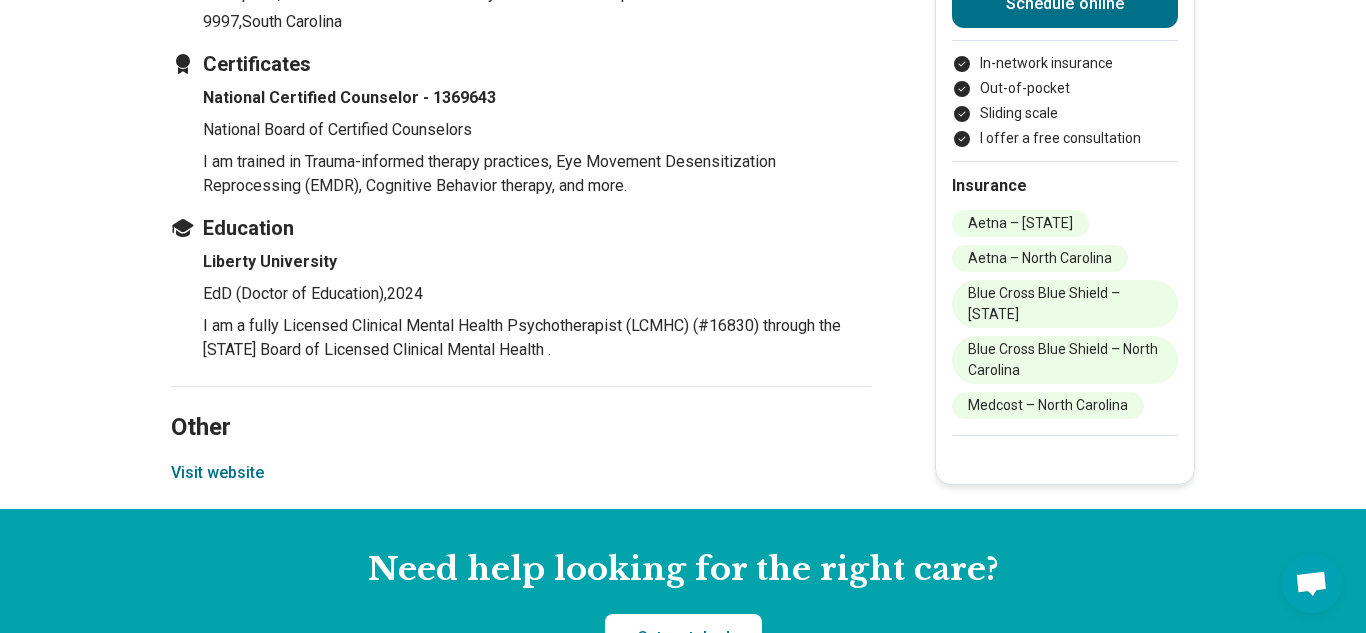 scroll, scrollTop: 2596, scrollLeft: 0, axis: vertical 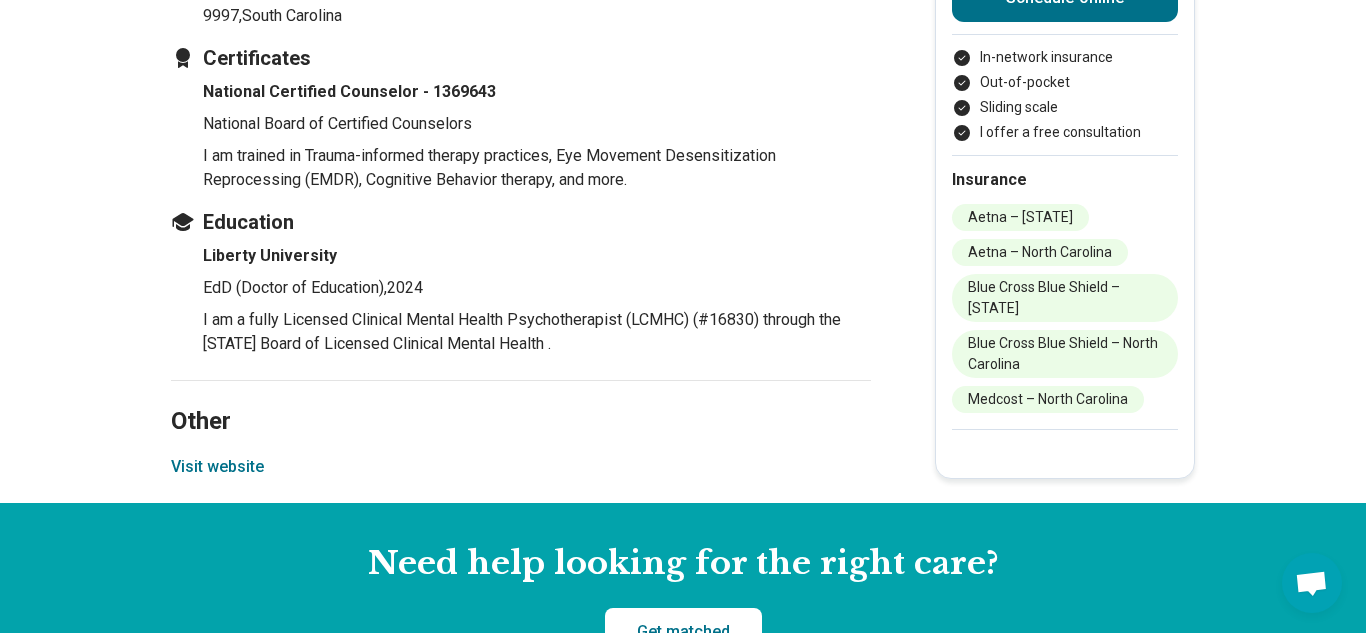click on "Visit website" at bounding box center (217, 467) 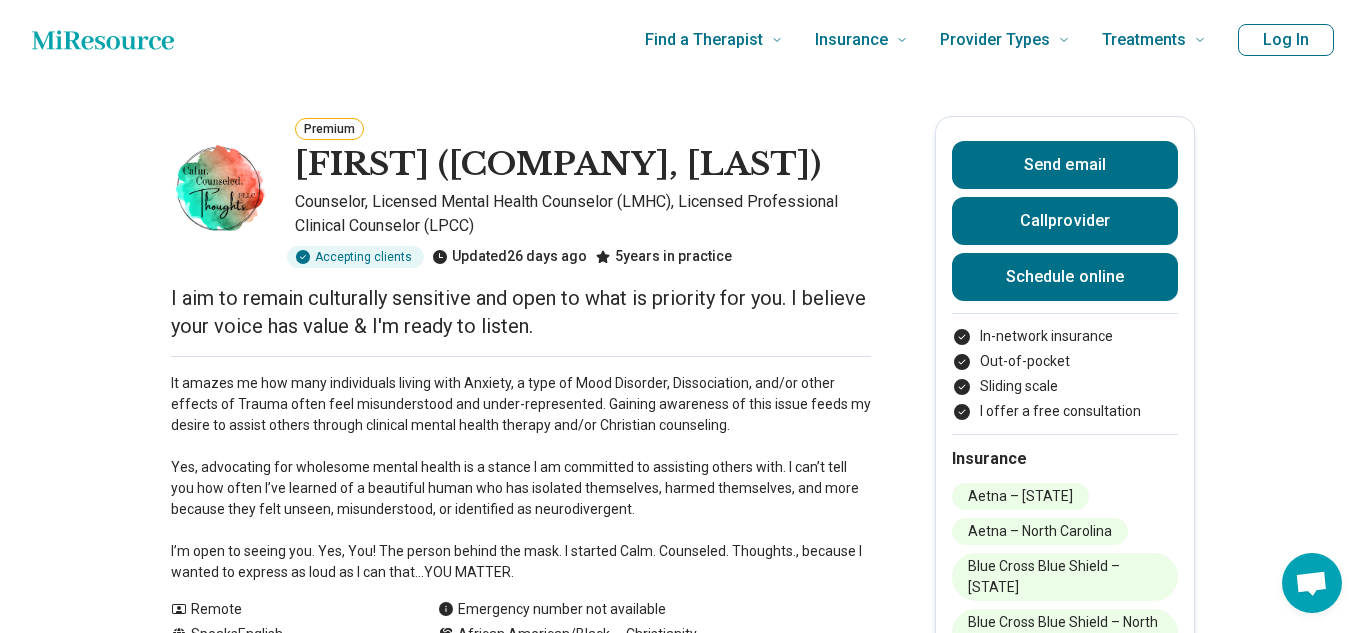 click on "I aim to remain culturally sensitive and open to what is priority for you. I believe your voice has value & I'm ready to listen." at bounding box center [521, 312] 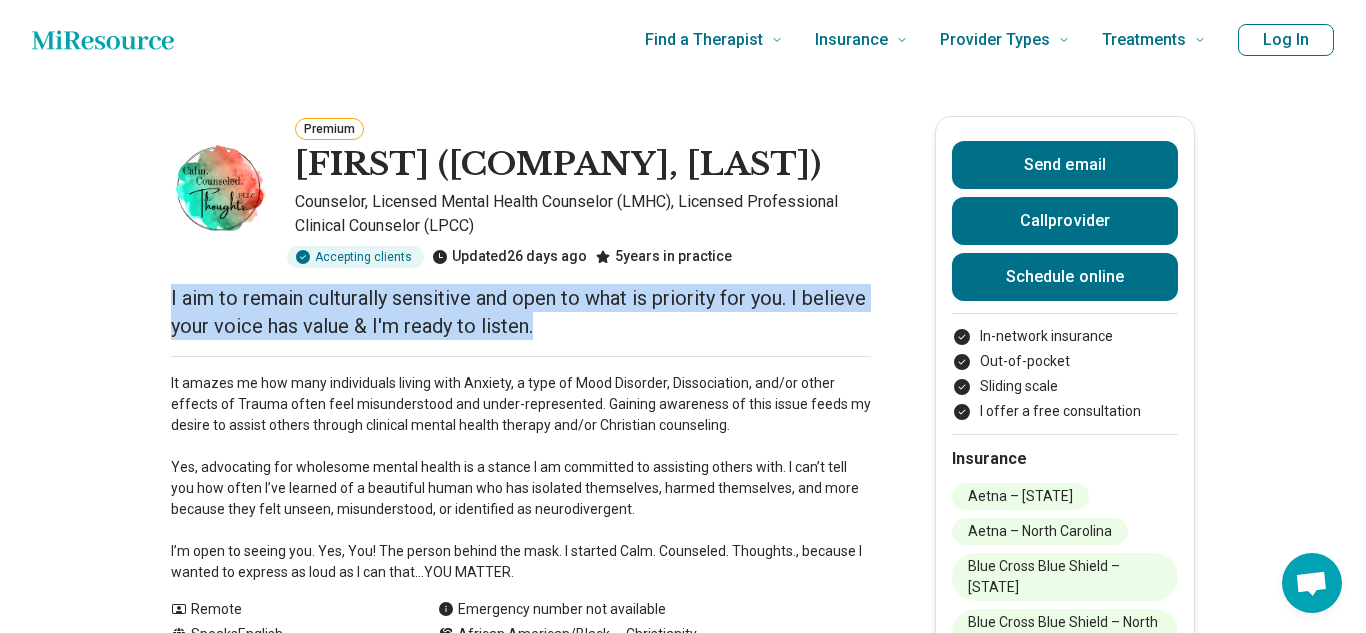 drag, startPoint x: 172, startPoint y: 340, endPoint x: 549, endPoint y: 365, distance: 377.828 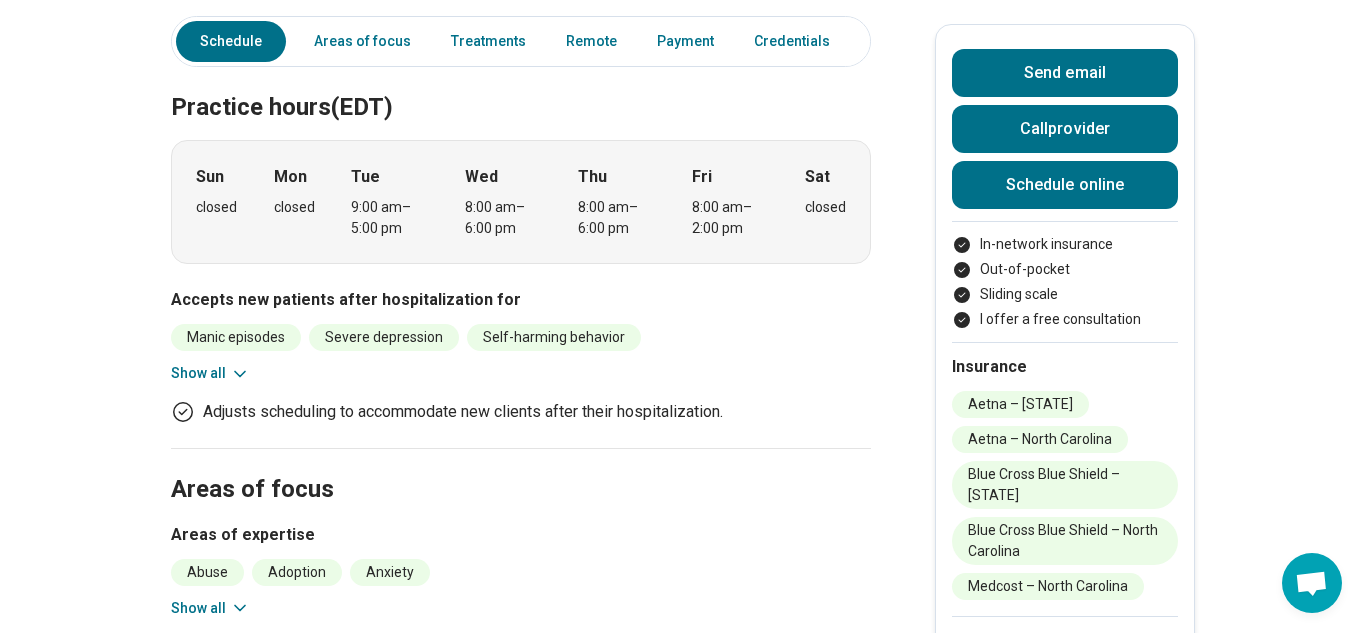 scroll, scrollTop: 554, scrollLeft: 0, axis: vertical 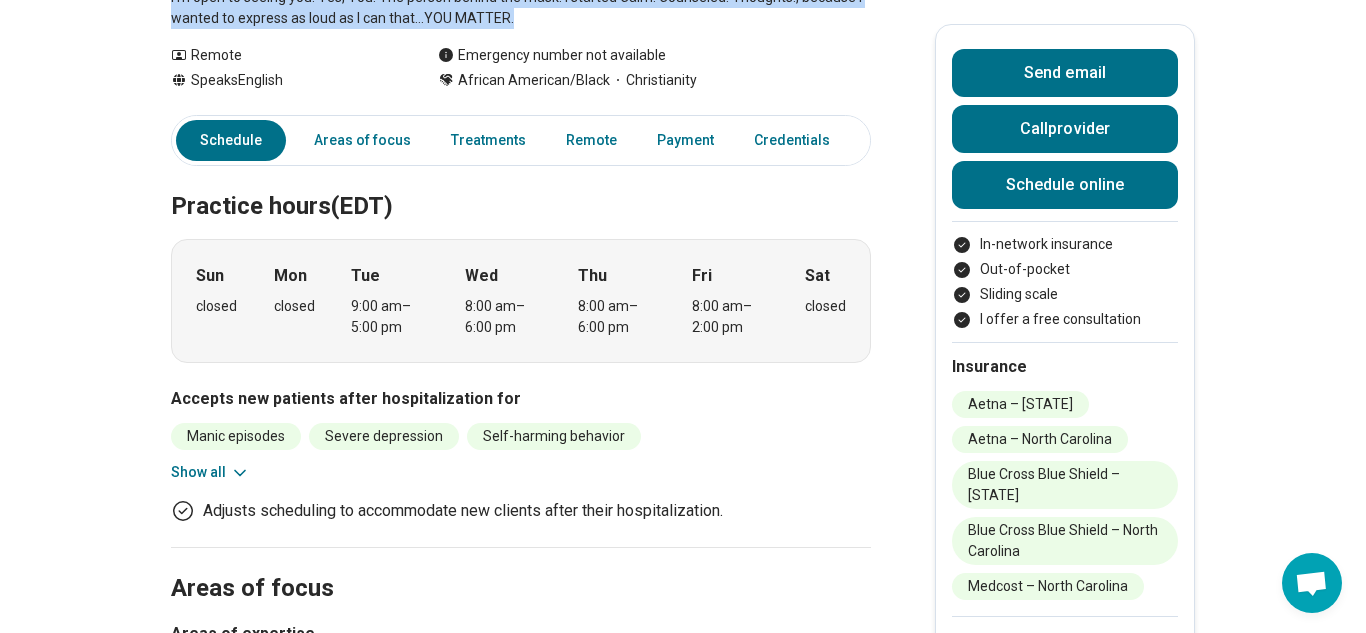 drag, startPoint x: 170, startPoint y: 421, endPoint x: 647, endPoint y: 60, distance: 598.2056 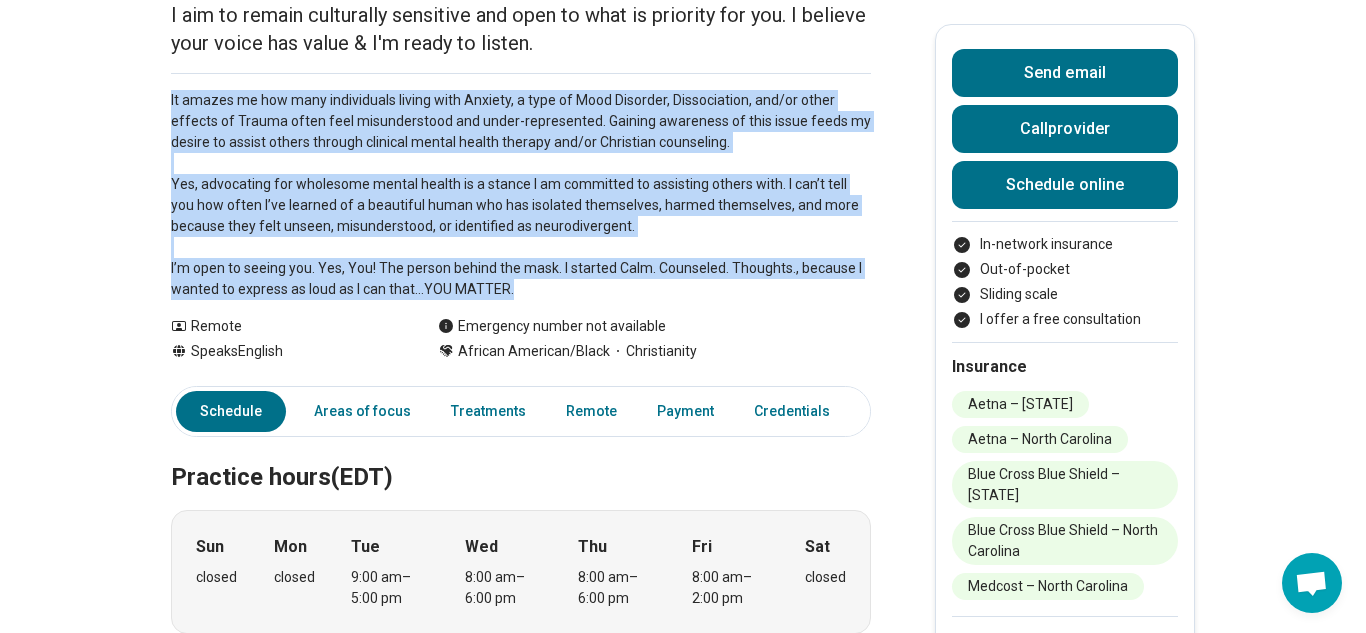 scroll, scrollTop: 266, scrollLeft: 0, axis: vertical 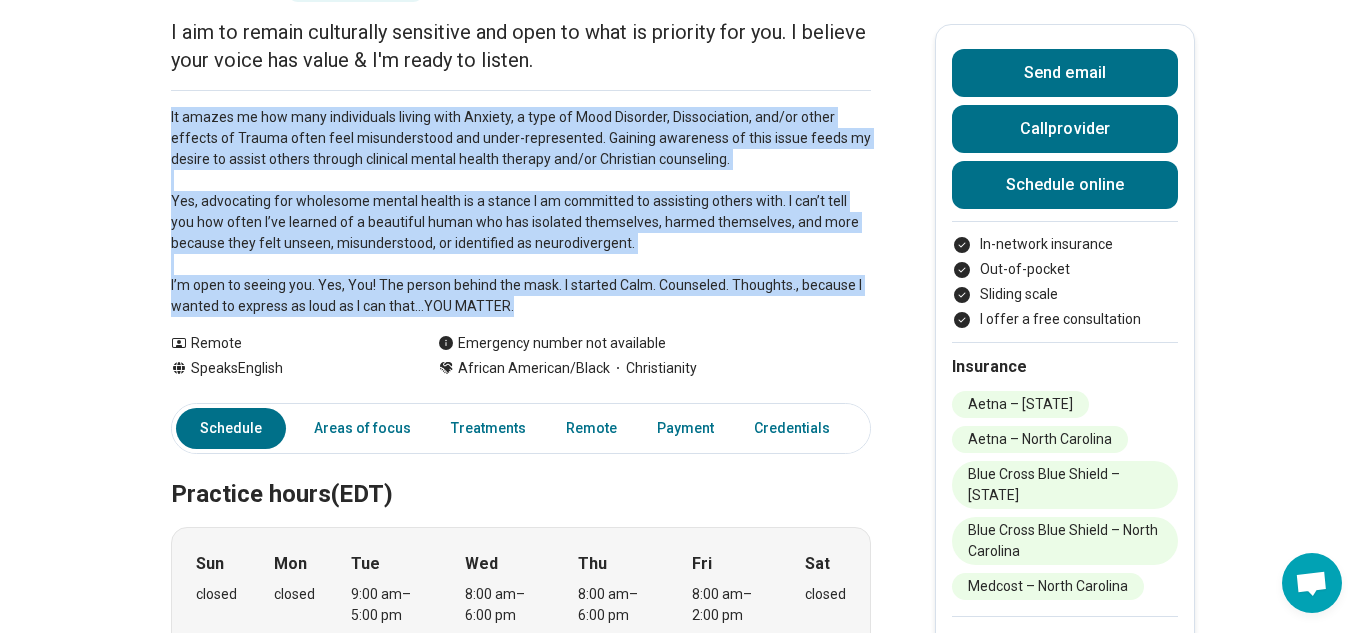 copy on "It amazes me how many individuals living with Anxiety, a type of Mood Disorder, Dissociation, and/or other effects of Trauma often feel misunderstood and under-represented. Gaining awareness of this issue feeds my desire to assist others through clinical mental health therapy and/or Christian counseling.
Yes, advocating for wholesome mental health is a stance I am committed to assisting others with. I can’t tell you how often I’ve learned of a beautiful human who has isolated themselves, harmed themselves, and more because they felt unseen, misunderstood, or identified as neurodivergent.
I’m open to seeing you. Yes, You! The person behind the mask. I started Calm. Counseled. Thoughts., because I wanted to express as loud as I can that…YOU MATTER." 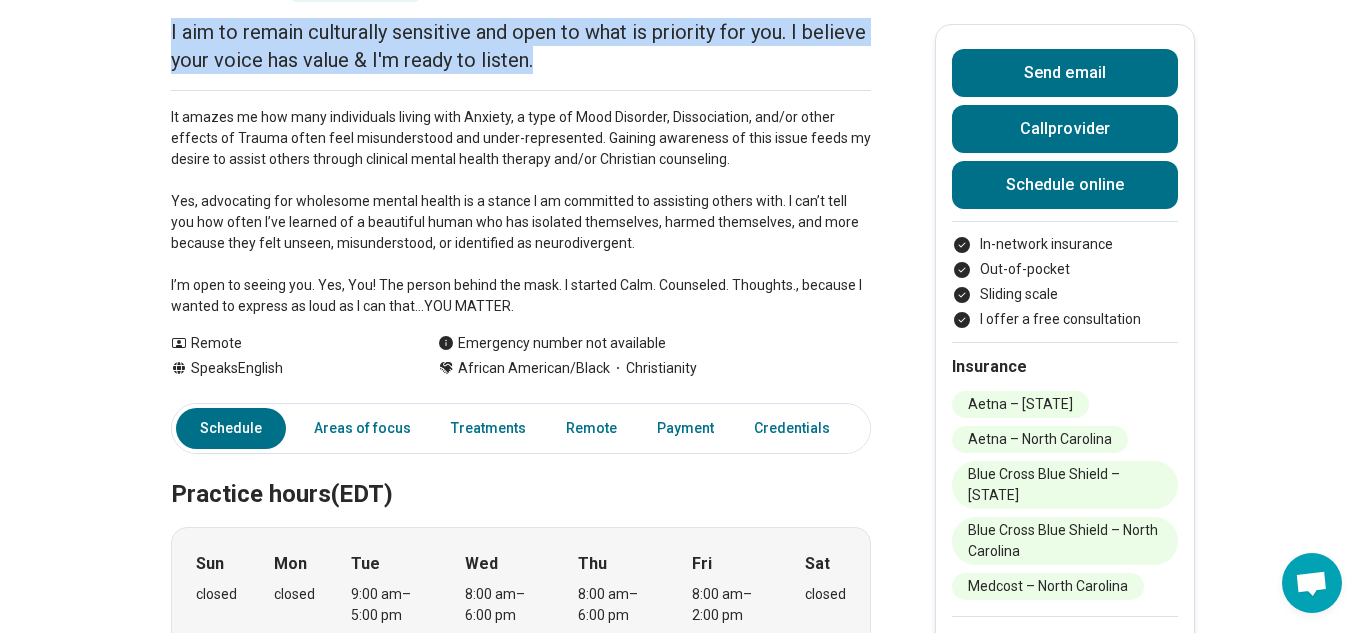 drag, startPoint x: 171, startPoint y: 71, endPoint x: 554, endPoint y: 119, distance: 385.99612 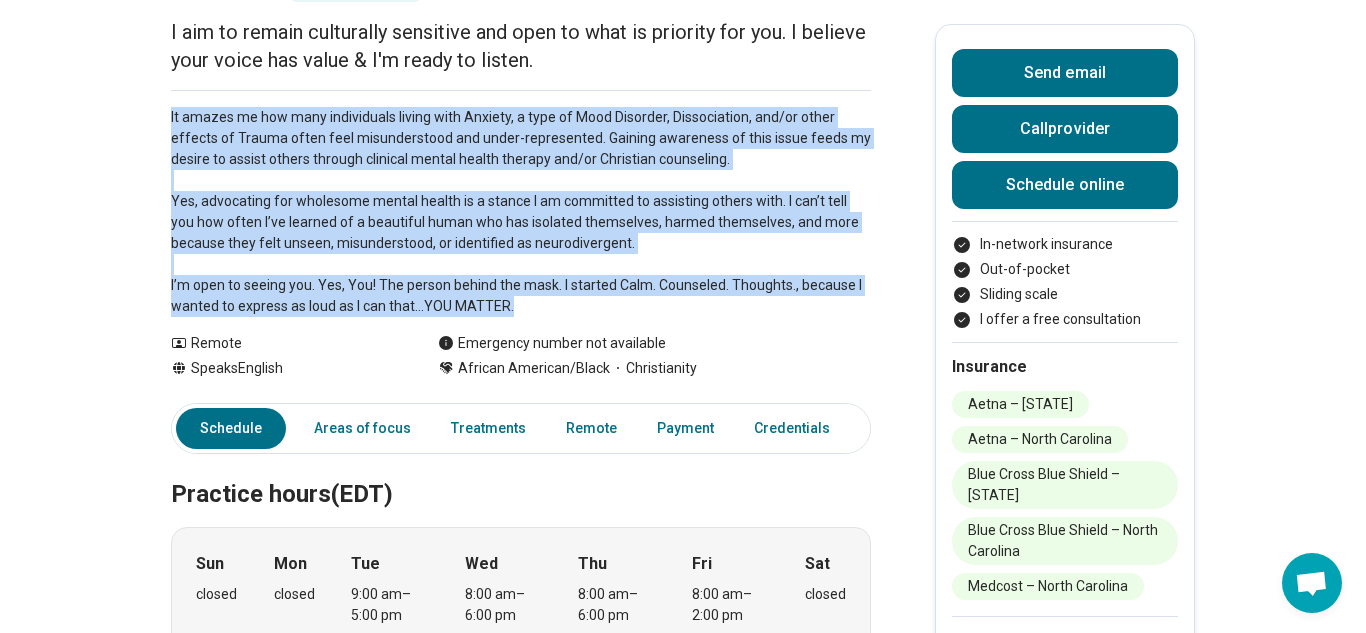 drag, startPoint x: 171, startPoint y: 155, endPoint x: 592, endPoint y: 347, distance: 462.7148 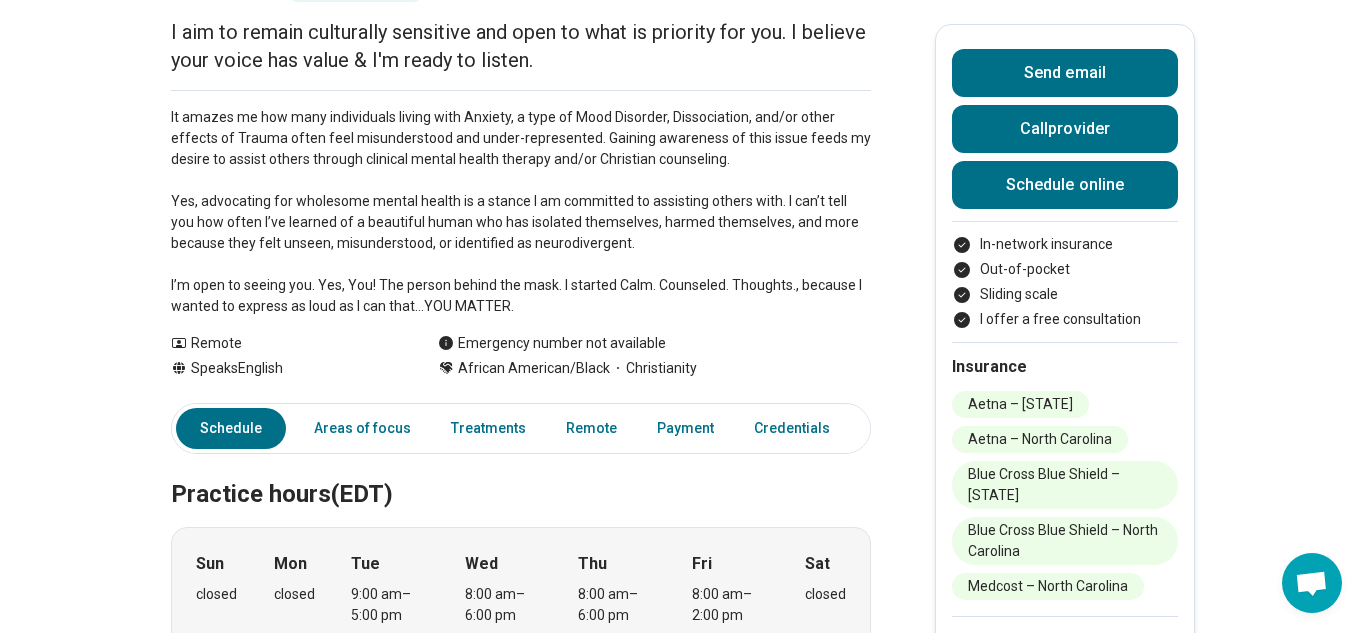 click on "It amazes me how many individuals living with Anxiety, a type of Mood Disorder, Dissociation, and/or other effects of Trauma often feel misunderstood and under-represented. Gaining awareness of this issue feeds my desire to assist others through clinical mental health therapy and/or Christian counseling.
Yes, advocating for wholesome mental health is a stance I am committed to assisting others with. I can’t tell you how often I’ve learned of a beautiful human who has isolated themselves, harmed themselves, and more because they felt unseen, misunderstood, or identified as neurodivergent.
I’m open to seeing you. Yes, You! The person behind the mask. I started Calm. Counseled. Thoughts., because I wanted to express as loud as I can that…YOU MATTER." at bounding box center (521, 212) 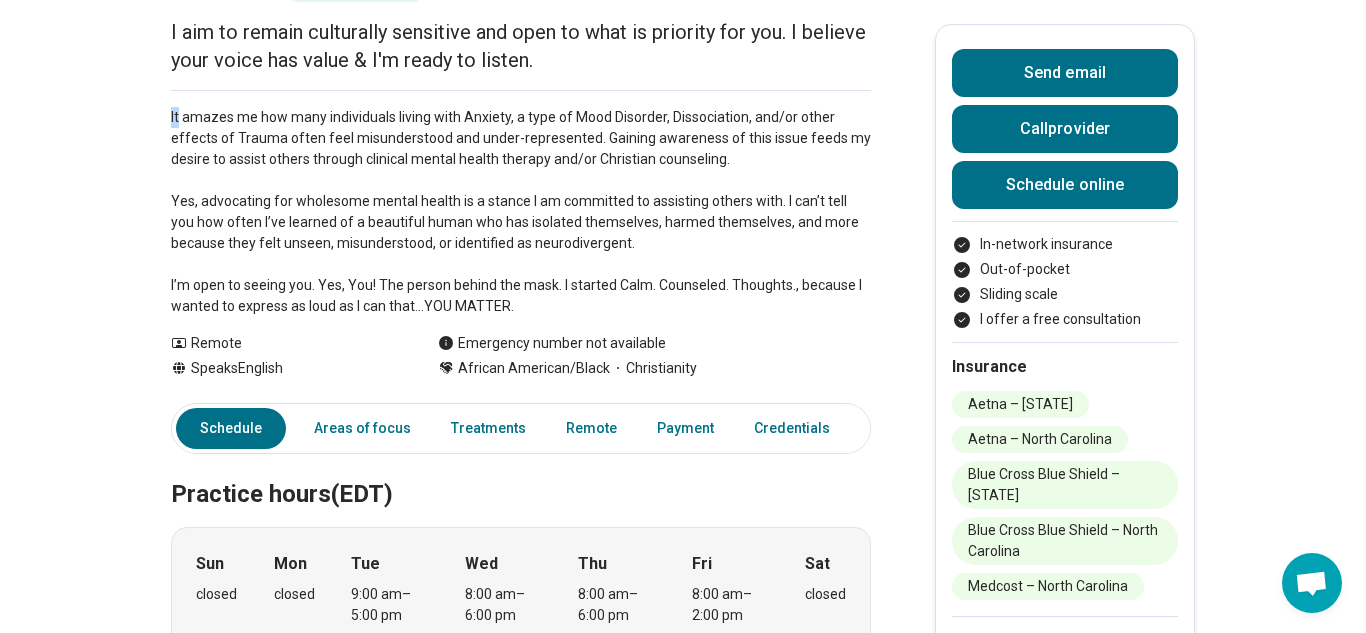 click on "It amazes me how many individuals living with Anxiety, a type of Mood Disorder, Dissociation, and/or other effects of Trauma often feel misunderstood and under-represented. Gaining awareness of this issue feeds my desire to assist others through clinical mental health therapy and/or Christian counseling.
Yes, advocating for wholesome mental health is a stance I am committed to assisting others with. I can’t tell you how often I’ve learned of a beautiful human who has isolated themselves, harmed themselves, and more because they felt unseen, misunderstood, or identified as neurodivergent.
I’m open to seeing you. Yes, You! The person behind the mask. I started Calm. Counseled. Thoughts., because I wanted to express as loud as I can that…YOU MATTER." at bounding box center (521, 212) 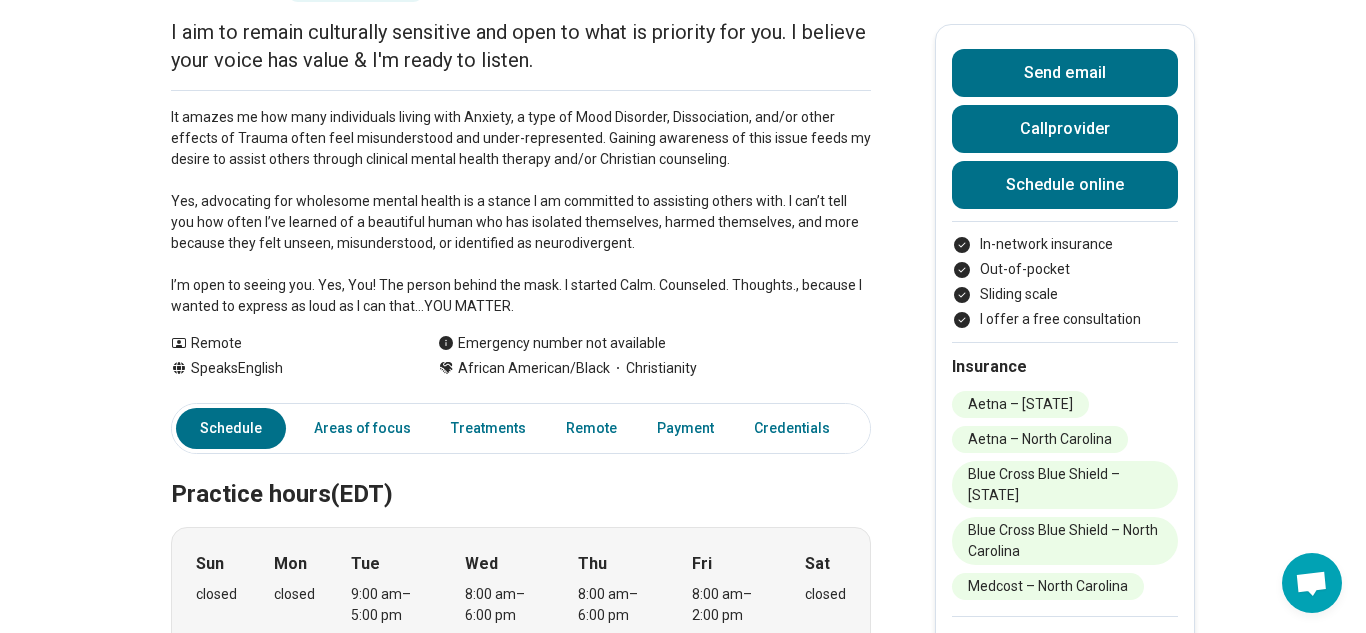click on "It amazes me how many individuals living with Anxiety, a type of Mood Disorder, Dissociation, and/or other effects of Trauma often feel misunderstood and under-represented. Gaining awareness of this issue feeds my desire to assist others through clinical mental health therapy and/or Christian counseling.
Yes, advocating for wholesome mental health is a stance I am committed to assisting others with. I can’t tell you how often I’ve learned of a beautiful human who has isolated themselves, harmed themselves, and more because they felt unseen, misunderstood, or identified as neurodivergent.
I’m open to seeing you. Yes, You! The person behind the mask. I started Calm. Counseled. Thoughts., because I wanted to express as loud as I can that…YOU MATTER." at bounding box center [521, 212] 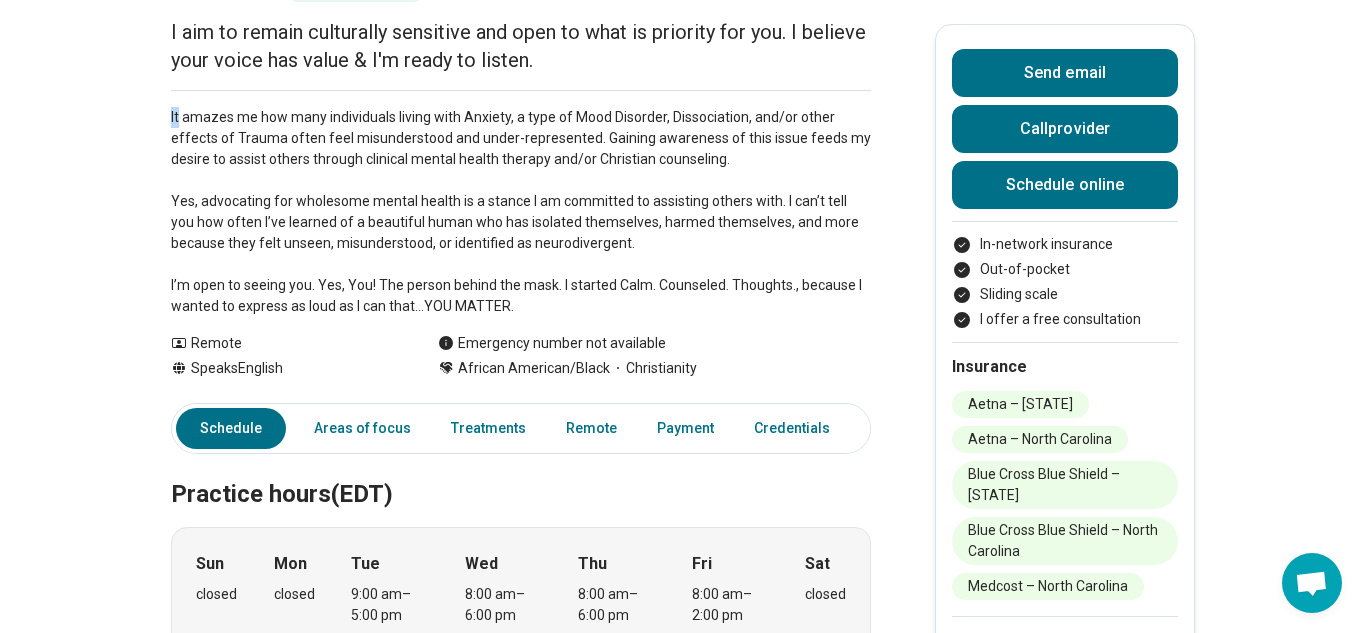 click on "It amazes me how many individuals living with Anxiety, a type of Mood Disorder, Dissociation, and/or other effects of Trauma often feel misunderstood and under-represented. Gaining awareness of this issue feeds my desire to assist others through clinical mental health therapy and/or Christian counseling.
Yes, advocating for wholesome mental health is a stance I am committed to assisting others with. I can’t tell you how often I’ve learned of a beautiful human who has isolated themselves, harmed themselves, and more because they felt unseen, misunderstood, or identified as neurodivergent.
I’m open to seeing you. Yes, You! The person behind the mask. I started Calm. Counseled. Thoughts., because I wanted to express as loud as I can that…YOU MATTER." at bounding box center (521, 212) 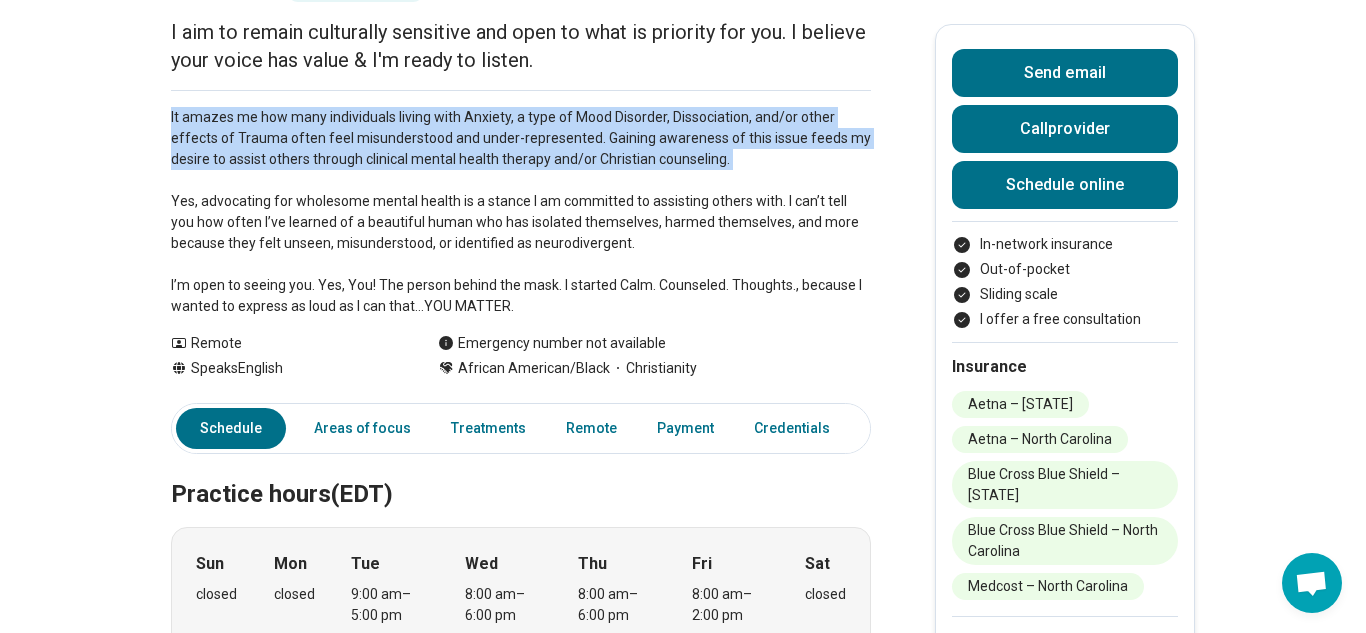 click on "It amazes me how many individuals living with Anxiety, a type of Mood Disorder, Dissociation, and/or other effects of Trauma often feel misunderstood and under-represented. Gaining awareness of this issue feeds my desire to assist others through clinical mental health therapy and/or Christian counseling.
Yes, advocating for wholesome mental health is a stance I am committed to assisting others with. I can’t tell you how often I’ve learned of a beautiful human who has isolated themselves, harmed themselves, and more because they felt unseen, misunderstood, or identified as neurodivergent.
I’m open to seeing you. Yes, You! The person behind the mask. I started Calm. Counseled. Thoughts., because I wanted to express as loud as I can that…YOU MATTER." at bounding box center [521, 212] 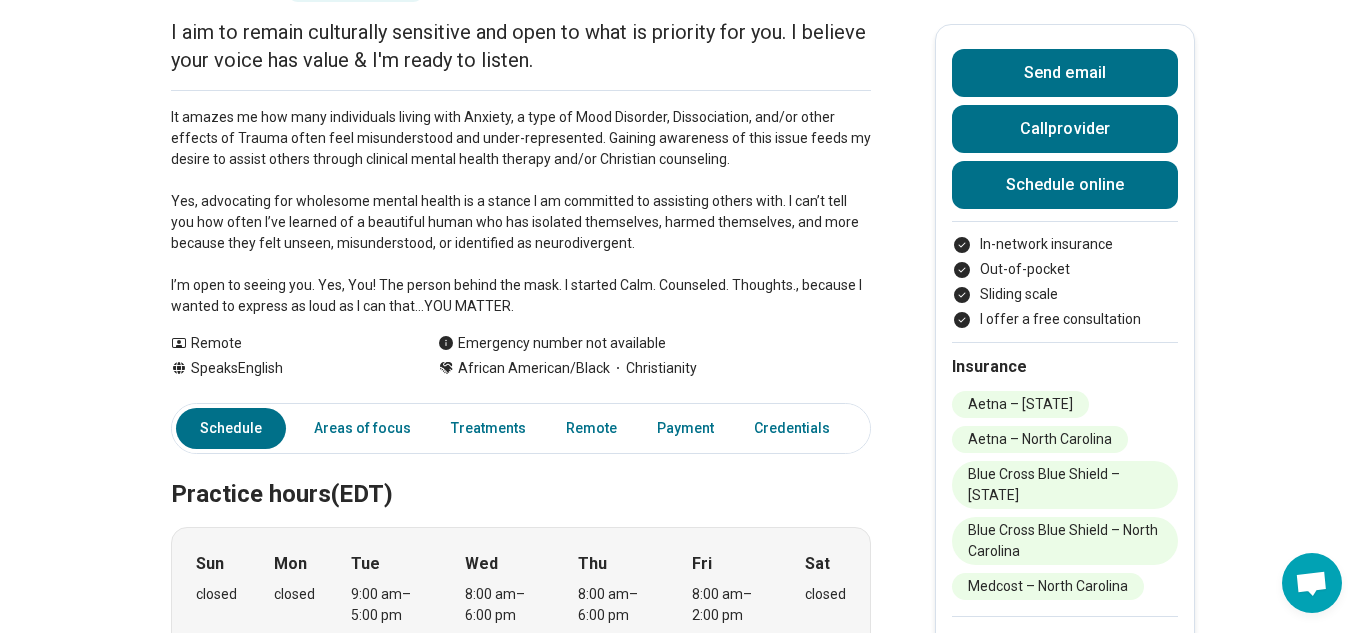 click on "It amazes me how many individuals living with Anxiety, a type of Mood Disorder, Dissociation, and/or other effects of Trauma often feel misunderstood and under-represented. Gaining awareness of this issue feeds my desire to assist others through clinical mental health therapy and/or Christian counseling.
Yes, advocating for wholesome mental health is a stance I am committed to assisting others with. I can’t tell you how often I’ve learned of a beautiful human who has isolated themselves, harmed themselves, and more because they felt unseen, misunderstood, or identified as neurodivergent.
I’m open to seeing you. Yes, You! The person behind the mask. I started Calm. Counseled. Thoughts., because I wanted to express as loud as I can that…YOU MATTER." at bounding box center (521, 212) 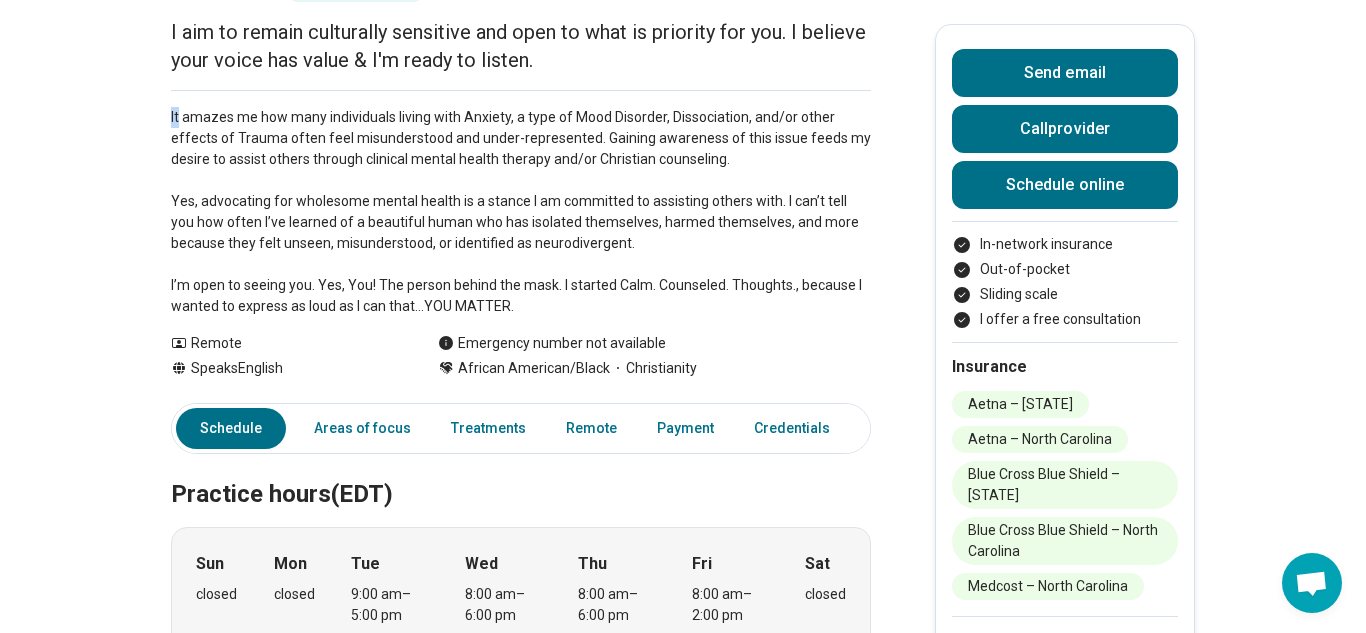 click on "It amazes me how many individuals living with Anxiety, a type of Mood Disorder, Dissociation, and/or other effects of Trauma often feel misunderstood and under-represented. Gaining awareness of this issue feeds my desire to assist others through clinical mental health therapy and/or Christian counseling.
Yes, advocating for wholesome mental health is a stance I am committed to assisting others with. I can’t tell you how often I’ve learned of a beautiful human who has isolated themselves, harmed themselves, and more because they felt unseen, misunderstood, or identified as neurodivergent.
I’m open to seeing you. Yes, You! The person behind the mask. I started Calm. Counseled. Thoughts., because I wanted to express as loud as I can that…YOU MATTER." at bounding box center [521, 212] 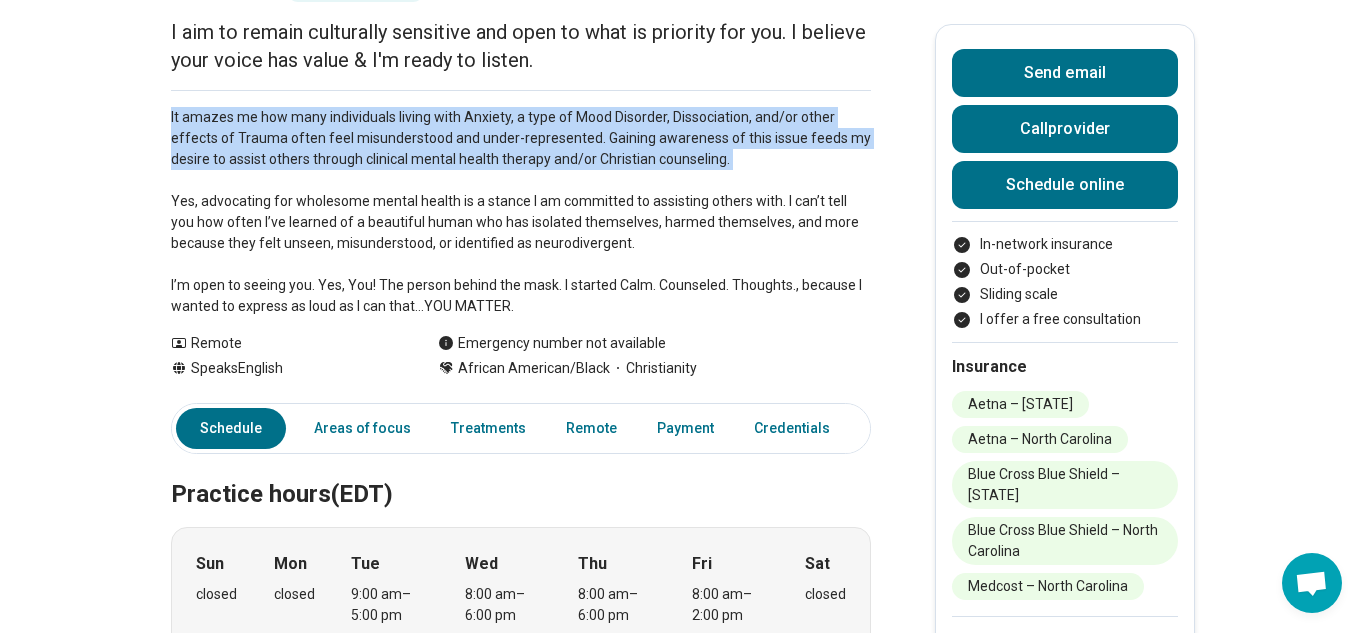 click on "It amazes me how many individuals living with Anxiety, a type of Mood Disorder, Dissociation, and/or other effects of Trauma often feel misunderstood and under-represented. Gaining awareness of this issue feeds my desire to assist others through clinical mental health therapy and/or Christian counseling.
Yes, advocating for wholesome mental health is a stance I am committed to assisting others with. I can’t tell you how often I’ve learned of a beautiful human who has isolated themselves, harmed themselves, and more because they felt unseen, misunderstood, or identified as neurodivergent.
I’m open to seeing you. Yes, You! The person behind the mask. I started Calm. Counseled. Thoughts., because I wanted to express as loud as I can that…YOU MATTER." at bounding box center (521, 212) 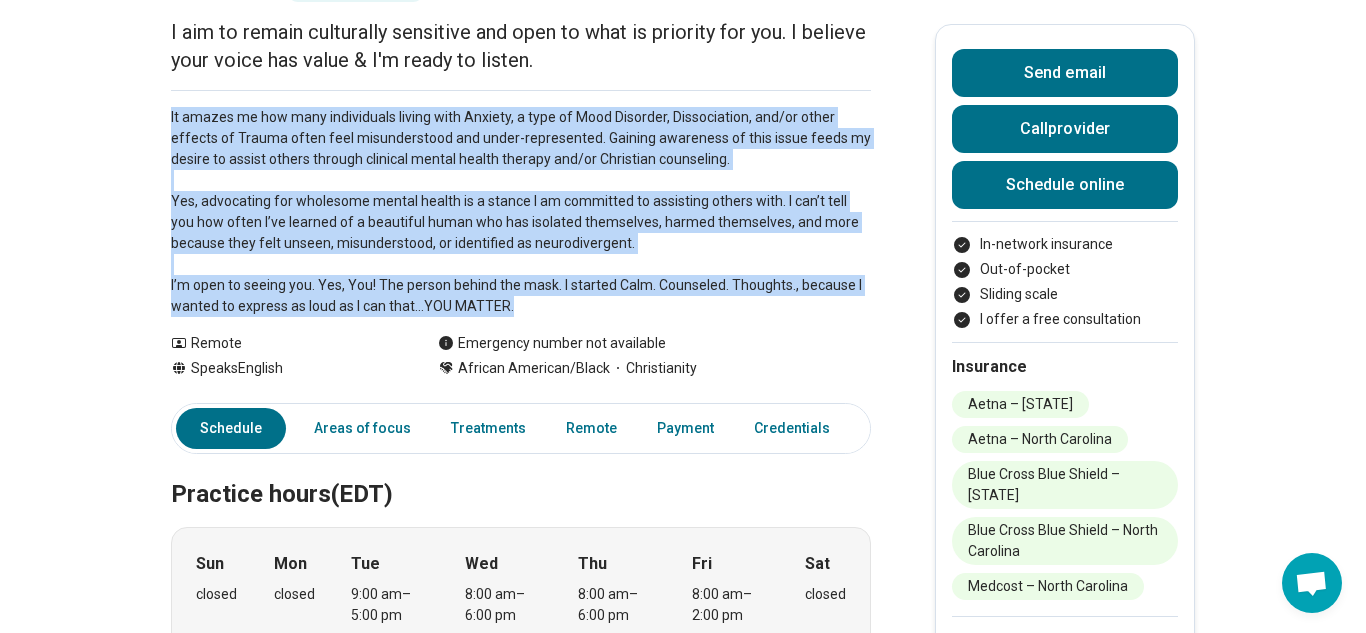 drag, startPoint x: 171, startPoint y: 154, endPoint x: 607, endPoint y: 344, distance: 475.60068 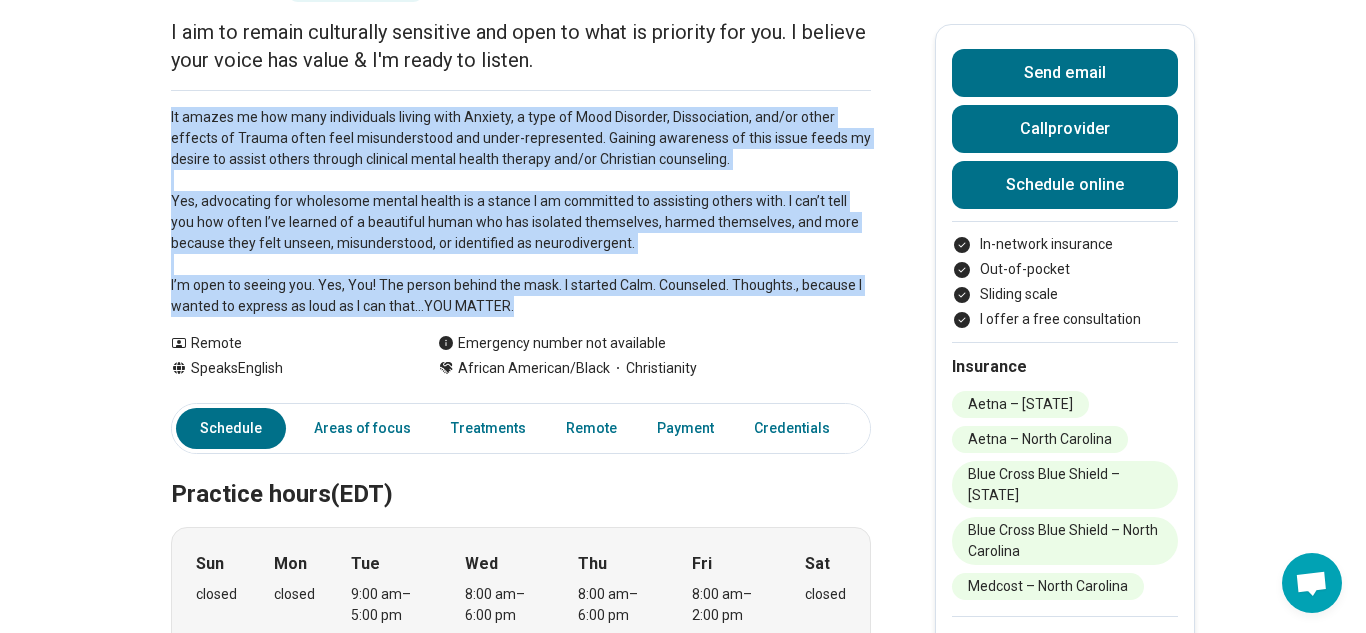 click on "It amazes me how many individuals living with Anxiety, a type of Mood Disorder, Dissociation, and/or other effects of Trauma often feel misunderstood and under-represented. Gaining awareness of this issue feeds my desire to assist others through clinical mental health therapy and/or Christian counseling.
Yes, advocating for wholesome mental health is a stance I am committed to assisting others with. I can’t tell you how often I’ve learned of a beautiful human who has isolated themselves, harmed themselves, and more because they felt unseen, misunderstood, or identified as neurodivergent.
I’m open to seeing you. Yes, You! The person behind the mask. I started Calm. Counseled. Thoughts., because I wanted to express as loud as I can that…YOU MATTER." at bounding box center [521, 212] 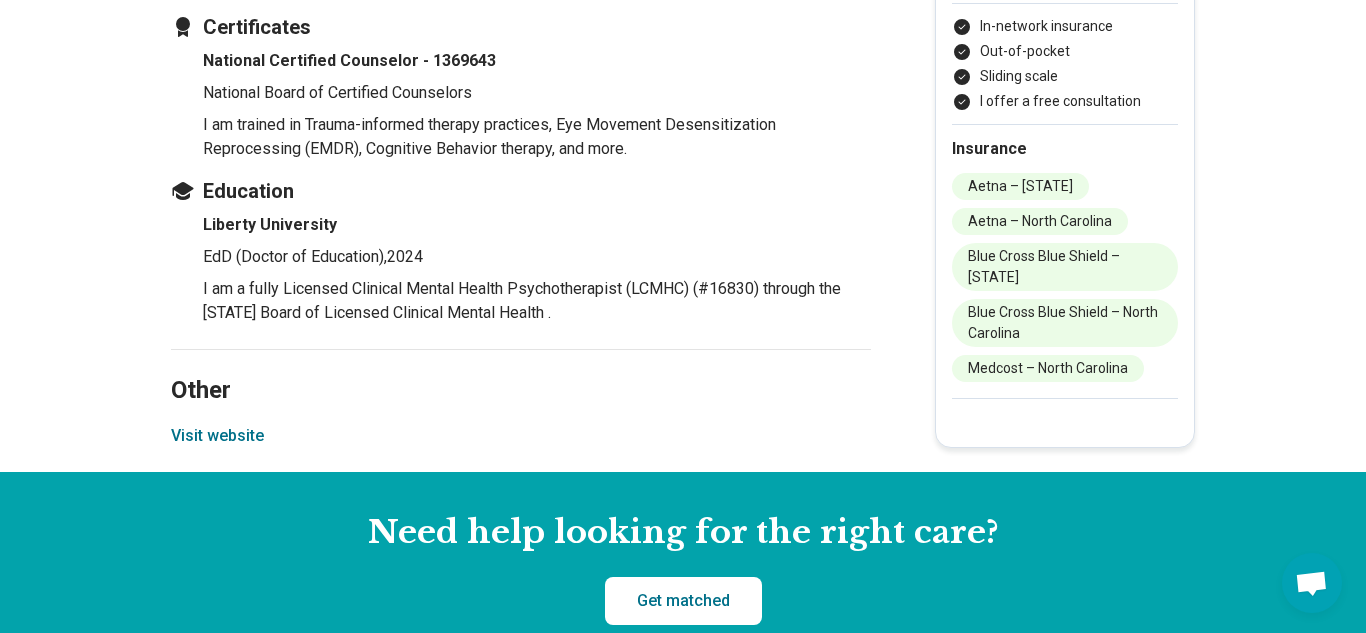 scroll, scrollTop: 0, scrollLeft: 0, axis: both 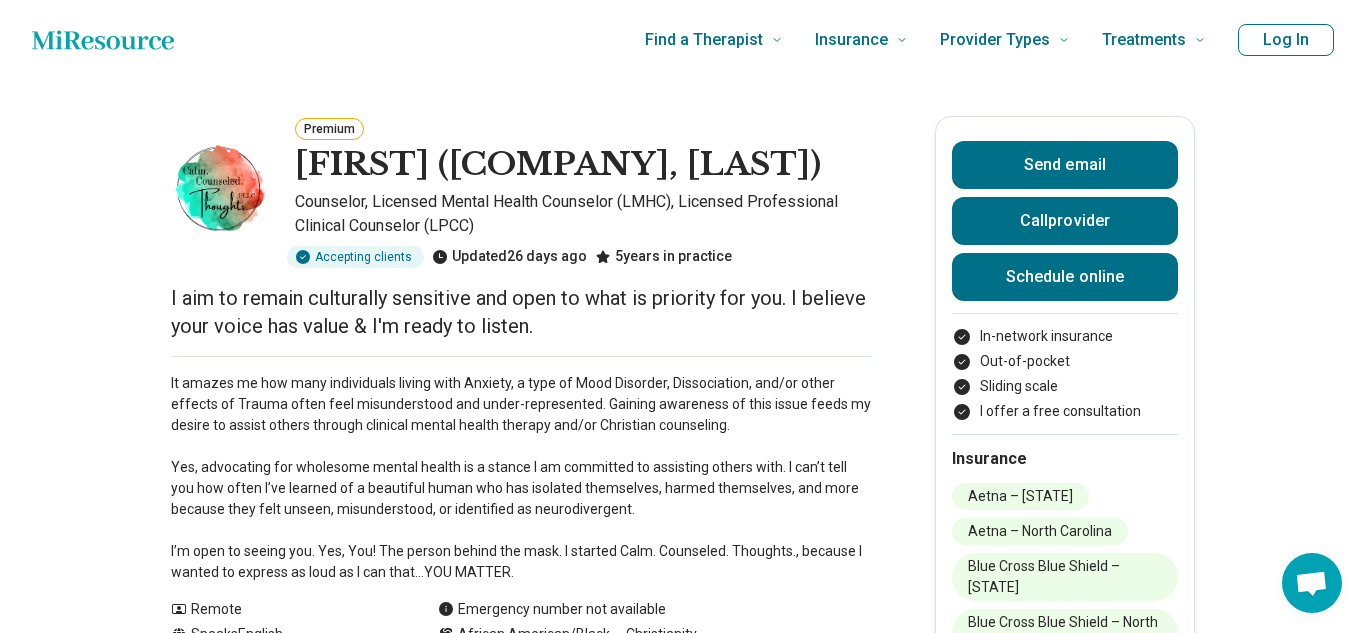 click on "It amazes me how many individuals living with Anxiety, a type of Mood Disorder, Dissociation, and/or other effects of Trauma often feel misunderstood and under-represented. Gaining awareness of this issue feeds my desire to assist others through clinical mental health therapy and/or Christian counseling.
Yes, advocating for wholesome mental health is a stance I am committed to assisting others with. I can’t tell you how often I’ve learned of a beautiful human who has isolated themselves, harmed themselves, and more because they felt unseen, misunderstood, or identified as neurodivergent.
I’m open to seeing you. Yes, You! The person behind the mask. I started Calm. Counseled. Thoughts., because I wanted to express as loud as I can that…YOU MATTER. Show all" at bounding box center [521, 469] 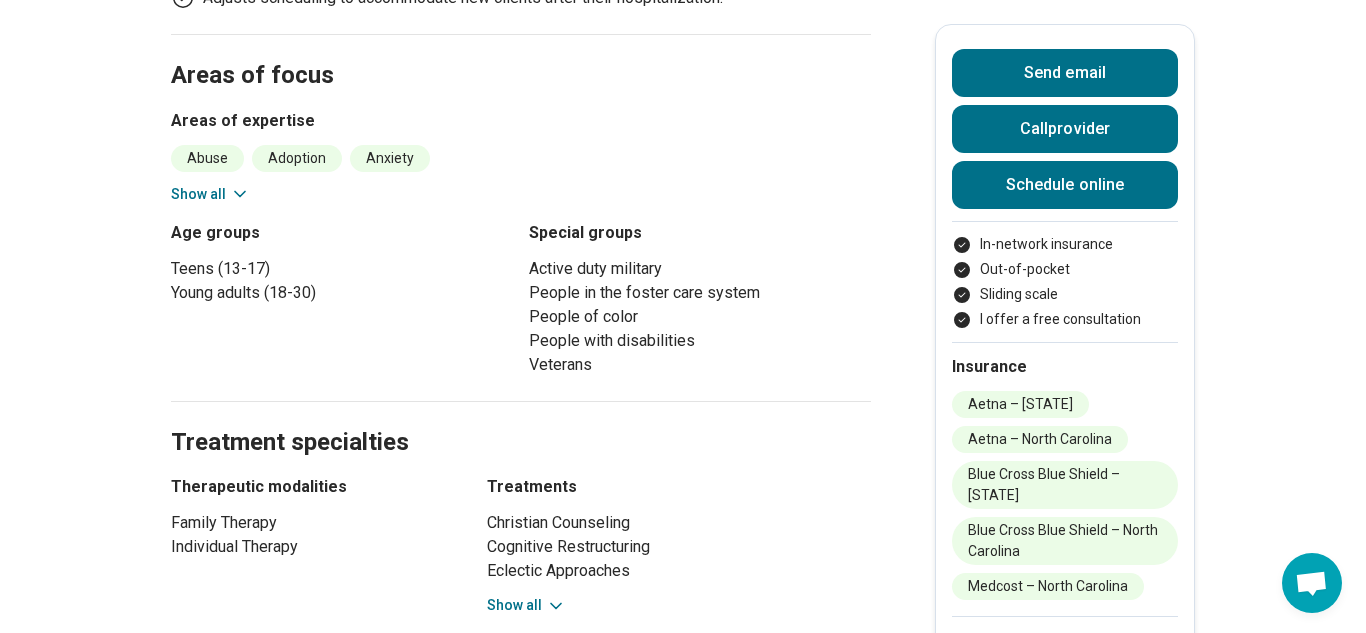 scroll, scrollTop: 1069, scrollLeft: 0, axis: vertical 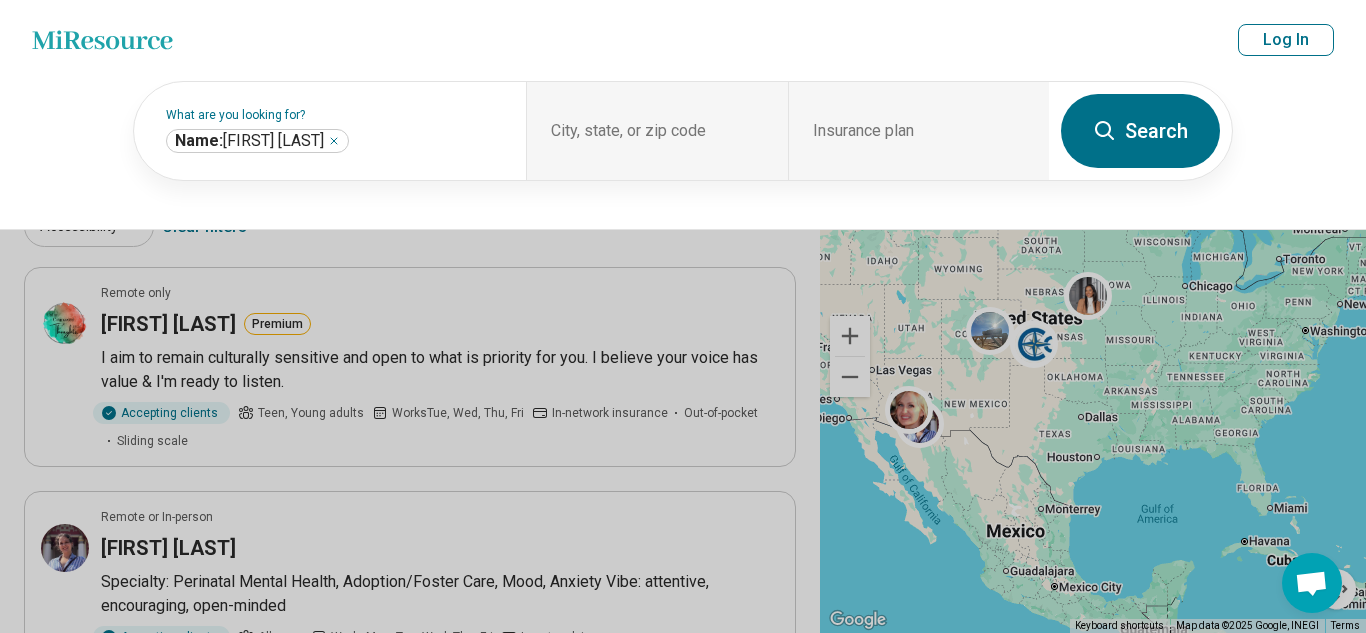 select on "***" 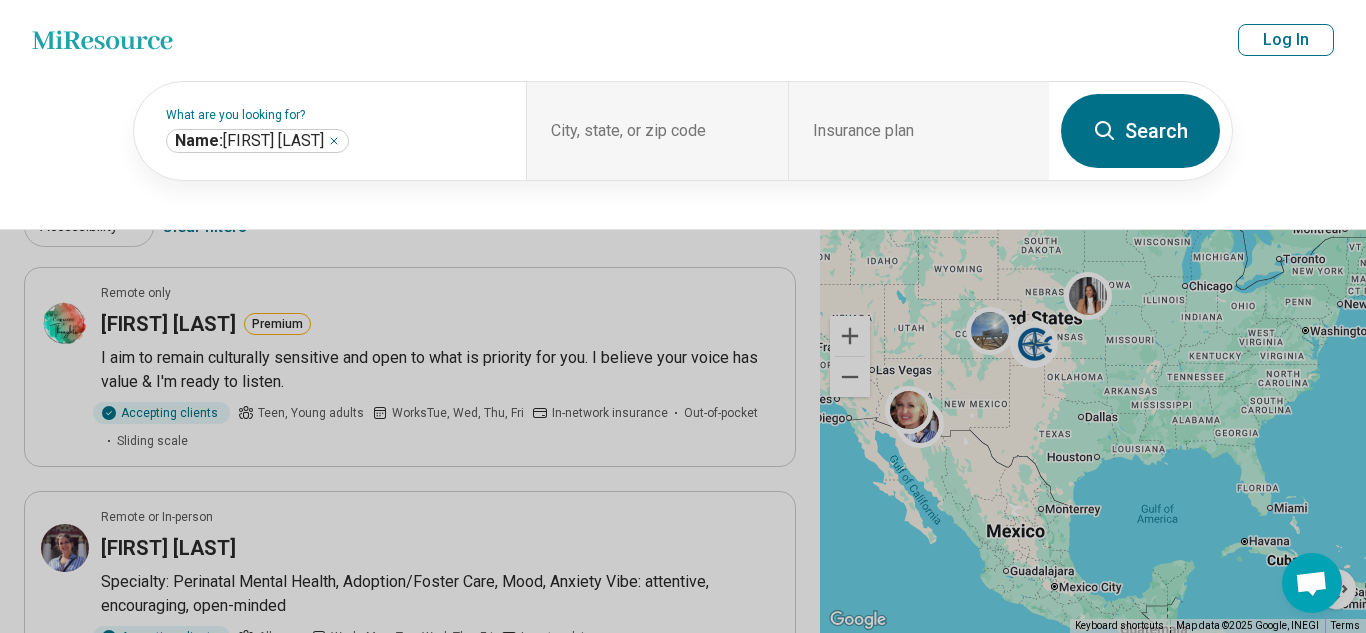 scroll, scrollTop: 0, scrollLeft: 0, axis: both 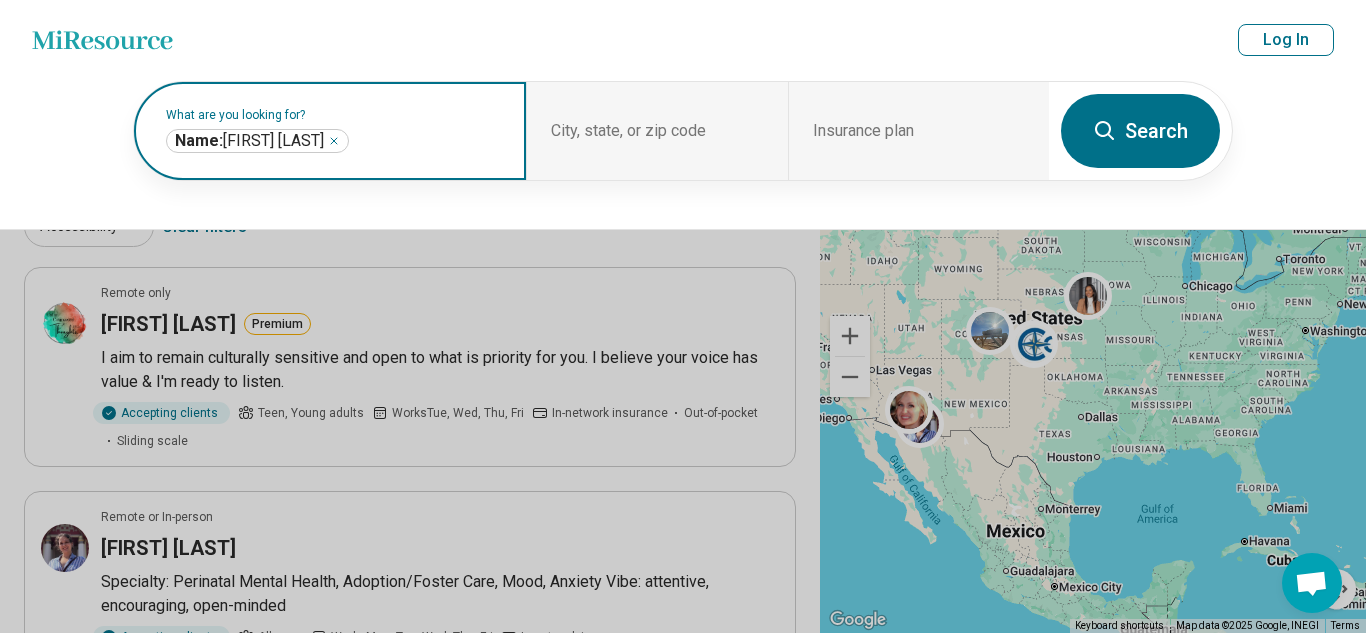 click 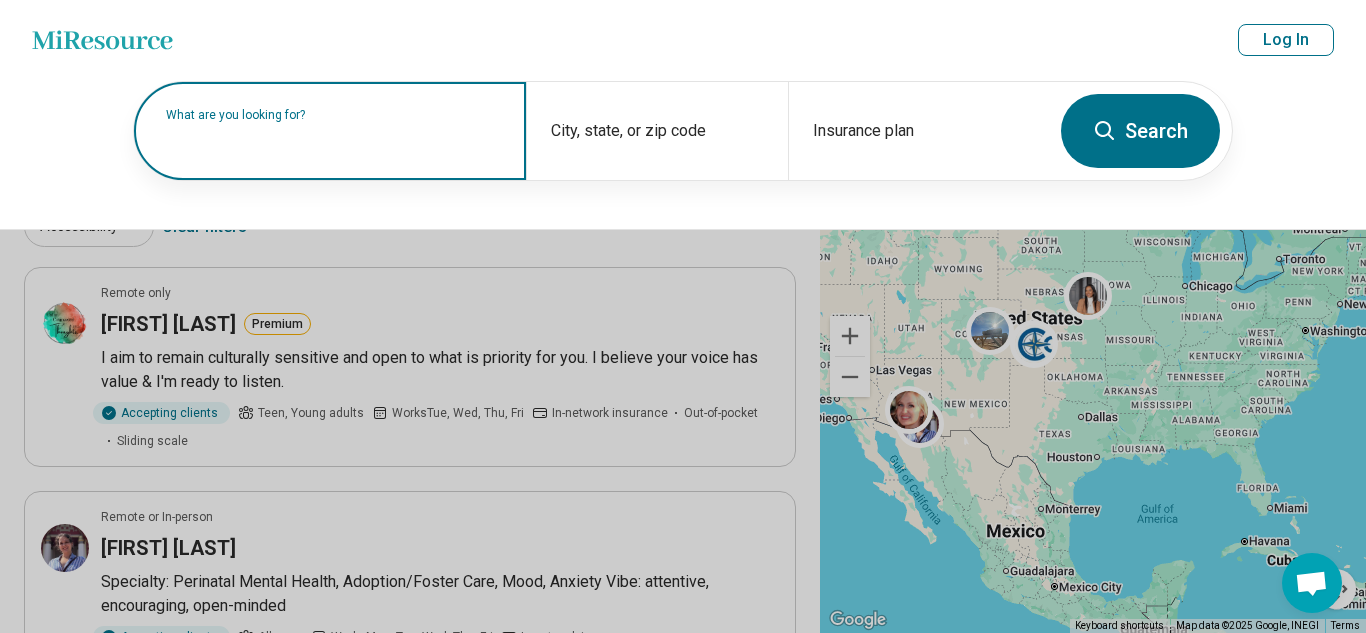 click on "What are you looking for?" at bounding box center [334, 115] 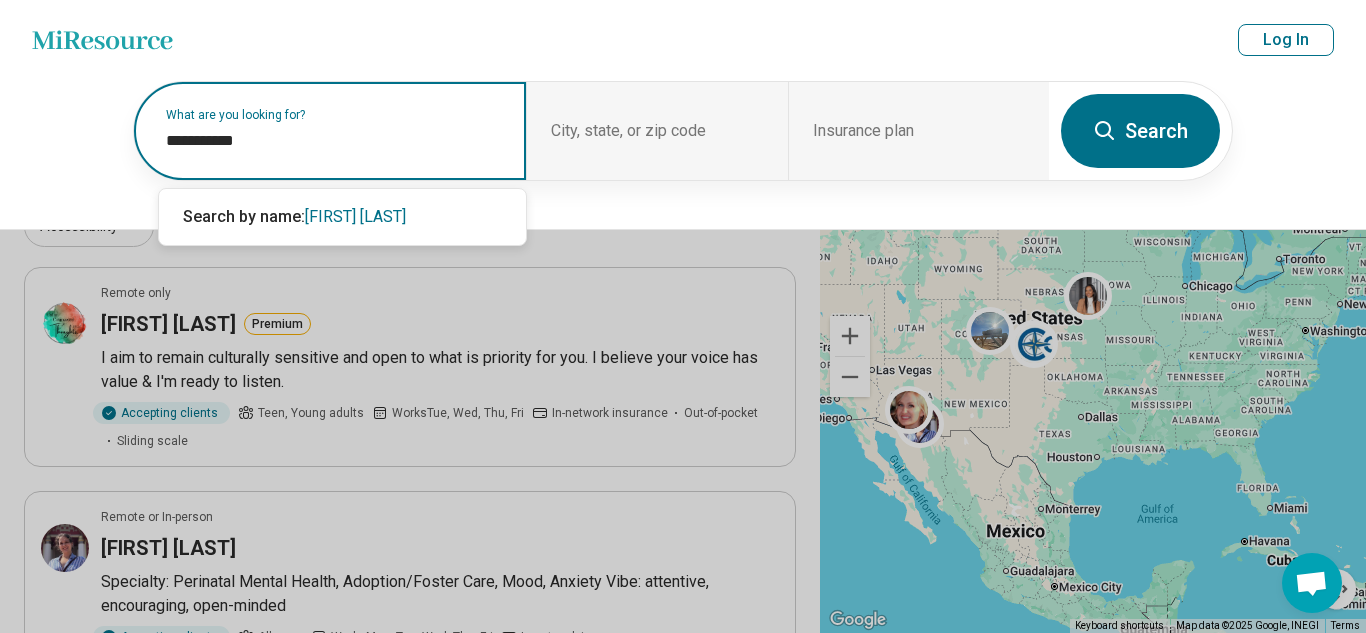 type on "**********" 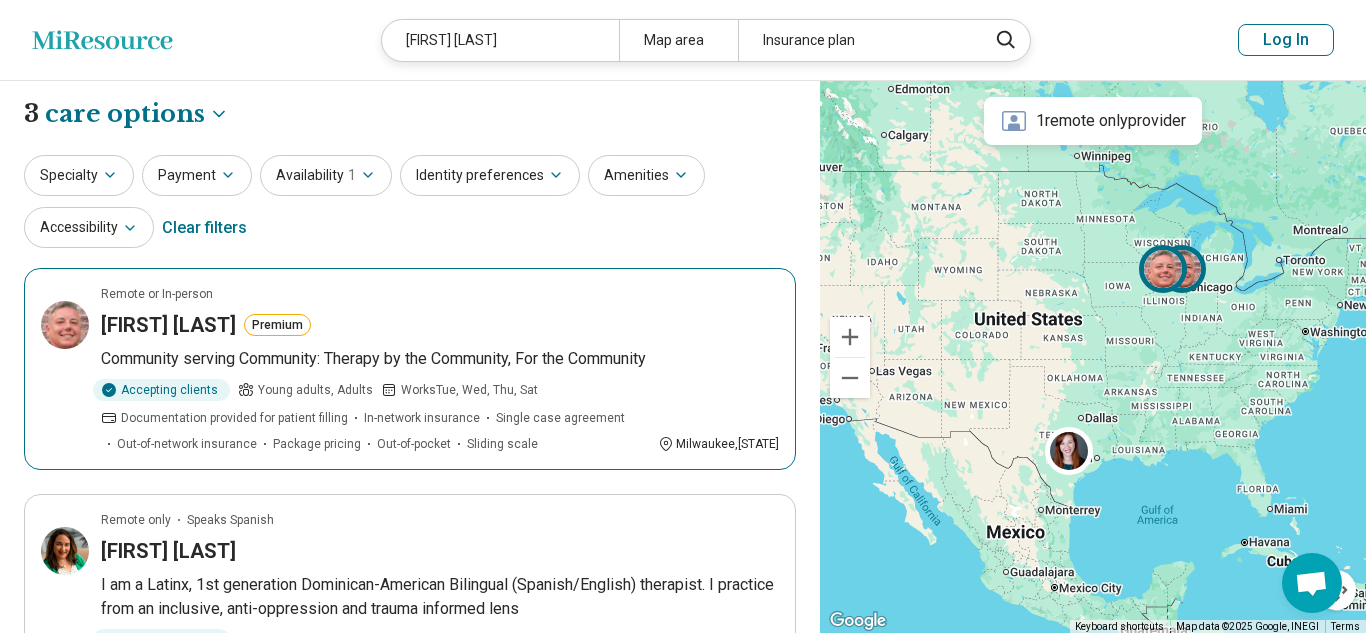 click on "Elaina Meier" at bounding box center [168, 325] 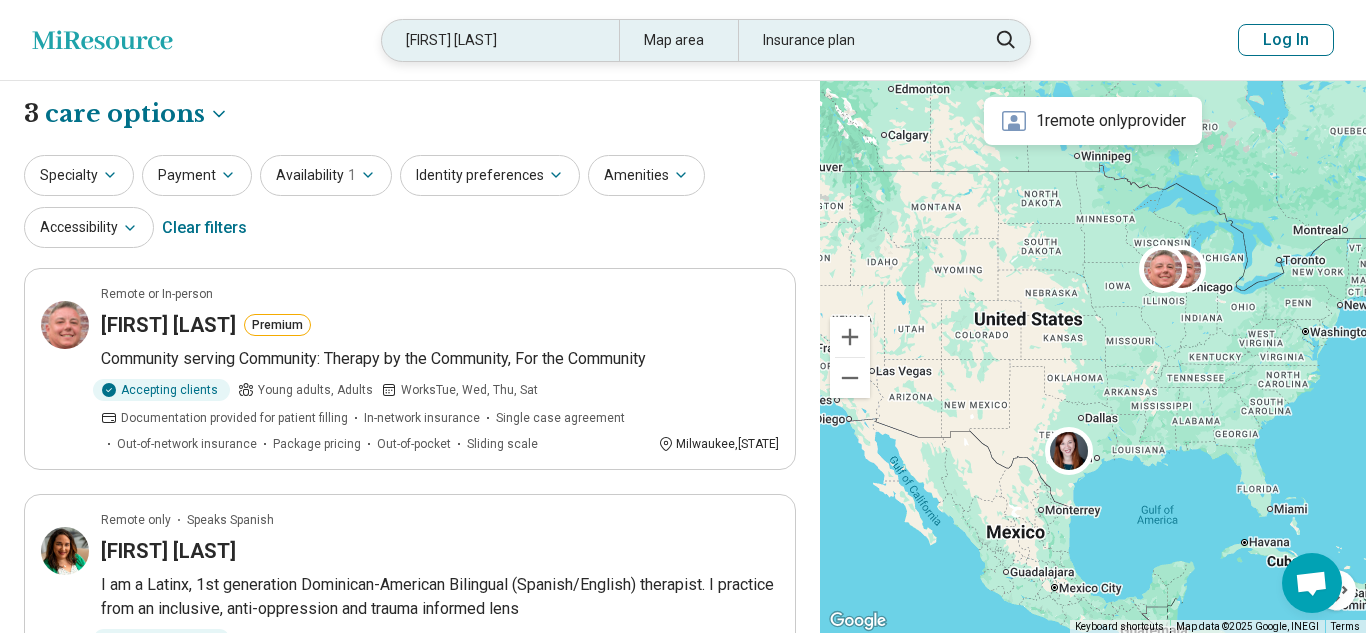 click on "Elaina Meier" at bounding box center [500, 40] 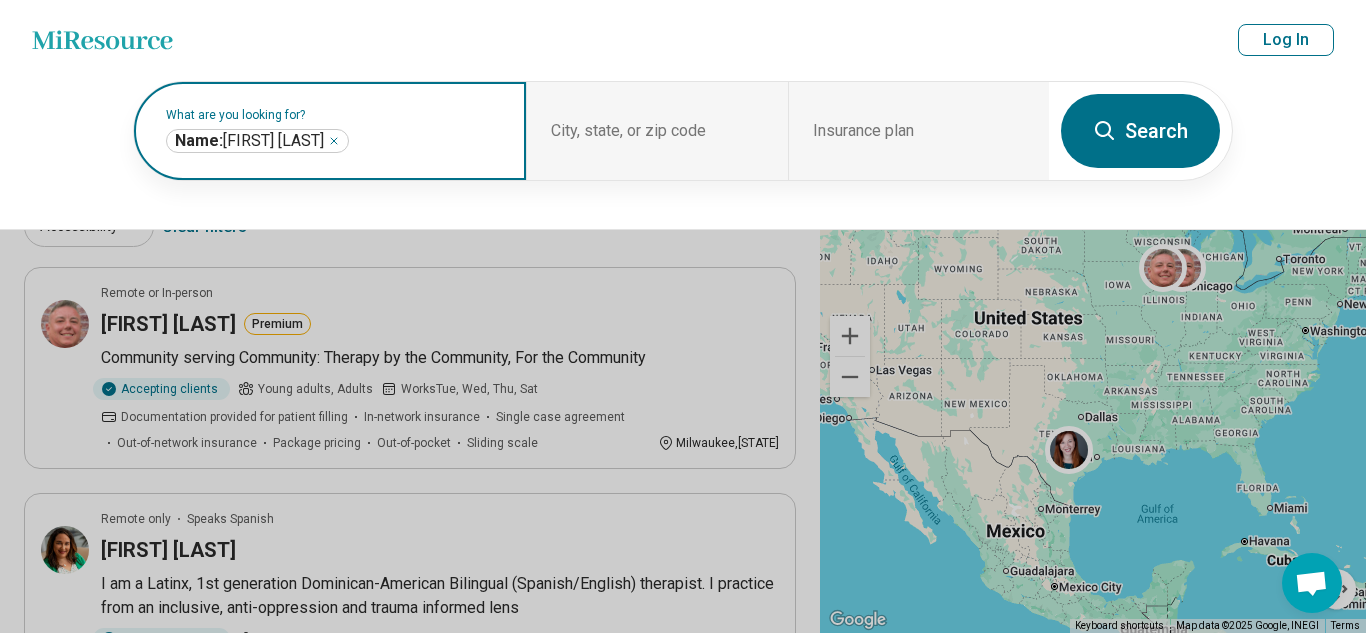 click 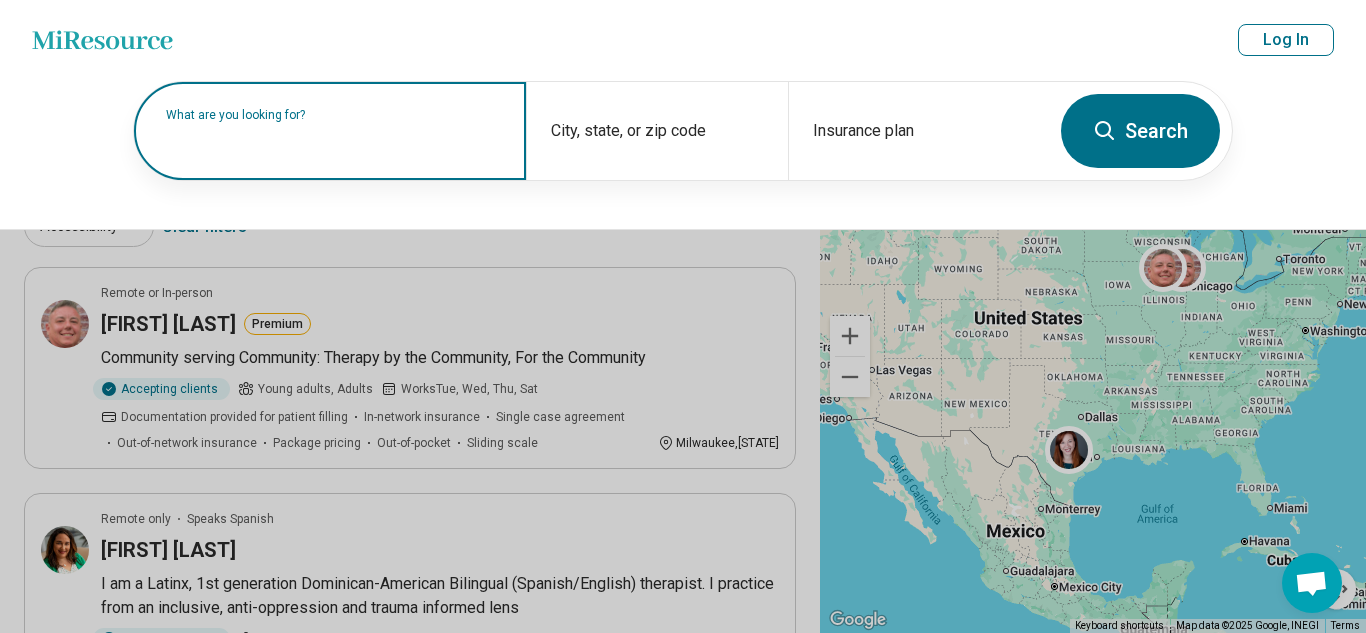click on "What are you looking for?" at bounding box center [334, 115] 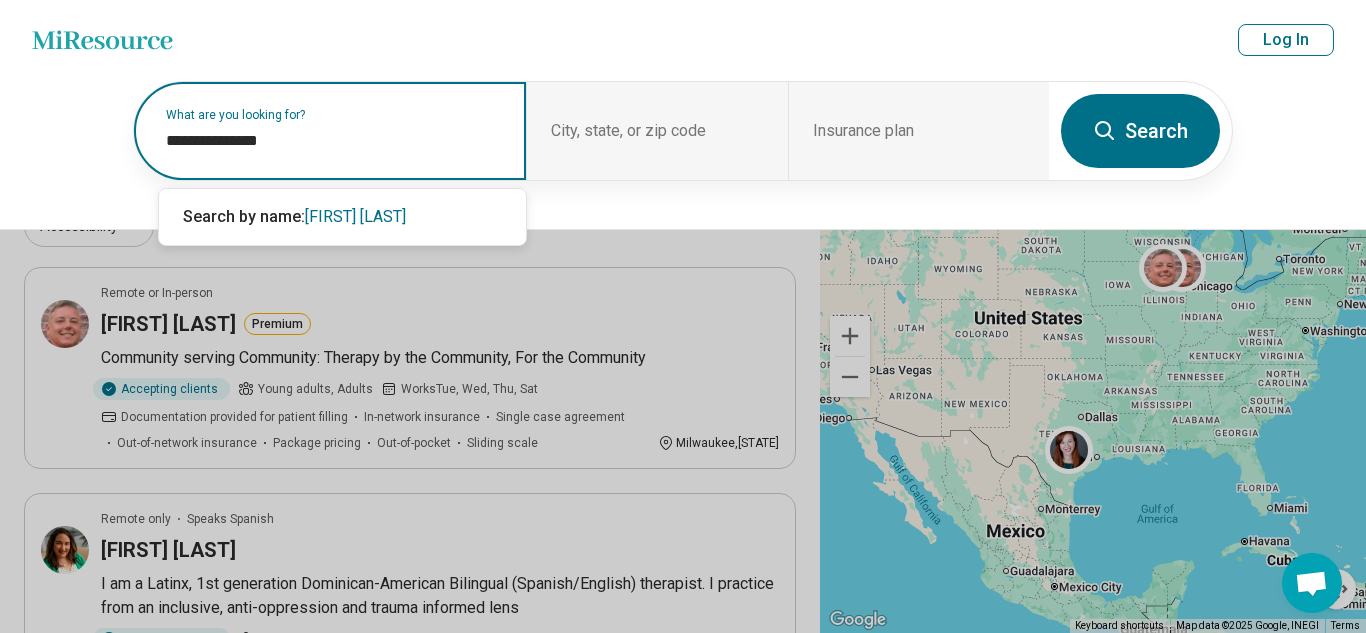 type on "**********" 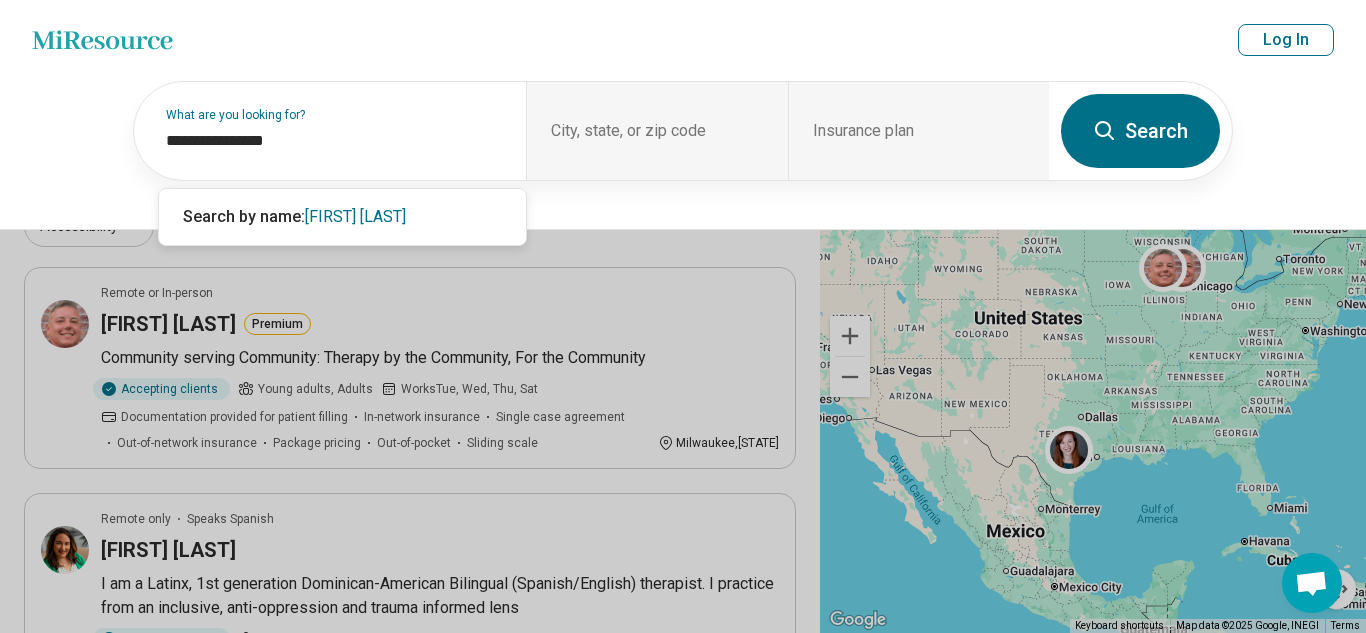 click on "Search" at bounding box center [1140, 131] 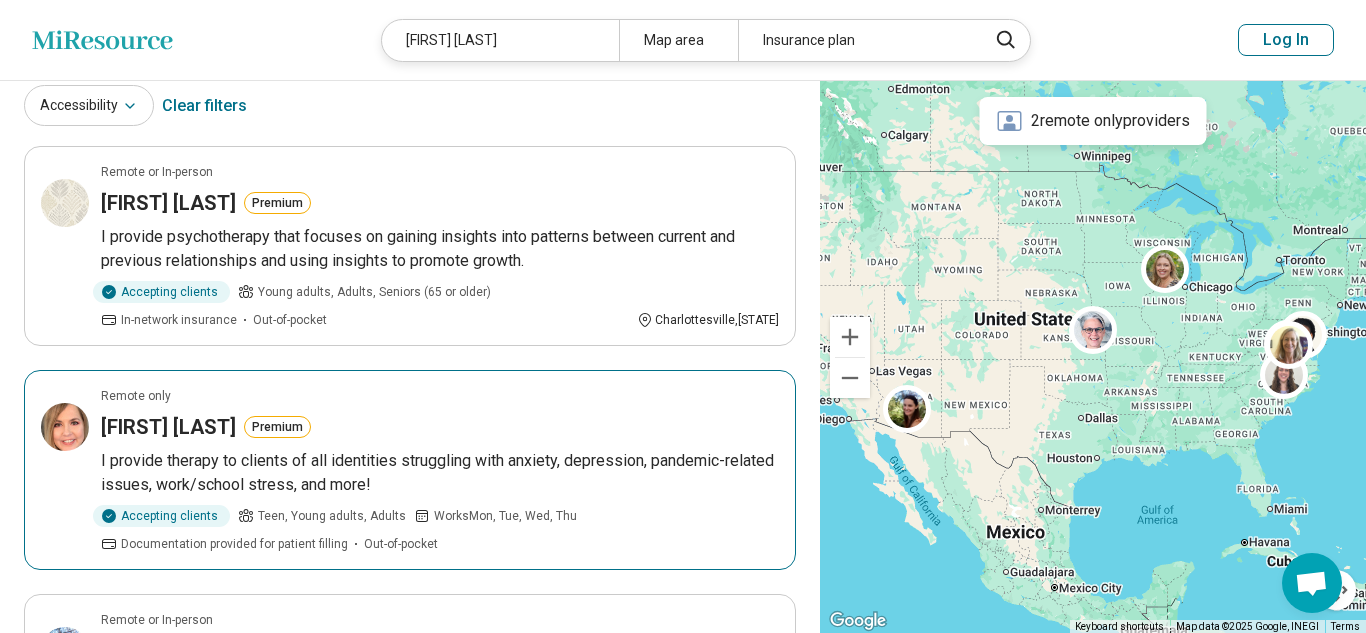 scroll, scrollTop: 123, scrollLeft: 0, axis: vertical 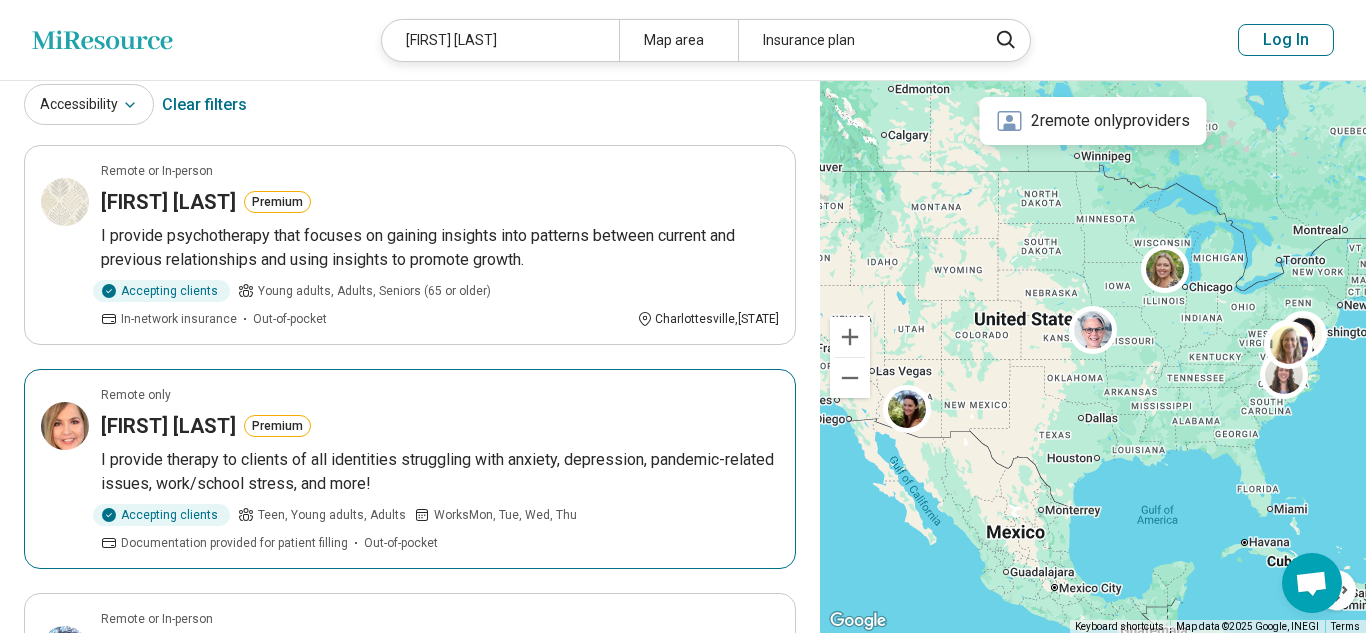 click on "I provide therapy to clients of all identities struggling with anxiety, depression,  pandemic-related issues, work/school stress, and more!" at bounding box center [440, 472] 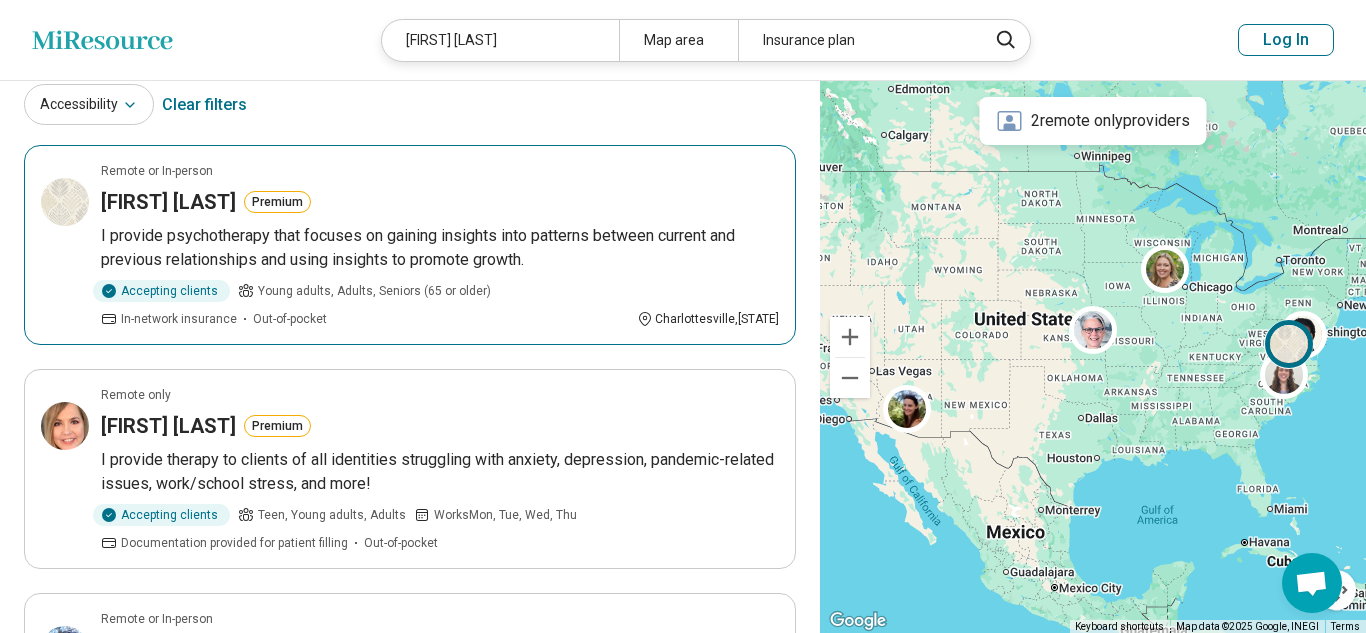 click on "Elizabeth Hrncir" at bounding box center [168, 202] 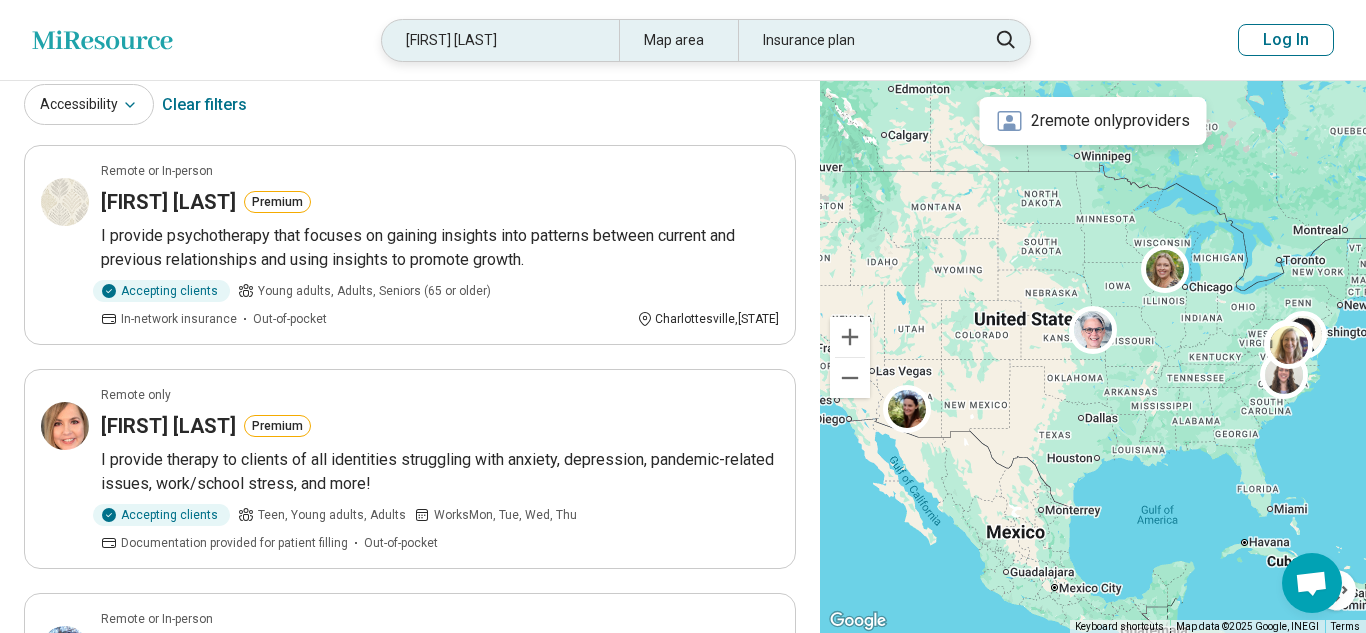 click on "Elizabeth Hinkle" at bounding box center [500, 40] 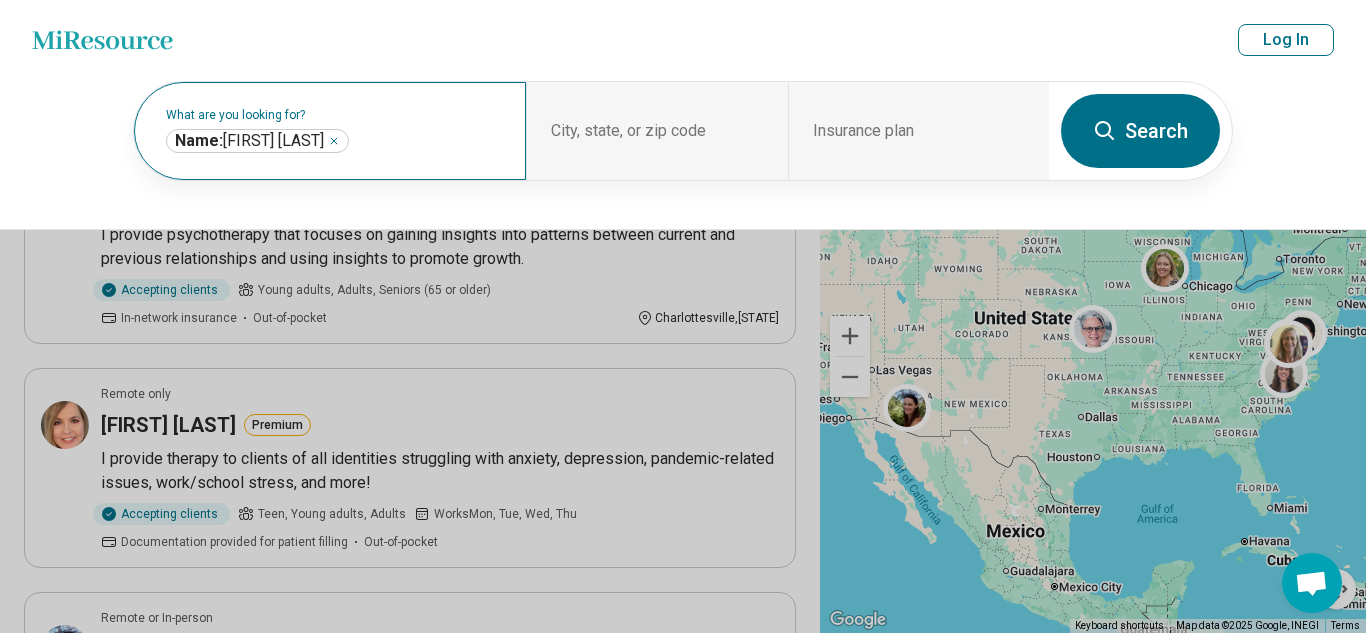 scroll, scrollTop: 122, scrollLeft: 0, axis: vertical 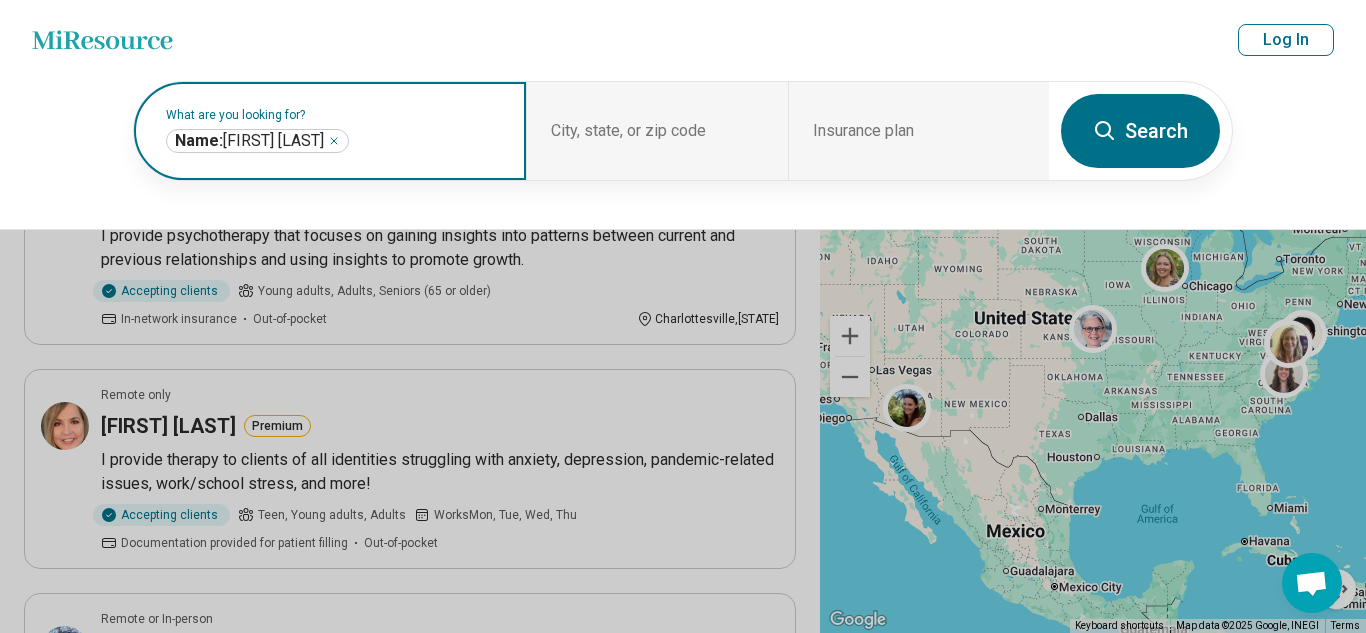 click 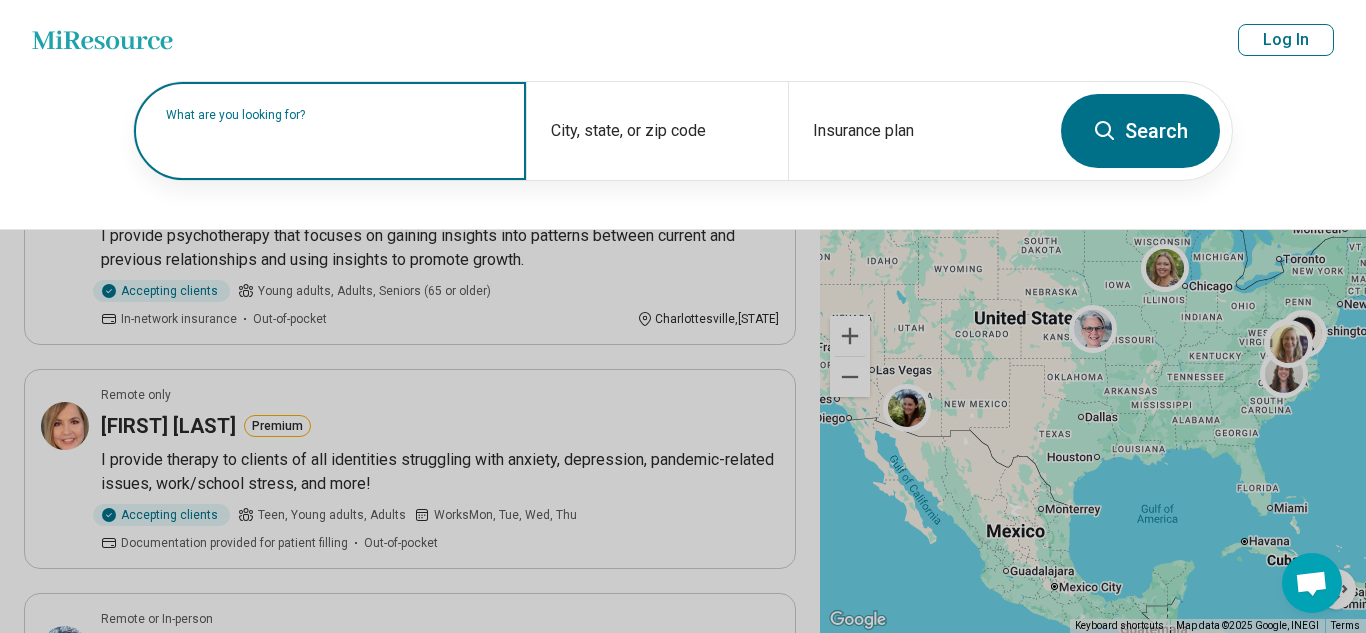 click at bounding box center [334, 141] 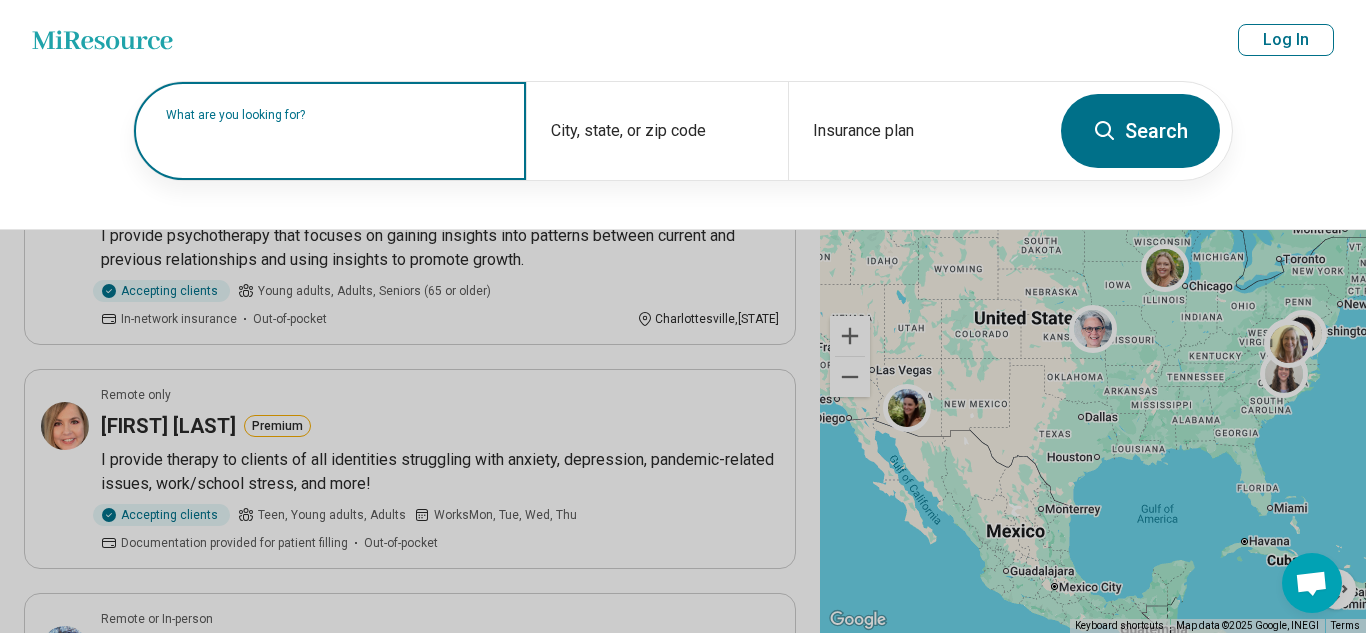 type on "*" 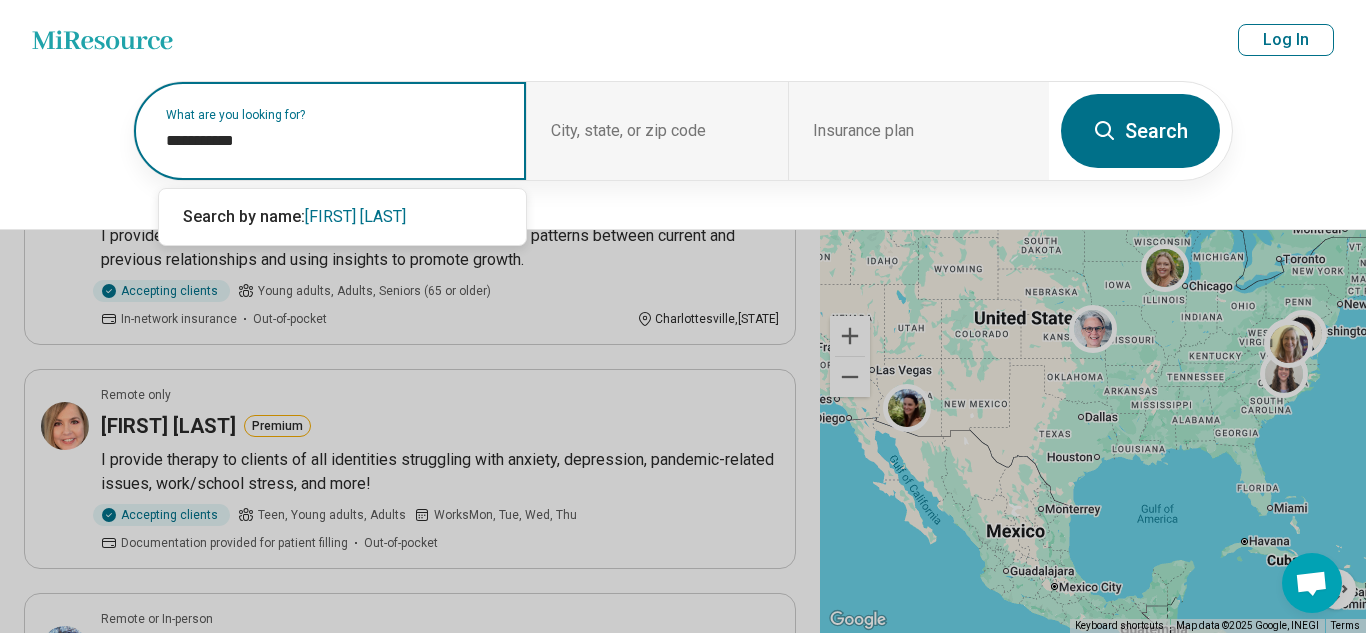 type on "**********" 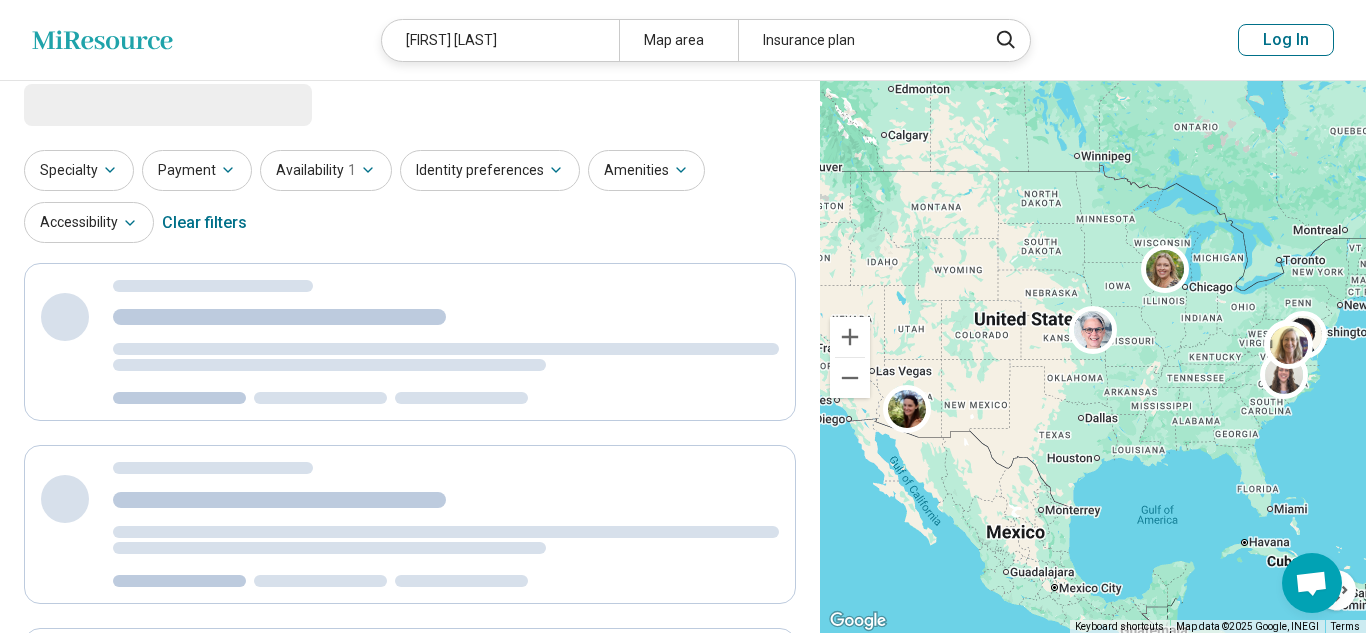 scroll, scrollTop: 0, scrollLeft: 0, axis: both 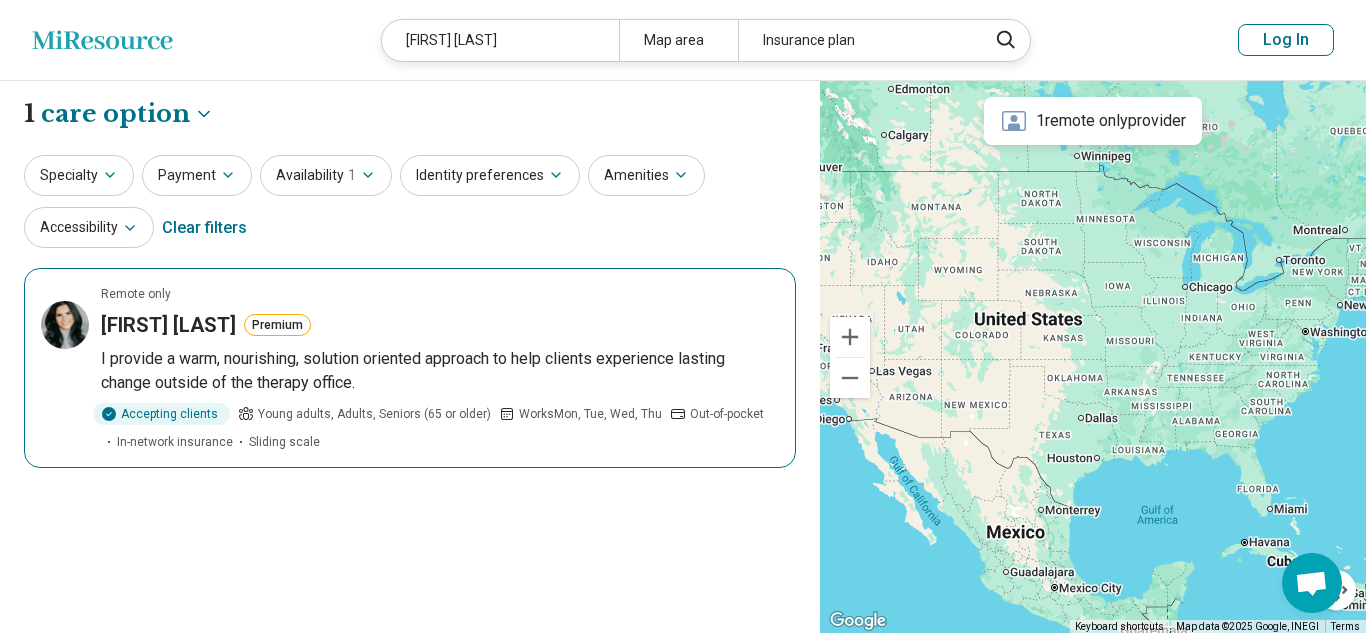 click on "Emily Holton" at bounding box center (168, 325) 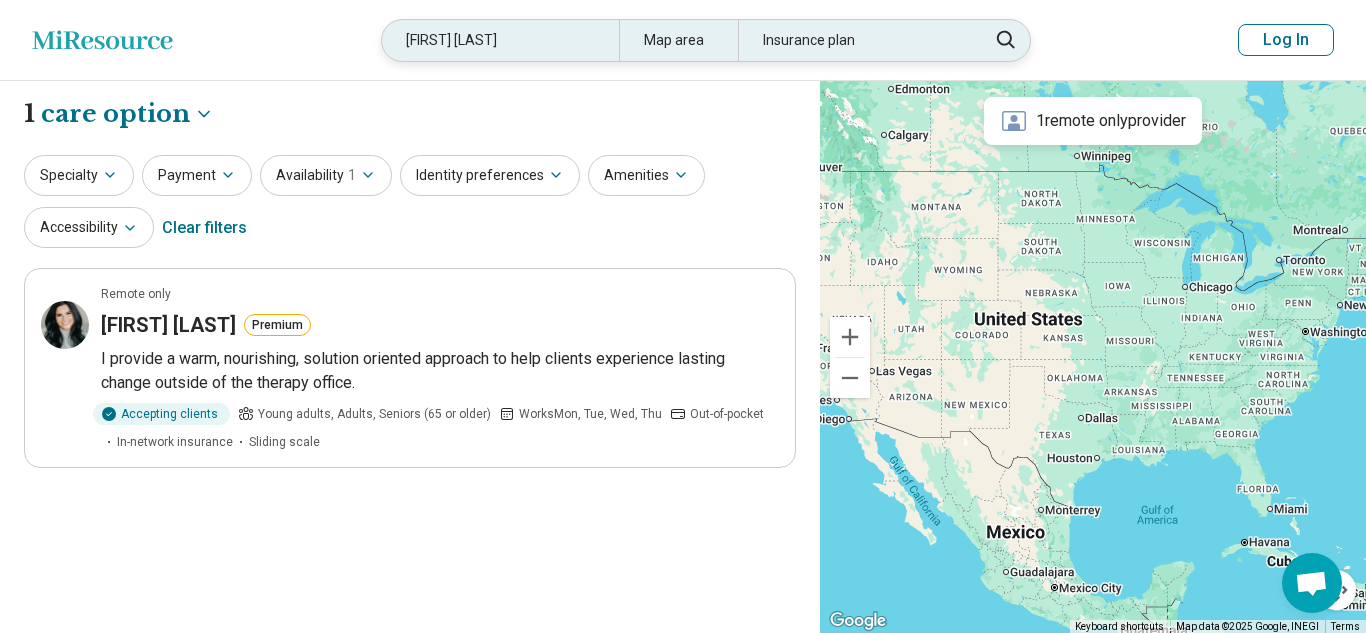 click on "Emily Holton" at bounding box center (500, 40) 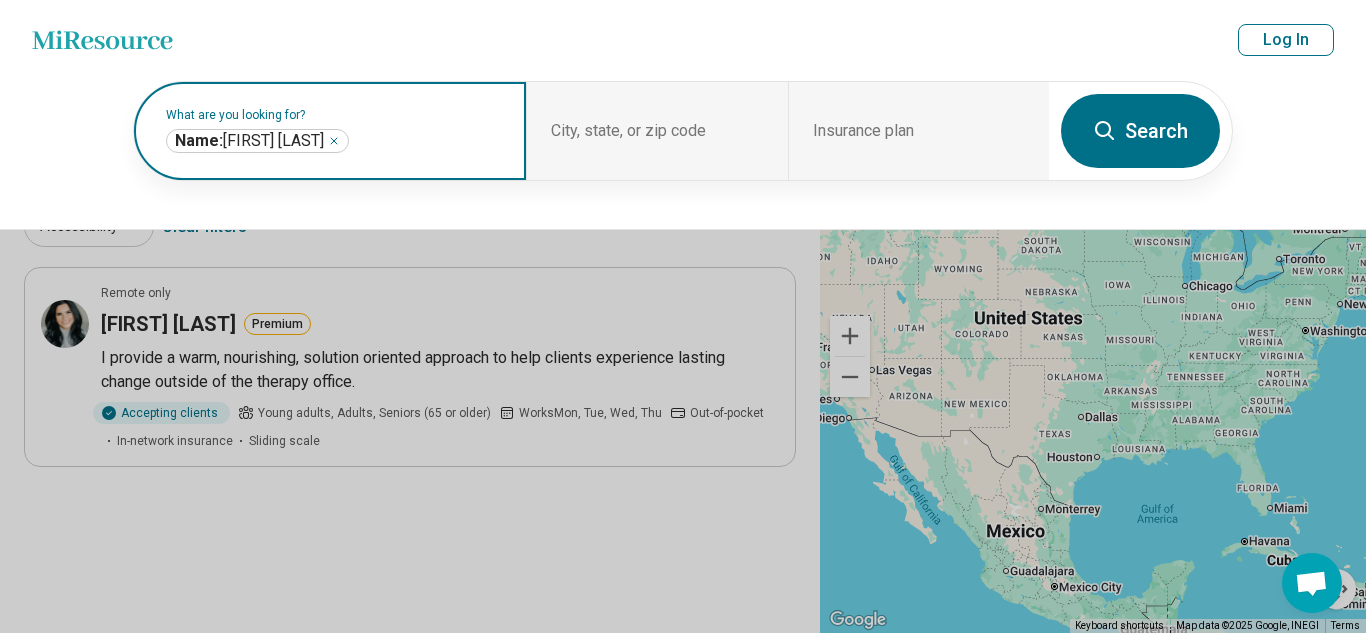 click on "Name:  Emily Holton" at bounding box center (249, 141) 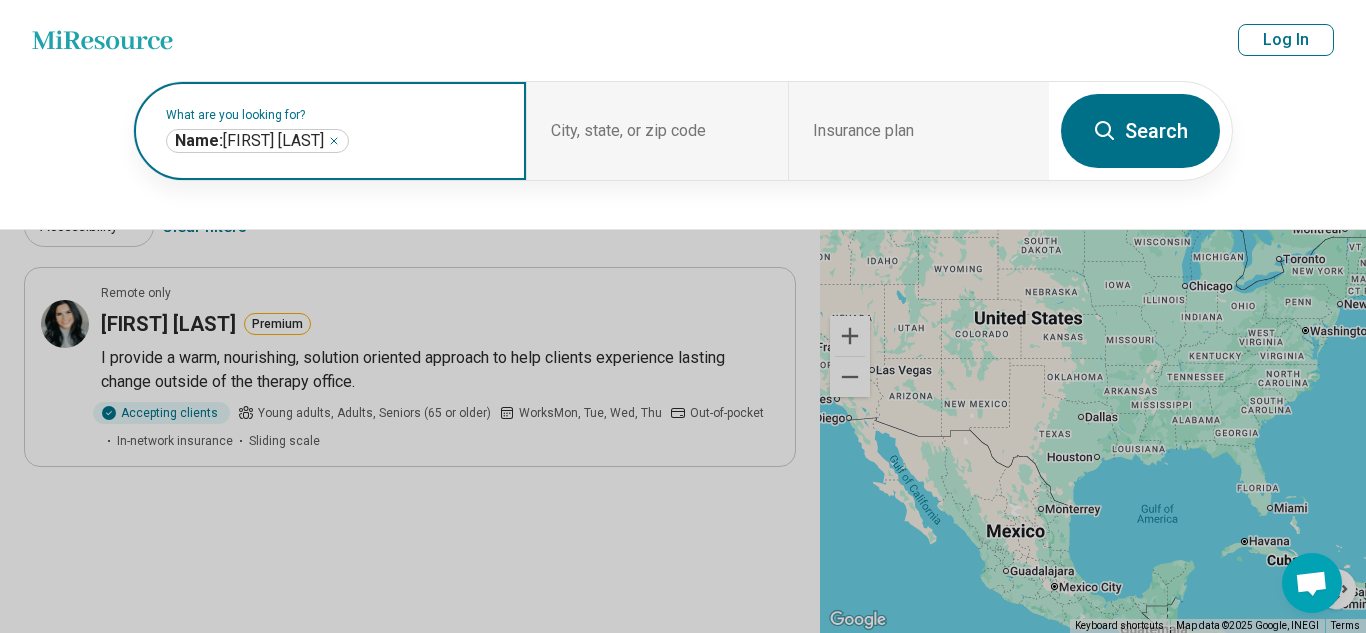 click on "Name:  Emily Holton" at bounding box center (249, 141) 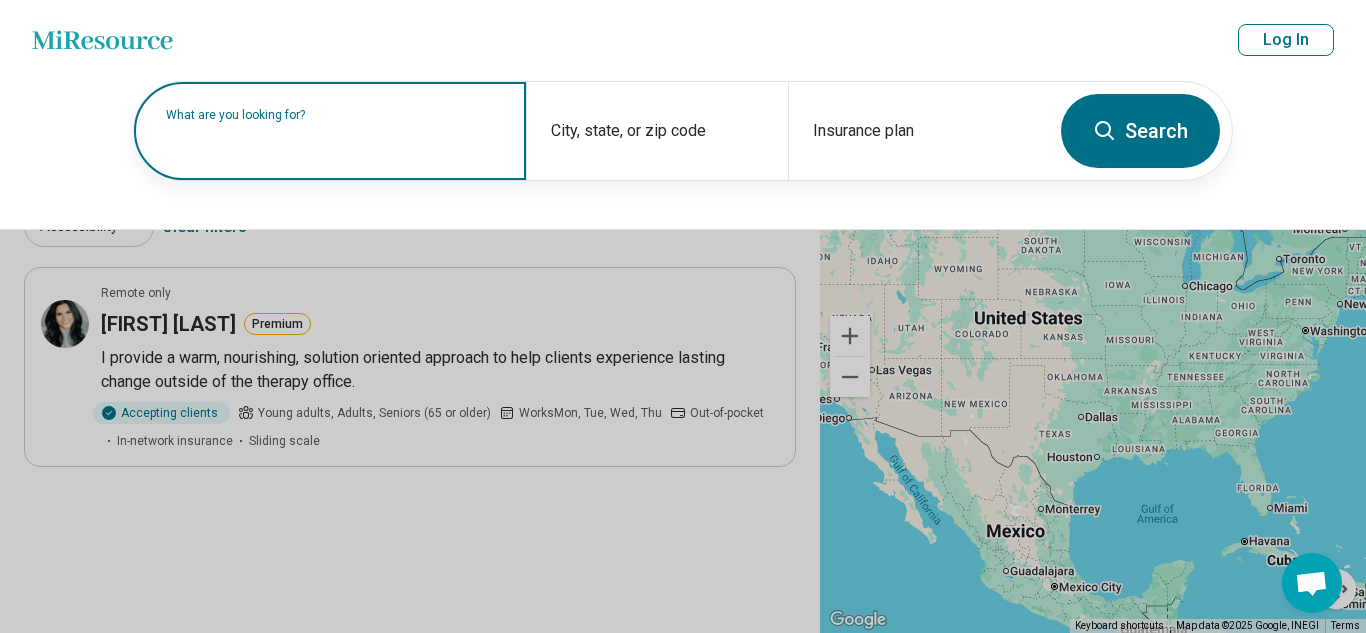 click on "What are you looking for?" at bounding box center (334, 115) 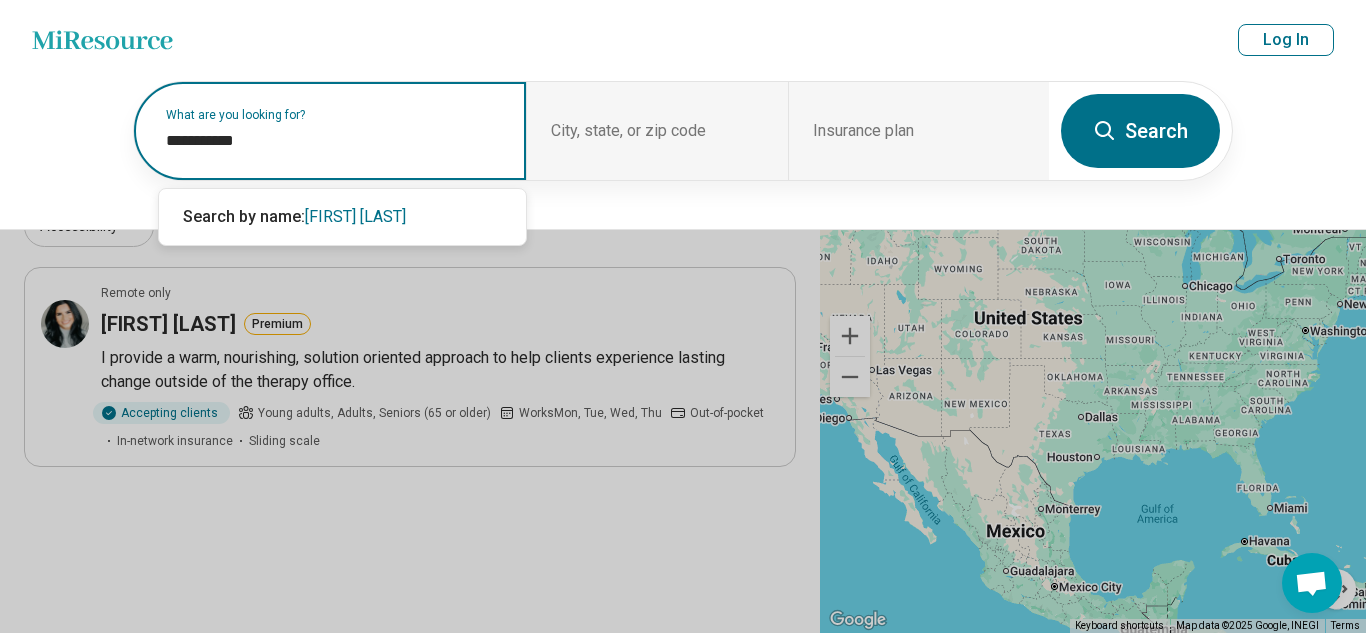 type on "**********" 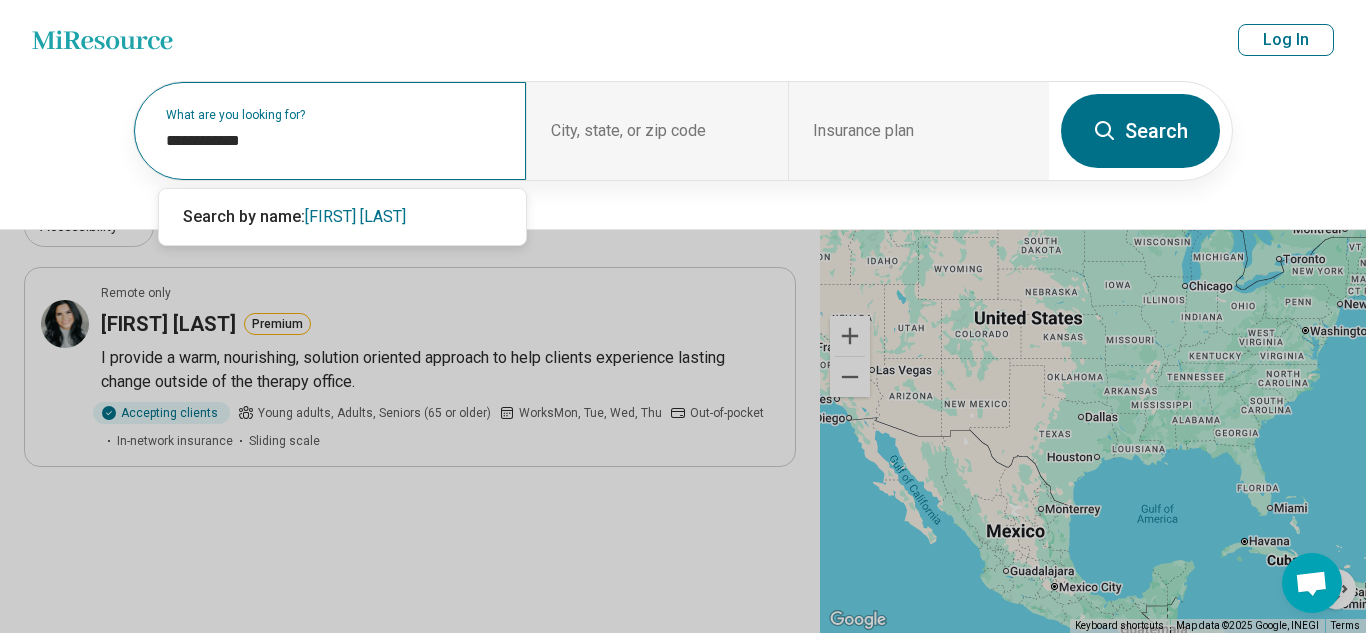 click on "Search" at bounding box center [1140, 131] 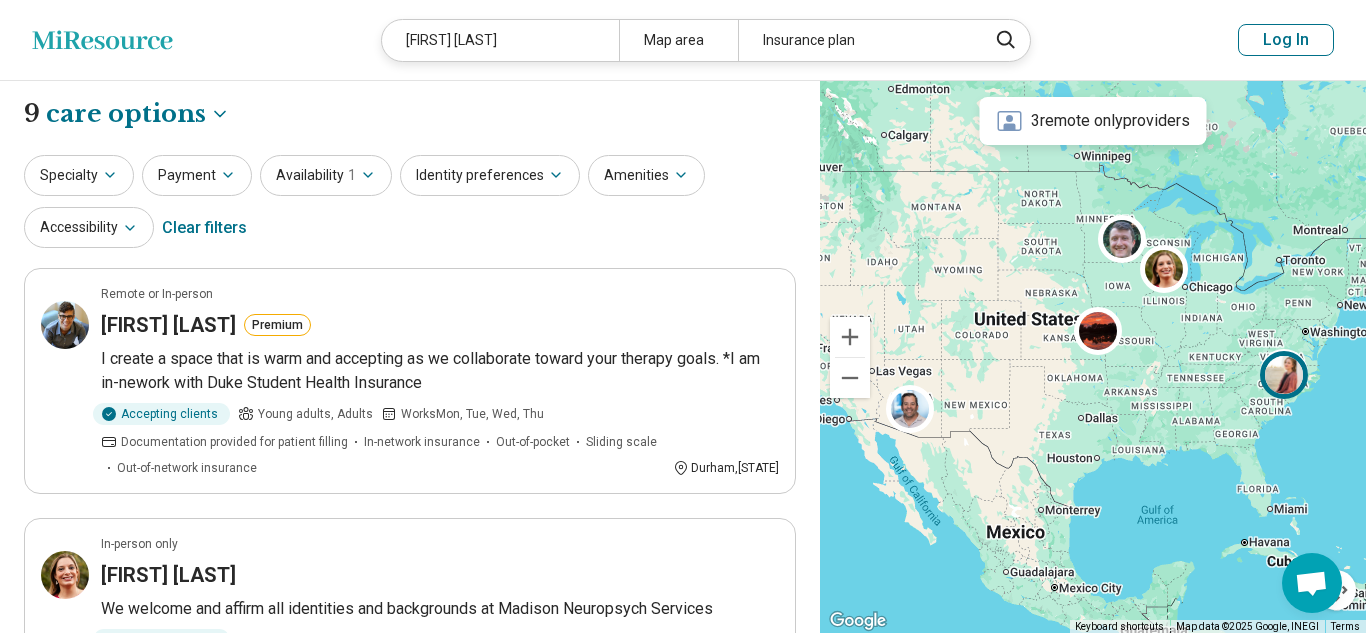 scroll, scrollTop: 1, scrollLeft: 0, axis: vertical 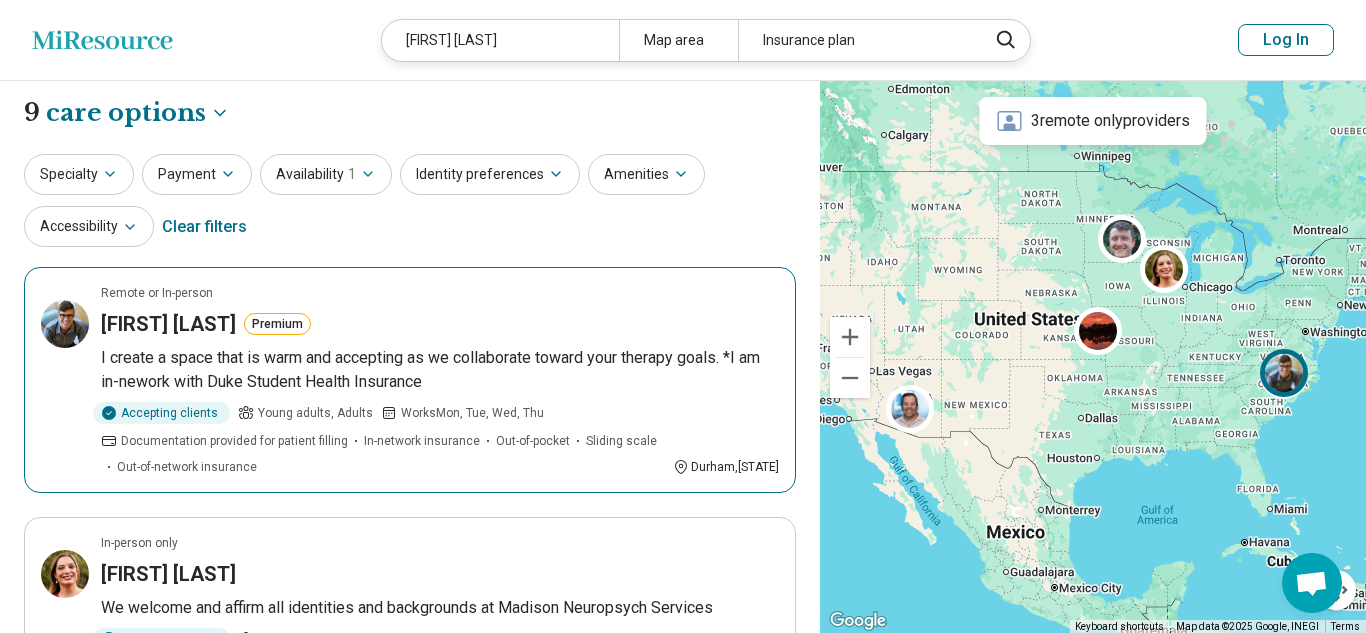 click on "I create a space that is warm and accepting as we collaborate toward your therapy goals.
*I am in-nework with  Duke Student Health Insurance" at bounding box center [440, 370] 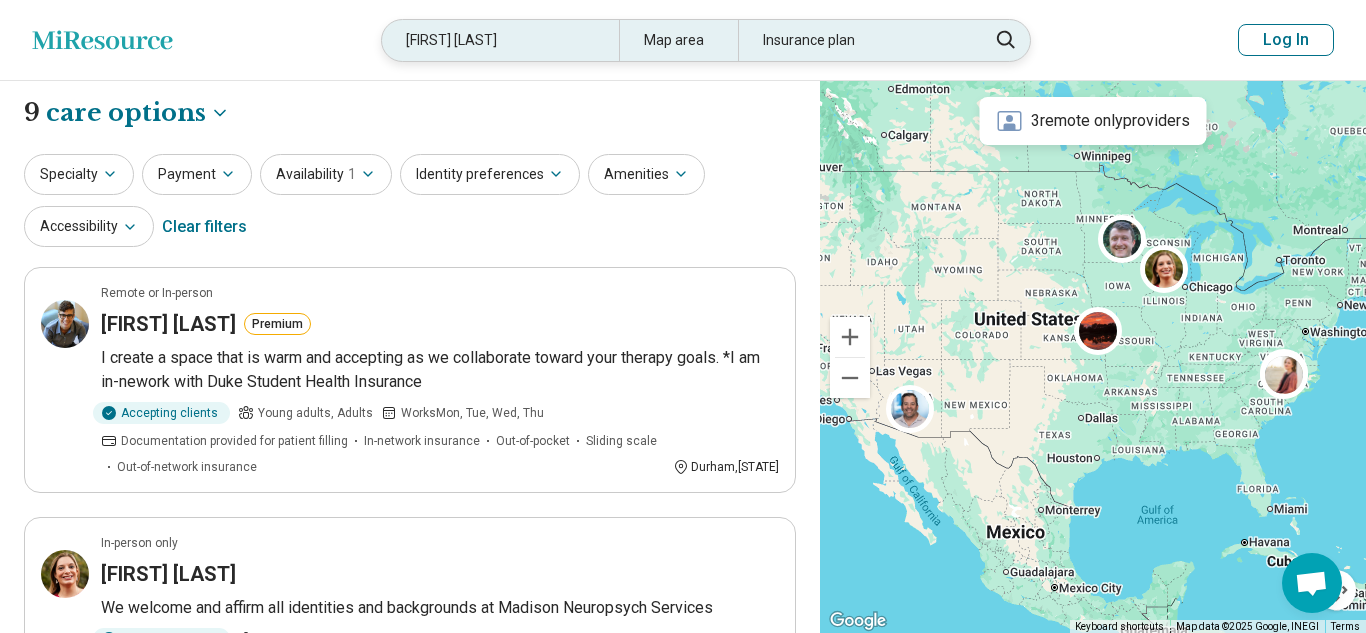 click on "Emily Porter" at bounding box center (500, 40) 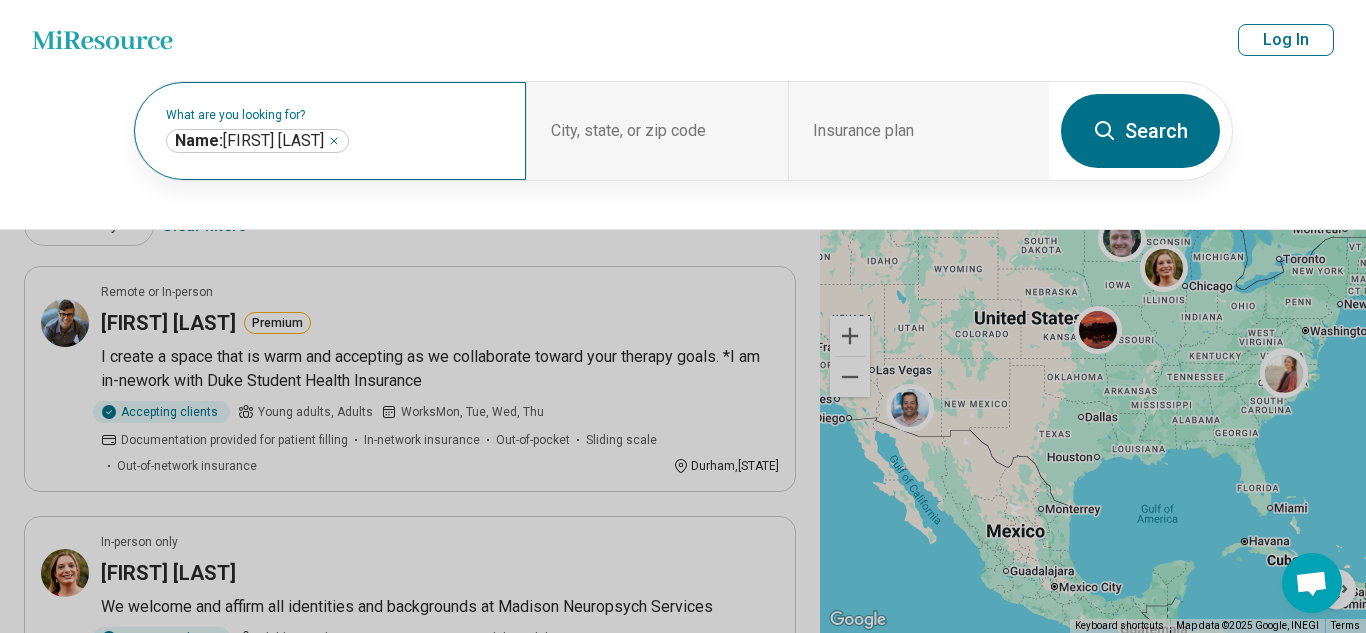 scroll, scrollTop: 0, scrollLeft: 0, axis: both 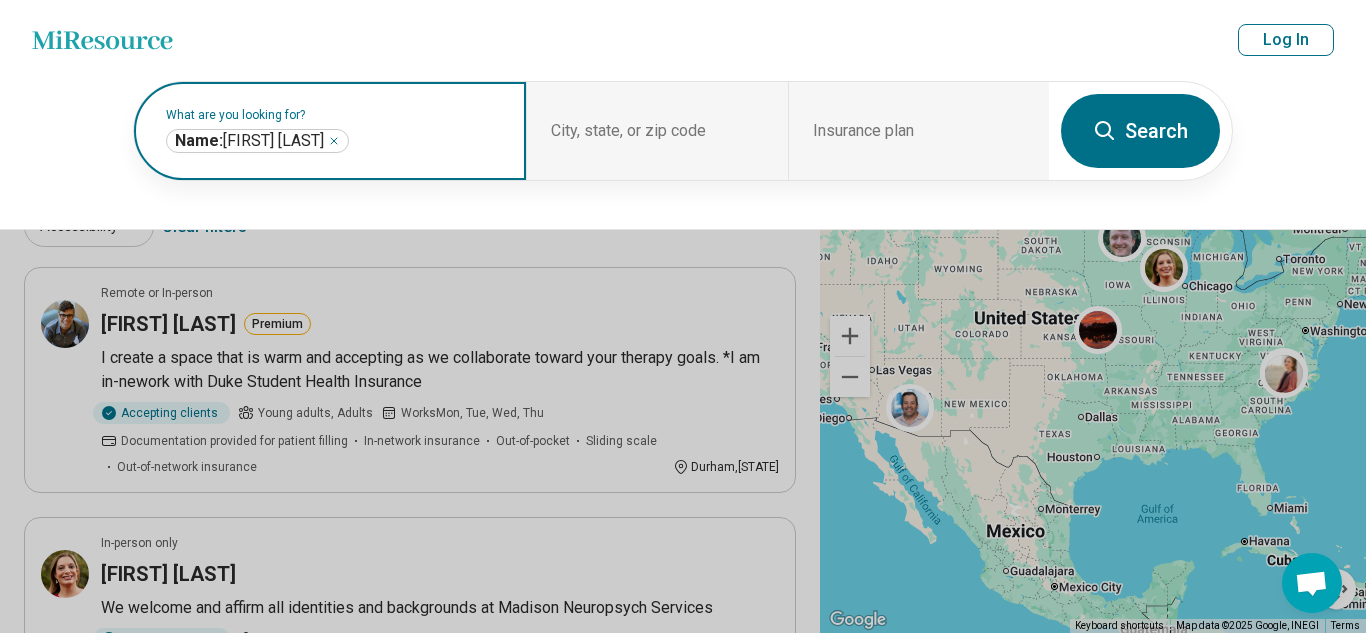 click 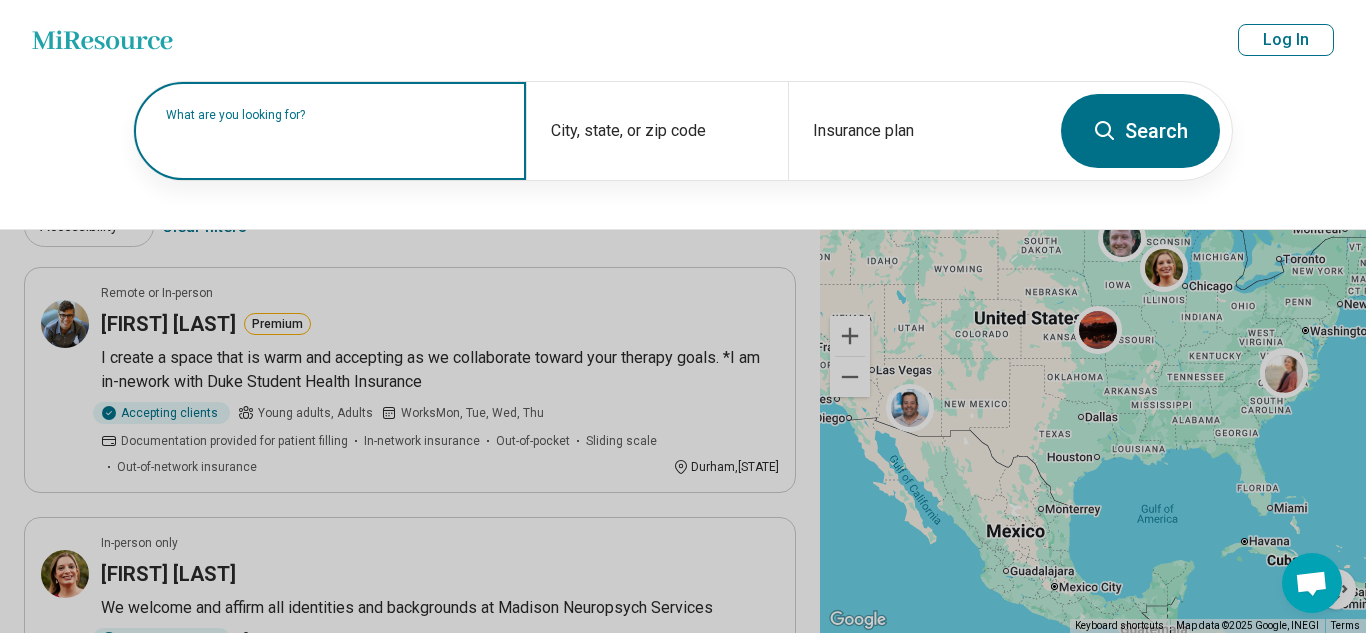 click on "What are you looking for?" at bounding box center [334, 115] 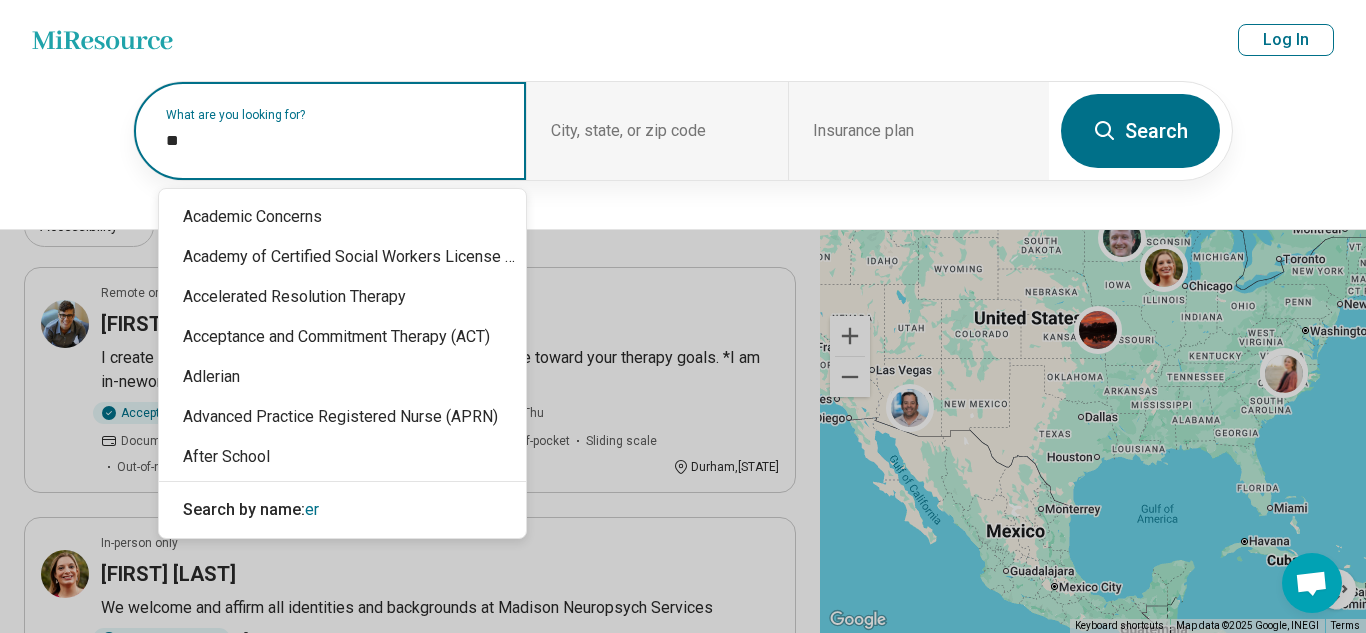 type on "*" 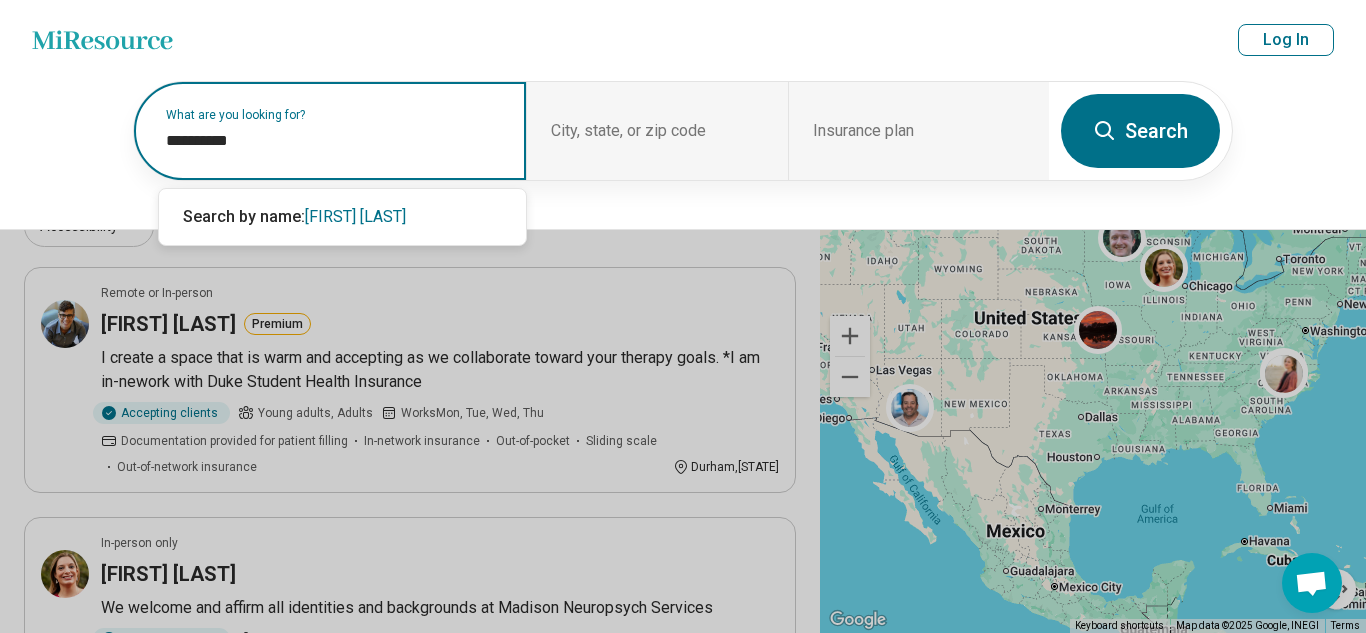 type on "**********" 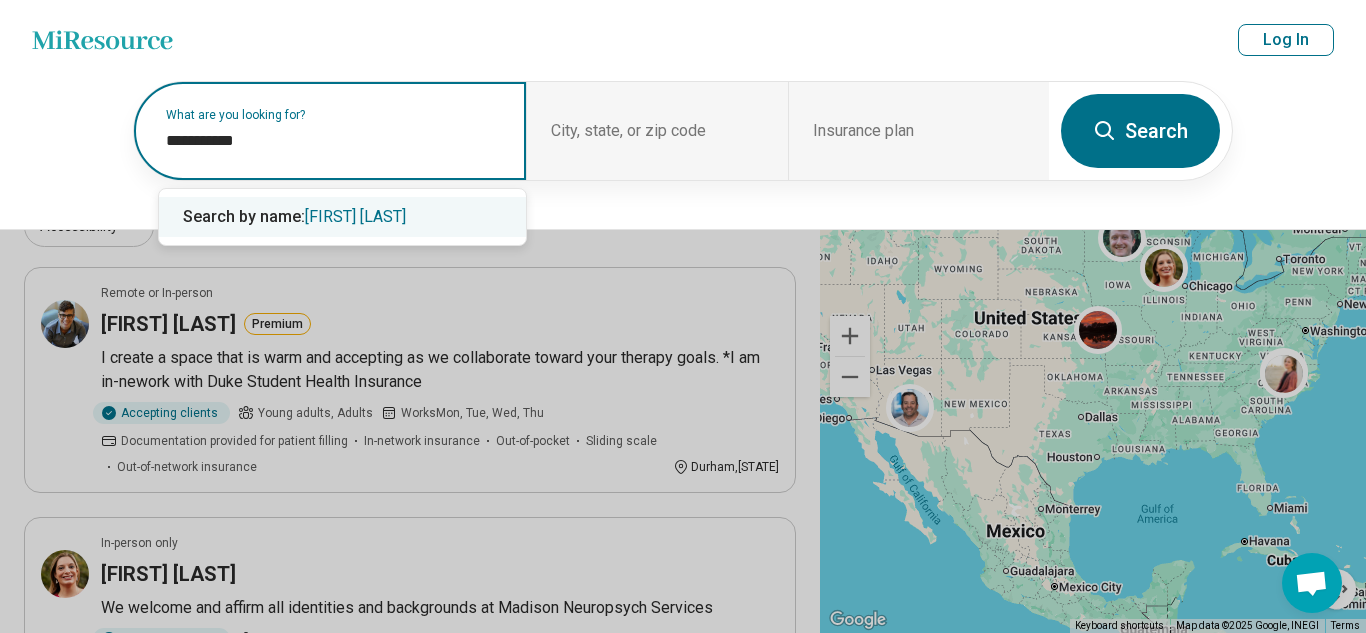 click on "Search by name:  Erica smith" at bounding box center (342, 217) 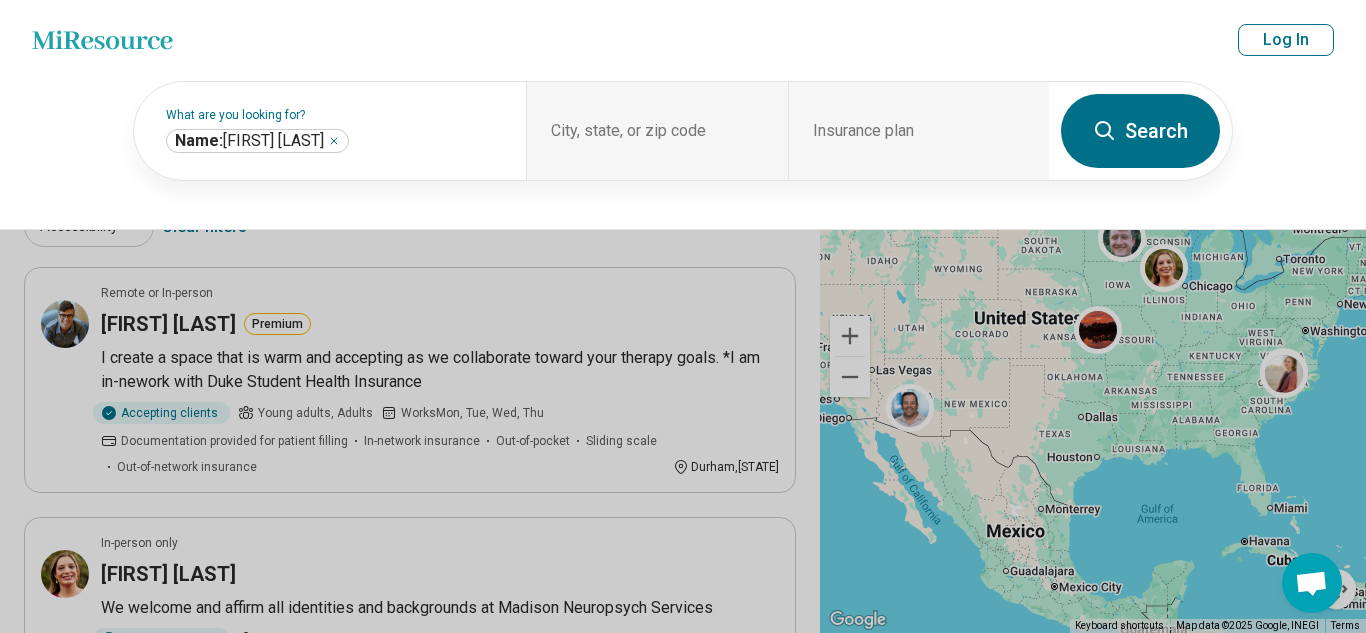 click on "Search" at bounding box center (1140, 131) 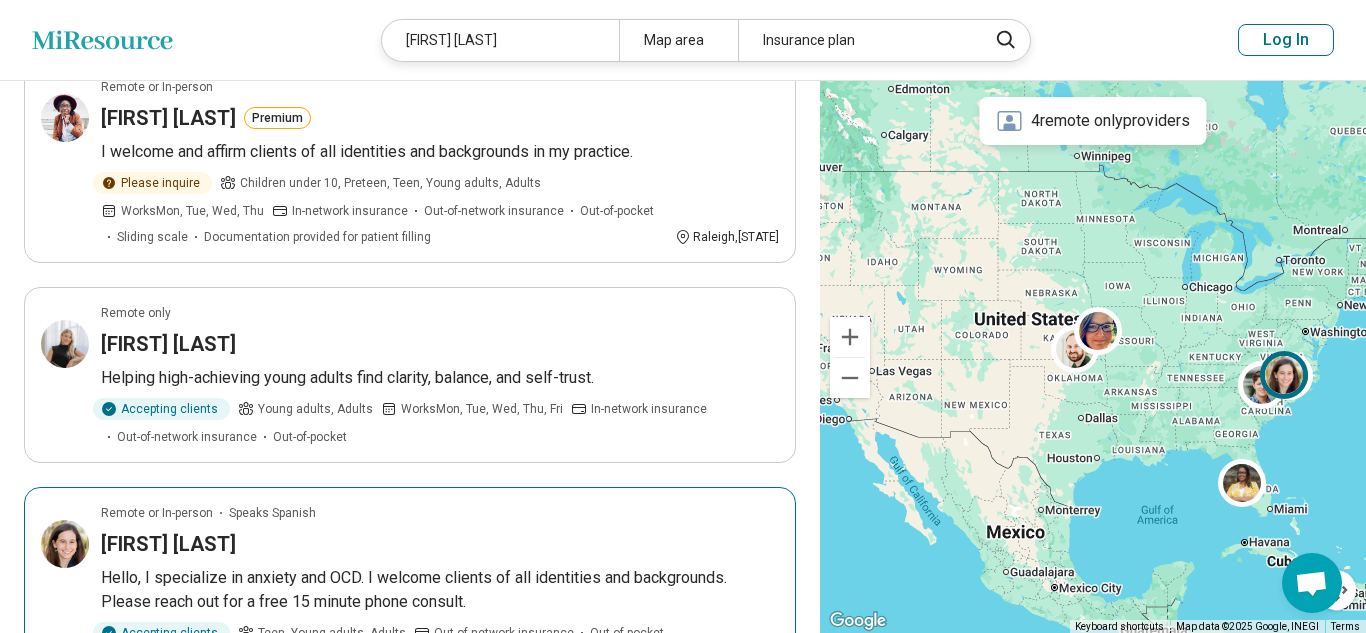scroll, scrollTop: 453, scrollLeft: 0, axis: vertical 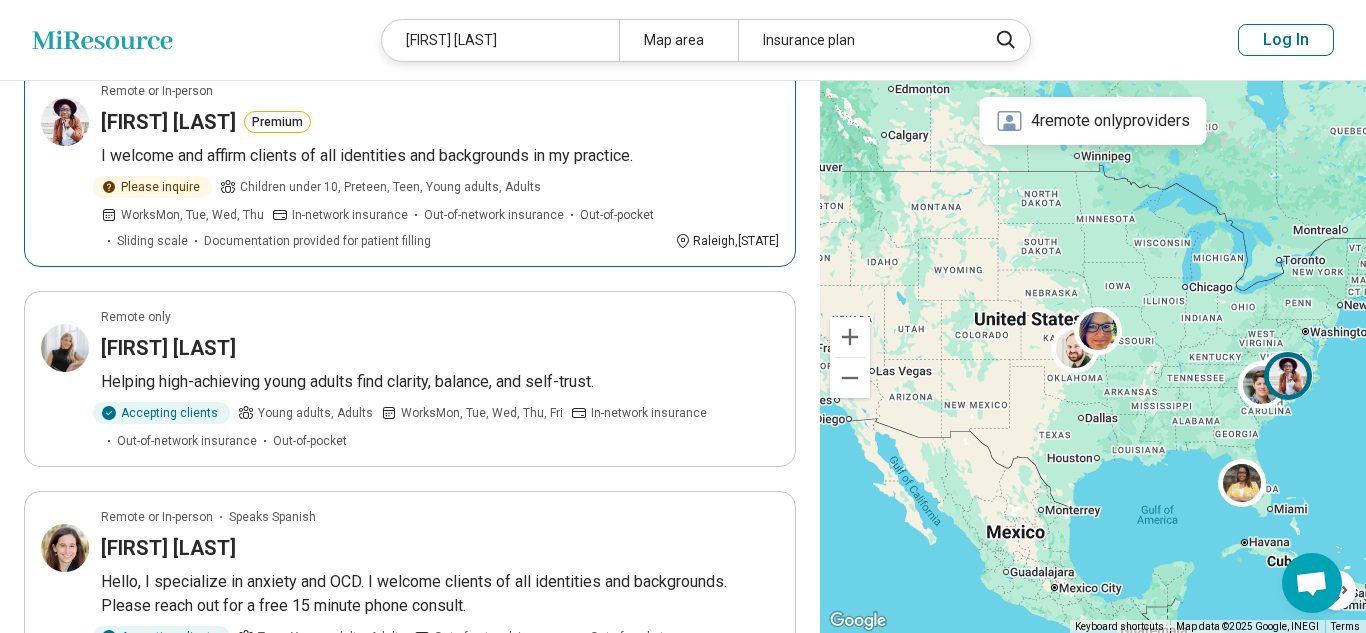 click on "I welcome and affirm clients of all identities and backgrounds in my practice." at bounding box center (440, 156) 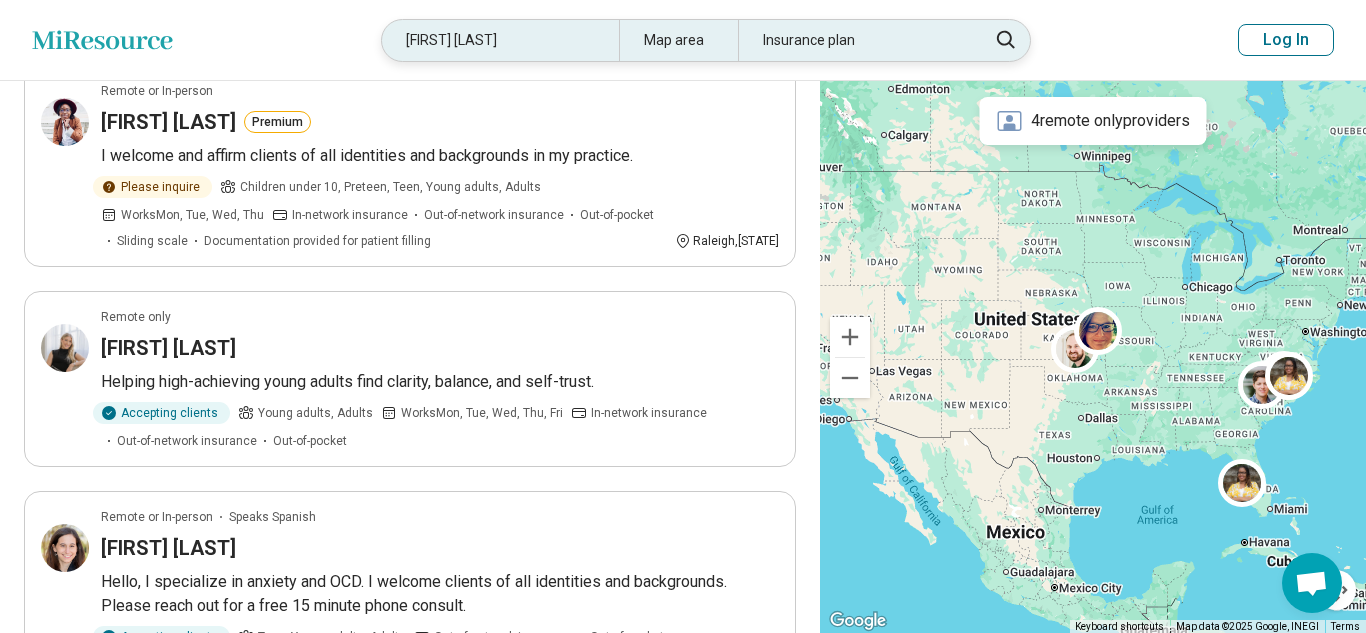 click on "Erica smith" at bounding box center [500, 40] 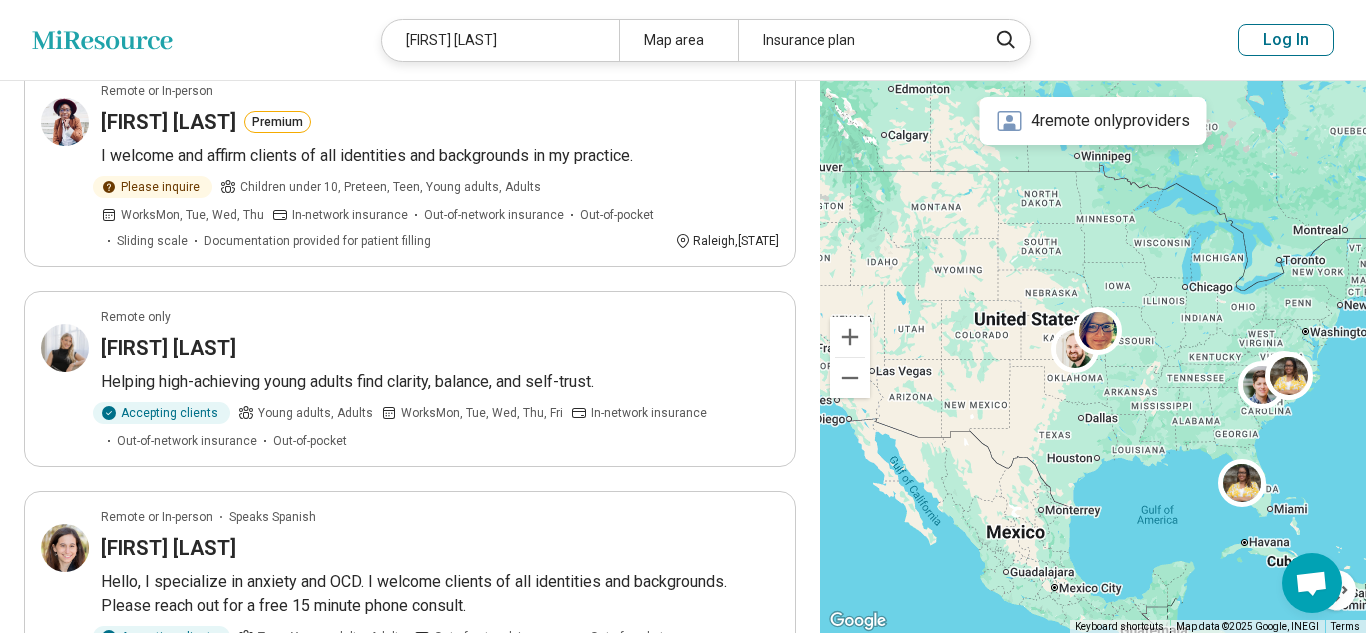 scroll, scrollTop: 452, scrollLeft: 0, axis: vertical 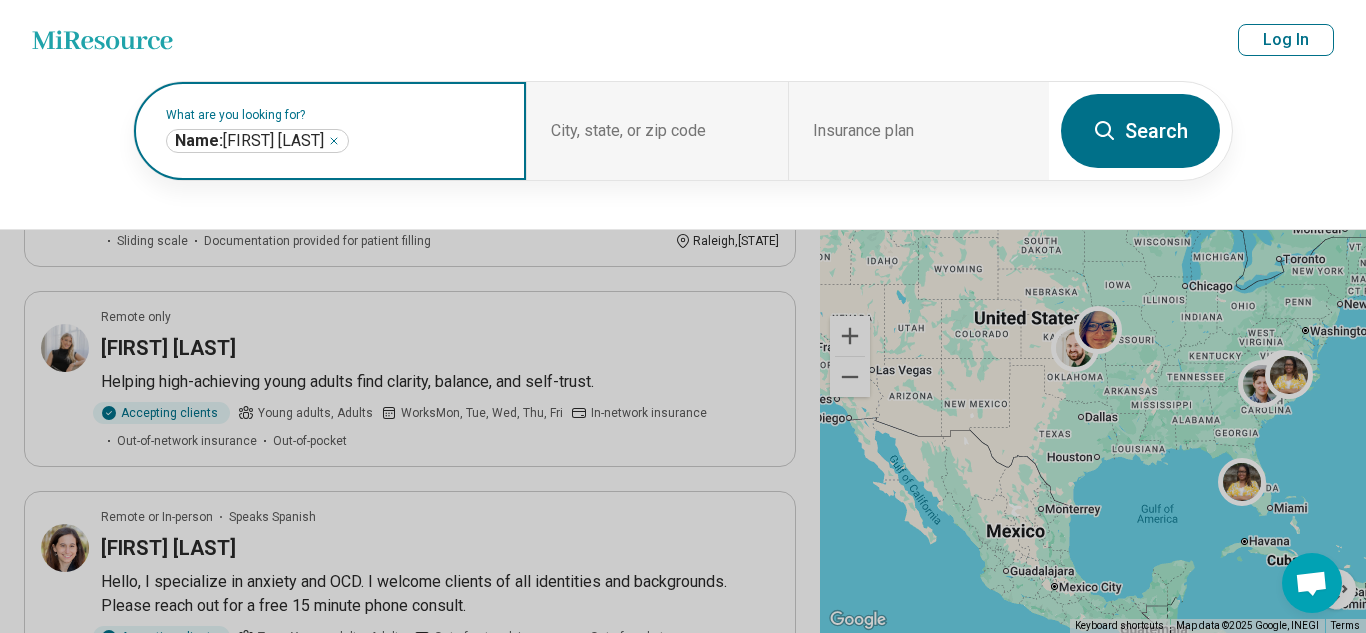 click 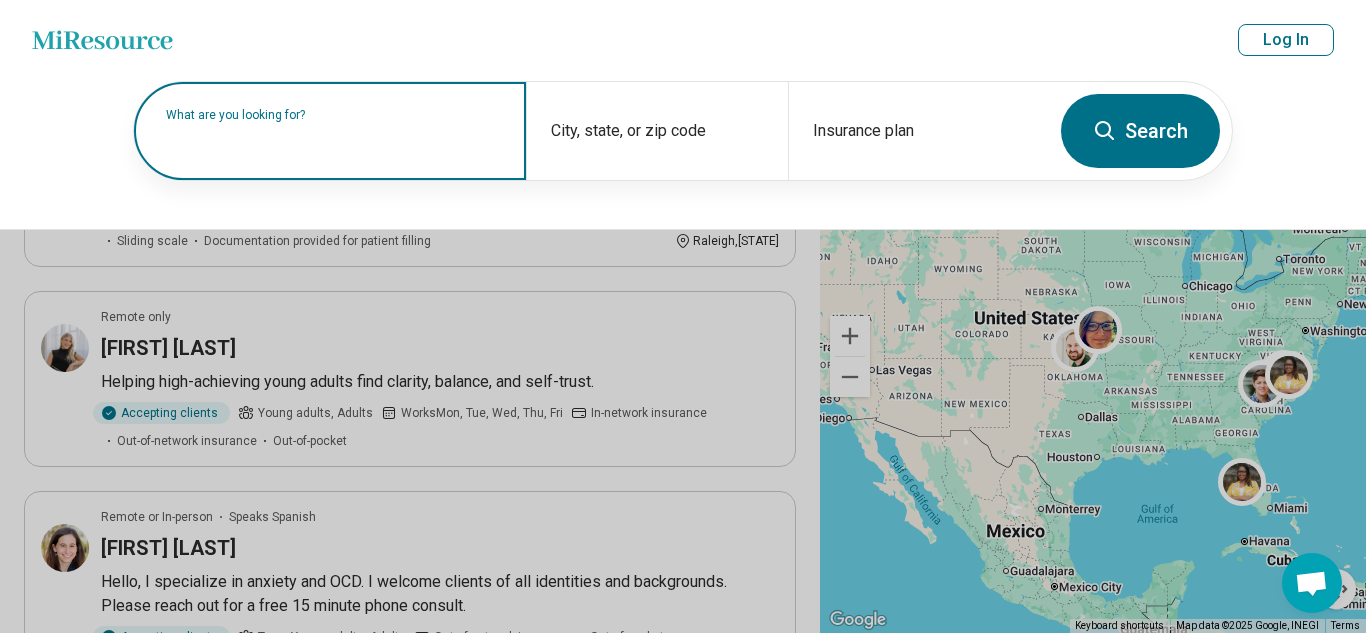 click on "What are you looking for?" at bounding box center [334, 115] 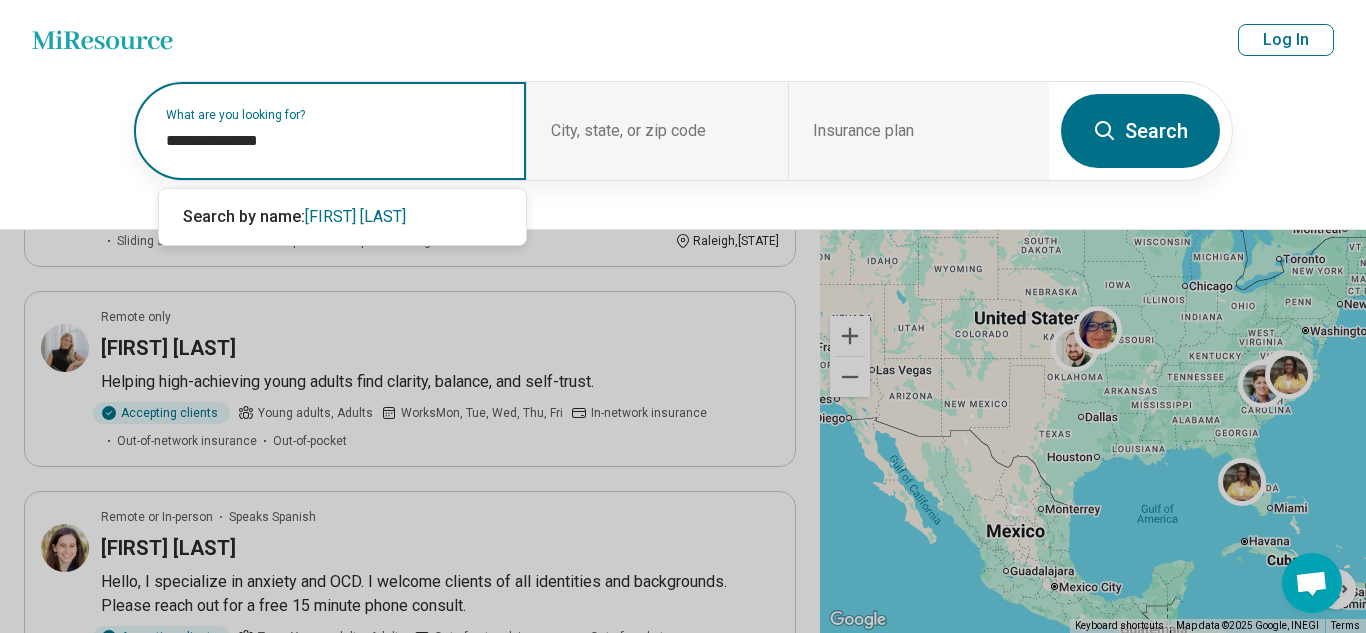 type on "**********" 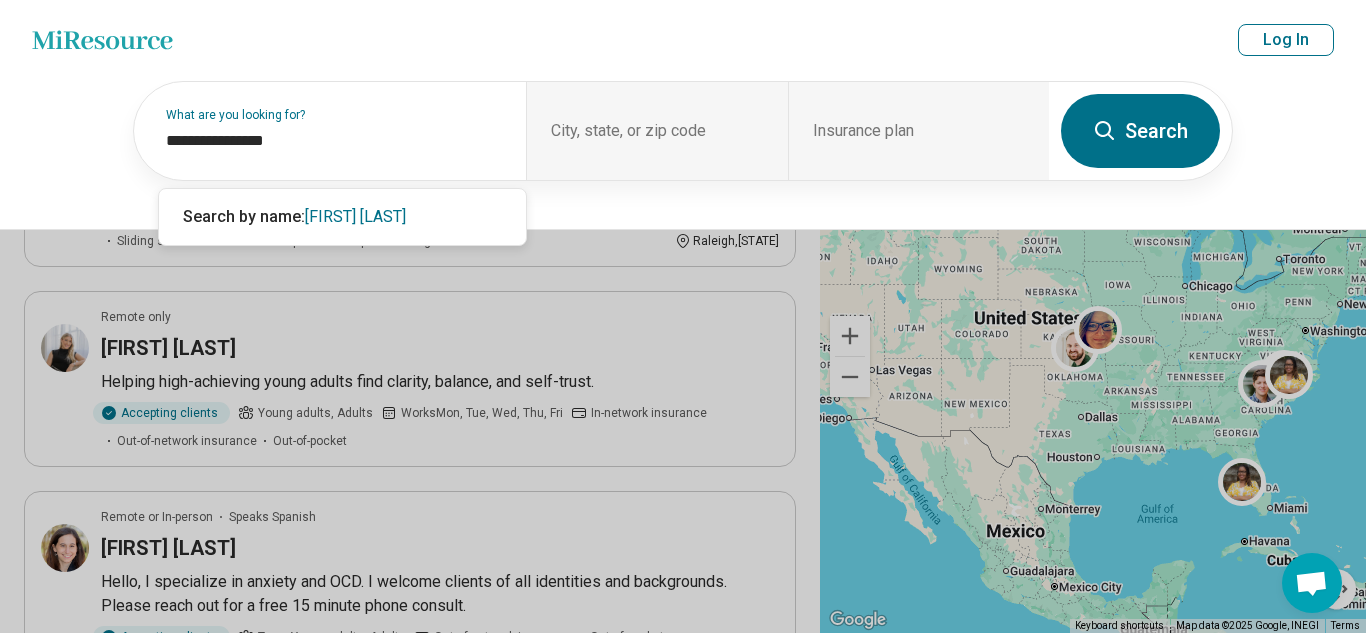 click on "Search" at bounding box center [1140, 131] 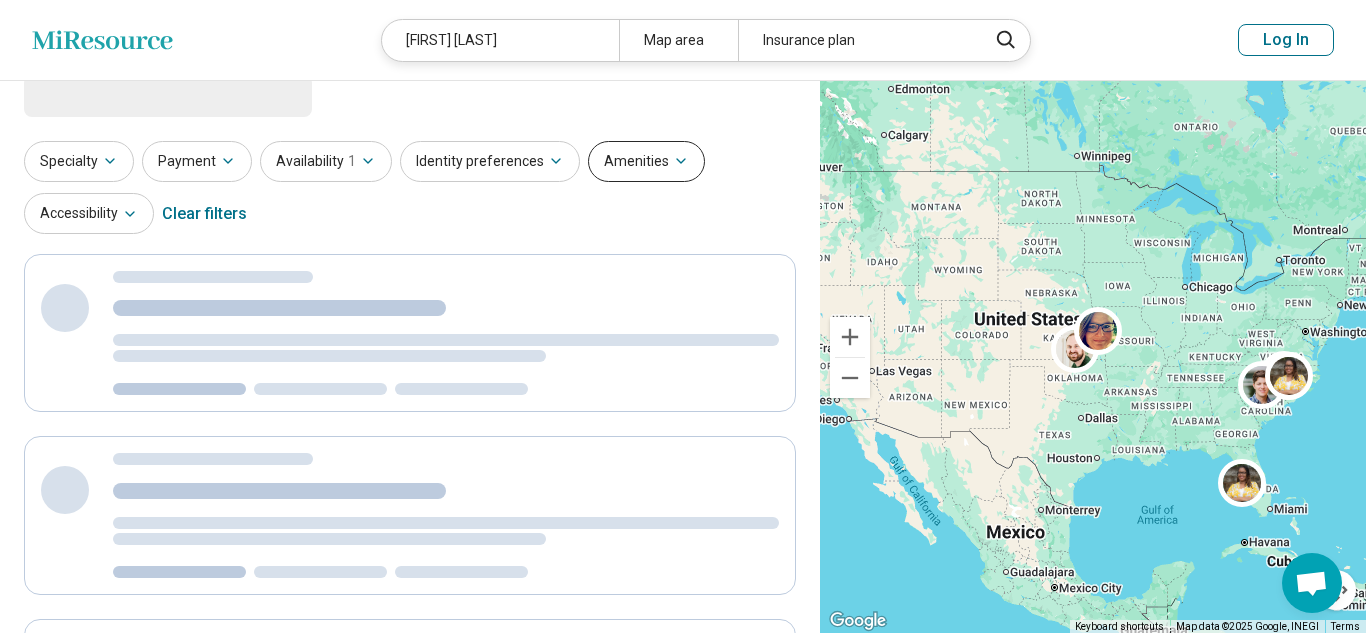 scroll, scrollTop: 0, scrollLeft: 0, axis: both 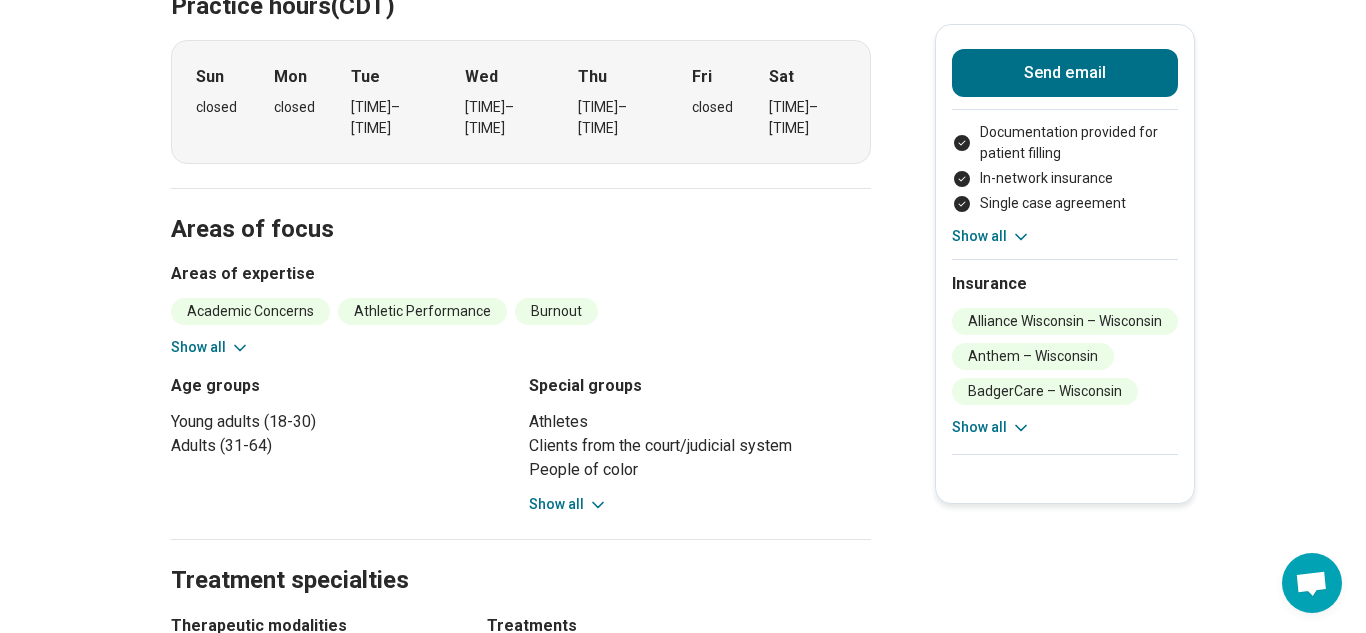 click on "Show all" at bounding box center (568, 504) 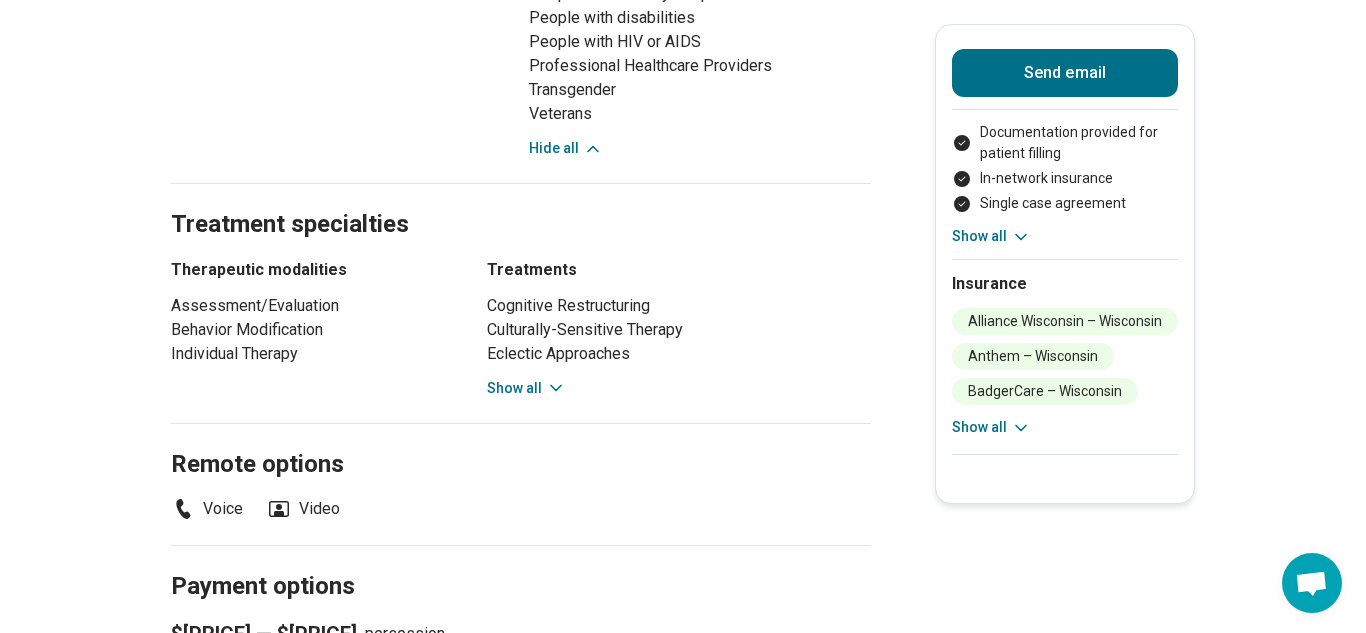scroll, scrollTop: 1248, scrollLeft: 0, axis: vertical 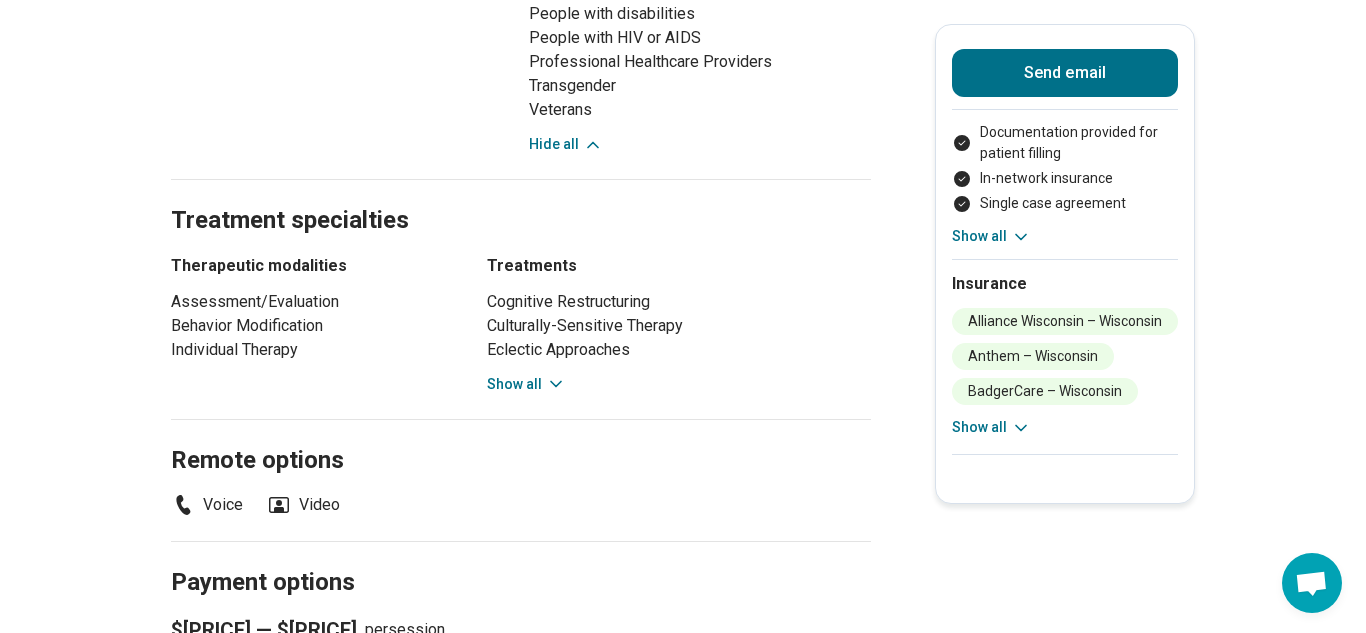 click on "Show all" at bounding box center [526, 384] 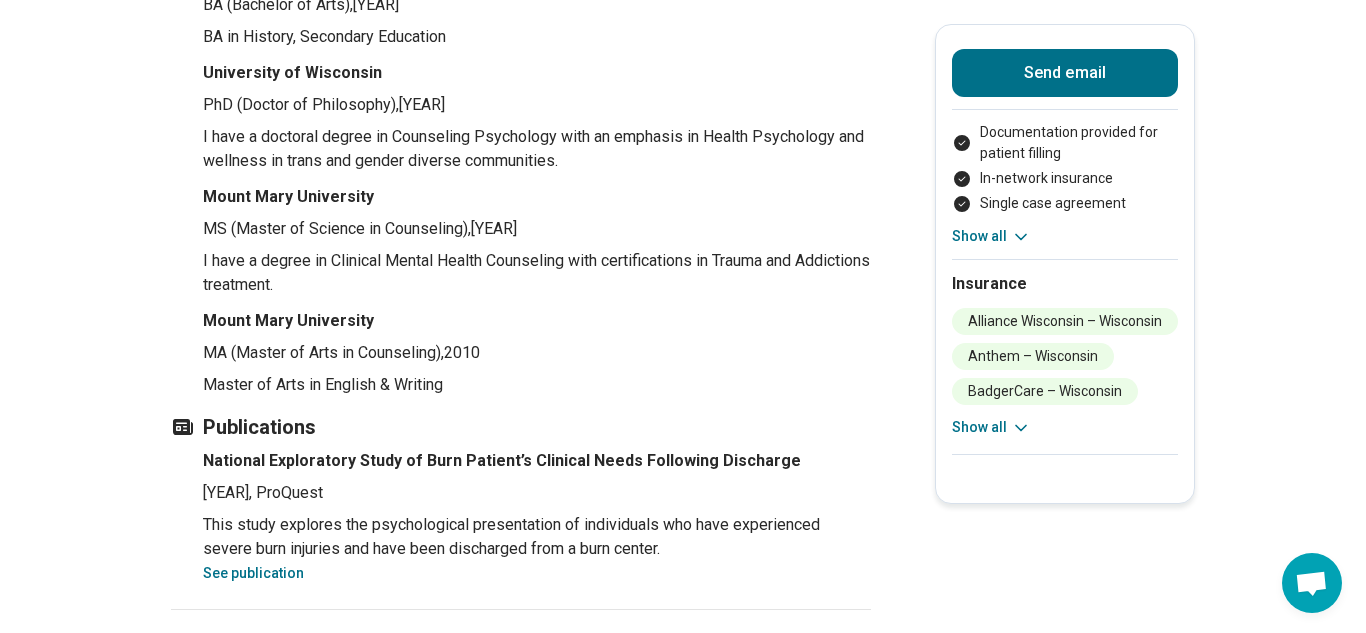scroll, scrollTop: 0, scrollLeft: 0, axis: both 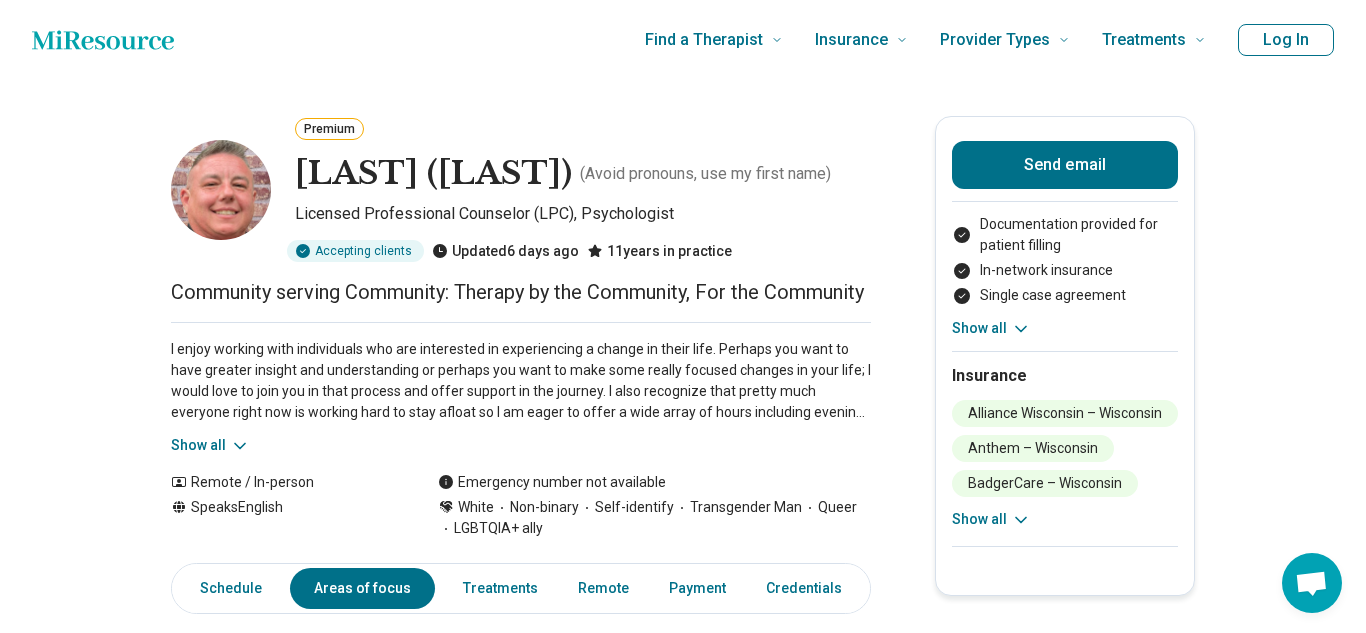 click on "Premium Elaina (Meier) Meier ( Avoid pronouns, use my first name ) Licensed Professional Counselor (LPC), Psychologist Accepting clients Updated  6 days ago 11  years in practice Community serving Community: Therapy by the Community, For the Community Show all Remote / In-person Speaks  English Emergency number not available White Non-binary Self-identify Transgender Man Queer LGBTQIA+ ally Send email Documentation provided for patient filling In-network insurance Single case agreement Out-of-network insurance Package pricing Out-of-pocket Sliding scale I offer a free consultation Show all Insurance Alliance Wisconsin – Wisconsin Anthem – Wisconsin BadgerCare – Wisconsin Blue Cross Blue Shield – Wisconsin Dean Health Plan – Wisconsin Forward Health – Wisconsin Medica – Wisconsin Quartz – Wisconsin UMR – Wisconsin United HealthCare – Wisconsin Show all Schedule Areas of focus Treatments Remote Payment Credentials Other Practice hours  (CDT) Sun closed Mon closed Tue 10:30 am  –   10:30 pm" at bounding box center (683, 2212) 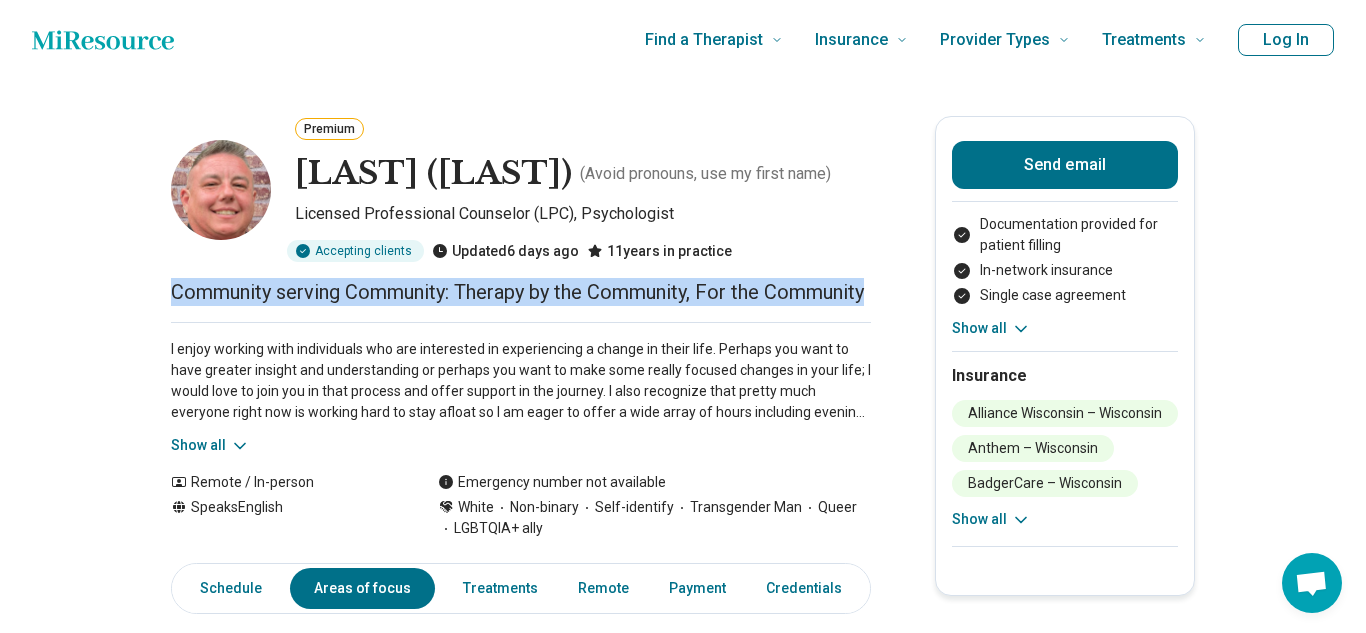 drag, startPoint x: 169, startPoint y: 299, endPoint x: 311, endPoint y: 341, distance: 148.08105 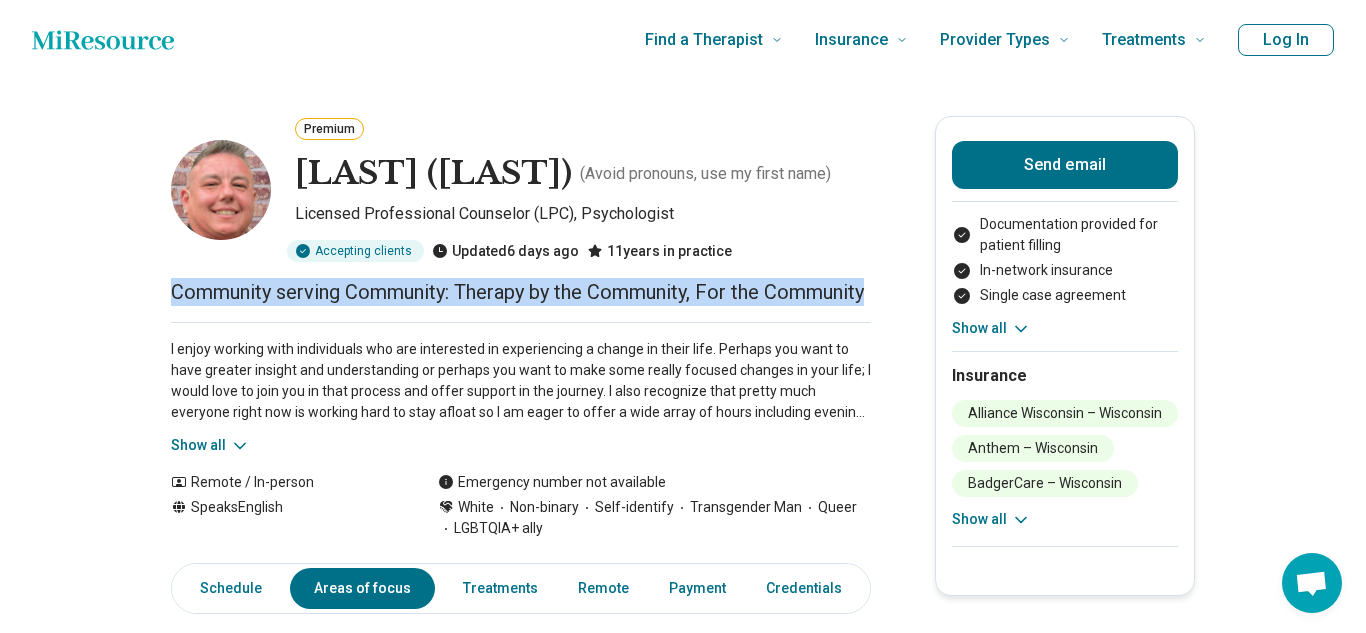 copy on "Community serving Community: Therapy by the Community, For the Community" 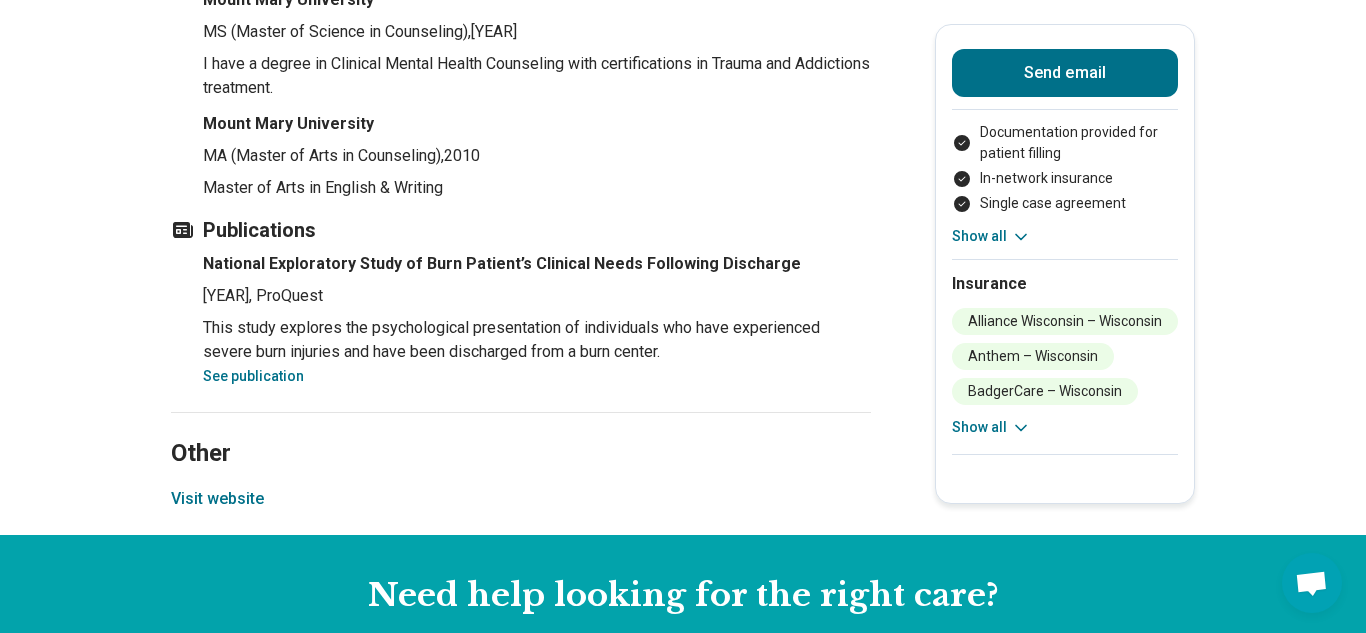 scroll, scrollTop: 3813, scrollLeft: 0, axis: vertical 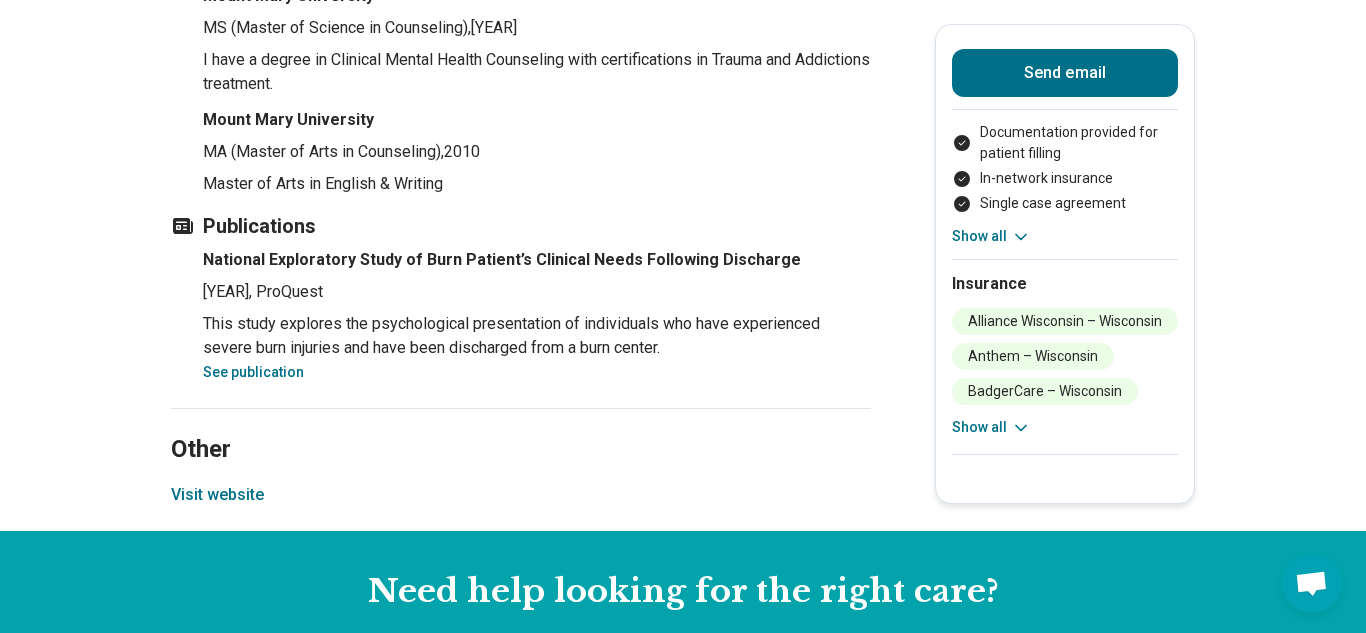 click on "Visit website" at bounding box center (217, 495) 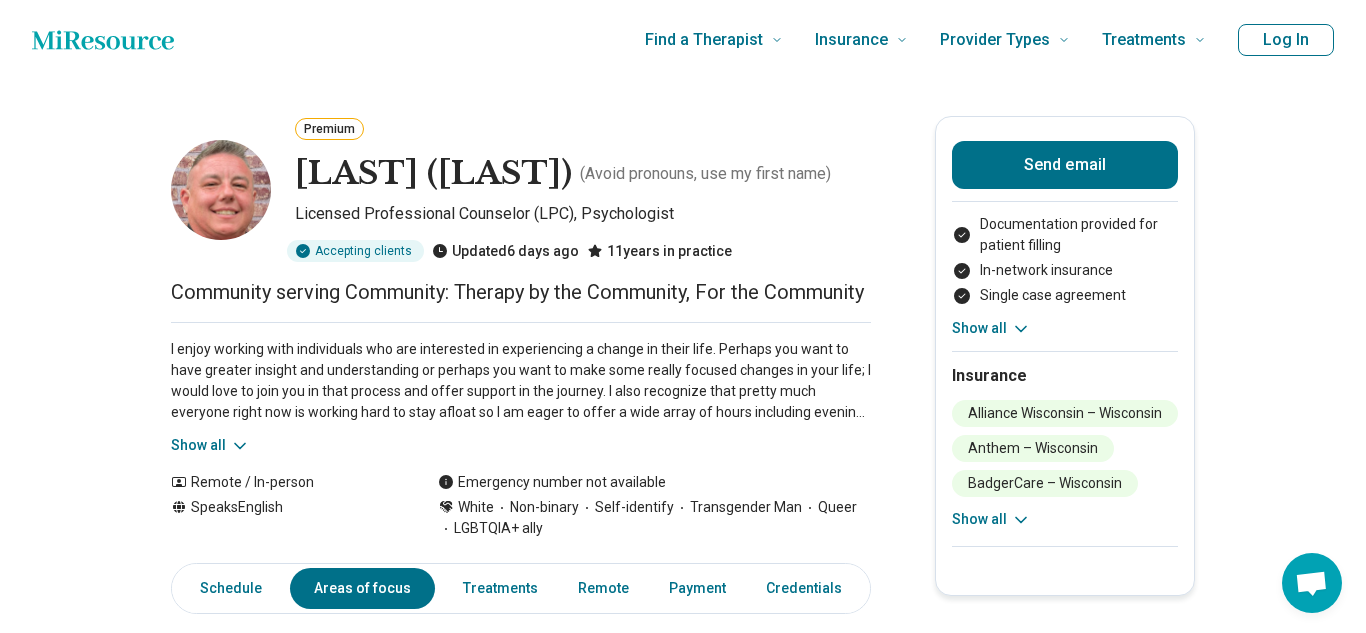 click on "Show all" at bounding box center (210, 445) 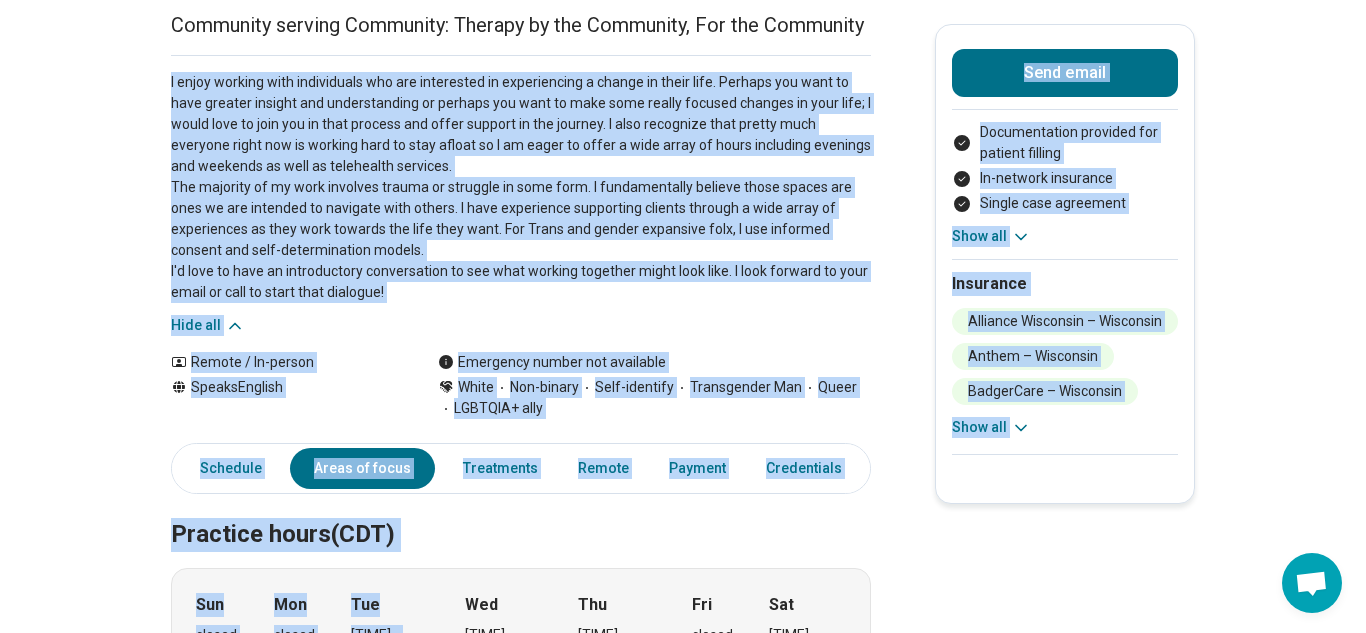 scroll, scrollTop: 287, scrollLeft: 0, axis: vertical 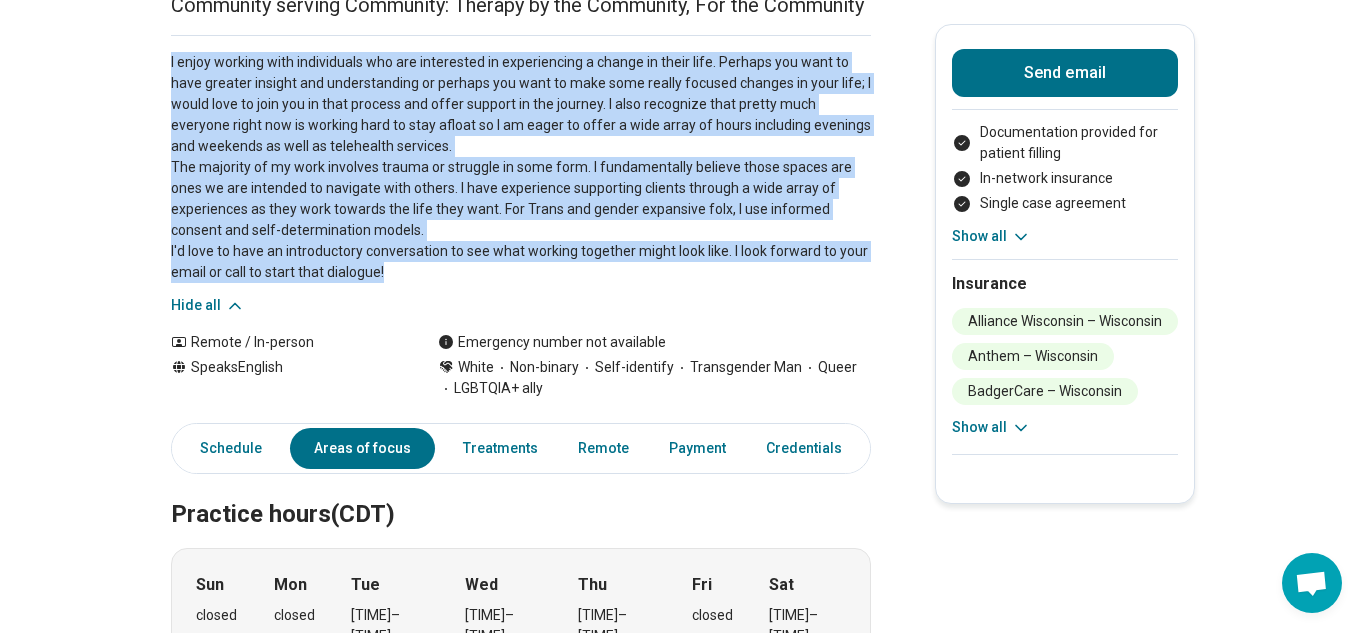 drag, startPoint x: 170, startPoint y: 382, endPoint x: 399, endPoint y: 315, distance: 238.60008 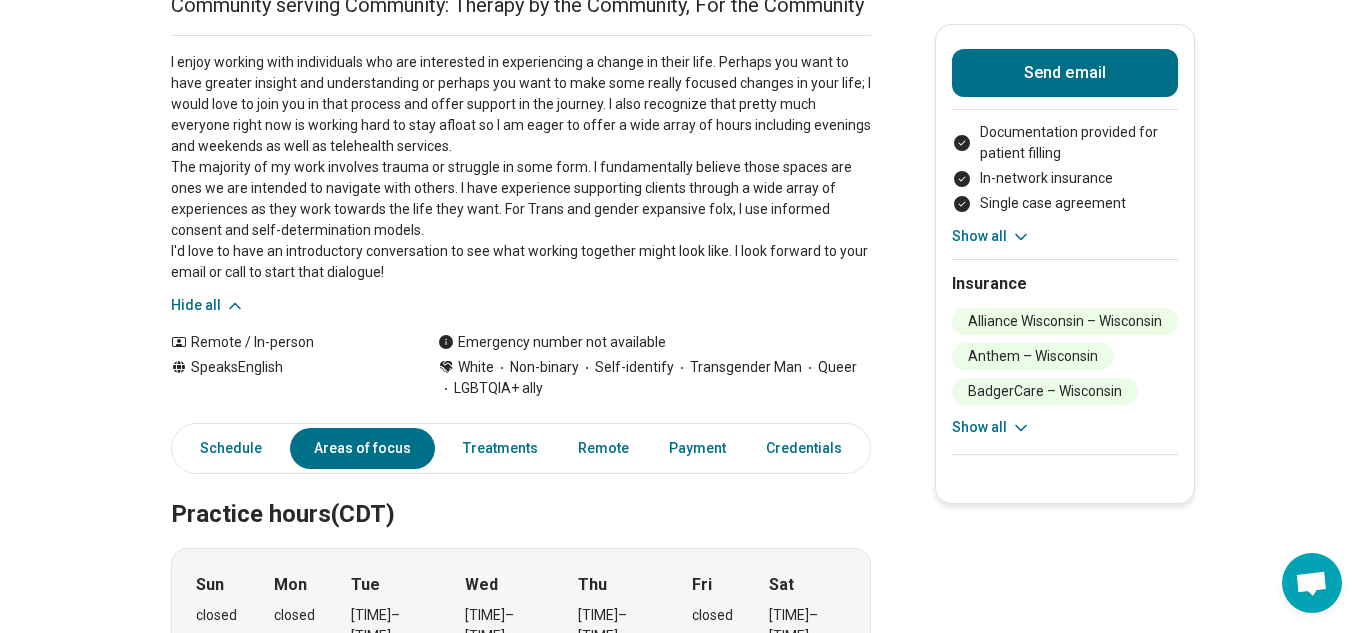 scroll, scrollTop: 0, scrollLeft: 0, axis: both 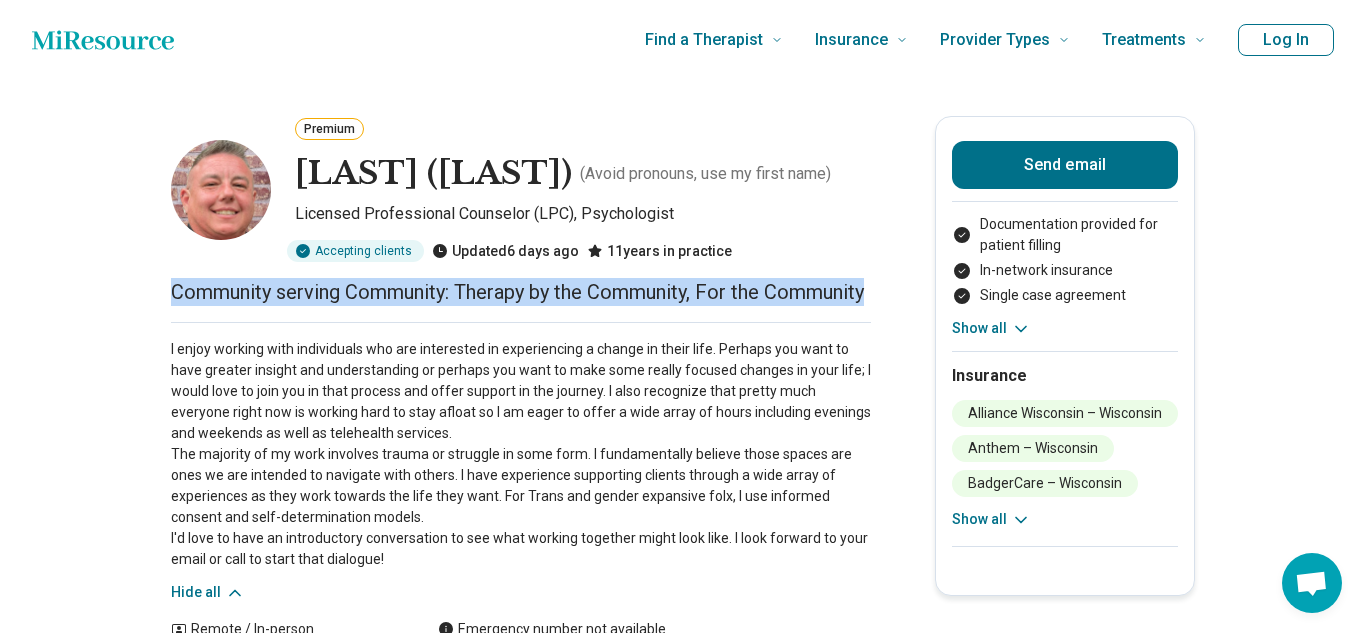 drag, startPoint x: 171, startPoint y: 298, endPoint x: 296, endPoint y: 327, distance: 128.31992 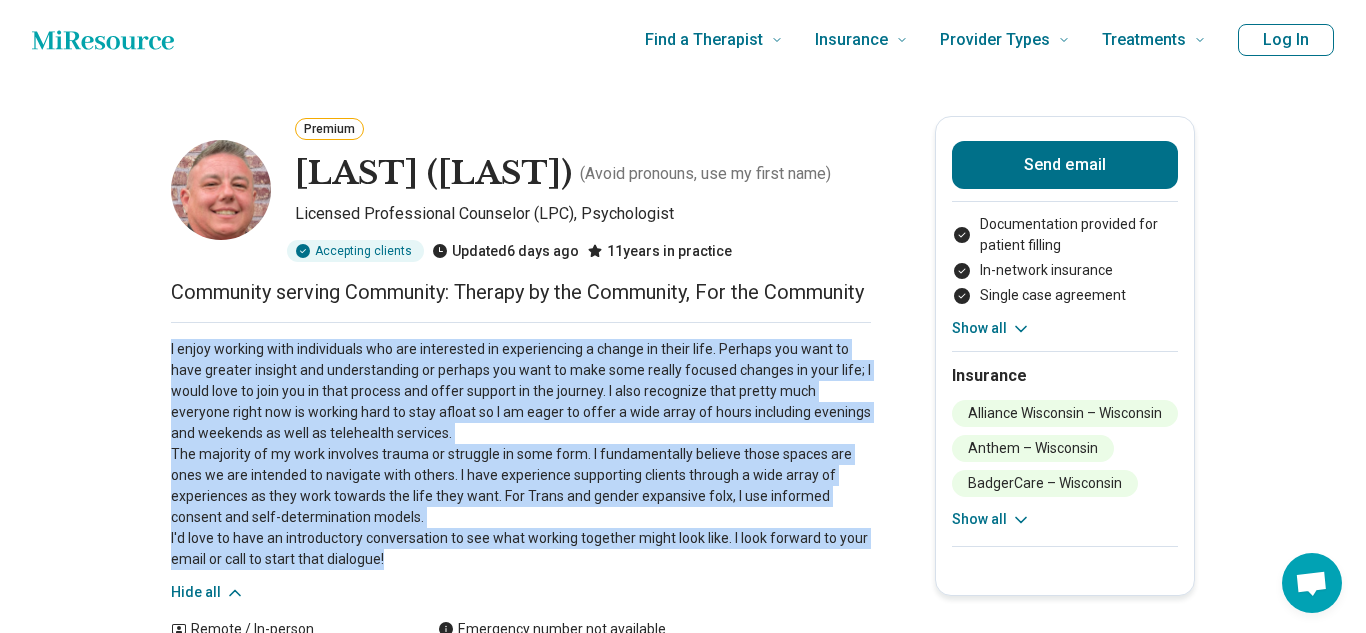 drag, startPoint x: 170, startPoint y: 382, endPoint x: 401, endPoint y: 585, distance: 307.52237 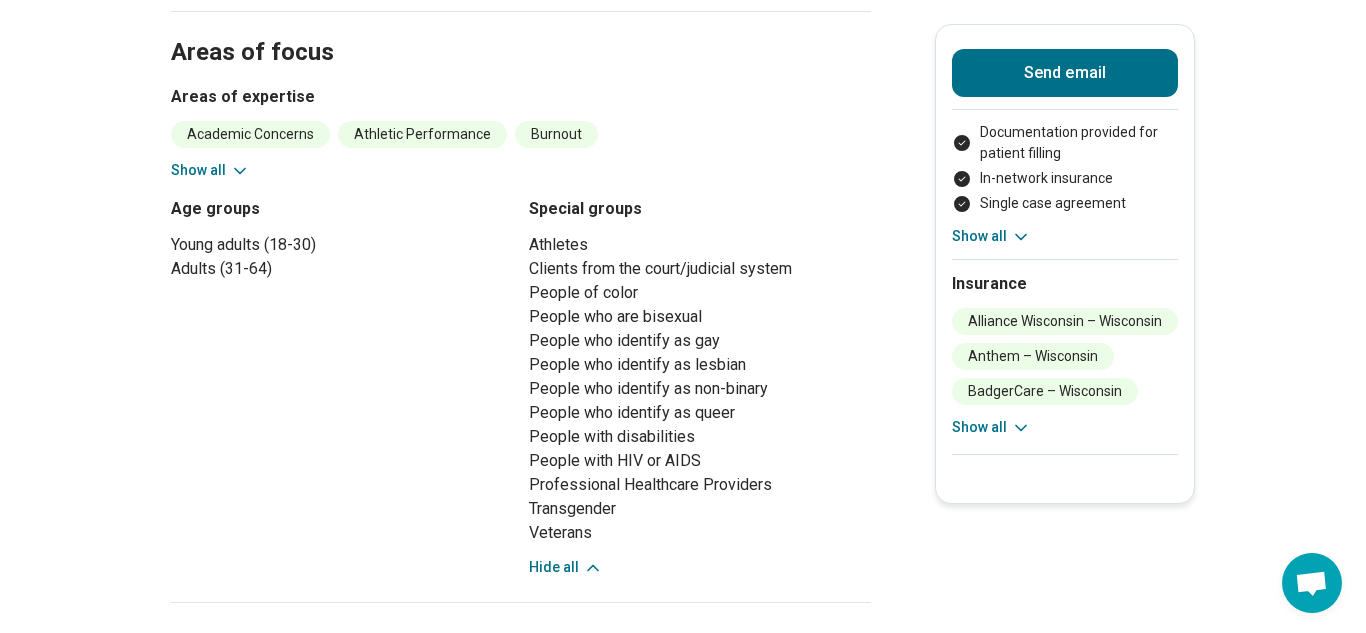 scroll, scrollTop: 974, scrollLeft: 0, axis: vertical 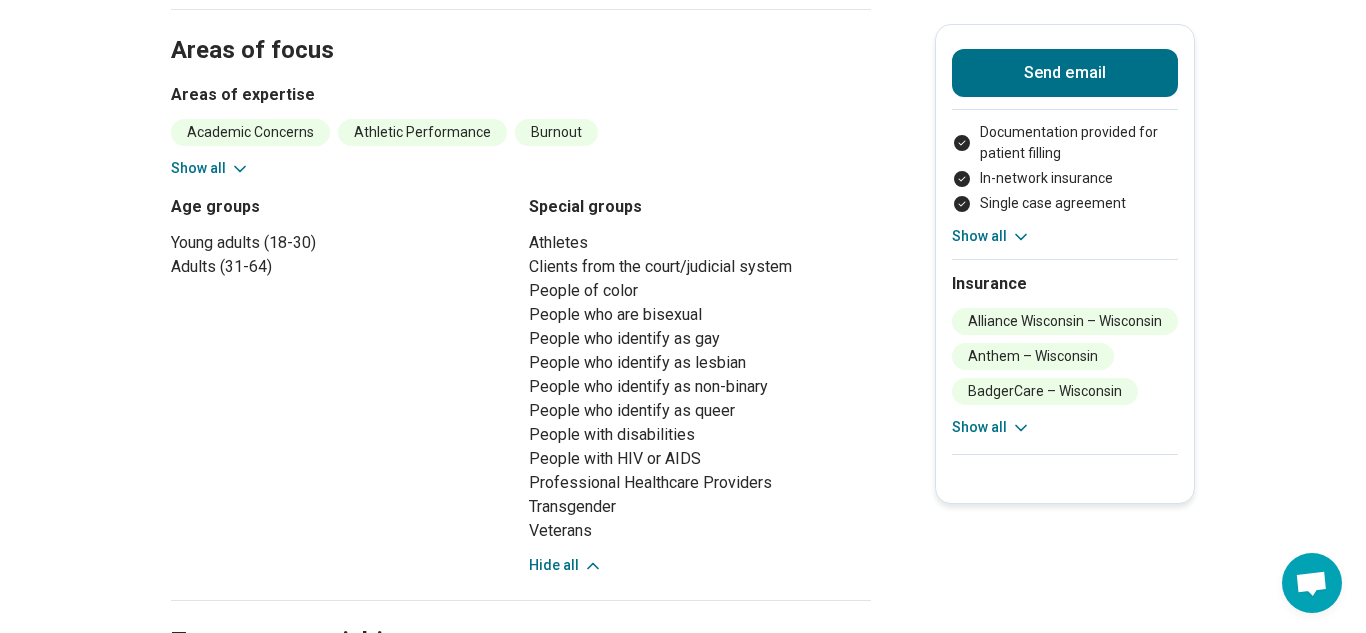 click on "Show all" at bounding box center [991, 427] 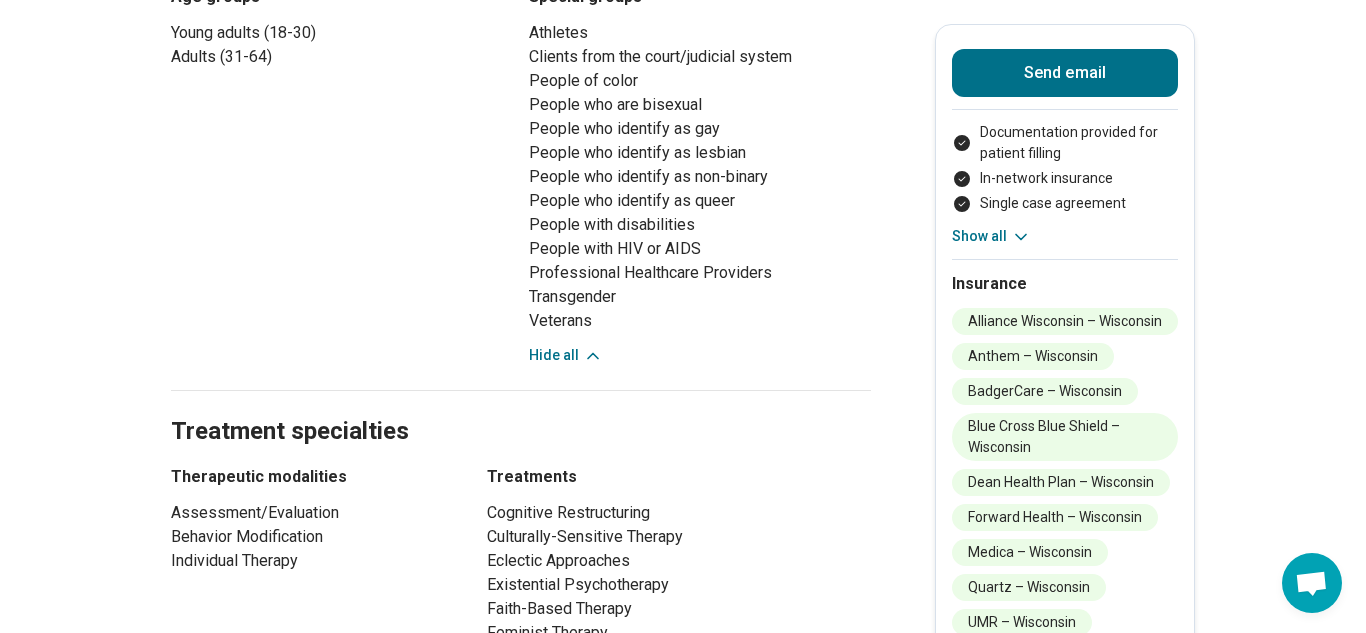 scroll, scrollTop: 1188, scrollLeft: 0, axis: vertical 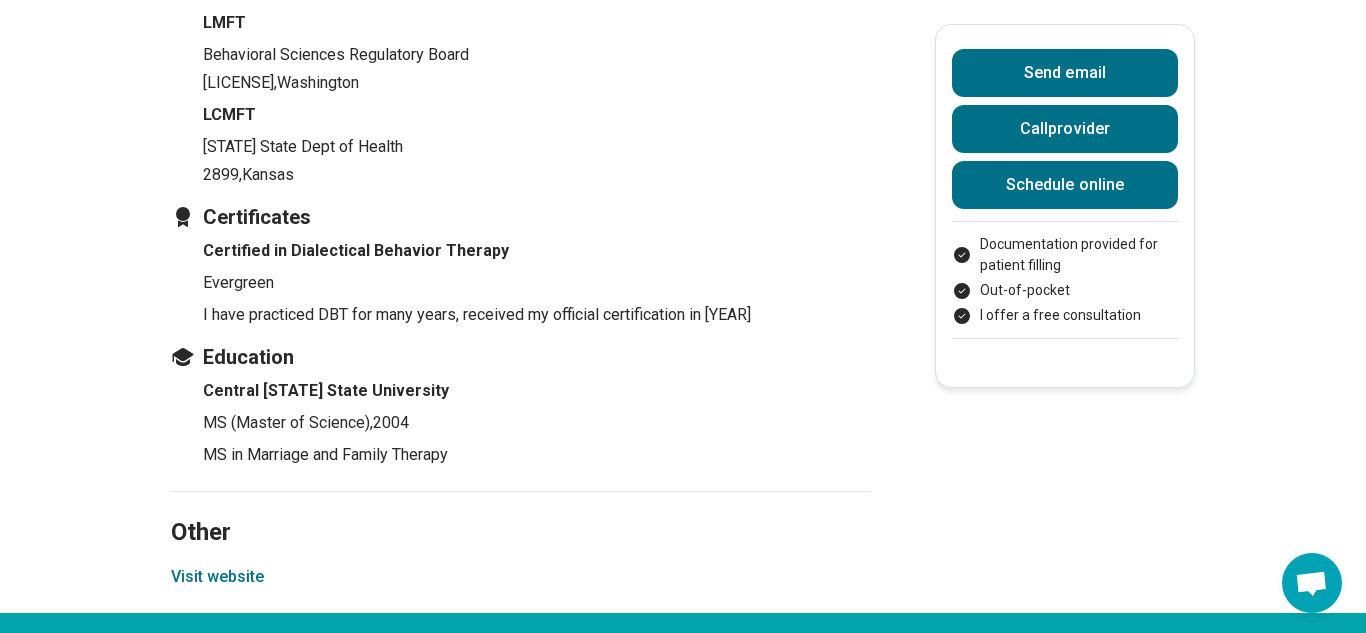 click on "Visit website" at bounding box center [217, 577] 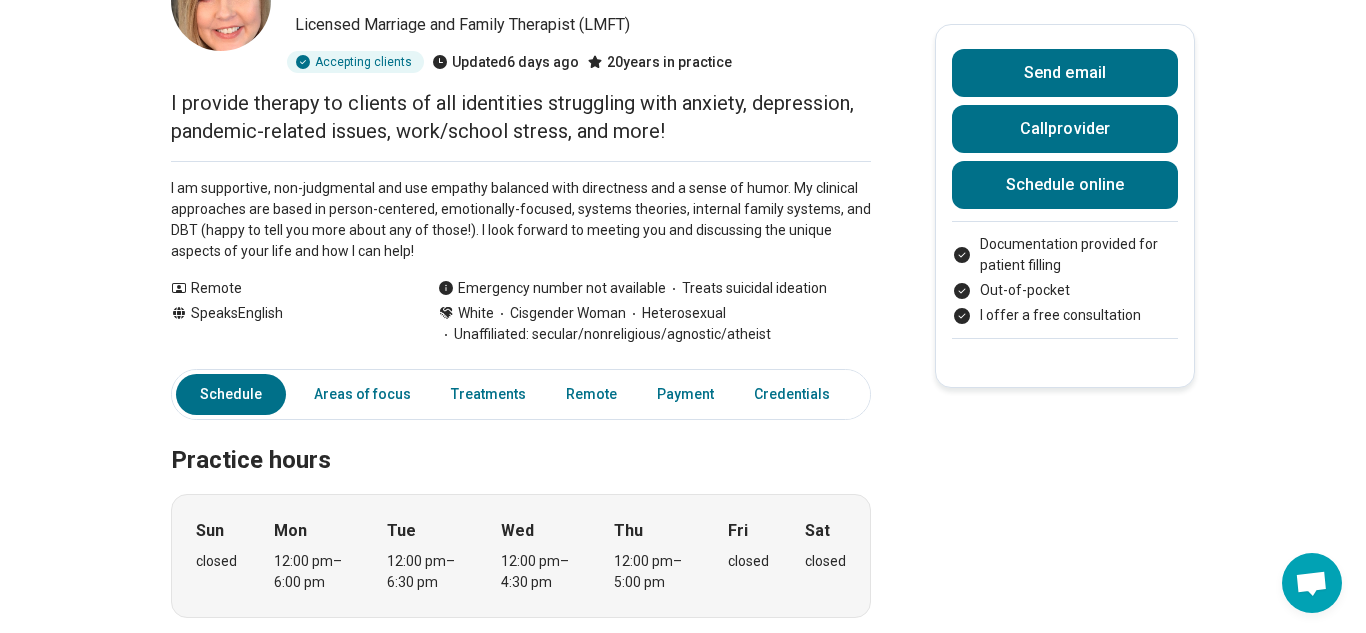scroll, scrollTop: 187, scrollLeft: 0, axis: vertical 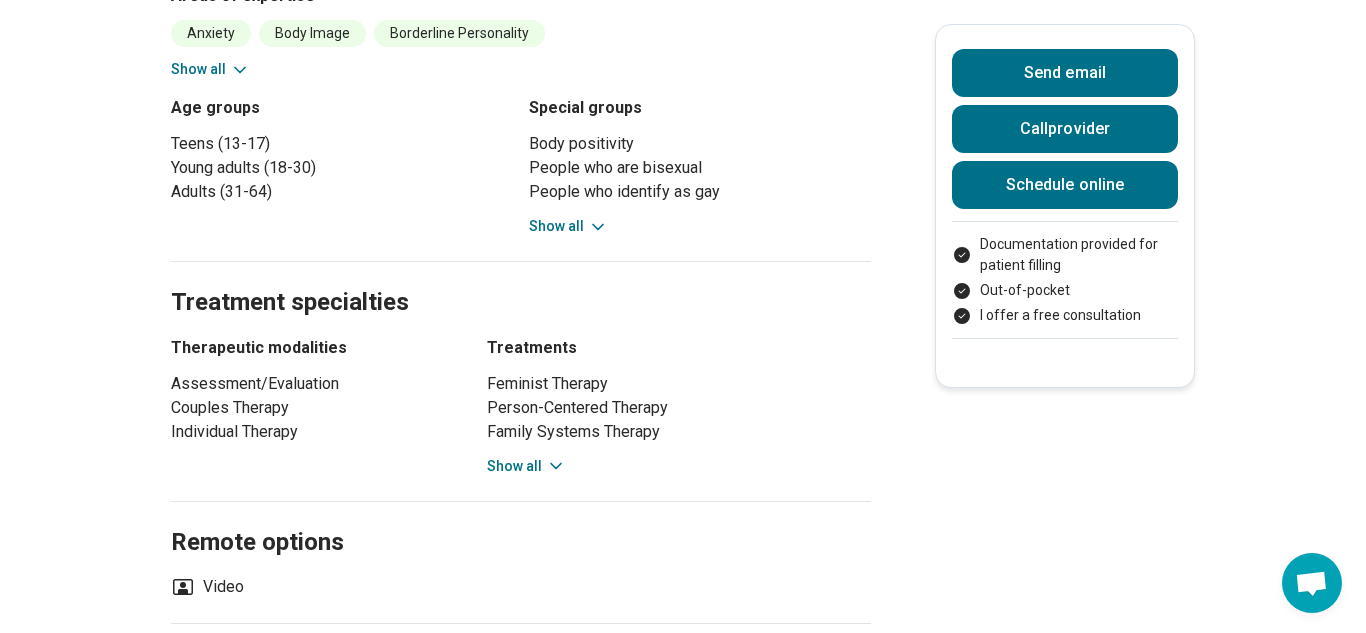 click on "Feminist Therapy Person-Centered Therapy Family Systems Therapy Internal Family Systems Therapy Gottman Method Eye Movement Desensitization and Reprocessing (EMDR) Dialectical Behavior Therapy (DBT) Show all" at bounding box center (679, 424) 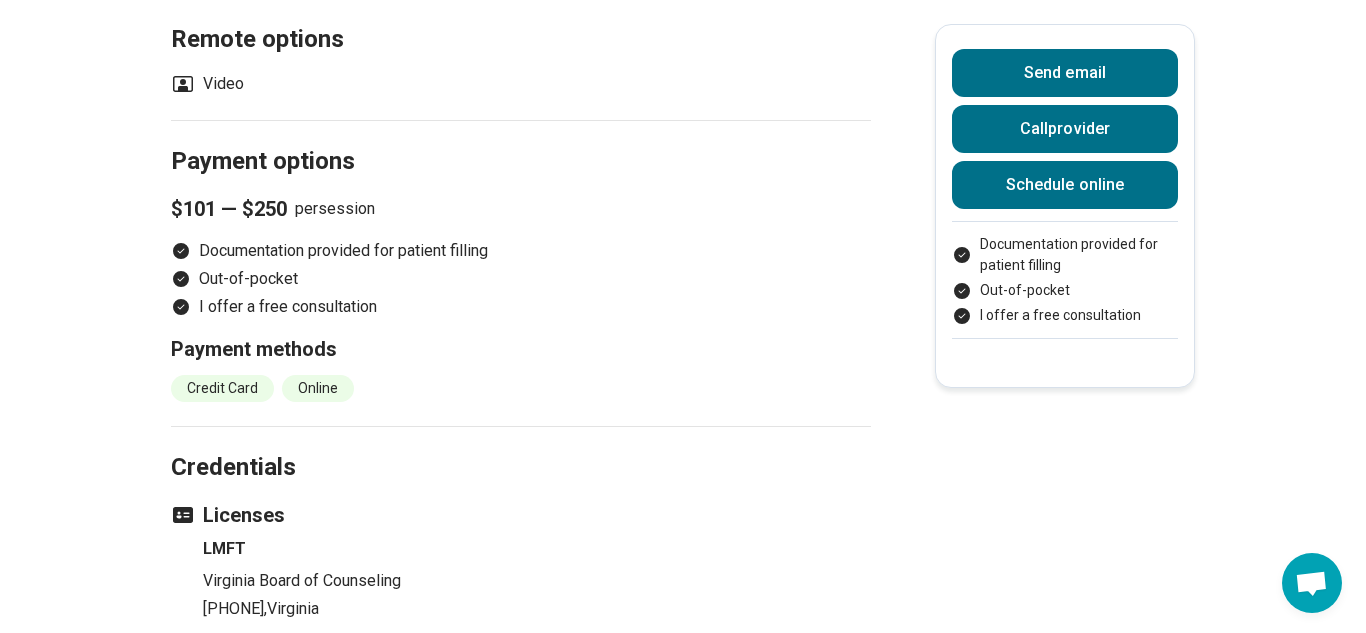 scroll, scrollTop: 1739, scrollLeft: 0, axis: vertical 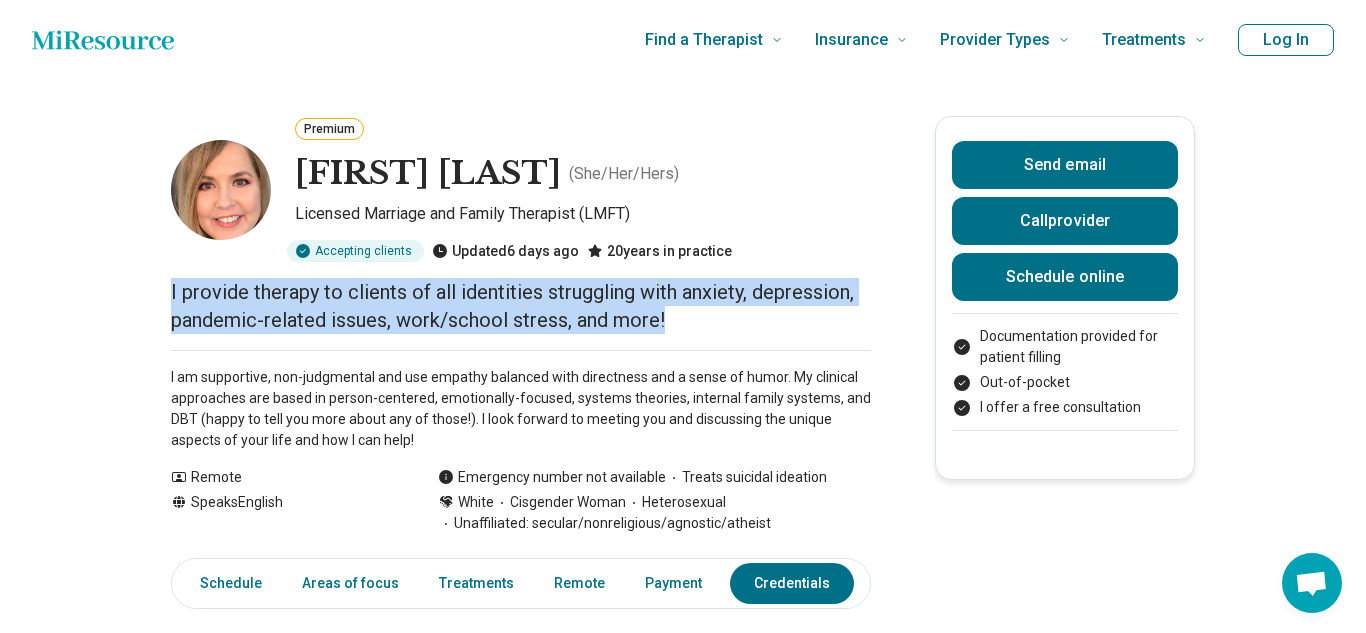drag, startPoint x: 173, startPoint y: 290, endPoint x: 755, endPoint y: 310, distance: 582.34357 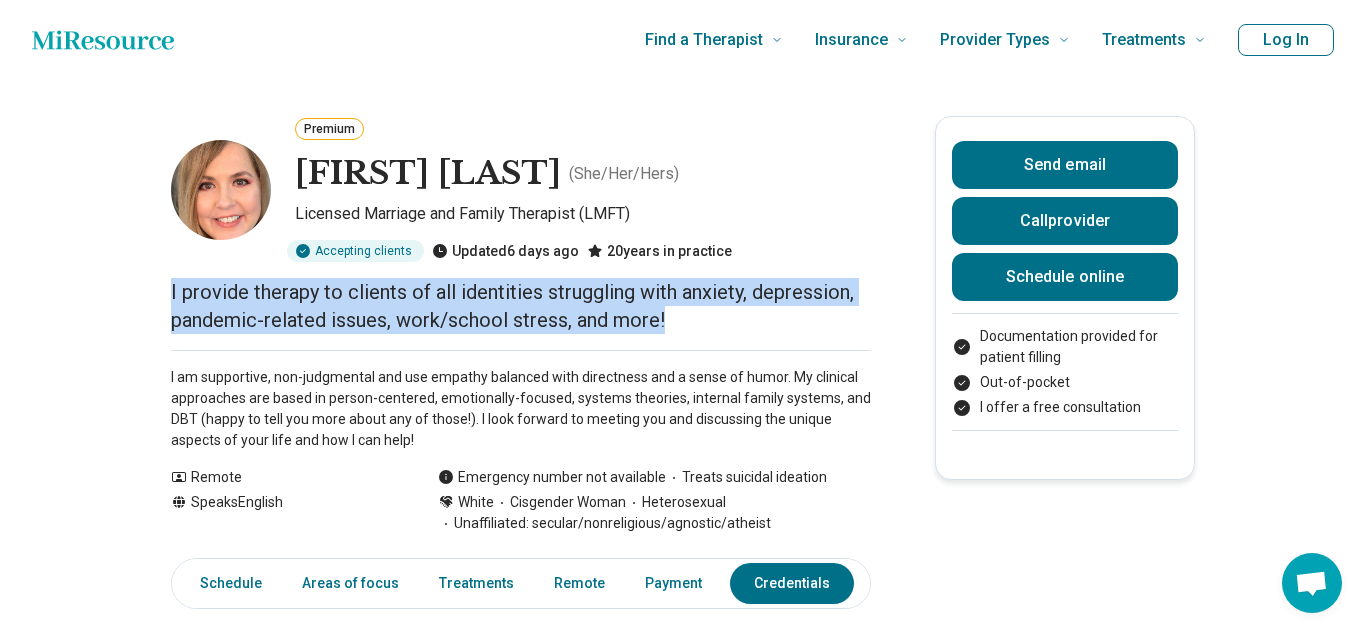 copy on "I provide therapy to clients of all identities struggling with anxiety, depression,  pandemic-related issues, work/school stress, and more!" 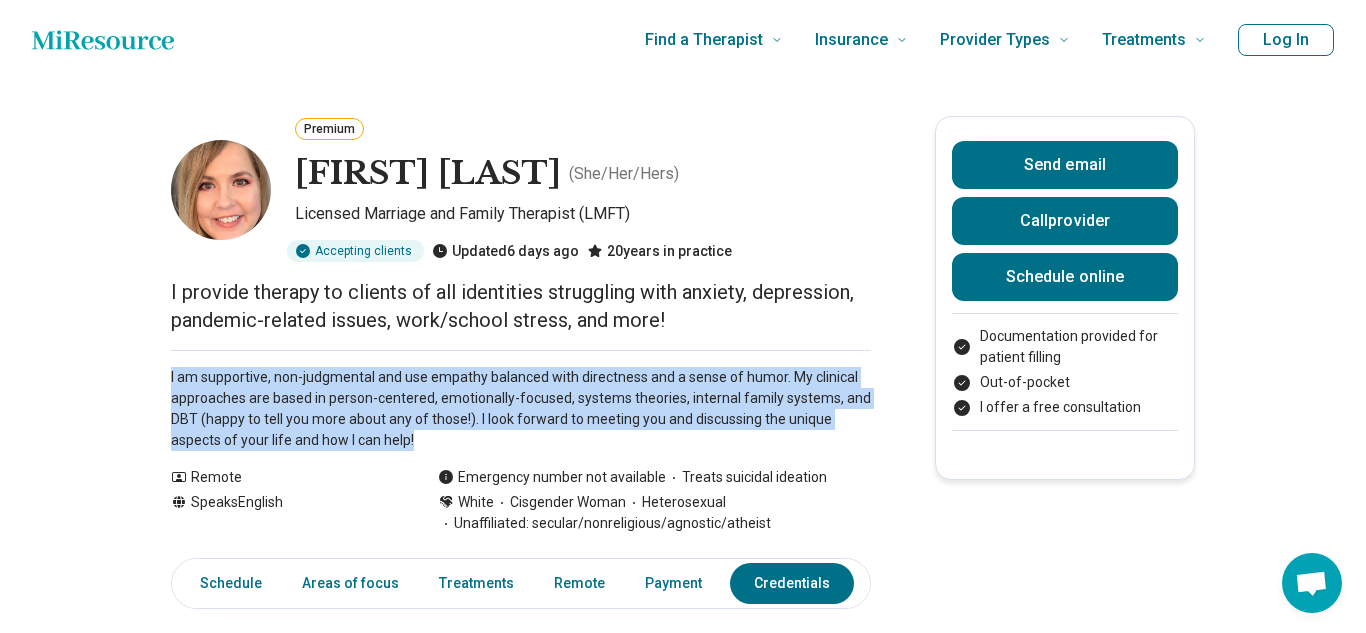 drag, startPoint x: 170, startPoint y: 377, endPoint x: 433, endPoint y: 442, distance: 270.91327 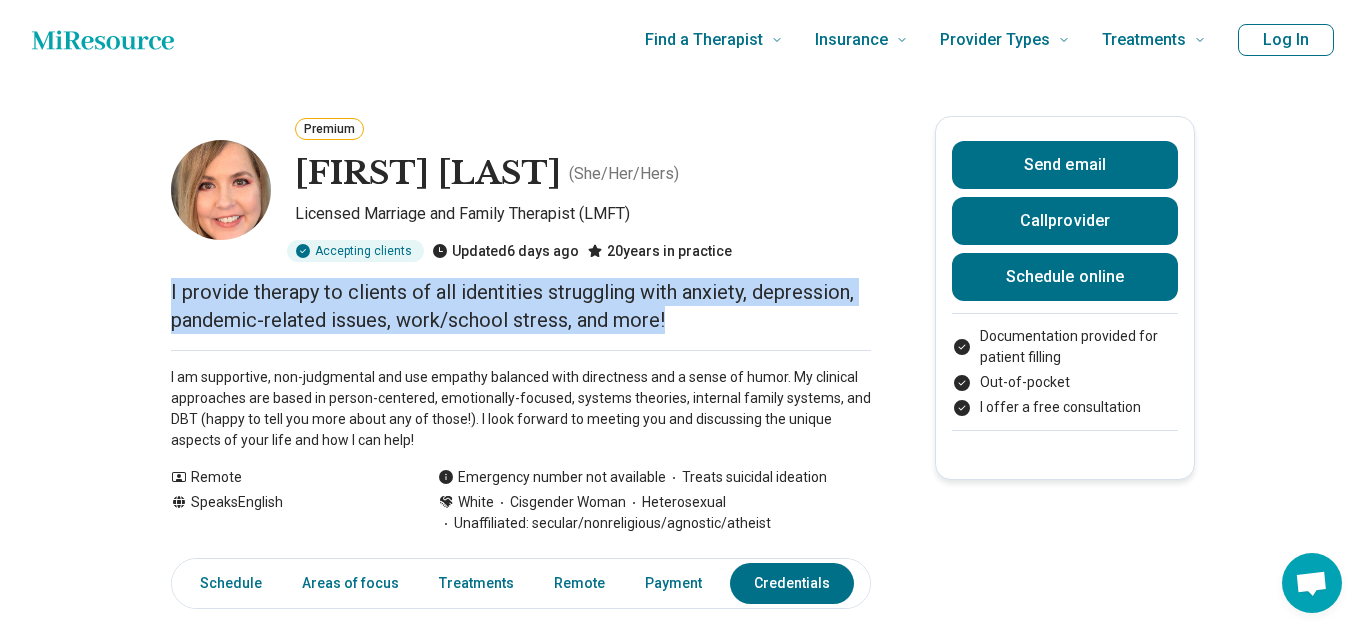 drag, startPoint x: 171, startPoint y: 291, endPoint x: 718, endPoint y: 317, distance: 547.61755 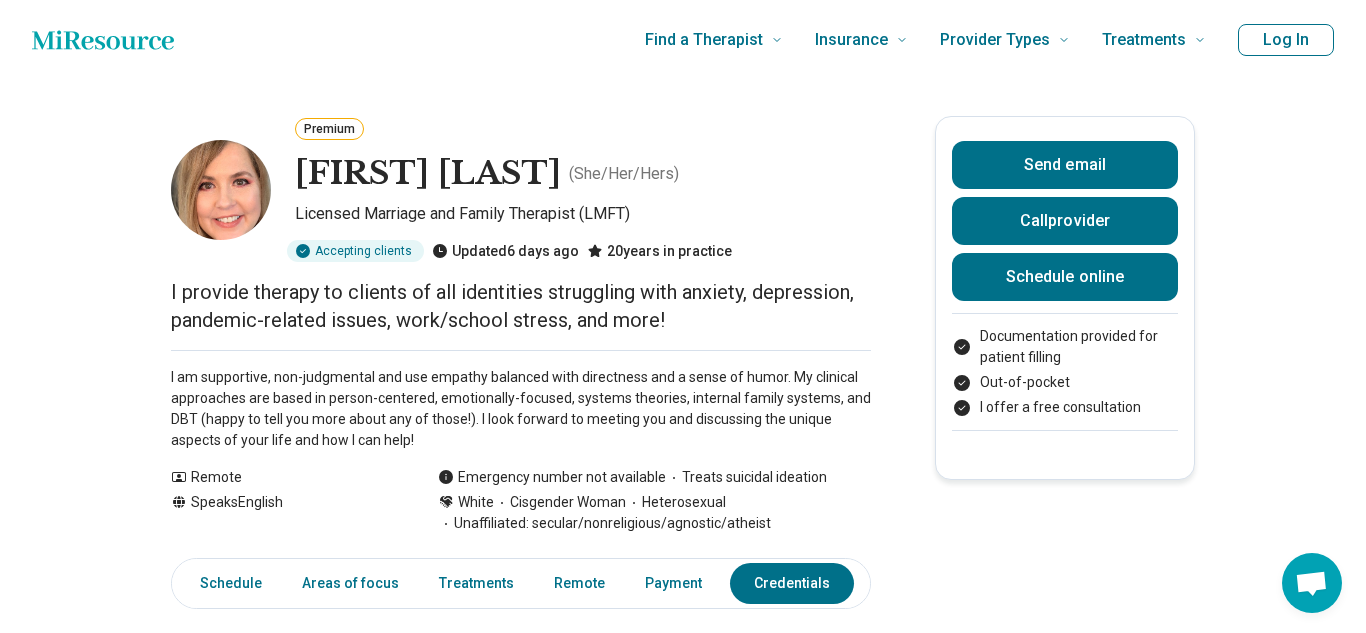 click on "I am supportive, non-judgmental and use empathy balanced with directness and a sense of humor. My clinical approaches are based in person-centered, emotionally-focused, systems theories, internal family systems, and DBT (happy to tell you more about any of those!). I look forward to meeting you and discussing the unique aspects of your life and how I can help!" at bounding box center [521, 409] 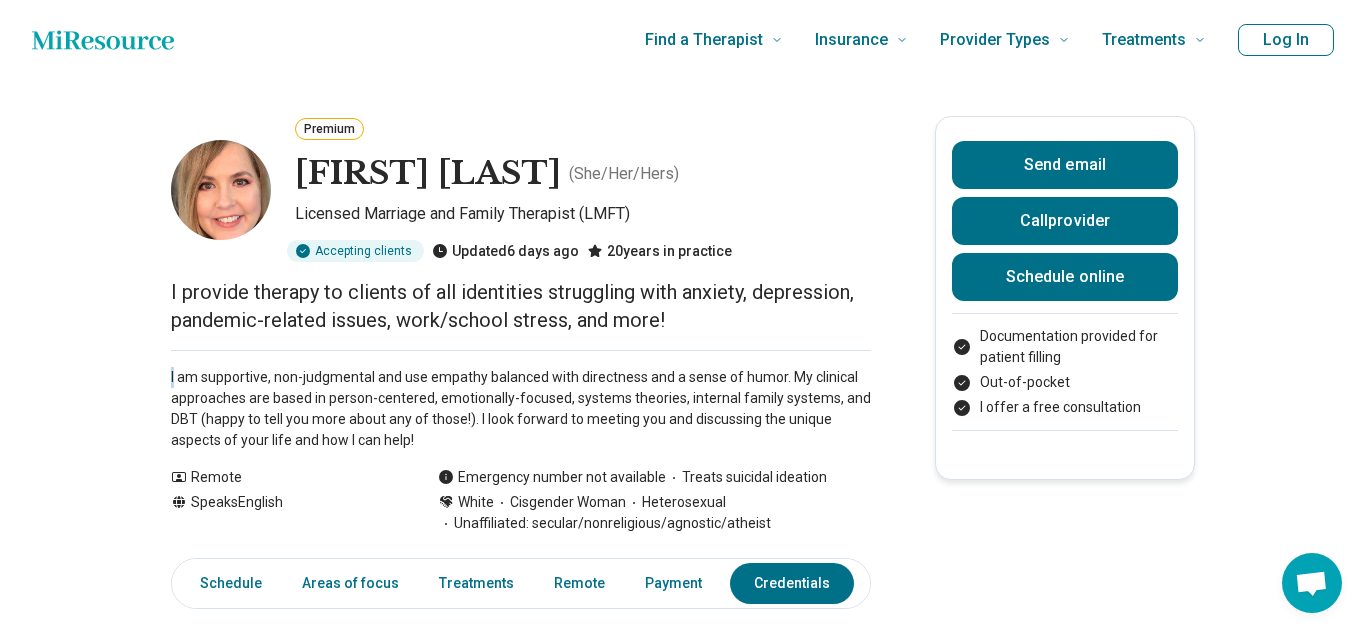 click on "I am supportive, non-judgmental and use empathy balanced with directness and a sense of humor. My clinical approaches are based in person-centered, emotionally-focused, systems theories, internal family systems, and DBT (happy to tell you more about any of those!). I look forward to meeting you and discussing the unique aspects of your life and how I can help!" at bounding box center [521, 409] 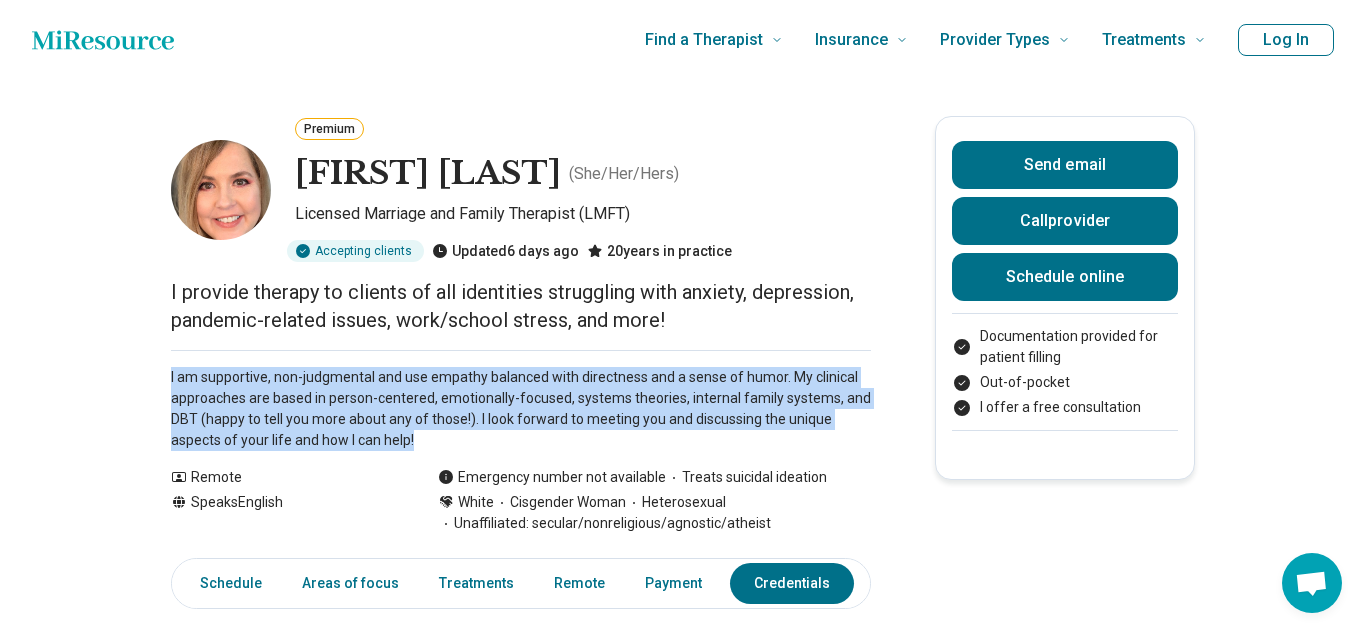 copy on "Show all Remote Speaks  English Emergency number not available Treats suicidal ideation [RACE] [GENDER] [SEXUALITY] Unaffiliated: secular/nonreligious/agnostic/atheist Send email Call  provider Schedule online Documentation provided for patient filling Out-of-pocket I offer a free consultation Schedule Areas of focus Treatments Remote Payment Credentials Other Sun" 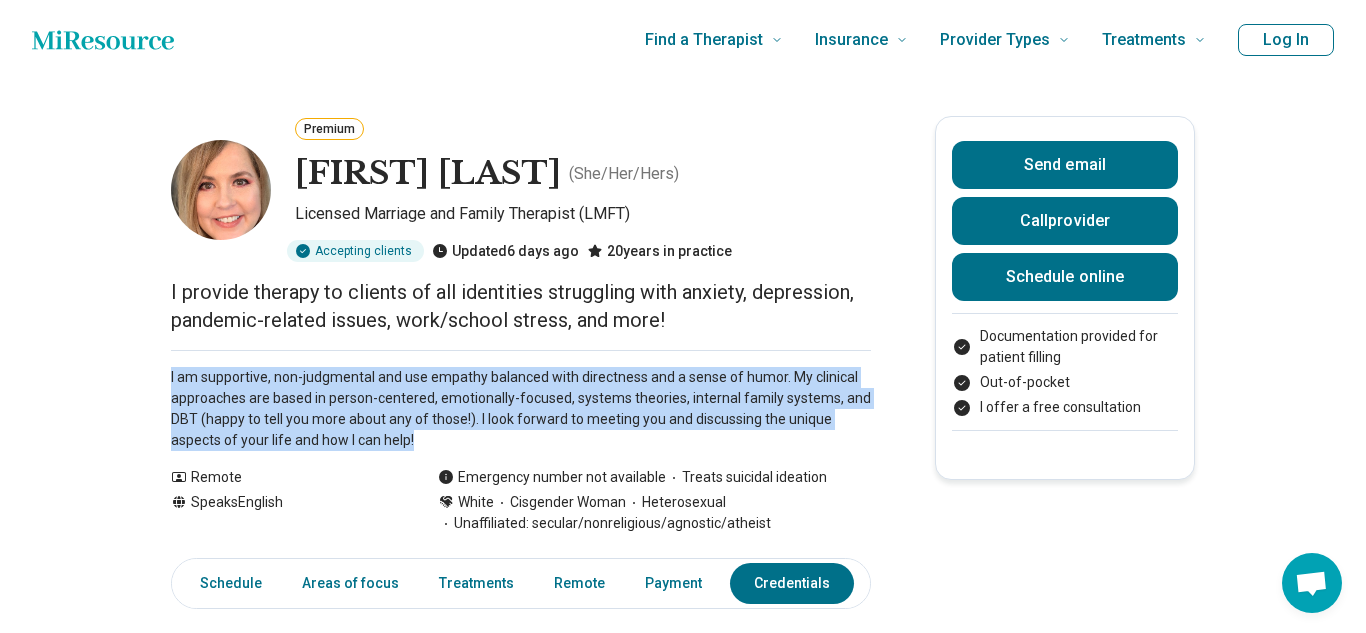 click on "I provide therapy to clients of all identities struggling with anxiety, depression,  pandemic-related issues, work/school stress, and more!" at bounding box center [521, 306] 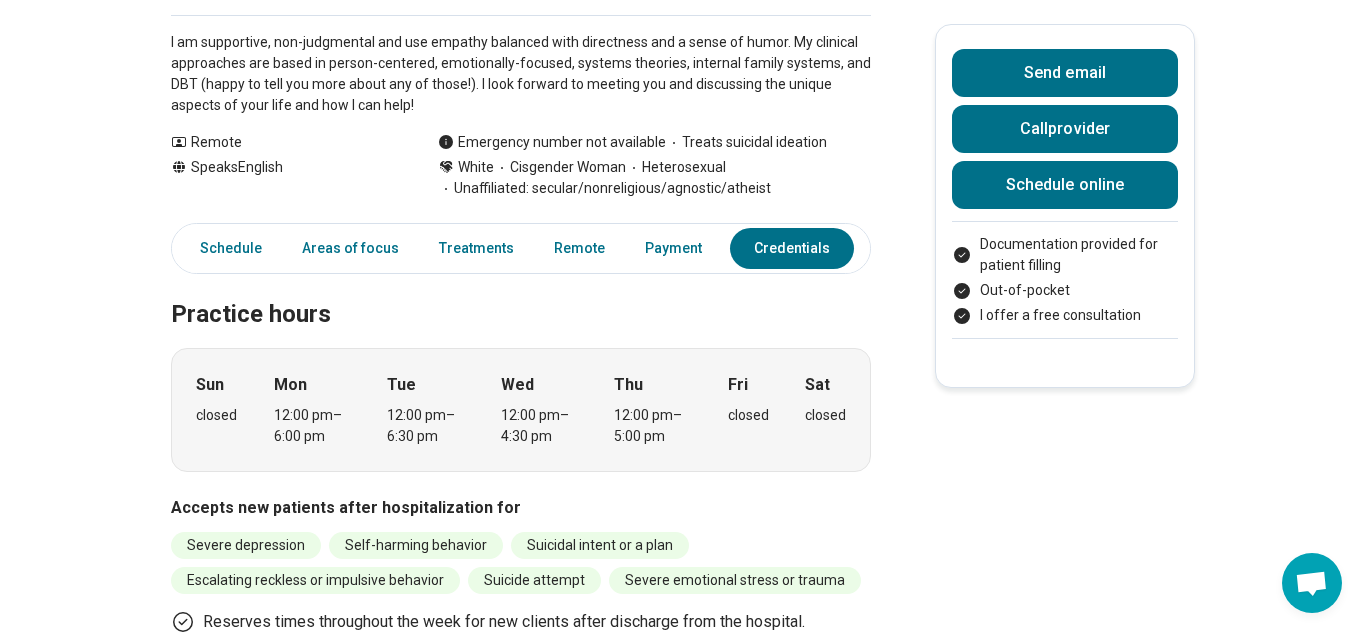 scroll, scrollTop: 361, scrollLeft: 0, axis: vertical 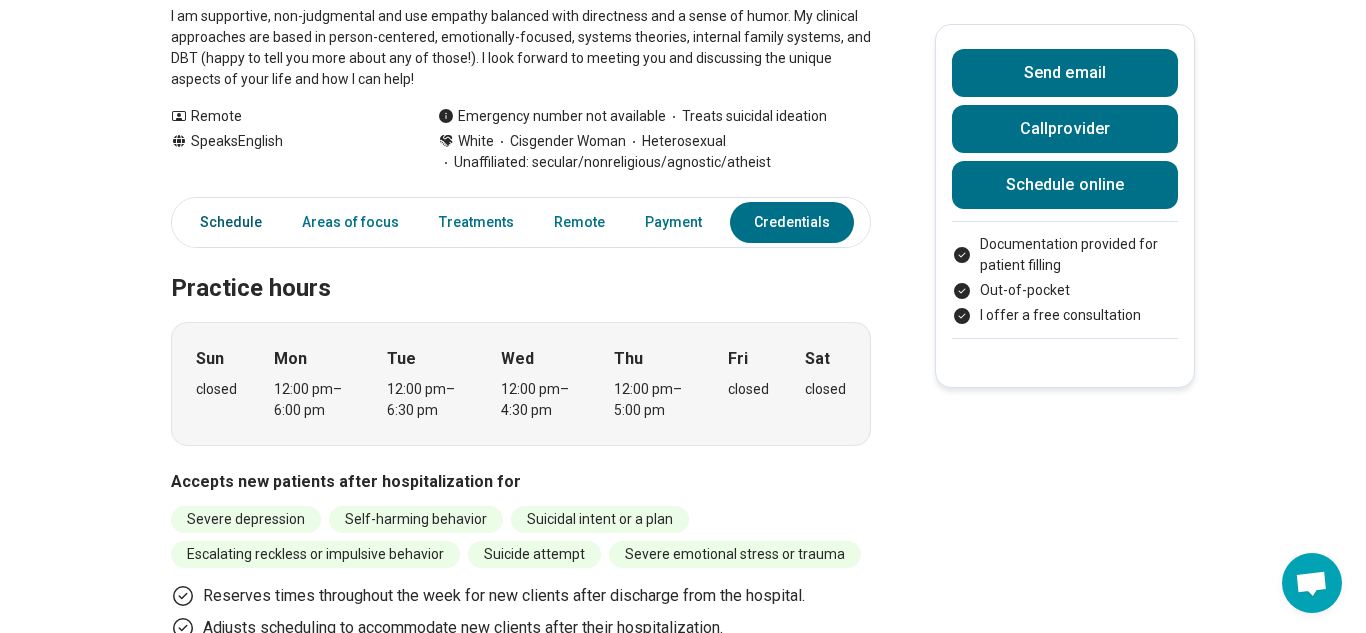 click on "Schedule" at bounding box center [225, 222] 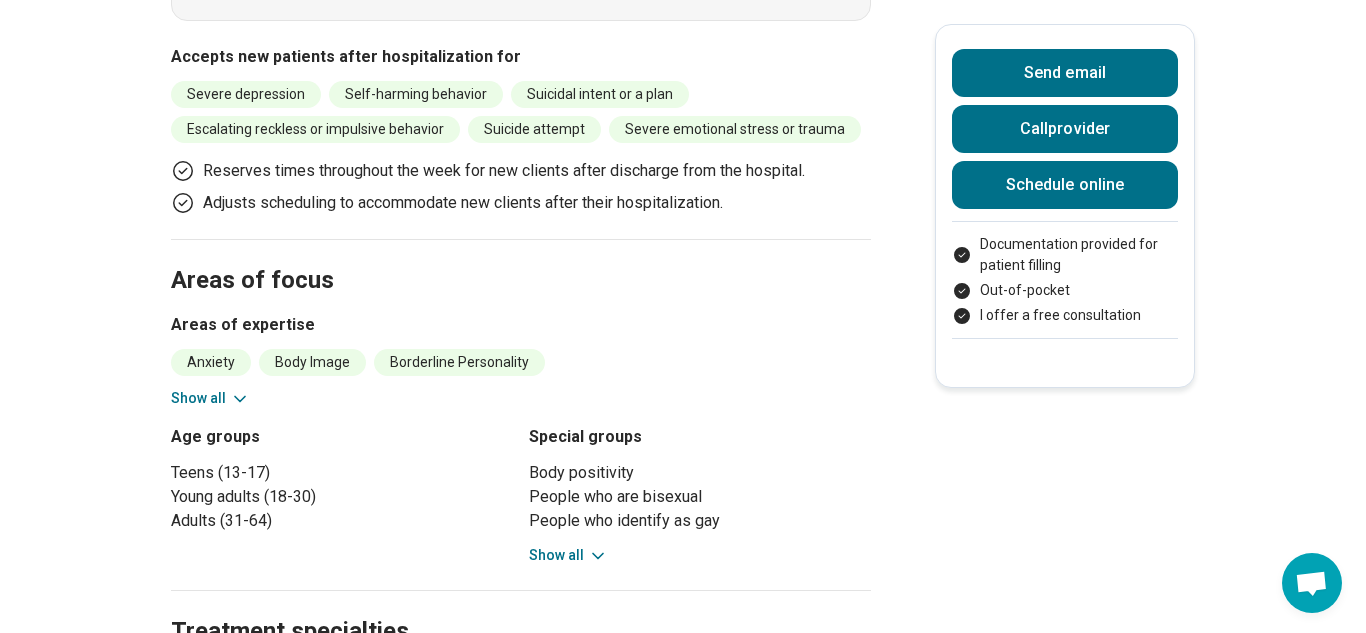 scroll, scrollTop: 820, scrollLeft: 0, axis: vertical 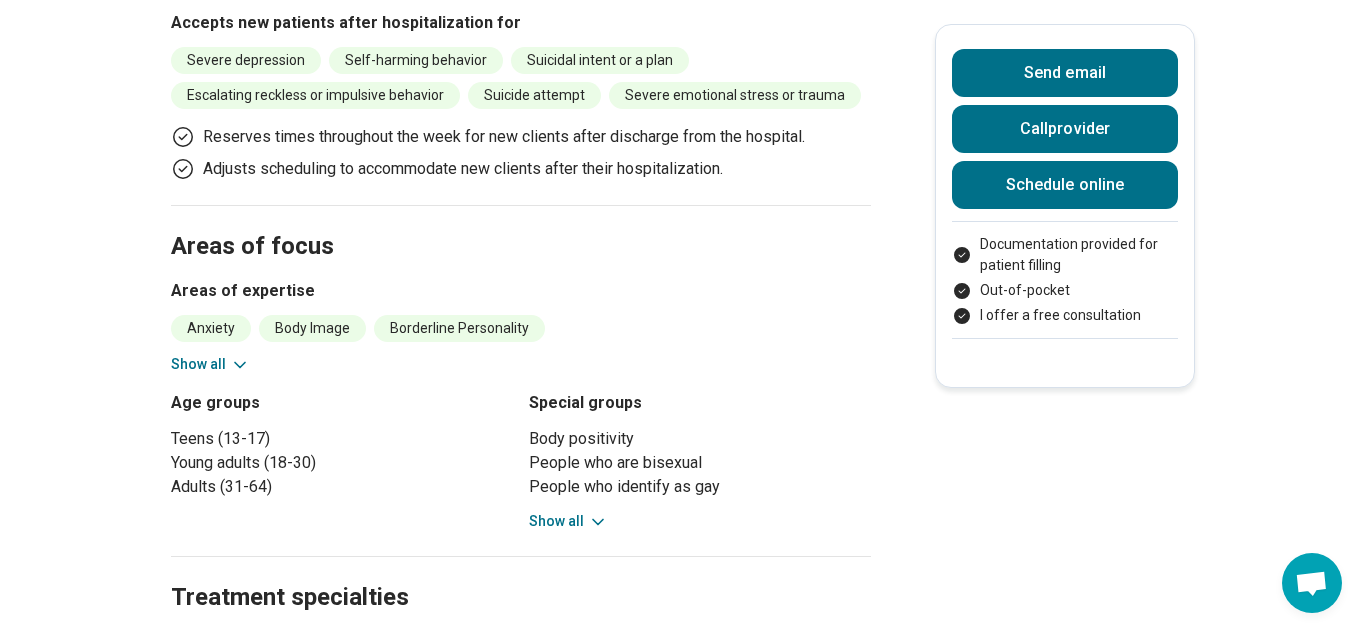 click 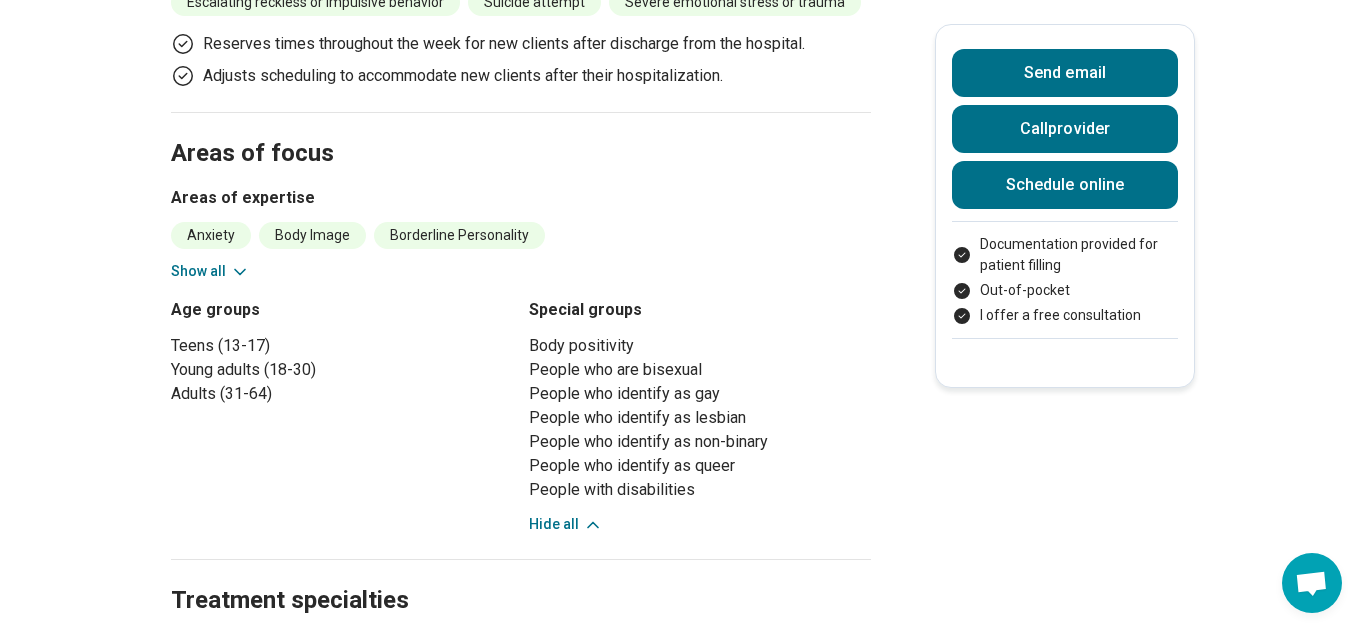 scroll, scrollTop: 914, scrollLeft: 0, axis: vertical 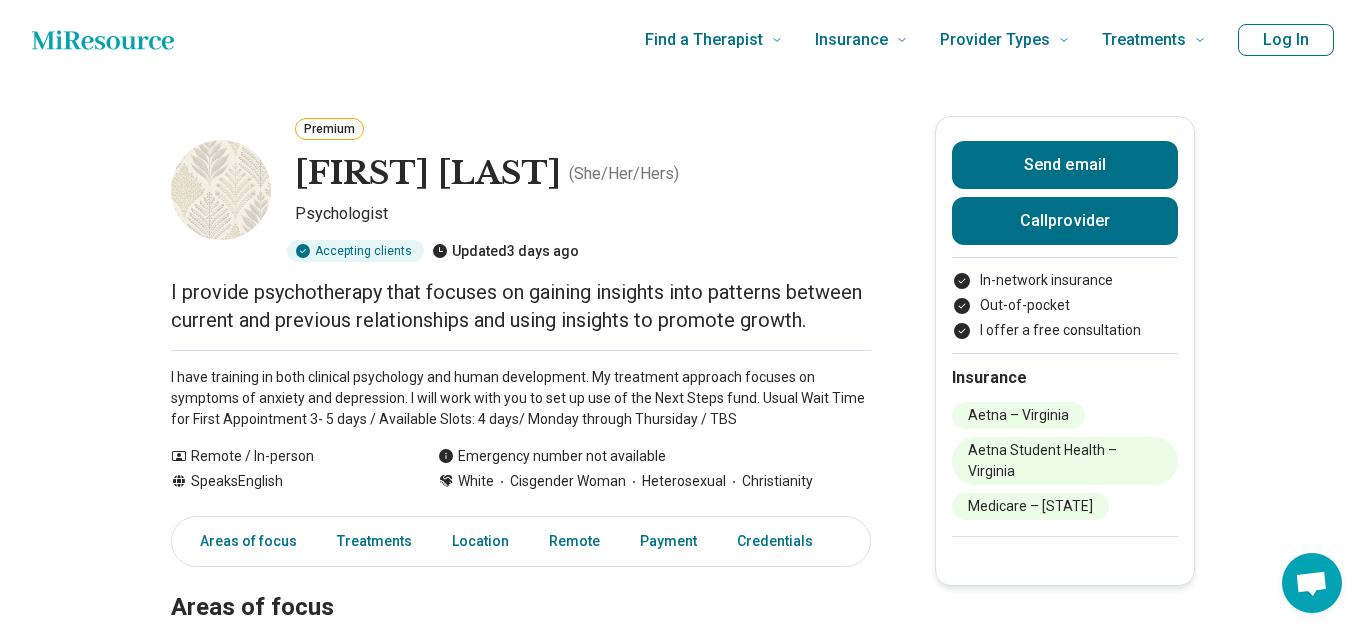 click on "Premium Elizabeth Hrncir ( She/Her/Hers ) Psychologist Accepting clients Updated  3 days ago I provide psychotherapy that focuses on gaining insights into patterns between current and previous relationships and using insights to promote growth. I have training in both clinical psychology and human development.  My treatment approach focuses on symptoms of anxiety and depression. I will work with you to set up use of the Next Steps fund. Usual Wait Time for First Appointment 3- 5 days / Available Slots:  4 days/ Monday through Thursiday / TBS Show all Remote / In-person Speaks  English Emergency number not available White Cisgender Woman Heterosexual Christianity Send email Call  provider In-network insurance Out-of-pocket I offer a free consultation Insurance Aetna – Virginia Aetna Student Health – Virginia Medicare – Virginia Areas of focus Treatments Location Remote Payment Credentials Areas of focus Areas of expertise Anxiety Depression Panic Relationship(s) with Friends/Roommates Social Anxiety ," at bounding box center (683, 1289) 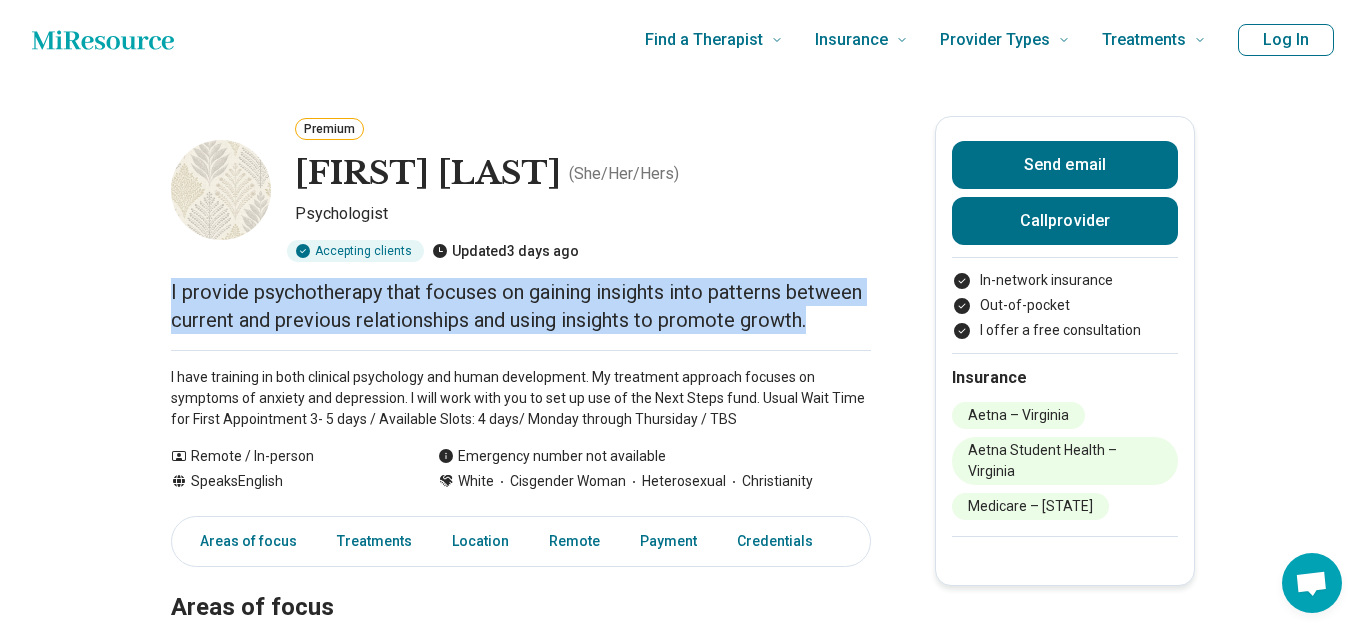 drag, startPoint x: 171, startPoint y: 291, endPoint x: 817, endPoint y: 330, distance: 647.17615 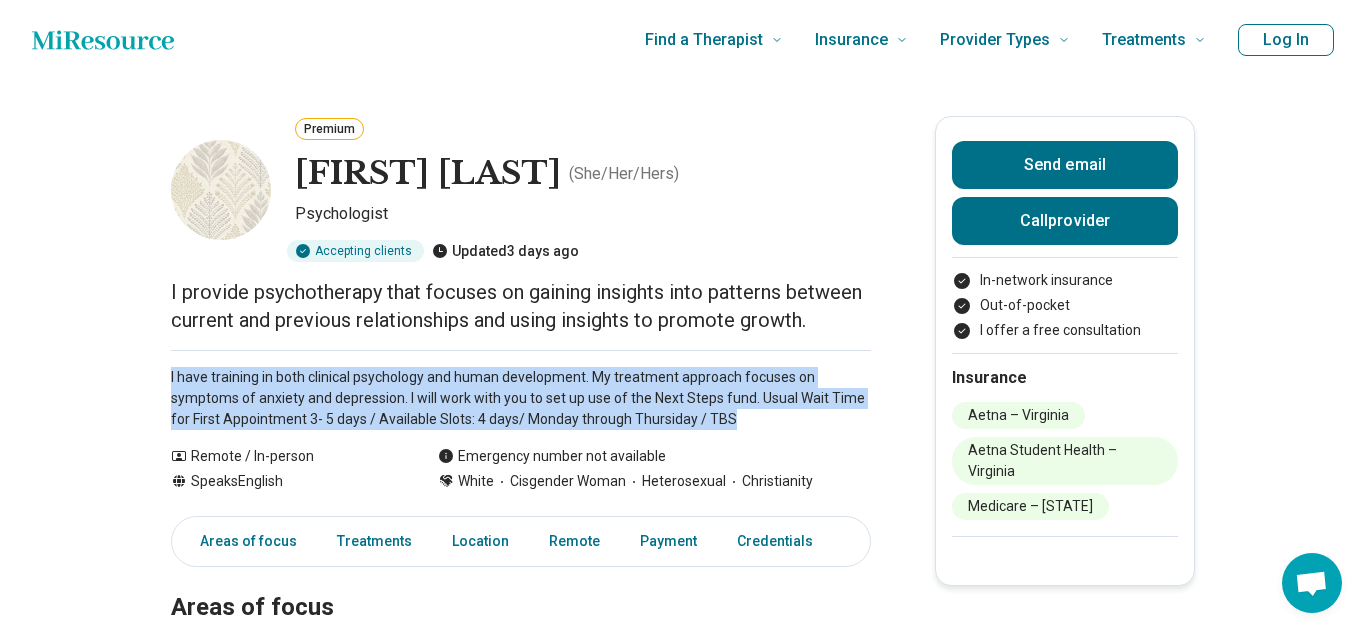 drag, startPoint x: 170, startPoint y: 376, endPoint x: 792, endPoint y: 431, distance: 624.42694 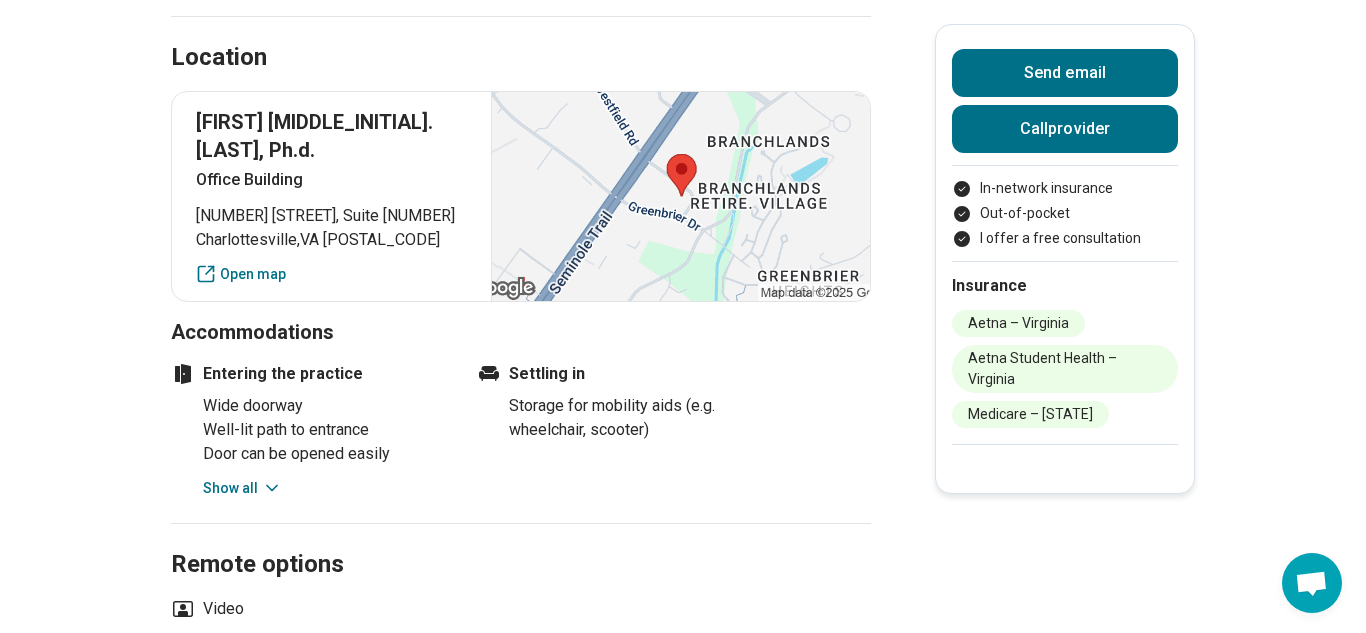 scroll, scrollTop: 0, scrollLeft: 0, axis: both 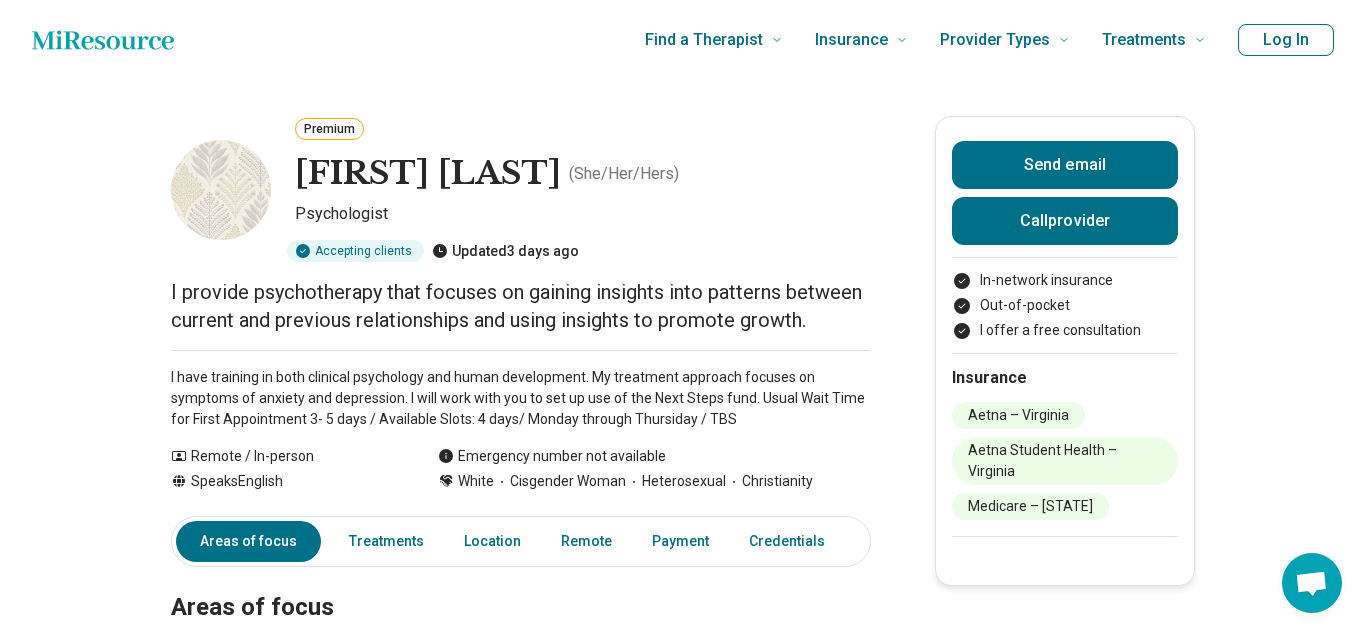 click on "I provide psychotherapy that focuses on gaining insights into patterns between current and previous relationships and using insights to promote growth." at bounding box center (521, 306) 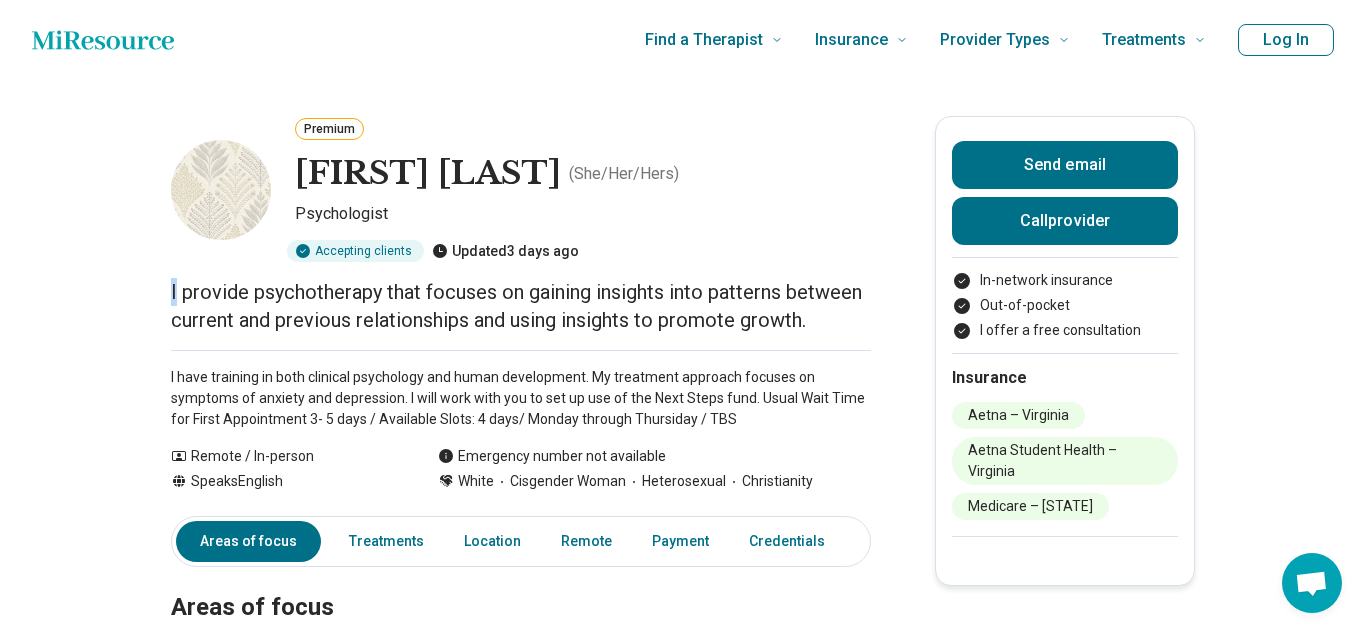 click on "I provide psychotherapy that focuses on gaining insights into patterns between current and previous relationships and using insights to promote growth." at bounding box center (521, 306) 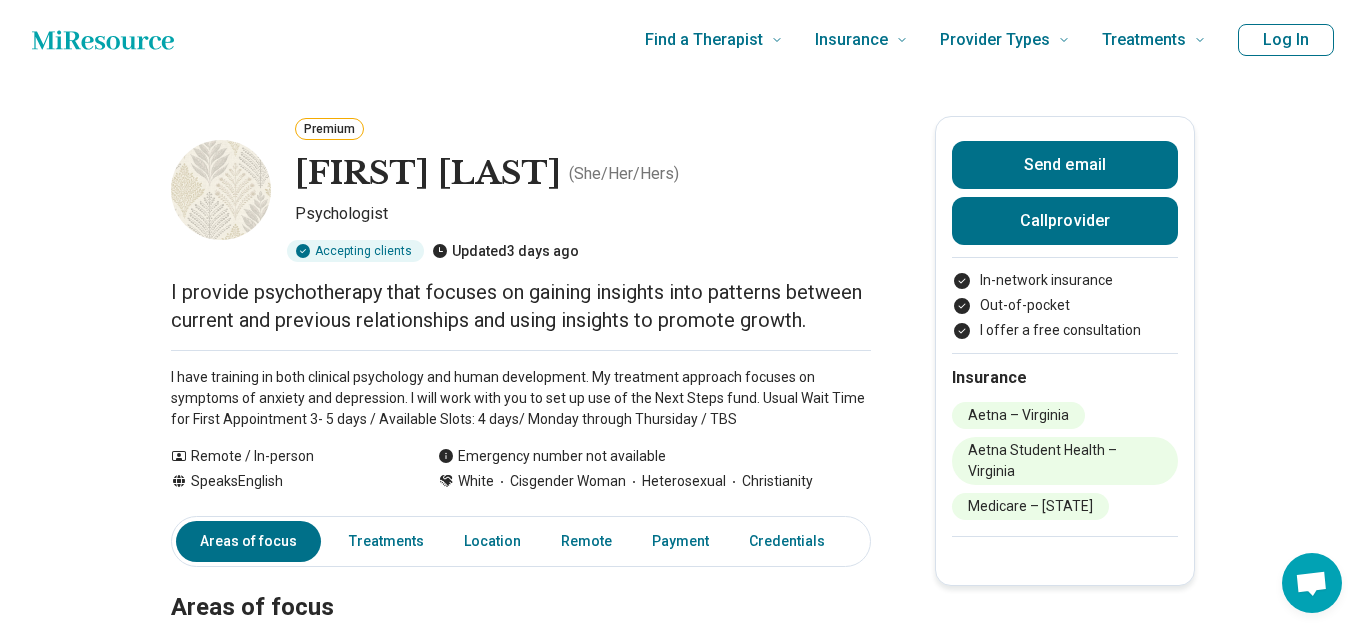 click on "I provide psychotherapy that focuses on gaining insights into patterns between current and previous relationships and using insights to promote growth." at bounding box center [521, 306] 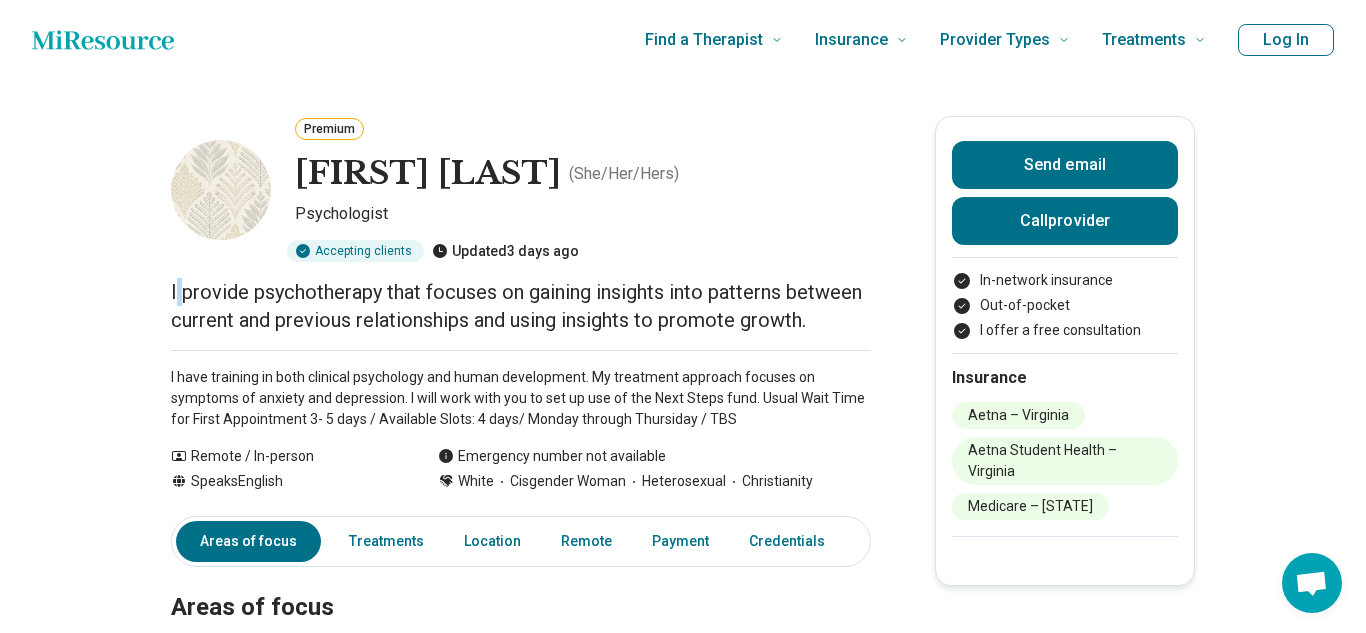 click on "I provide psychotherapy that focuses on gaining insights into patterns between current and previous relationships and using insights to promote growth." at bounding box center (521, 306) 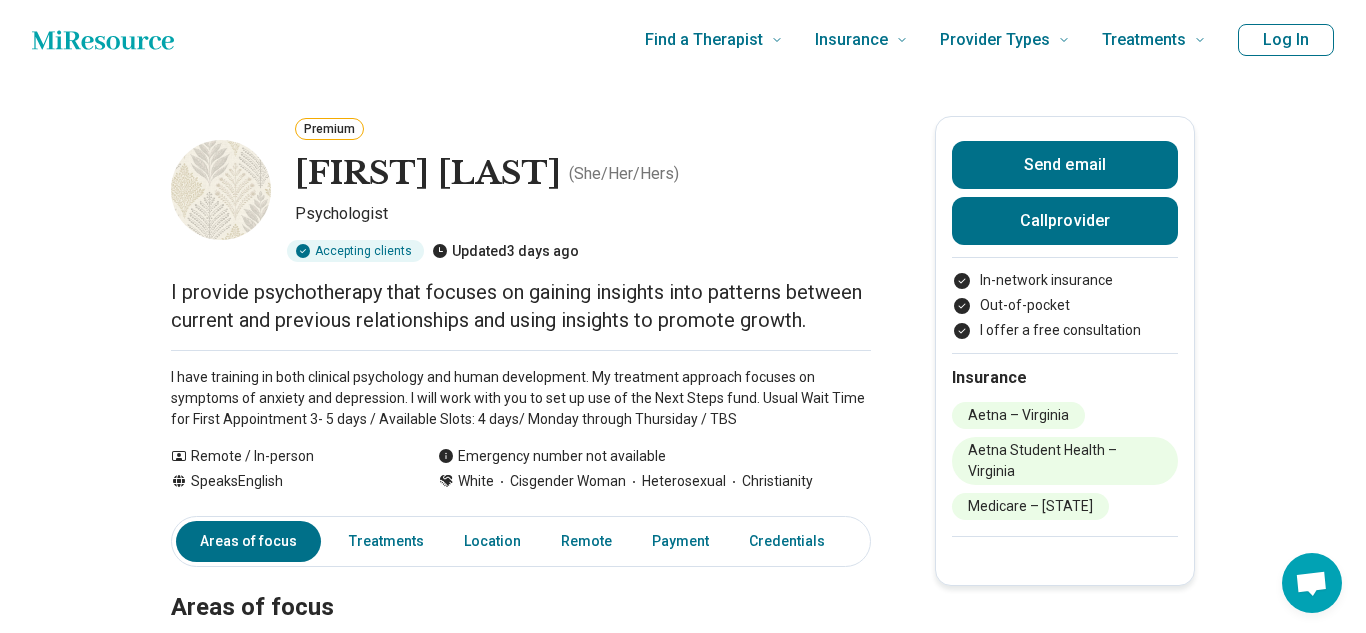 click on "I provide psychotherapy that focuses on gaining insights into patterns between current and previous relationships and using insights to promote growth." at bounding box center (521, 306) 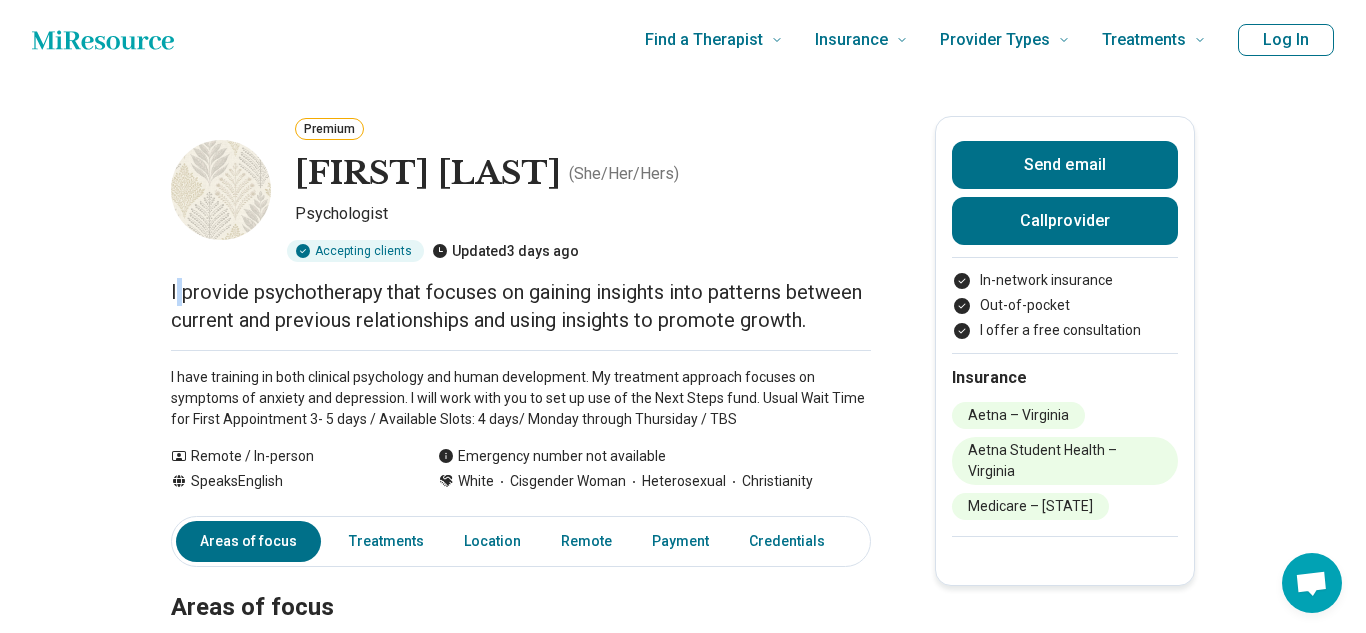 click on "I provide psychotherapy that focuses on gaining insights into patterns between current and previous relationships and using insights to promote growth." at bounding box center [521, 306] 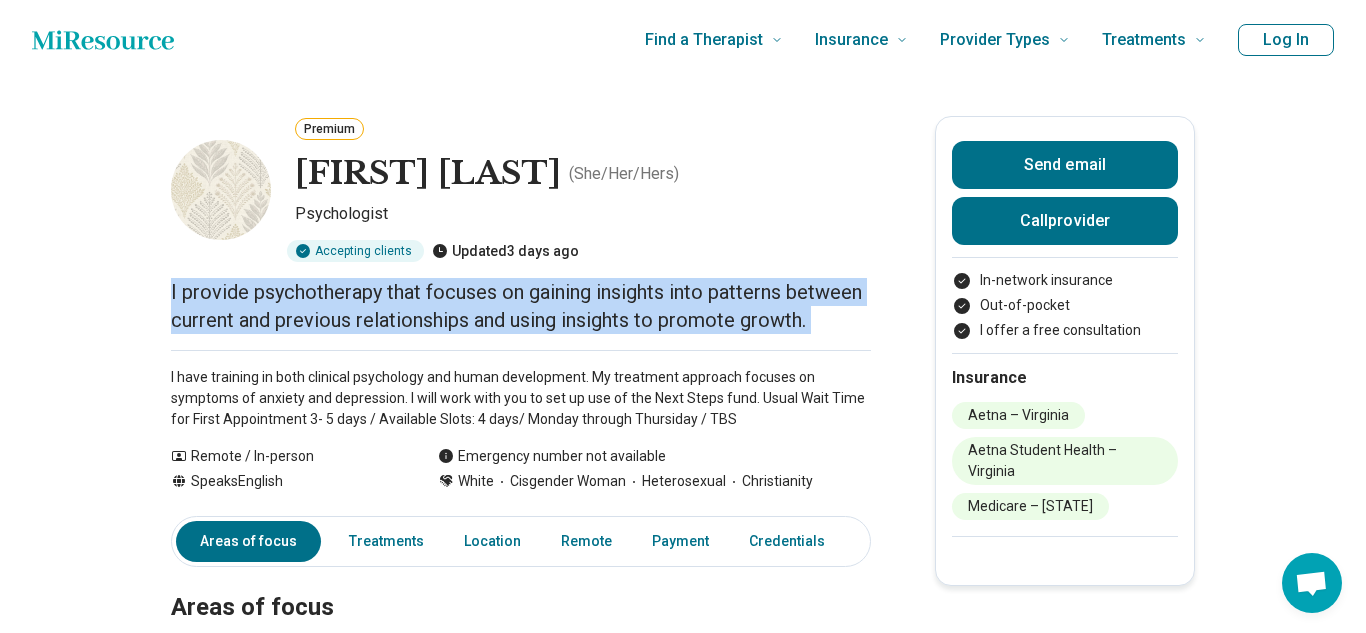 click on "I provide psychotherapy that focuses on gaining insights into patterns between current and previous relationships and using insights to promote growth." at bounding box center [521, 306] 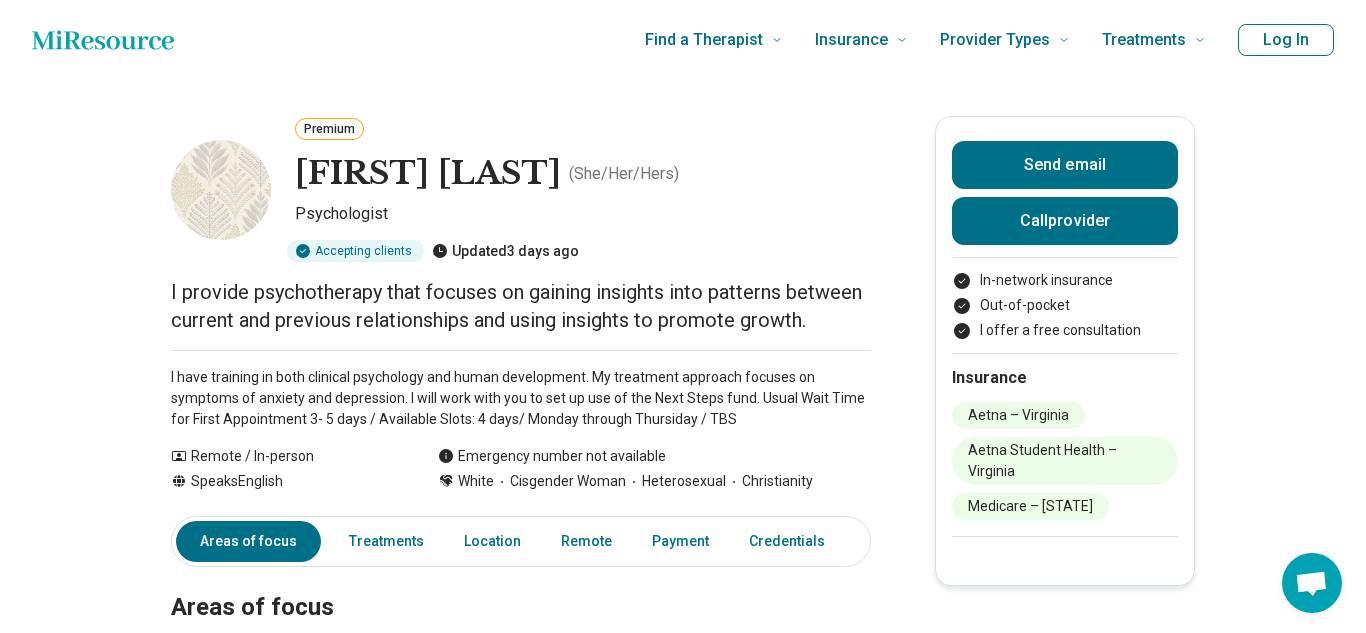 click on "I provide psychotherapy that focuses on gaining insights into patterns between current and previous relationships and using insights to promote growth." at bounding box center (521, 306) 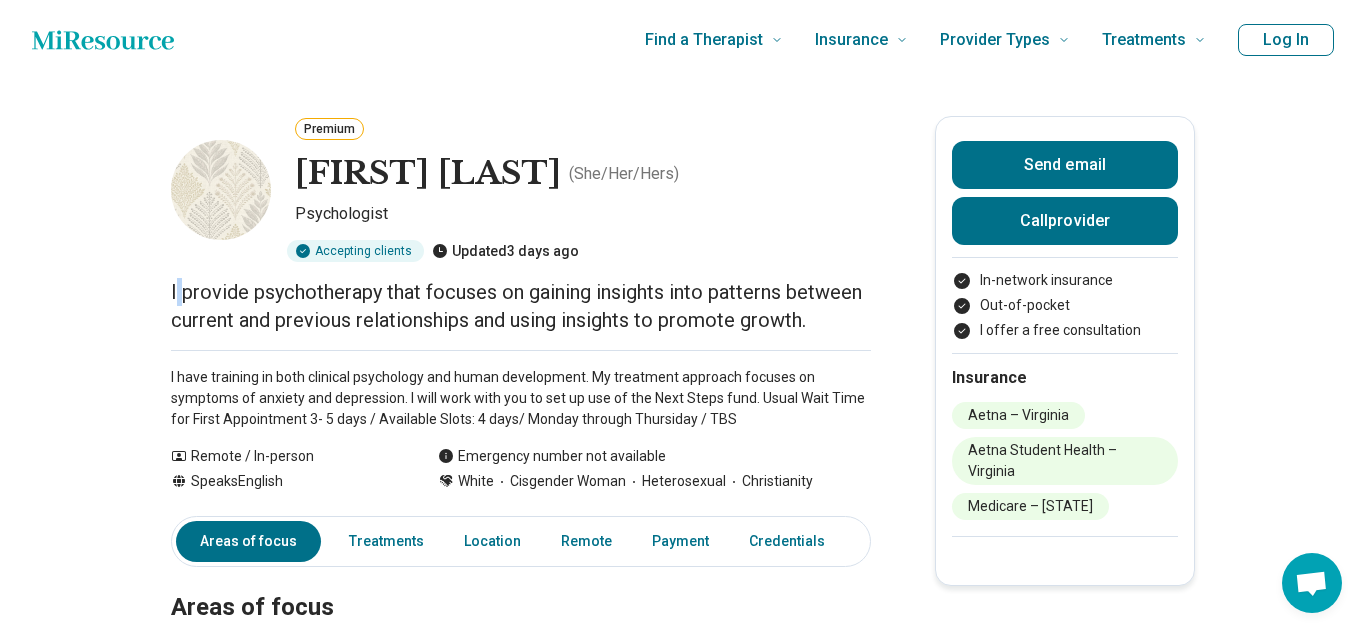 click on "I provide psychotherapy that focuses on gaining insights into patterns between current and previous relationships and using insights to promote growth." at bounding box center (521, 306) 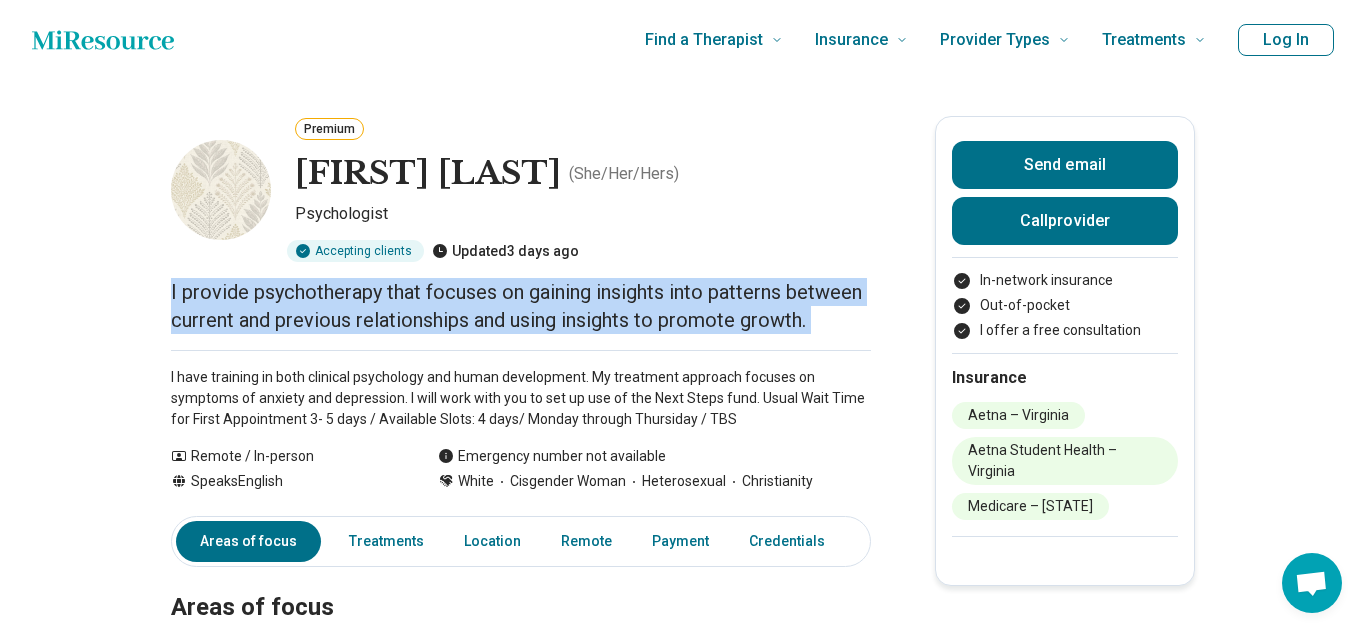 click on "I have training in both clinical psychology and human development.  My treatment approach focuses on symptoms of anxiety and depression. I will work with you to set up use of the Next Steps fund. Usual Wait Time for First Appointment 3- 5 days / Available Slots:  4 days/ Monday through Thursiday / TBS" at bounding box center (521, 398) 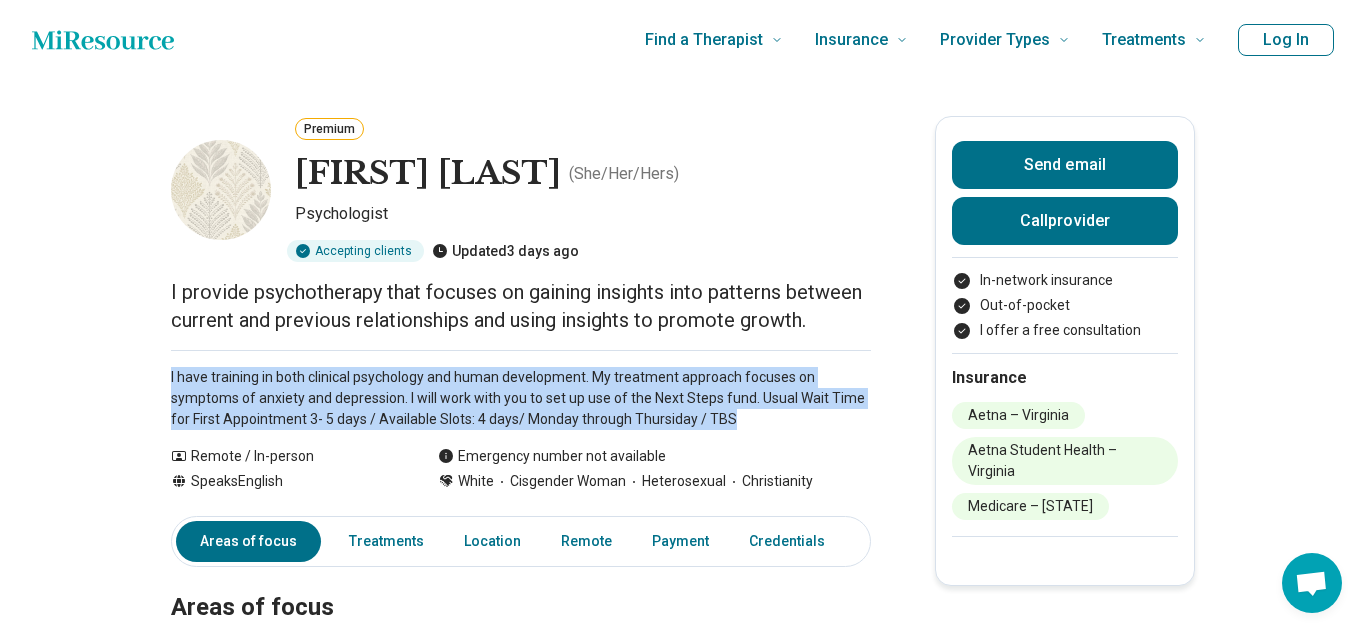 drag, startPoint x: 171, startPoint y: 376, endPoint x: 760, endPoint y: 418, distance: 590.49554 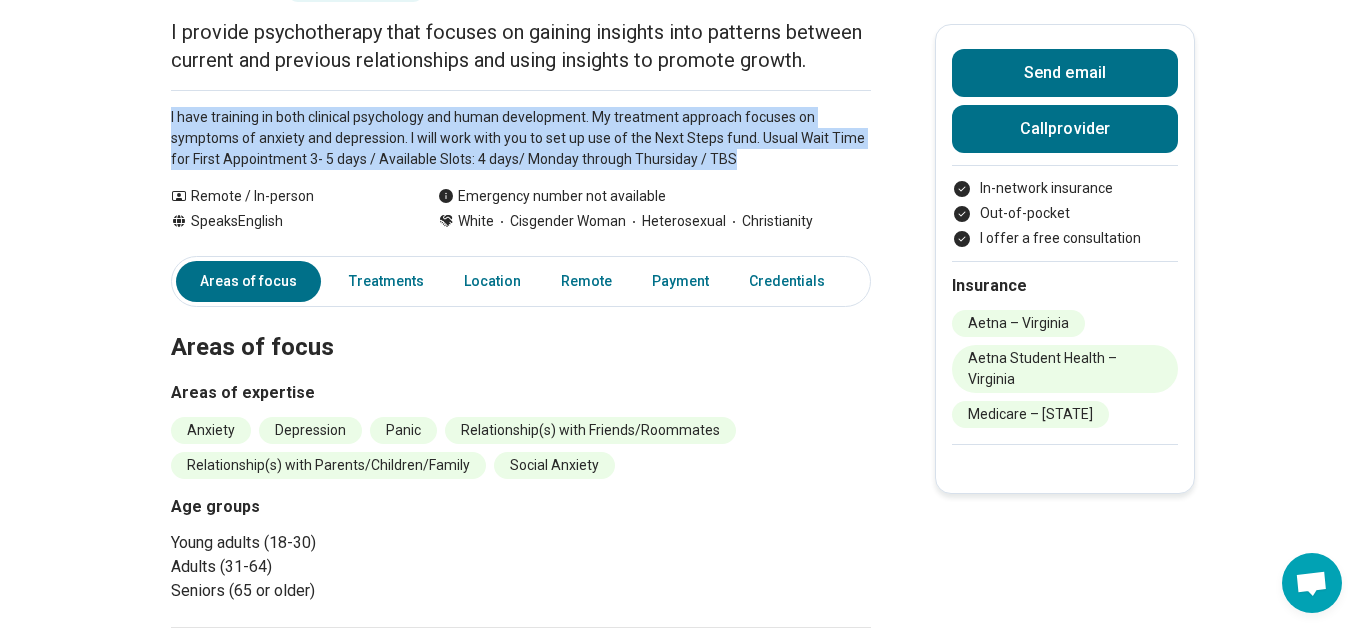 scroll, scrollTop: 0, scrollLeft: 0, axis: both 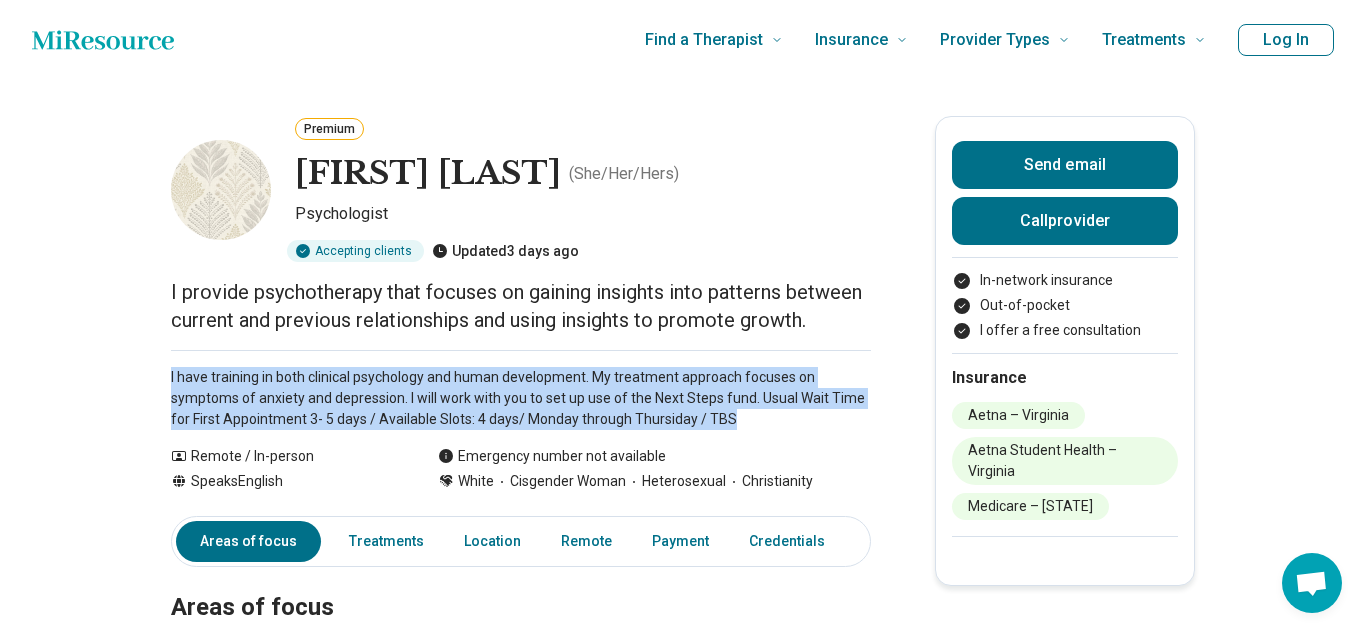 click on "I have training in both clinical psychology and human development.  My treatment approach focuses on symptoms of anxiety and depression. I will work with you to set up use of the Next Steps fund. Usual Wait Time for First Appointment 3- 5 days / Available Slots:  4 days/ Monday through Thursiday / TBS Show all" at bounding box center (521, 390) 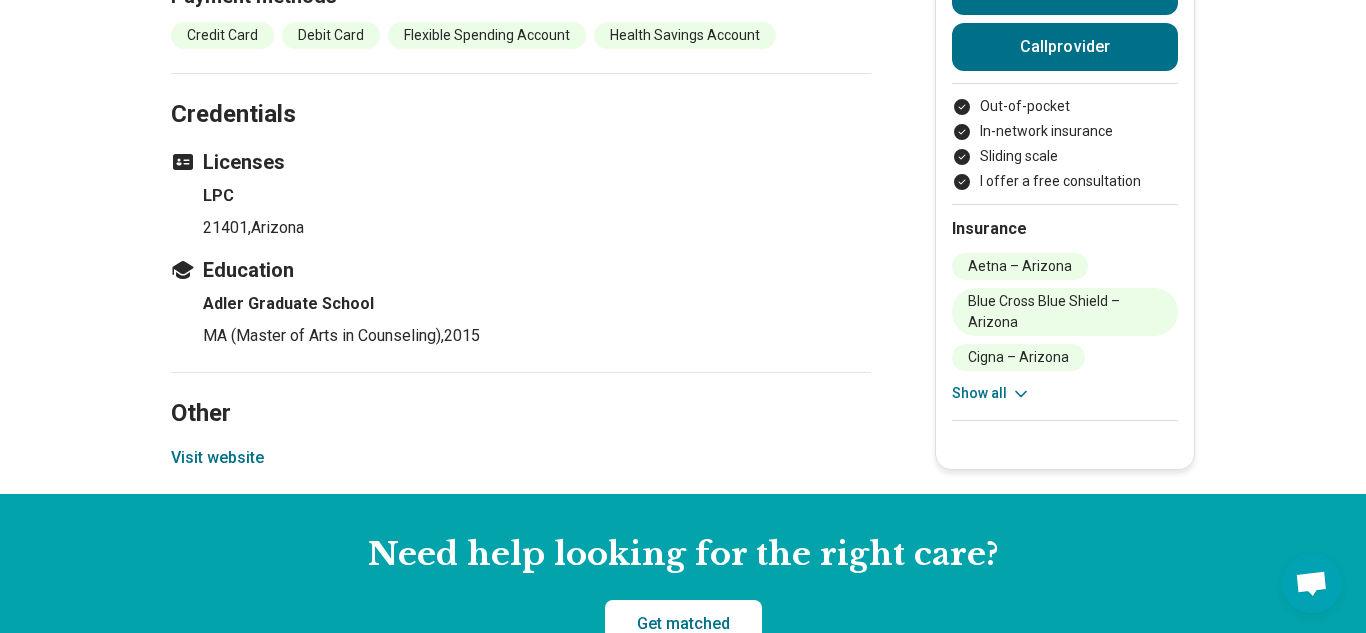 scroll, scrollTop: 1974, scrollLeft: 0, axis: vertical 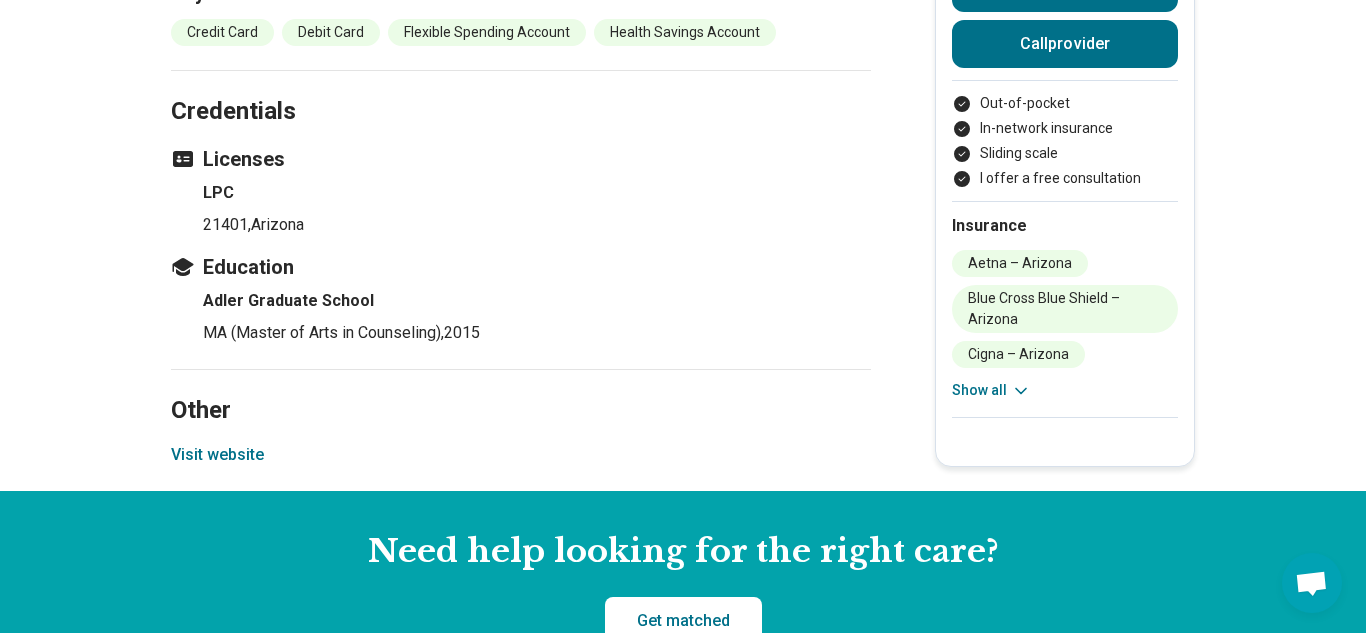 click on "Visit website" at bounding box center [217, 455] 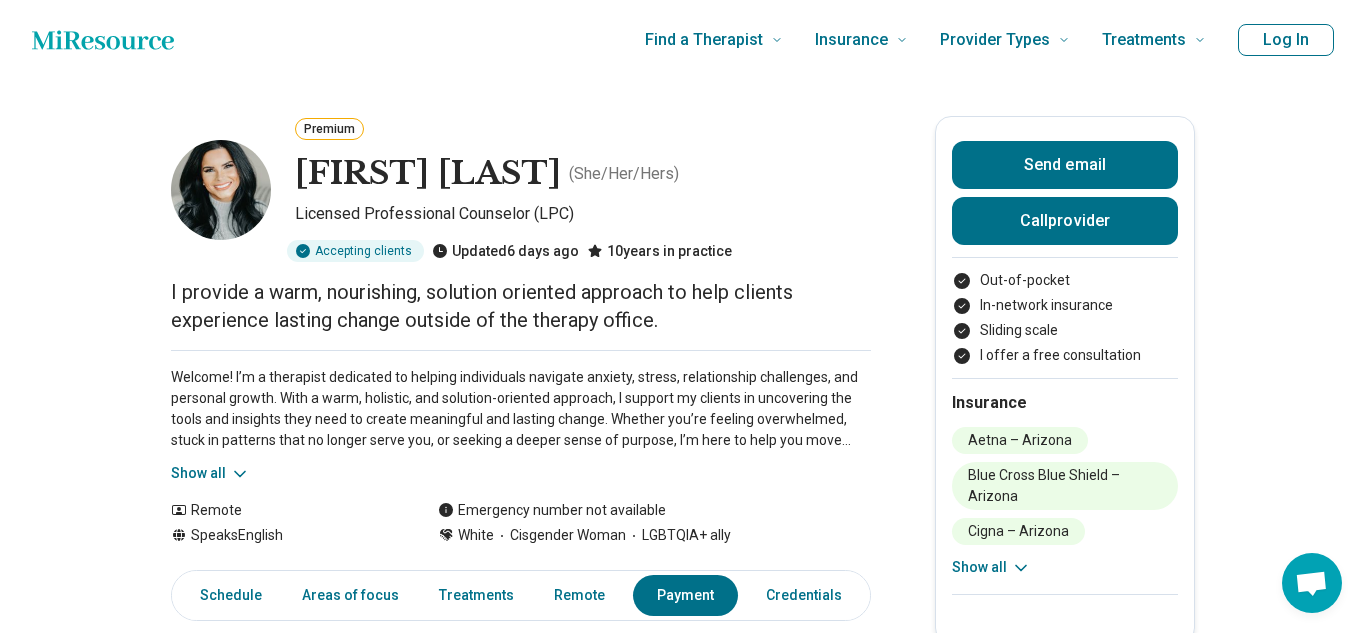 click on "I provide a warm, nourishing, solution oriented approach to help clients experience lasting change outside of the therapy office." at bounding box center [521, 306] 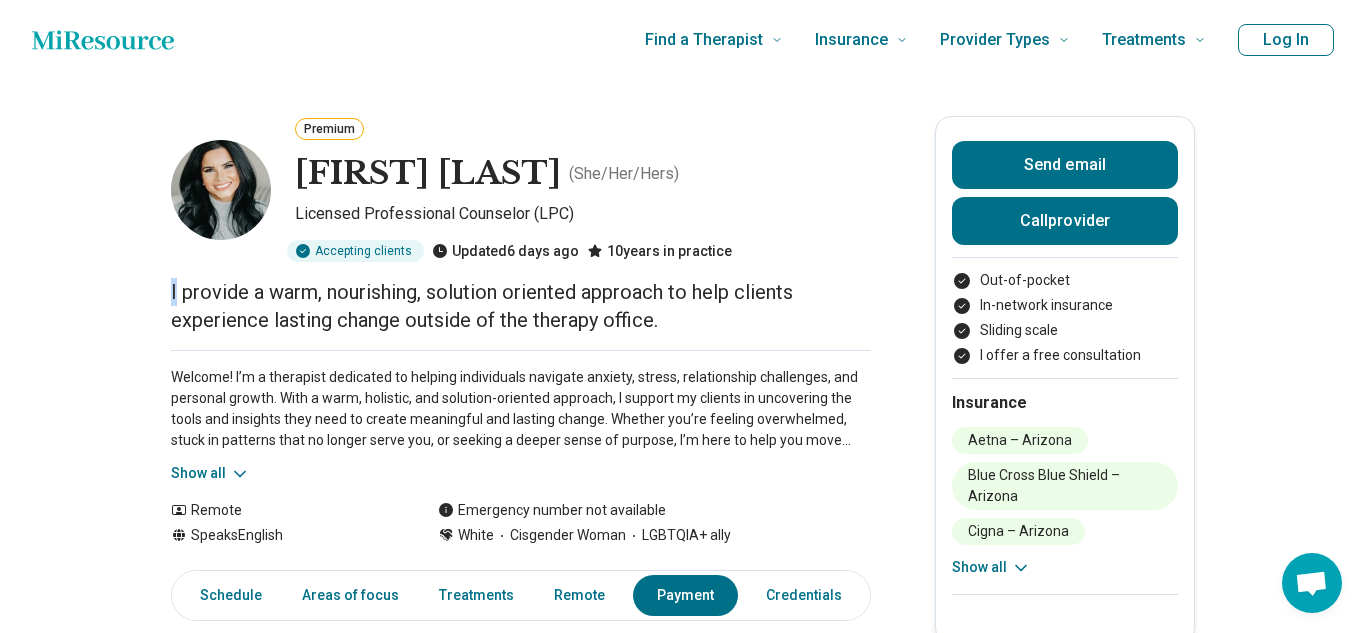 click on "I provide a warm, nourishing, solution oriented approach to help clients experience lasting change outside of the therapy office." at bounding box center (521, 306) 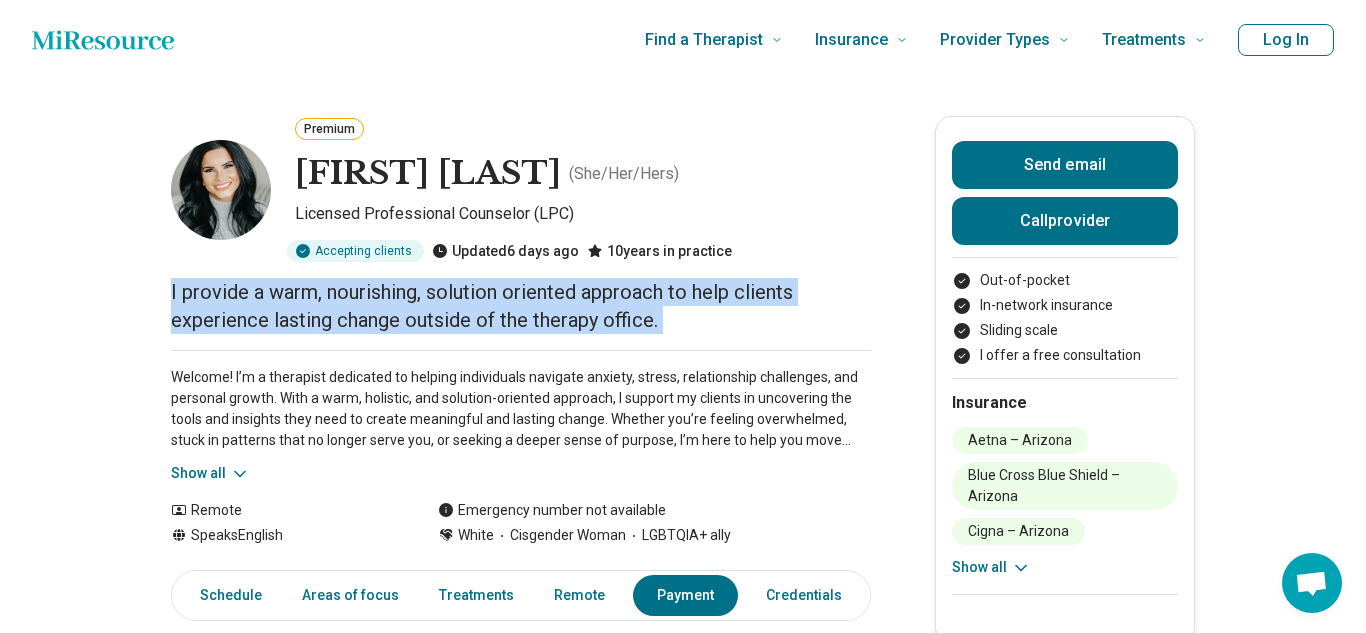 copy on "I provide a warm, nourishing, solution oriented approach to help clients experience lasting change outside of the therapy office." 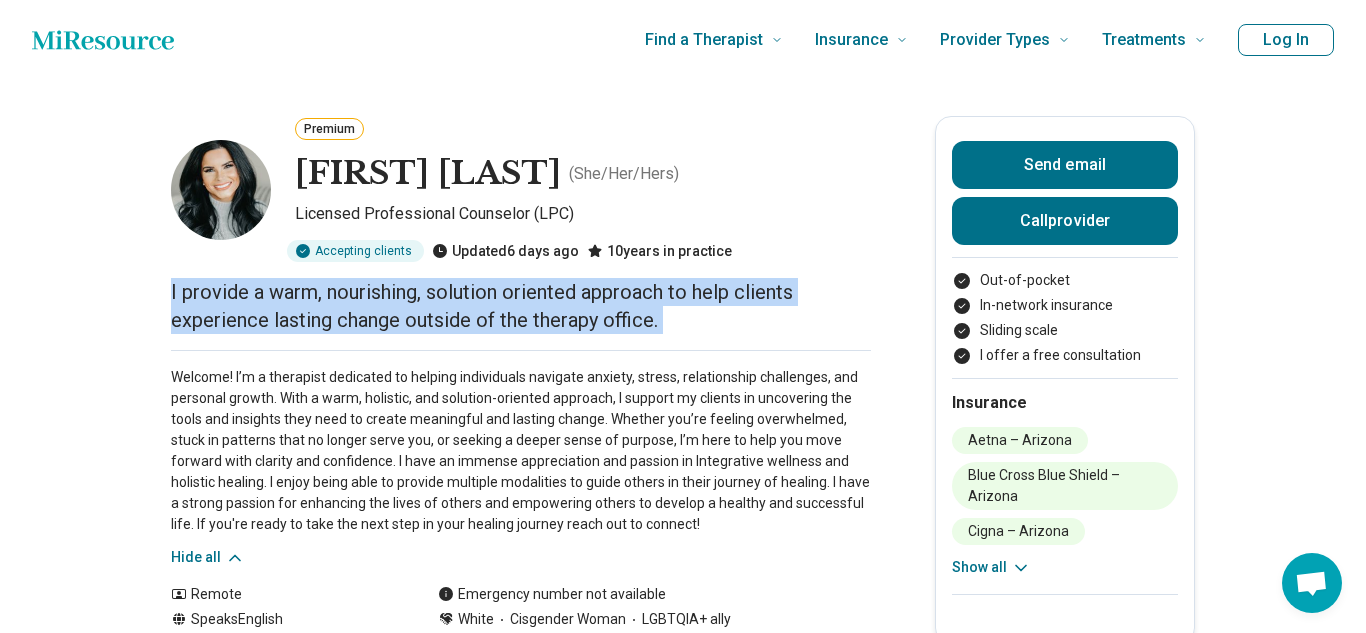 click on "Welcome! I’m a therapist dedicated to helping individuals navigate anxiety, stress, relationship challenges, and personal growth. With a warm, holistic, and solution-oriented approach, I support my clients in uncovering the tools and insights they need to create meaningful and lasting change. Whether you’re feeling overwhelmed, stuck in patterns that no longer serve you, or seeking a deeper sense of purpose, I’m here to help you move forward with clarity and confidence. I have an immense appreciation and passion in Integrative wellness and holistic healing. I enjoy being able to provide multiple modalities to guide others in their journey of healing. I have a strong passion for enhancing the lives of others and empowering others to develop a healthy and successful life. If you're ready to take the next step in your healing journey reach out to connect!" at bounding box center [521, 451] 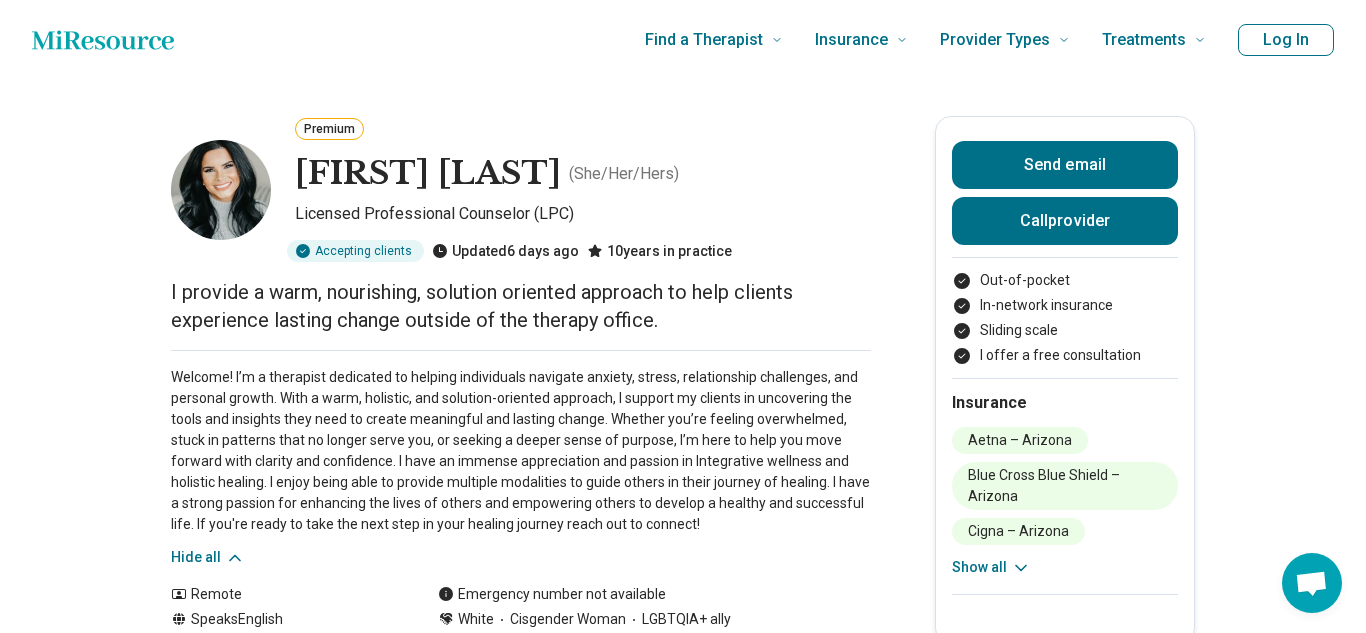 click on "Welcome! I’m a therapist dedicated to helping individuals navigate anxiety, stress, relationship challenges, and personal growth. With a warm, holistic, and solution-oriented approach, I support my clients in uncovering the tools and insights they need to create meaningful and lasting change. Whether you’re feeling overwhelmed, stuck in patterns that no longer serve you, or seeking a deeper sense of purpose, I’m here to help you move forward with clarity and confidence. I have an immense appreciation and passion in Integrative wellness and holistic healing. I enjoy being able to provide multiple modalities to guide others in their journey of healing. I have a strong passion for enhancing the lives of others and empowering others to develop a healthy and successful life. If you're ready to take the next step in your healing journey reach out to connect!" at bounding box center (521, 451) 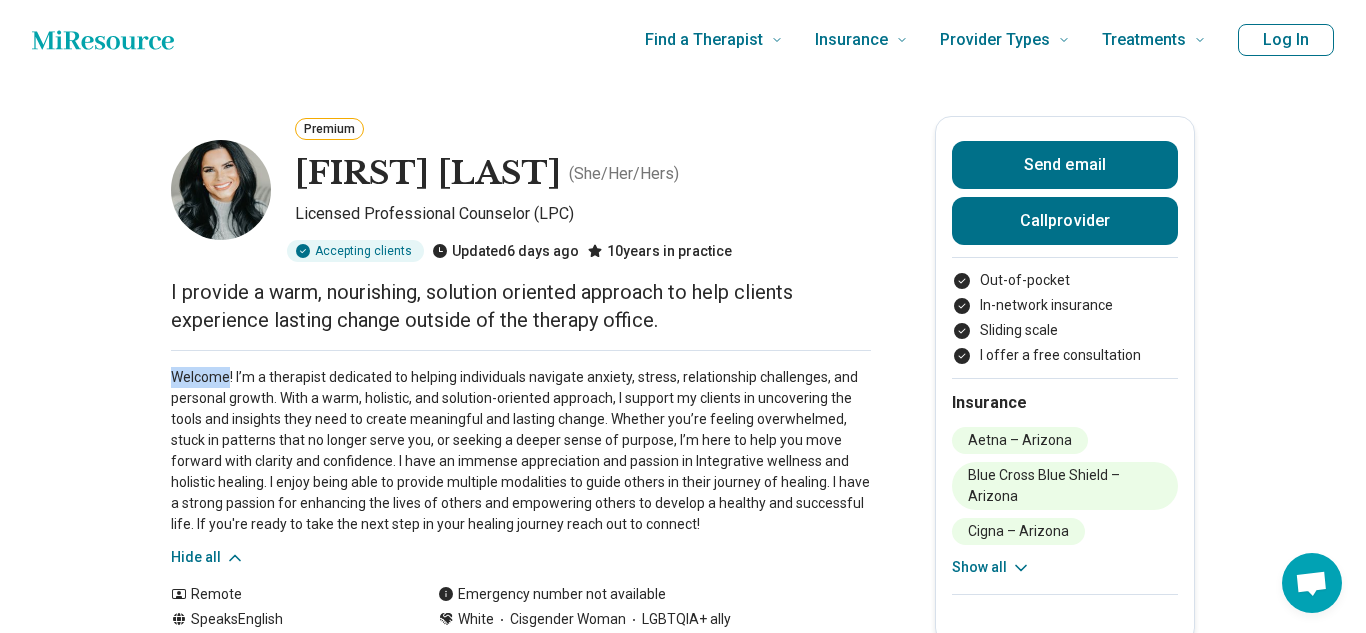 click on "Welcome! I’m a therapist dedicated to helping individuals navigate anxiety, stress, relationship challenges, and personal growth. With a warm, holistic, and solution-oriented approach, I support my clients in uncovering the tools and insights they need to create meaningful and lasting change. Whether you’re feeling overwhelmed, stuck in patterns that no longer serve you, or seeking a deeper sense of purpose, I’m here to help you move forward with clarity and confidence. I have an immense appreciation and passion in Integrative wellness and holistic healing. I enjoy being able to provide multiple modalities to guide others in their journey of healing. I have a strong passion for enhancing the lives of others and empowering others to develop a healthy and successful life. If you're ready to take the next step in your healing journey reach out to connect!" at bounding box center (521, 451) 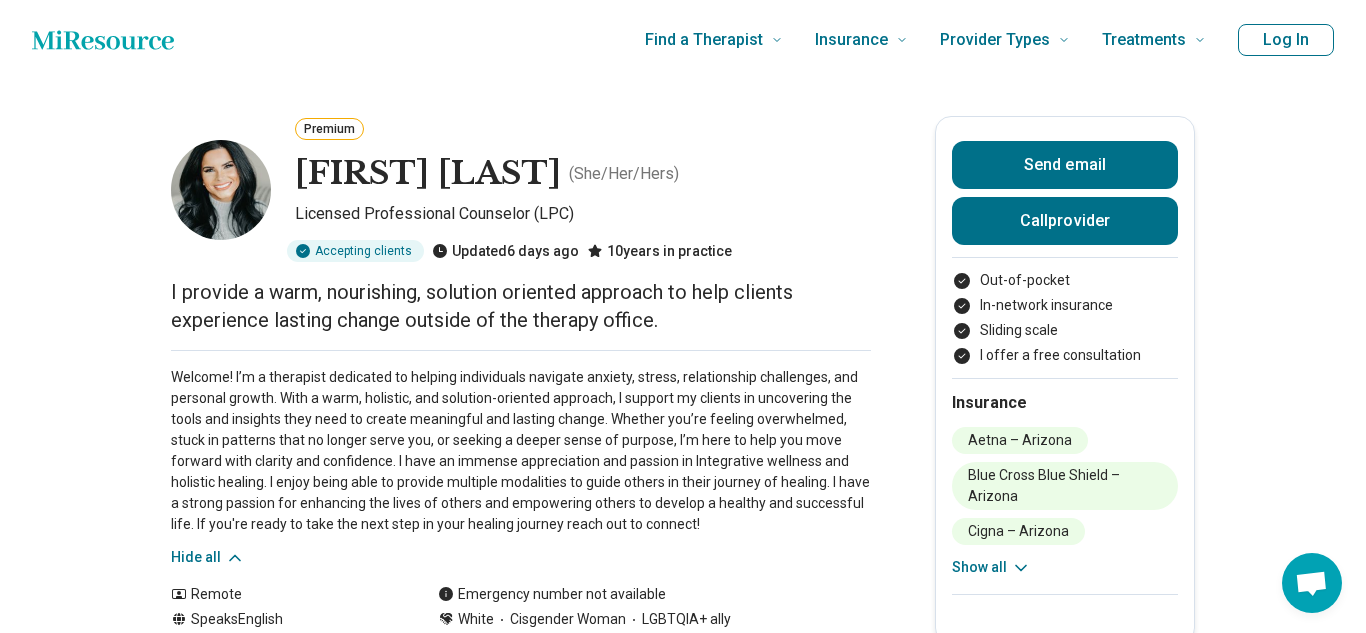 click on "Welcome! I’m a therapist dedicated to helping individuals navigate anxiety, stress, relationship challenges, and personal growth. With a warm, holistic, and solution-oriented approach, I support my clients in uncovering the tools and insights they need to create meaningful and lasting change. Whether you’re feeling overwhelmed, stuck in patterns that no longer serve you, or seeking a deeper sense of purpose, I’m here to help you move forward with clarity and confidence. I have an immense appreciation and passion in Integrative wellness and holistic healing. I enjoy being able to provide multiple modalities to guide others in their journey of healing. I have a strong passion for enhancing the lives of others and empowering others to develop a healthy and successful life. If you're ready to take the next step in your healing journey reach out to connect!" at bounding box center [521, 451] 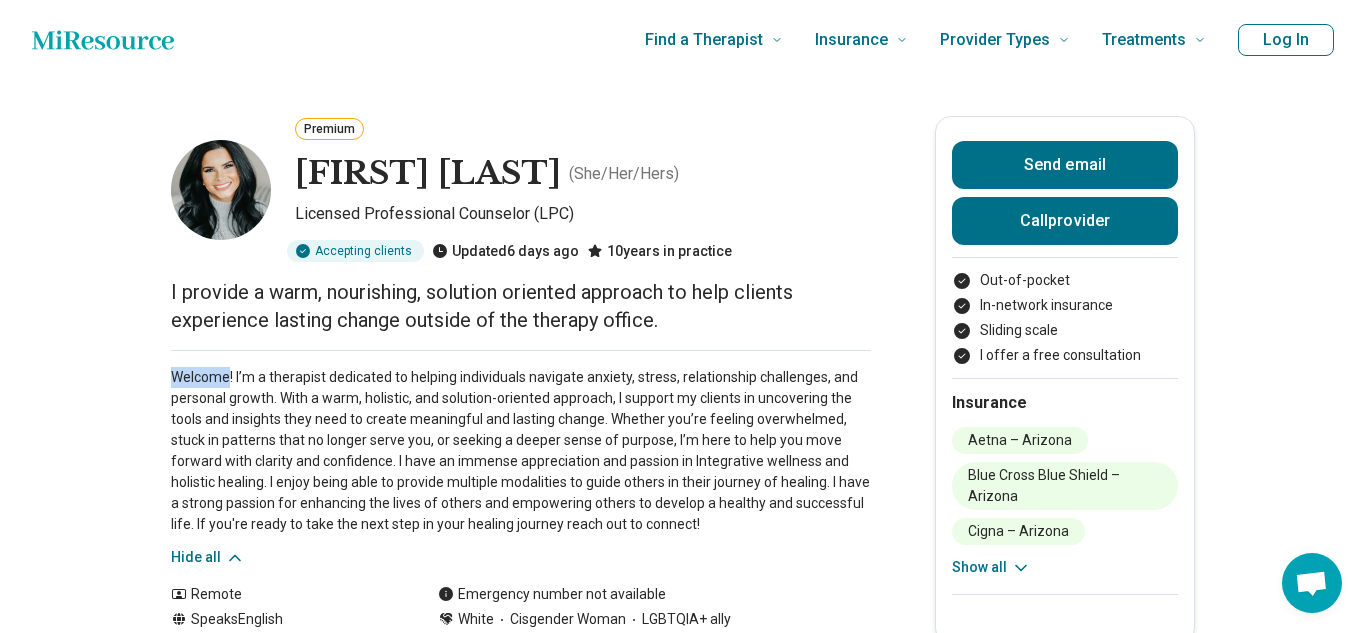 click on "Welcome! I’m a therapist dedicated to helping individuals navigate anxiety, stress, relationship challenges, and personal growth. With a warm, holistic, and solution-oriented approach, I support my clients in uncovering the tools and insights they need to create meaningful and lasting change. Whether you’re feeling overwhelmed, stuck in patterns that no longer serve you, or seeking a deeper sense of purpose, I’m here to help you move forward with clarity and confidence. I have an immense appreciation and passion in Integrative wellness and holistic healing. I enjoy being able to provide multiple modalities to guide others in their journey of healing. I have a strong passion for enhancing the lives of others and empowering others to develop a healthy and successful life. If you're ready to take the next step in your healing journey reach out to connect!" at bounding box center (521, 451) 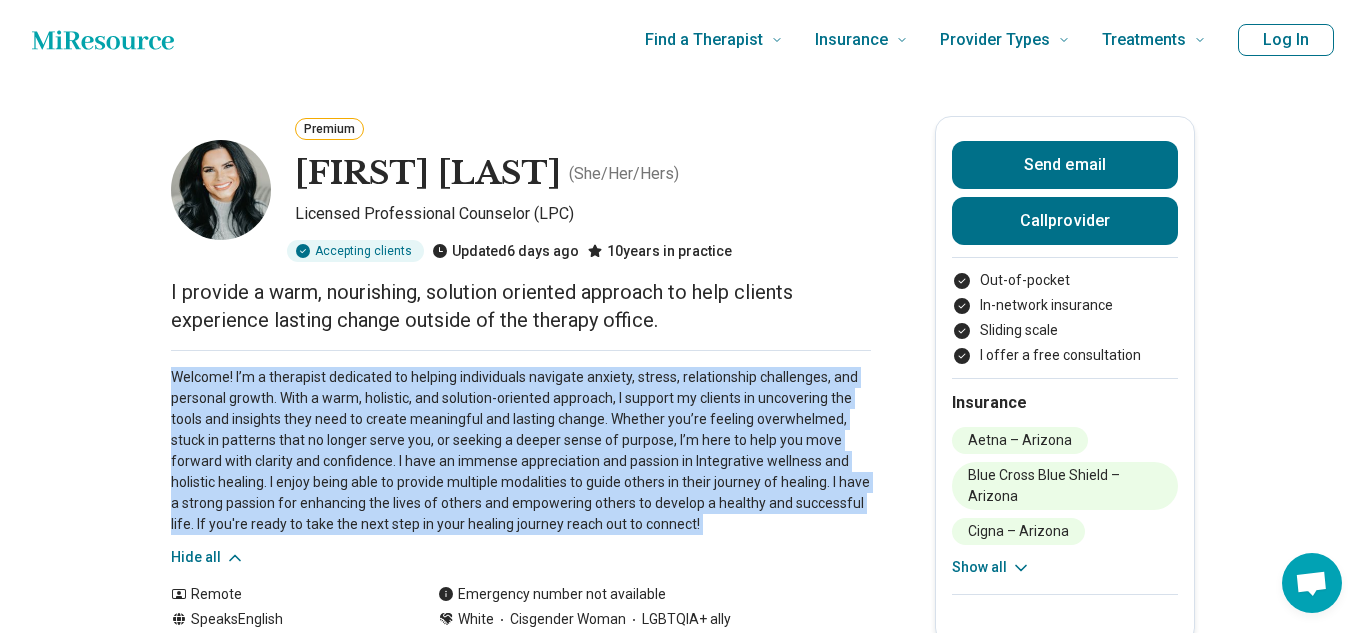 click on "Welcome! I’m a therapist dedicated to helping individuals navigate anxiety, stress, relationship challenges, and personal growth. With a warm, holistic, and solution-oriented approach, I support my clients in uncovering the tools and insights they need to create meaningful and lasting change. Whether you’re feeling overwhelmed, stuck in patterns that no longer serve you, or seeking a deeper sense of purpose, I’m here to help you move forward with clarity and confidence. I have an immense appreciation and passion in Integrative wellness and holistic healing. I enjoy being able to provide multiple modalities to guide others in their journey of healing. I have a strong passion for enhancing the lives of others and empowering others to develop a healthy and successful life. If you're ready to take the next step in your healing journey reach out to connect!" at bounding box center (521, 451) 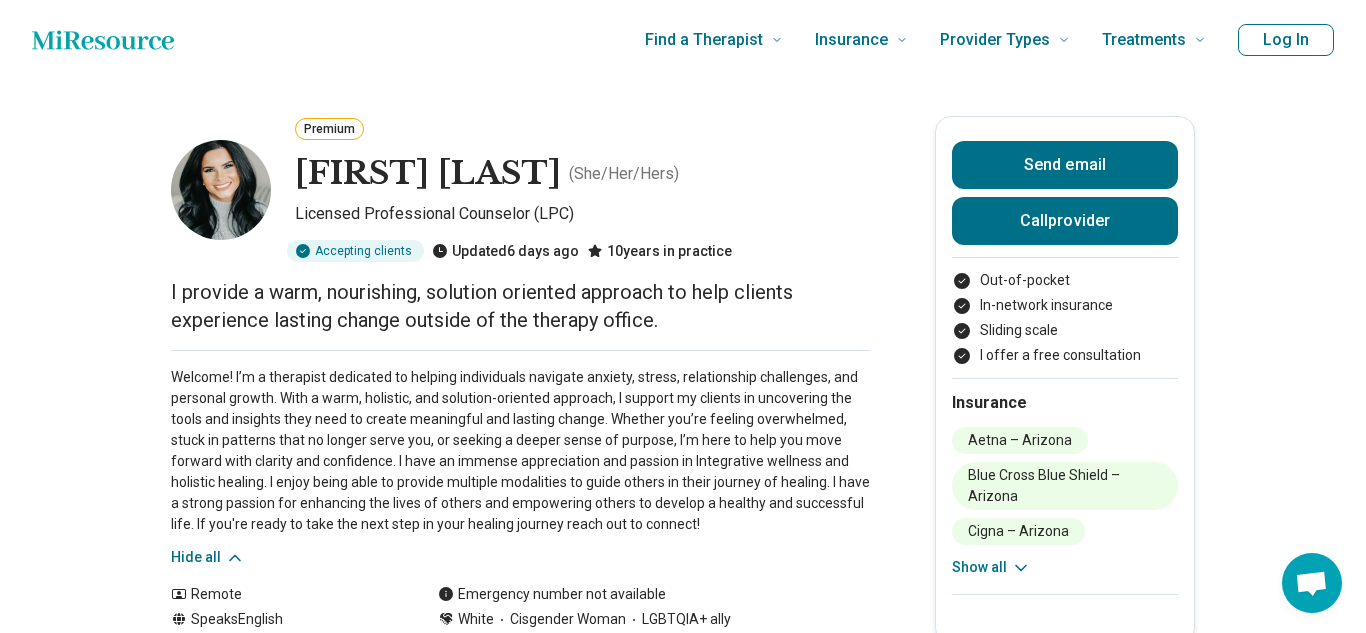 click on "Welcome! I’m a therapist dedicated to helping individuals navigate anxiety, stress, relationship challenges, and personal growth. With a warm, holistic, and solution-oriented approach, I support my clients in uncovering the tools and insights they need to create meaningful and lasting change. Whether you’re feeling overwhelmed, stuck in patterns that no longer serve you, or seeking a deeper sense of purpose, I’m here to help you move forward with clarity and confidence. I have an immense appreciation and passion in Integrative wellness and holistic healing. I enjoy being able to provide multiple modalities to guide others in their journey of healing. I have a strong passion for enhancing the lives of others and empowering others to develop a healthy and successful life. If you're ready to take the next step in your healing journey reach out to connect!" at bounding box center [521, 451] 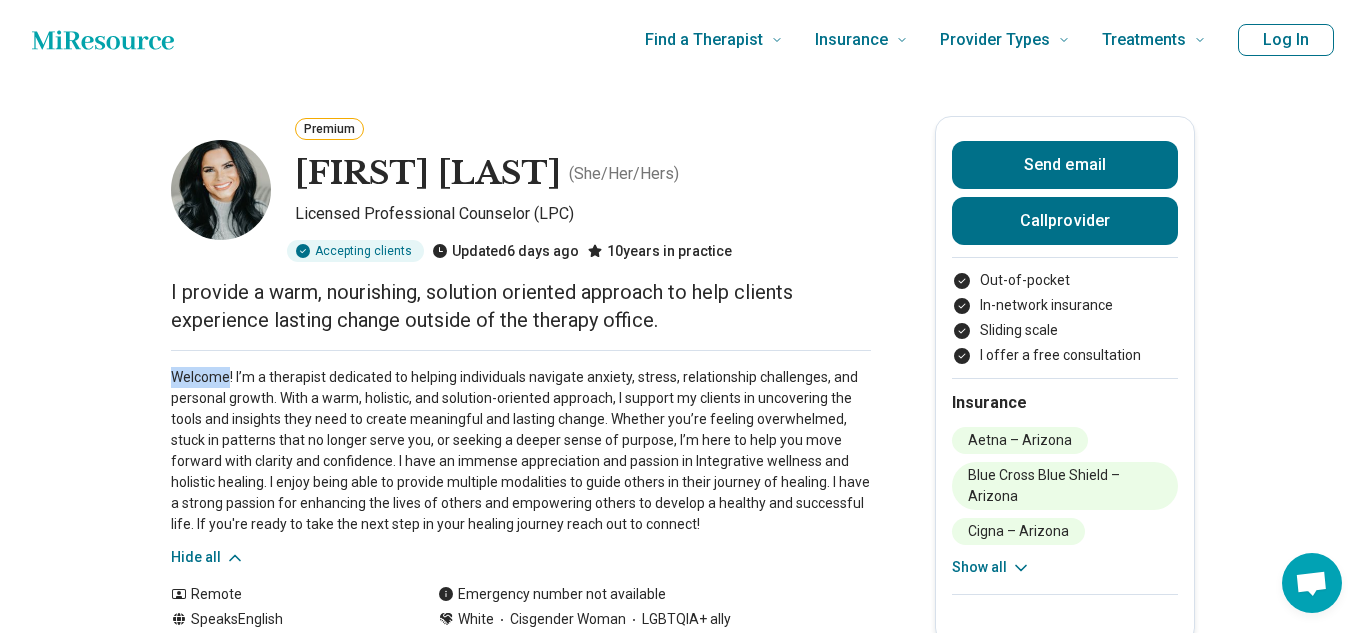 click on "Welcome! I’m a therapist dedicated to helping individuals navigate anxiety, stress, relationship challenges, and personal growth. With a warm, holistic, and solution-oriented approach, I support my clients in uncovering the tools and insights they need to create meaningful and lasting change. Whether you’re feeling overwhelmed, stuck in patterns that no longer serve you, or seeking a deeper sense of purpose, I’m here to help you move forward with clarity and confidence. I have an immense appreciation and passion in Integrative wellness and holistic healing. I enjoy being able to provide multiple modalities to guide others in their journey of healing. I have a strong passion for enhancing the lives of others and empowering others to develop a healthy and successful life. If you're ready to take the next step in your healing journey reach out to connect!" at bounding box center [521, 451] 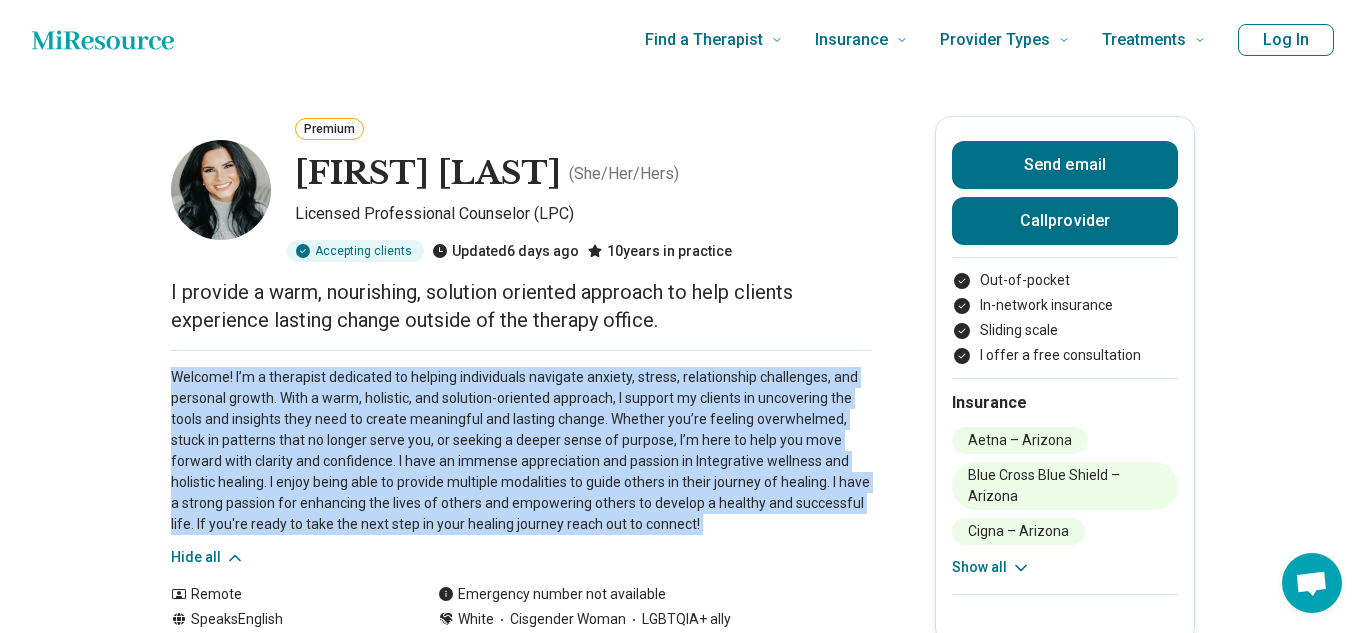 click on "I provide a warm, nourishing, solution oriented approach to help clients experience lasting change outside of the therapy office." at bounding box center [521, 306] 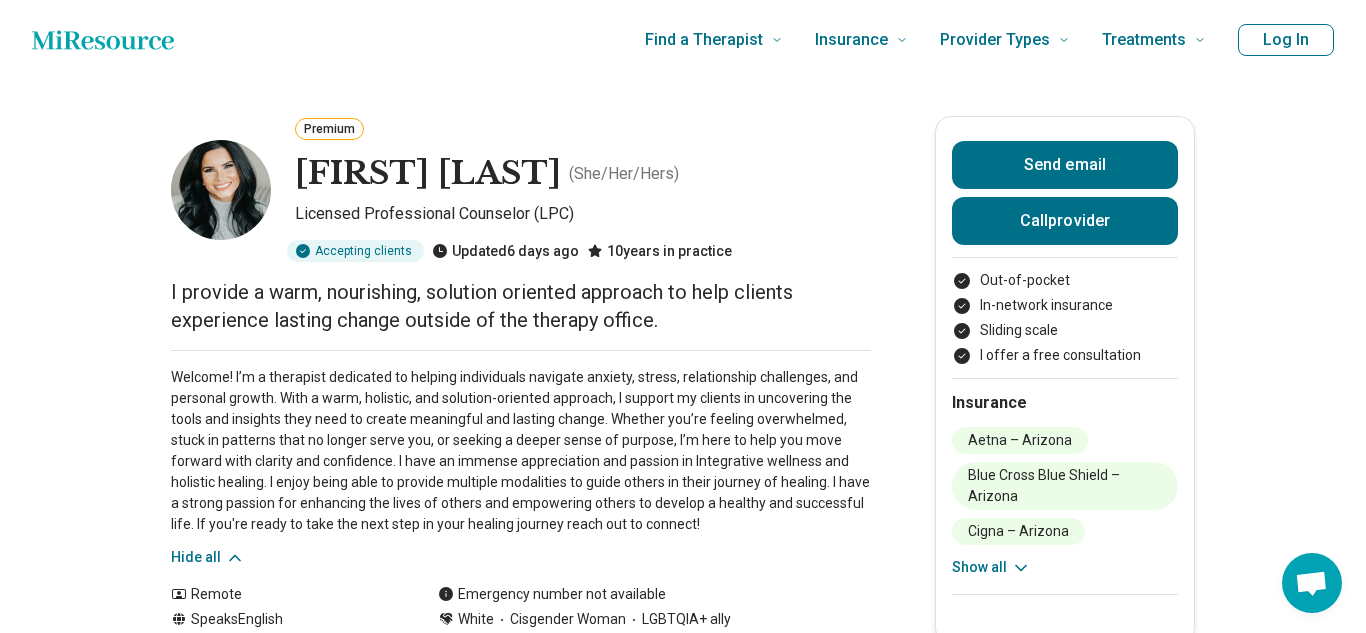 click on "I provide a warm, nourishing, solution oriented approach to help clients experience lasting change outside of the therapy office." at bounding box center (521, 306) 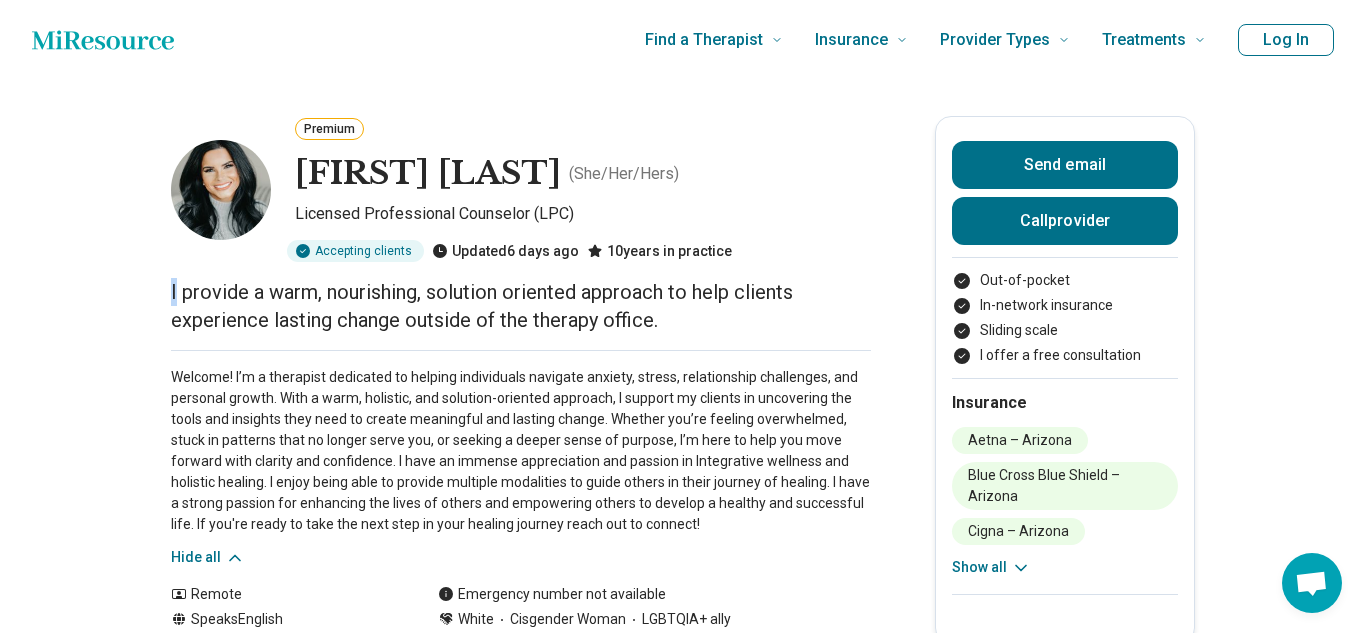click on "I provide a warm, nourishing, solution oriented approach to help clients experience lasting change outside of the therapy office." at bounding box center [521, 306] 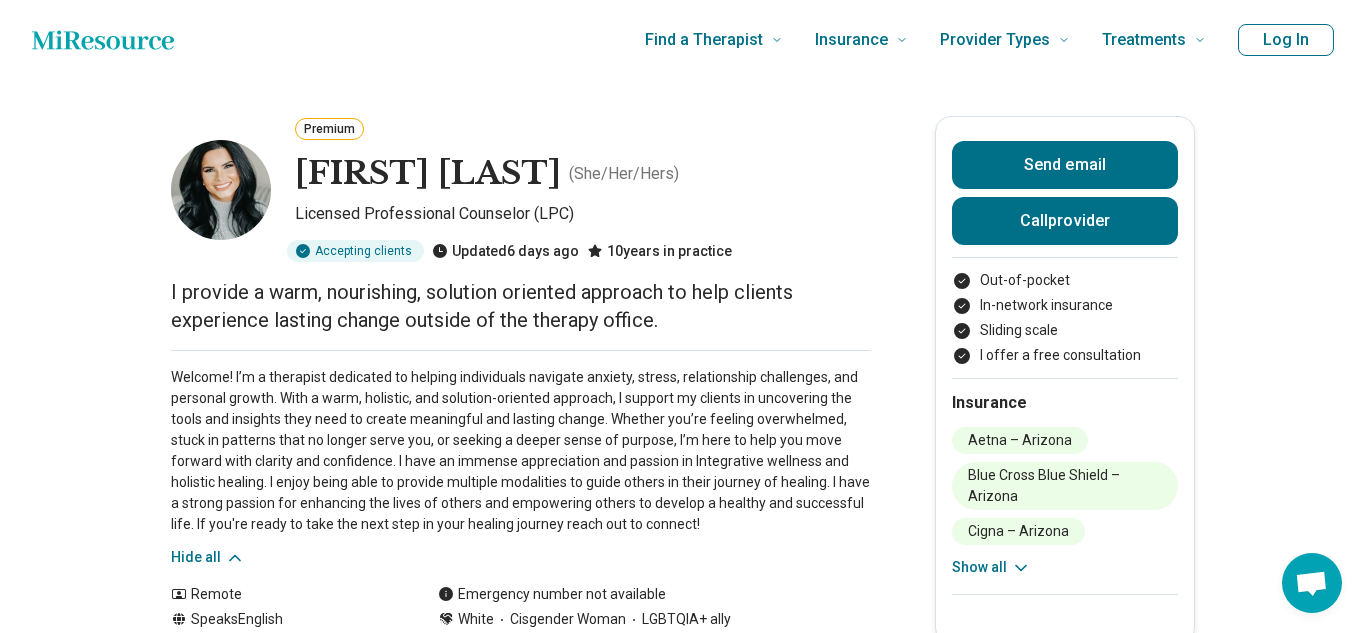click on "I provide a warm, nourishing, solution oriented approach to help clients experience lasting change outside of the therapy office." at bounding box center (521, 306) 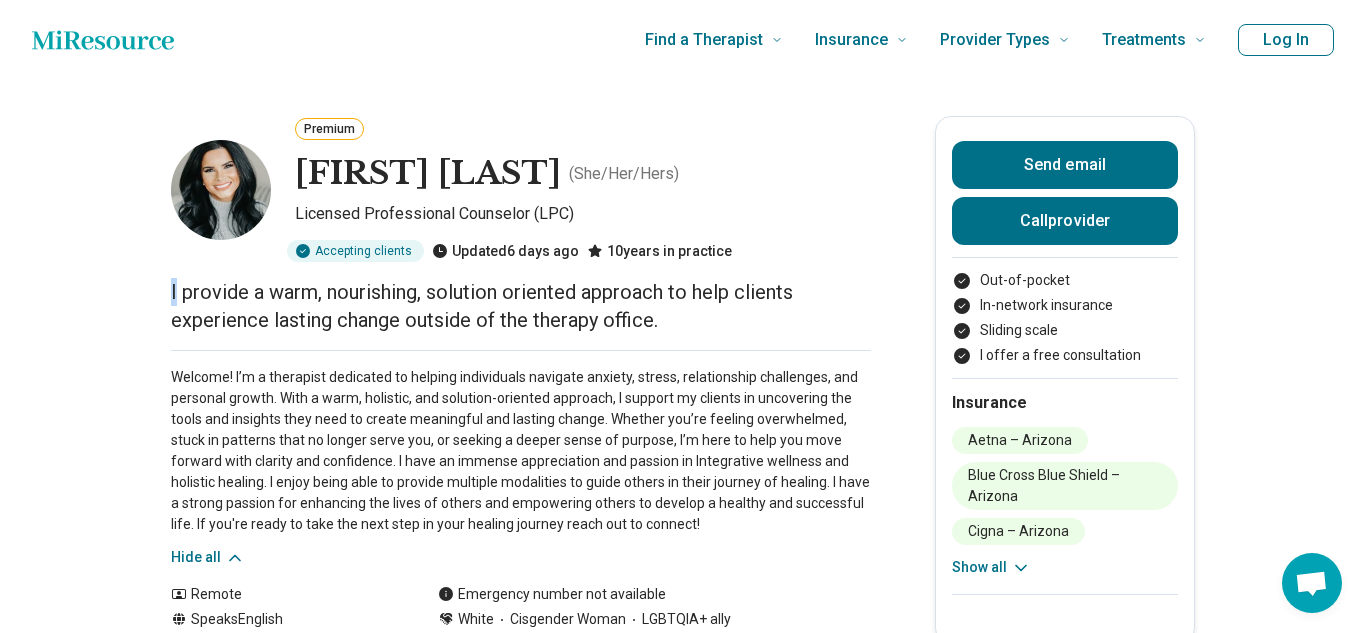 click on "I provide a warm, nourishing, solution oriented approach to help clients experience lasting change outside of the therapy office." at bounding box center (521, 306) 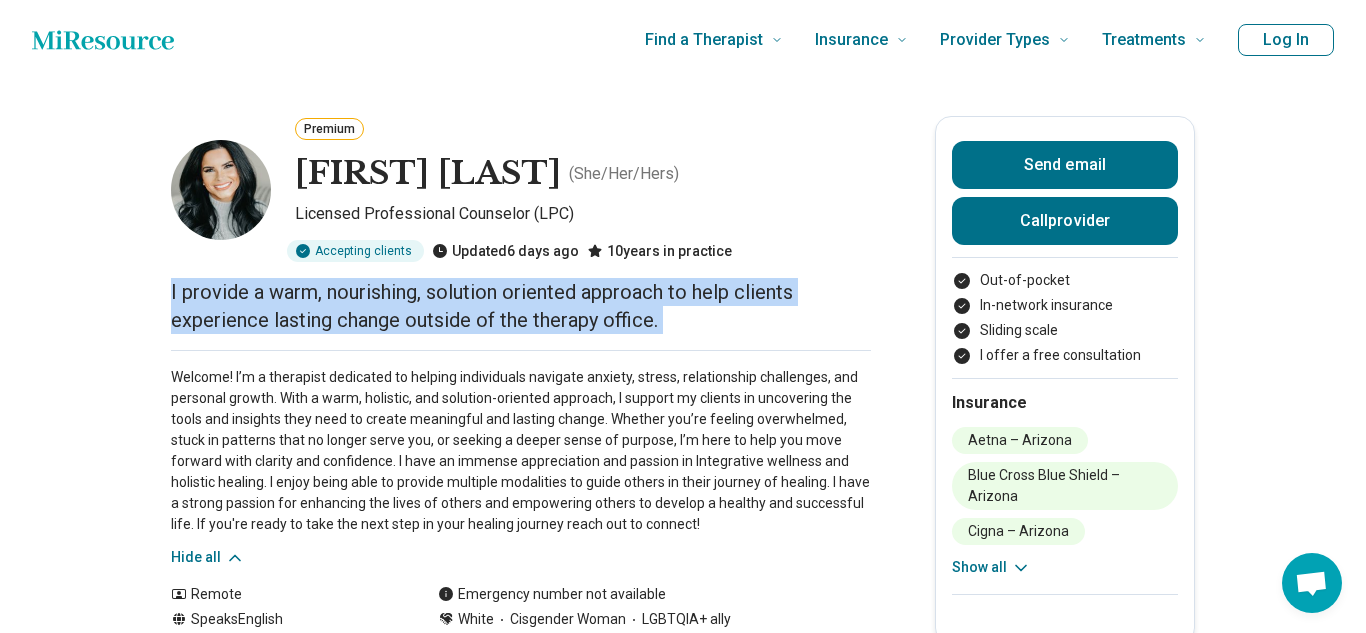 click on "I provide a warm, nourishing, solution oriented approach to help clients experience lasting change outside of the therapy office." at bounding box center (521, 306) 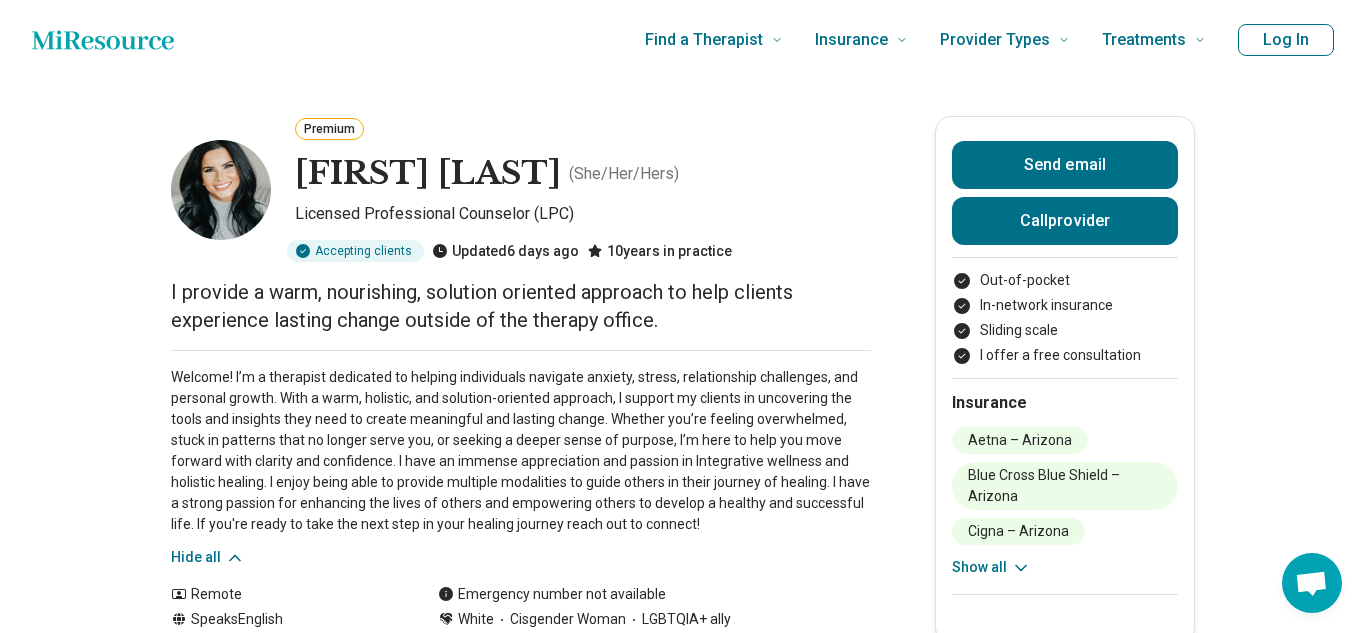 click on "I provide a warm, nourishing, solution oriented approach to help clients experience lasting change outside of the therapy office." at bounding box center (521, 306) 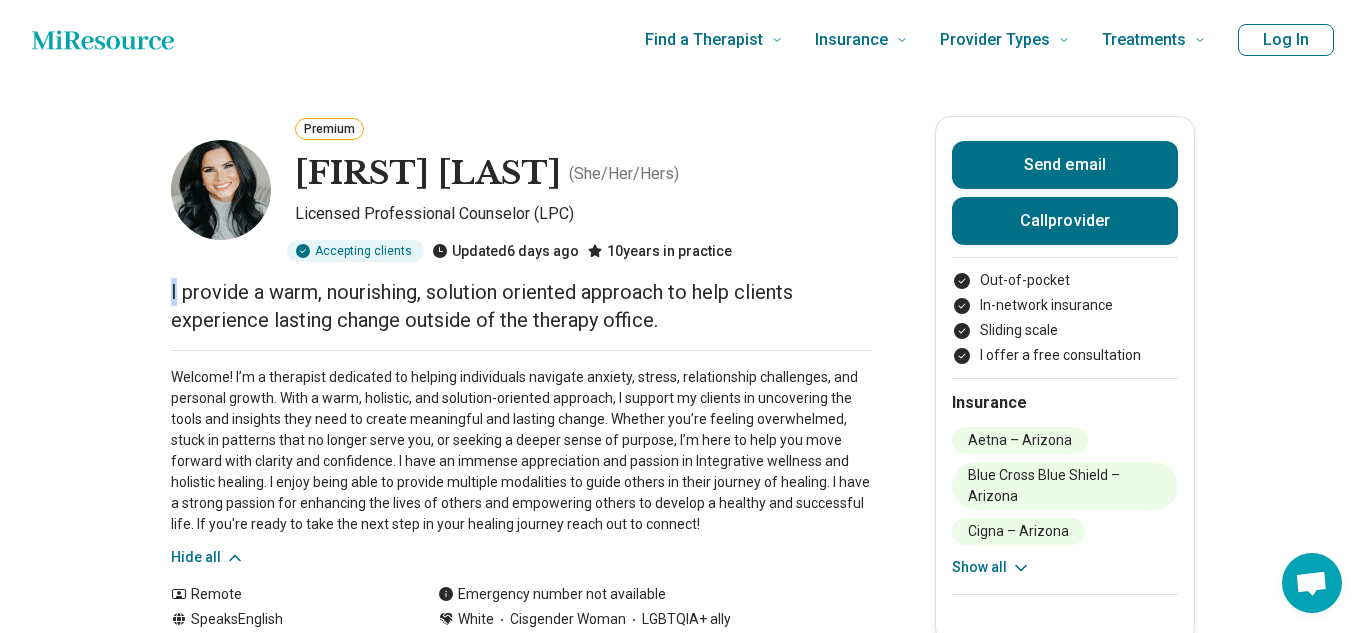 click on "I provide a warm, nourishing, solution oriented approach to help clients experience lasting change outside of the therapy office." at bounding box center [521, 306] 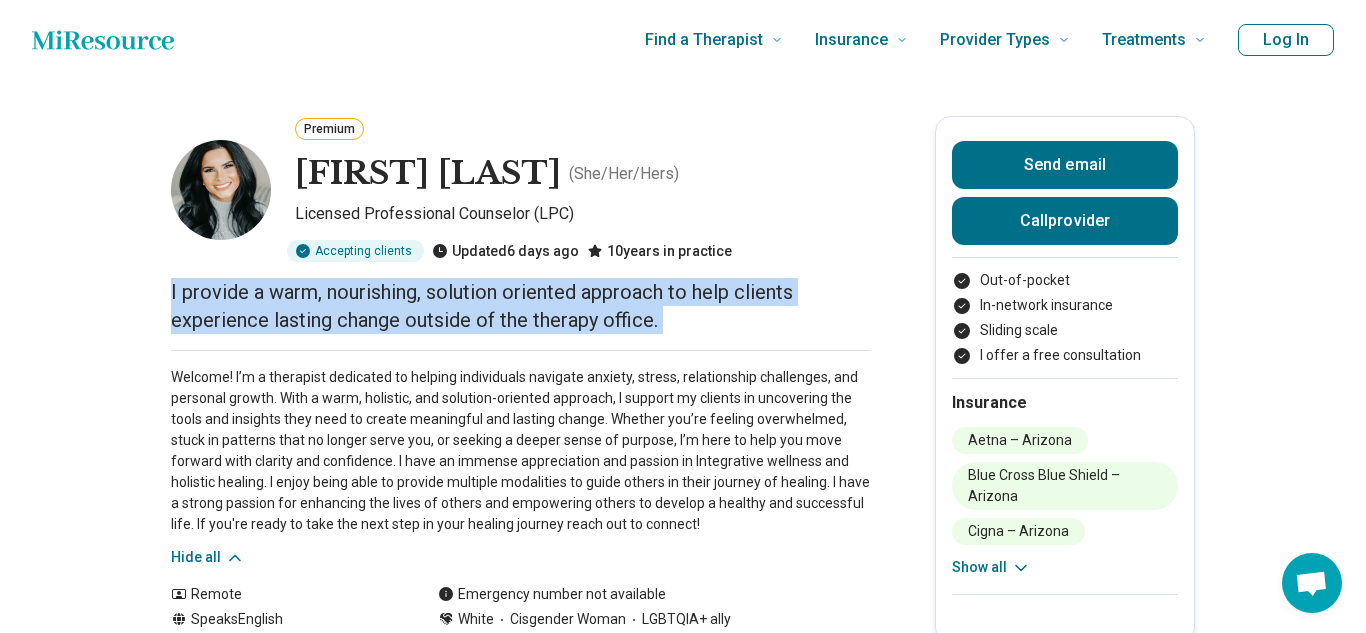 click on "Welcome! I’m a therapist dedicated to helping individuals navigate anxiety, stress, relationship challenges, and personal growth. With a warm, holistic, and solution-oriented approach, I support my clients in uncovering the tools and insights they need to create meaningful and lasting change. Whether you’re feeling overwhelmed, stuck in patterns that no longer serve you, or seeking a deeper sense of purpose, I’m here to help you move forward with clarity and confidence. I have an immense appreciation and passion in Integrative wellness and holistic healing. I enjoy being able to provide multiple modalities to guide others in their journey of healing. I have a strong passion for enhancing the lives of others and empowering others to develop a healthy and successful life. If you're ready to take the next step in your healing journey reach out to connect!" at bounding box center [521, 451] 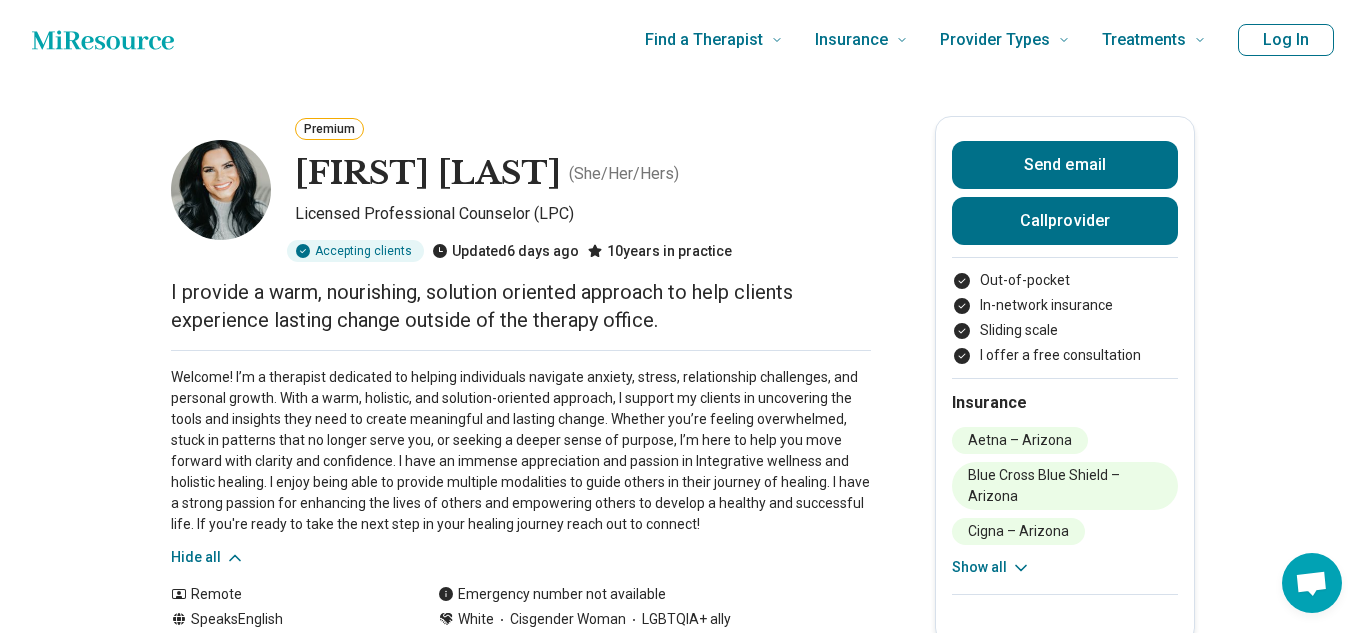 click on "Welcome! I’m a therapist dedicated to helping individuals navigate anxiety, stress, relationship challenges, and personal growth. With a warm, holistic, and solution-oriented approach, I support my clients in uncovering the tools and insights they need to create meaningful and lasting change. Whether you’re feeling overwhelmed, stuck in patterns that no longer serve you, or seeking a deeper sense of purpose, I’m here to help you move forward with clarity and confidence. I have an immense appreciation and passion in Integrative wellness and holistic healing. I enjoy being able to provide multiple modalities to guide others in their journey of healing. I have a strong passion for enhancing the lives of others and empowering others to develop a healthy and successful life. If you're ready to take the next step in your healing journey reach out to connect!" at bounding box center (521, 451) 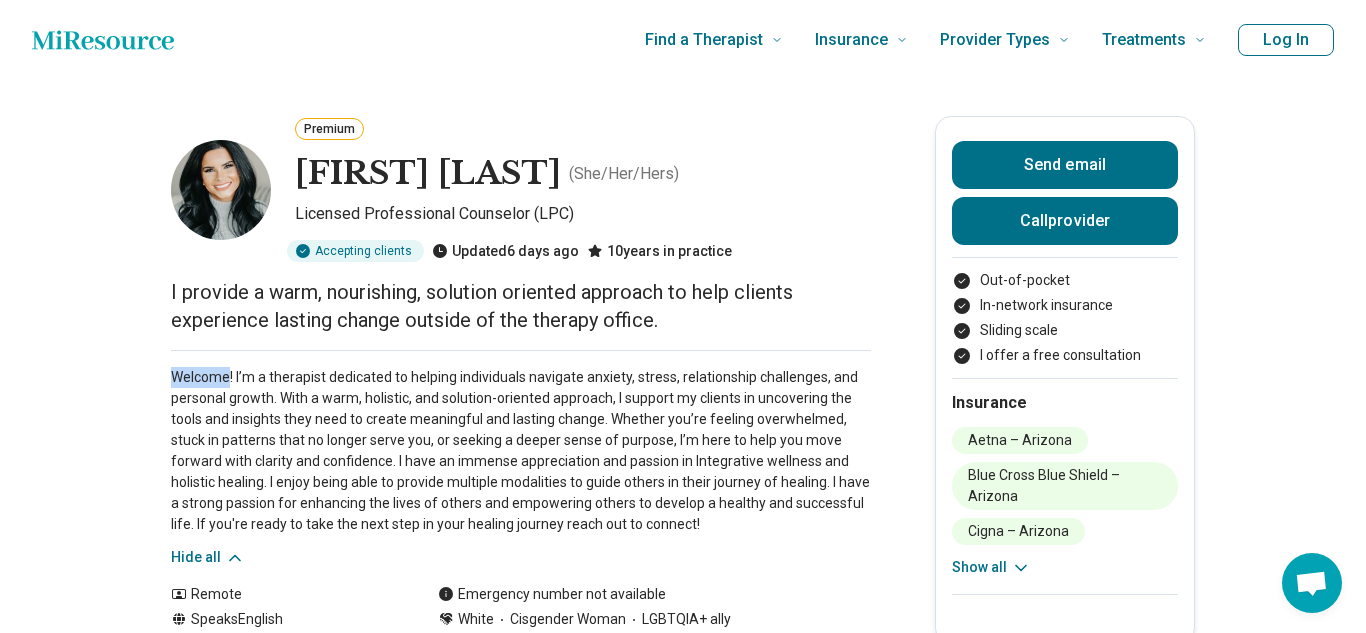 click on "Welcome! I’m a therapist dedicated to helping individuals navigate anxiety, stress, relationship challenges, and personal growth. With a warm, holistic, and solution-oriented approach, I support my clients in uncovering the tools and insights they need to create meaningful and lasting change. Whether you’re feeling overwhelmed, stuck in patterns that no longer serve you, or seeking a deeper sense of purpose, I’m here to help you move forward with clarity and confidence. I have an immense appreciation and passion in Integrative wellness and holistic healing. I enjoy being able to provide multiple modalities to guide others in their journey of healing. I have a strong passion for enhancing the lives of others and empowering others to develop a healthy and successful life. If you're ready to take the next step in your healing journey reach out to connect!" at bounding box center (521, 451) 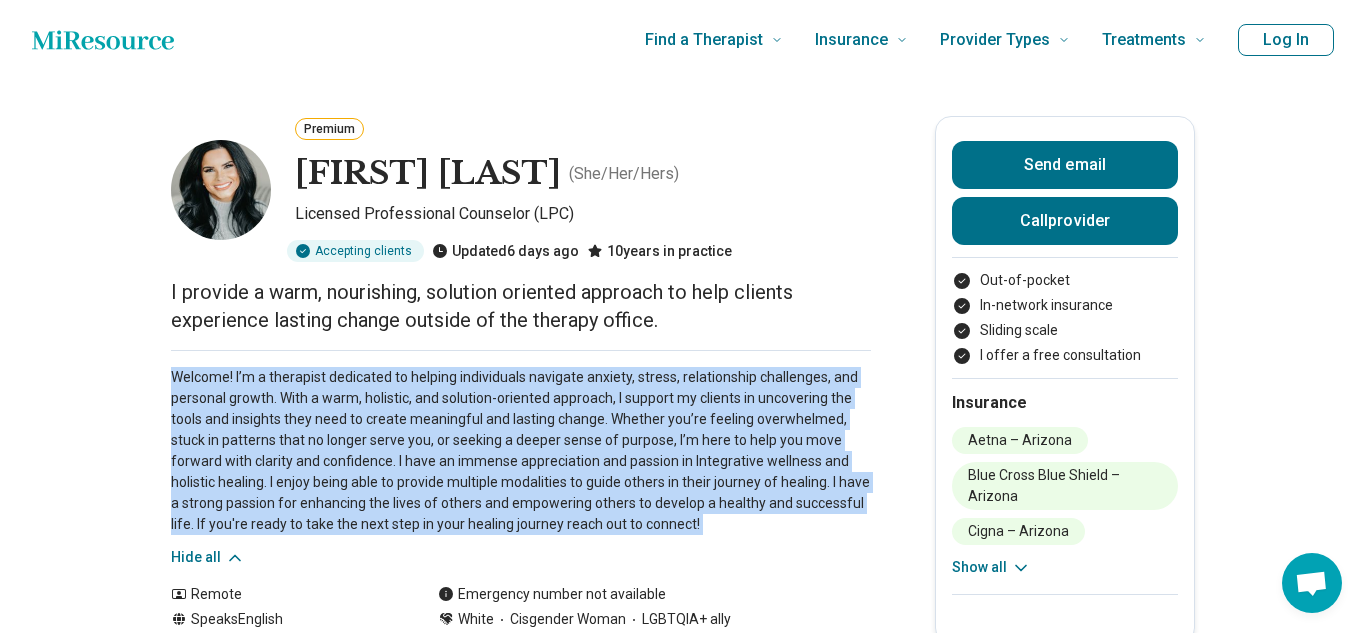 click on "Welcome! I’m a therapist dedicated to helping individuals navigate anxiety, stress, relationship challenges, and personal growth. With a warm, holistic, and solution-oriented approach, I support my clients in uncovering the tools and insights they need to create meaningful and lasting change. Whether you’re feeling overwhelmed, stuck in patterns that no longer serve you, or seeking a deeper sense of purpose, I’m here to help you move forward with clarity and confidence. I have an immense appreciation and passion in Integrative wellness and holistic healing. I enjoy being able to provide multiple modalities to guide others in their journey of healing. I have a strong passion for enhancing the lives of others and empowering others to develop a healthy and successful life. If you're ready to take the next step in your healing journey reach out to connect!" at bounding box center (521, 451) 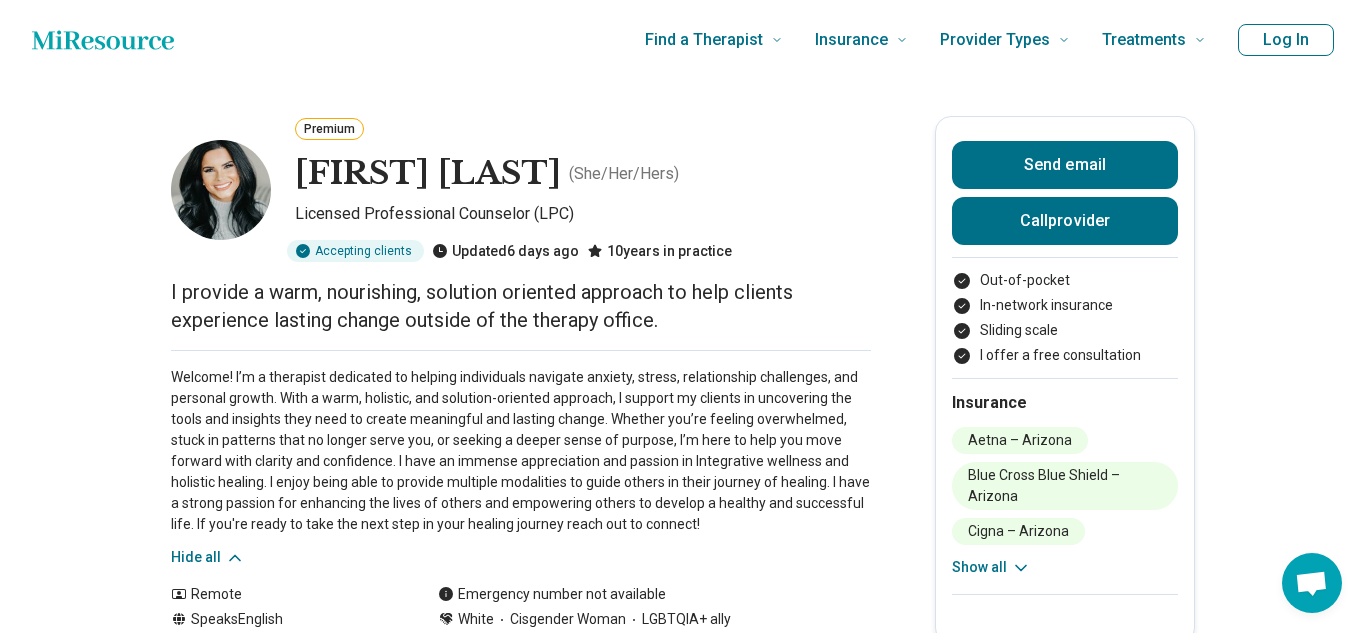 click on "Welcome! I’m a therapist dedicated to helping individuals navigate anxiety, stress, relationship challenges, and personal growth. With a warm, holistic, and solution-oriented approach, I support my clients in uncovering the tools and insights they need to create meaningful and lasting change. Whether you’re feeling overwhelmed, stuck in patterns that no longer serve you, or seeking a deeper sense of purpose, I’m here to help you move forward with clarity and confidence. I have an immense appreciation and passion in Integrative wellness and holistic healing. I enjoy being able to provide multiple modalities to guide others in their journey of healing. I have a strong passion for enhancing the lives of others and empowering others to develop a healthy and successful life. If you're ready to take the next step in your healing journey reach out to connect!" at bounding box center (521, 451) 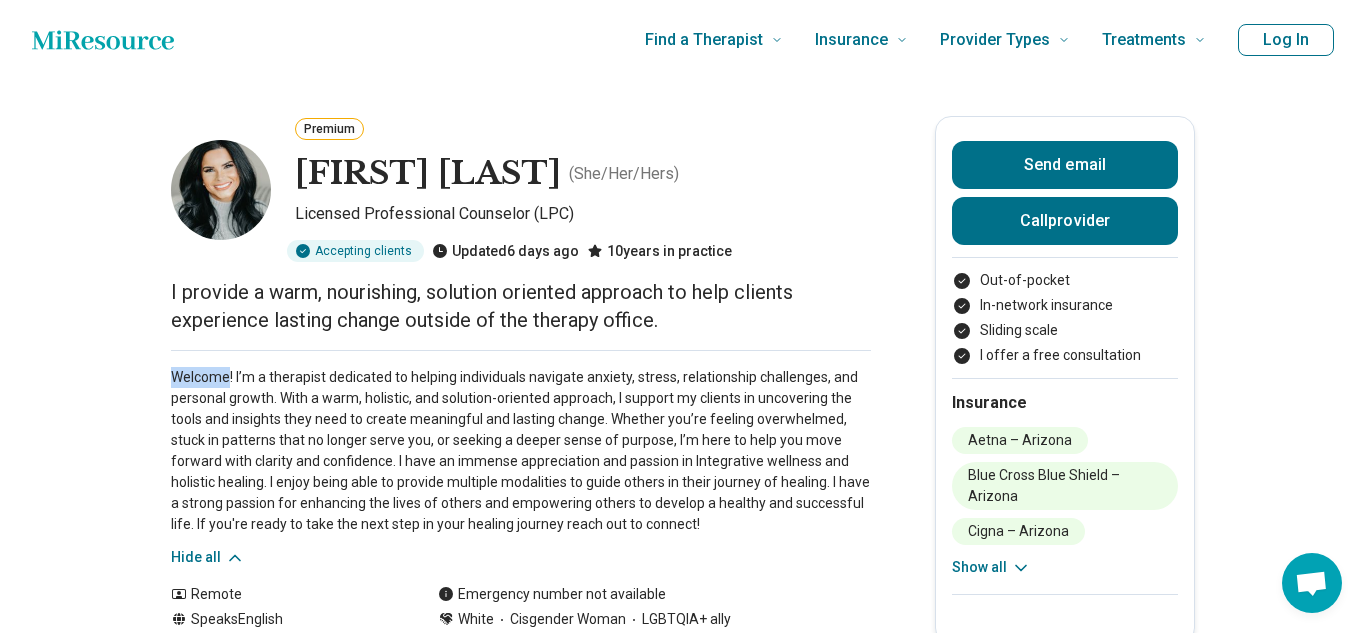 click on "Welcome! I’m a therapist dedicated to helping individuals navigate anxiety, stress, relationship challenges, and personal growth. With a warm, holistic, and solution-oriented approach, I support my clients in uncovering the tools and insights they need to create meaningful and lasting change. Whether you’re feeling overwhelmed, stuck in patterns that no longer serve you, or seeking a deeper sense of purpose, I’m here to help you move forward with clarity and confidence. I have an immense appreciation and passion in Integrative wellness and holistic healing. I enjoy being able to provide multiple modalities to guide others in their journey of healing. I have a strong passion for enhancing the lives of others and empowering others to develop a healthy and successful life. If you're ready to take the next step in your healing journey reach out to connect!" at bounding box center [521, 451] 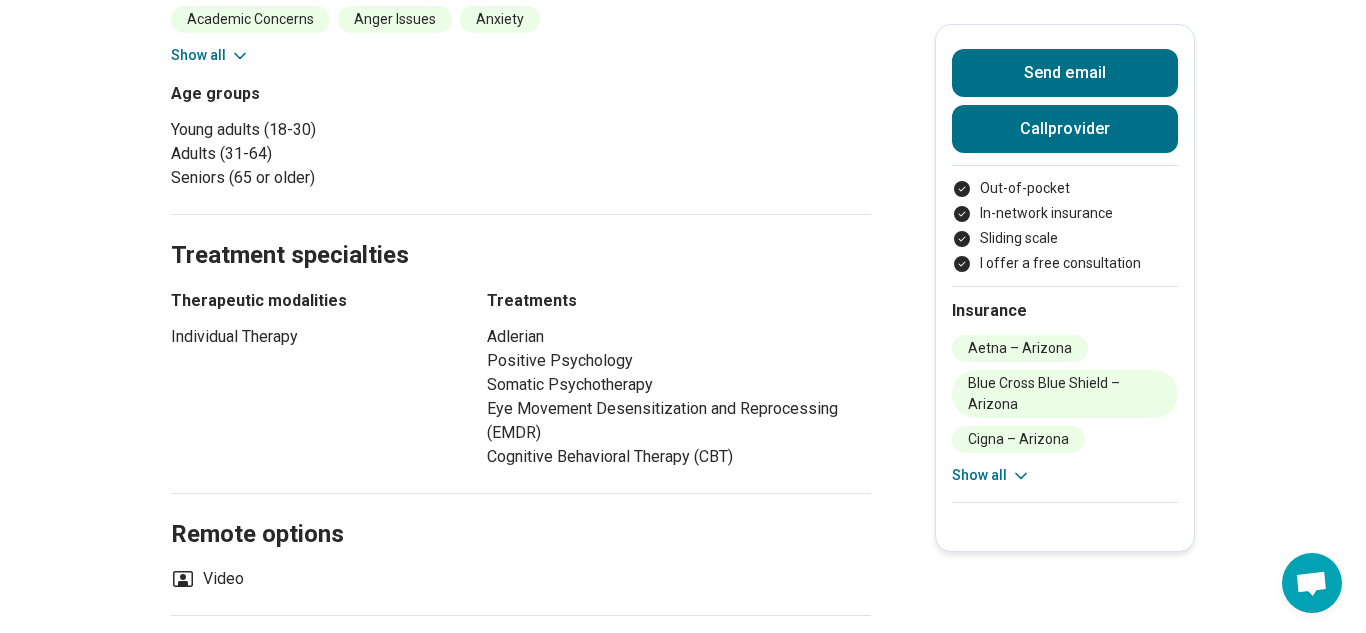 scroll, scrollTop: 1026, scrollLeft: 0, axis: vertical 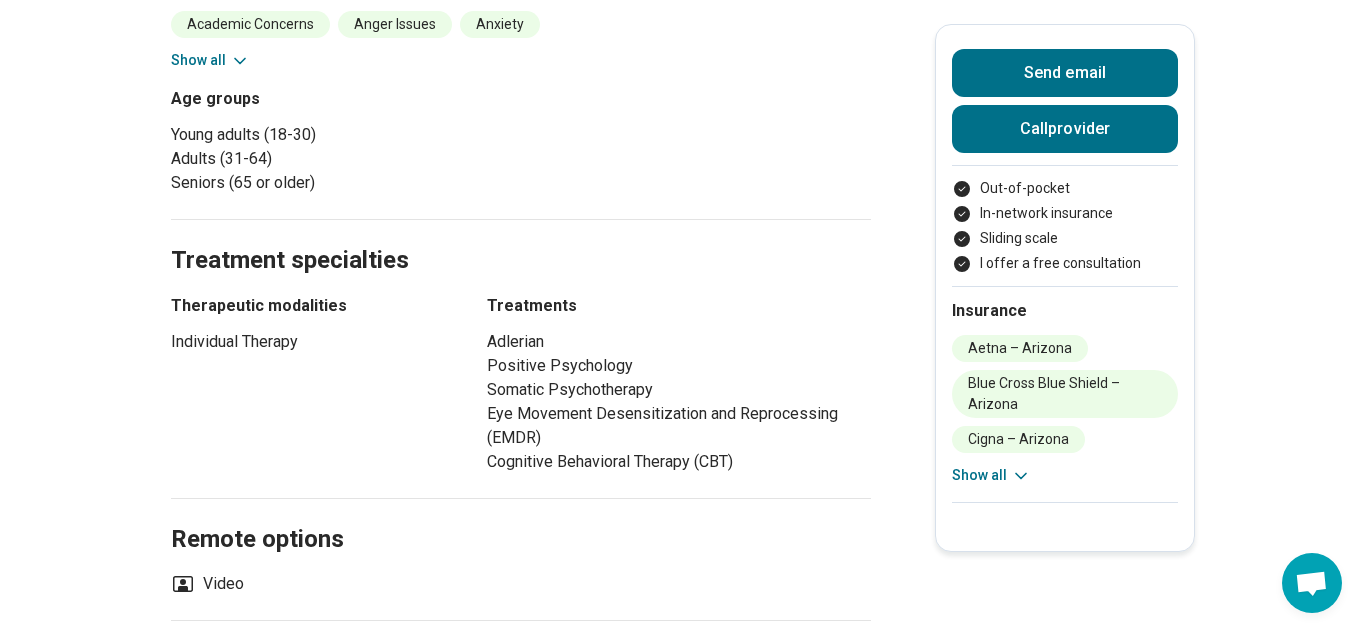 click 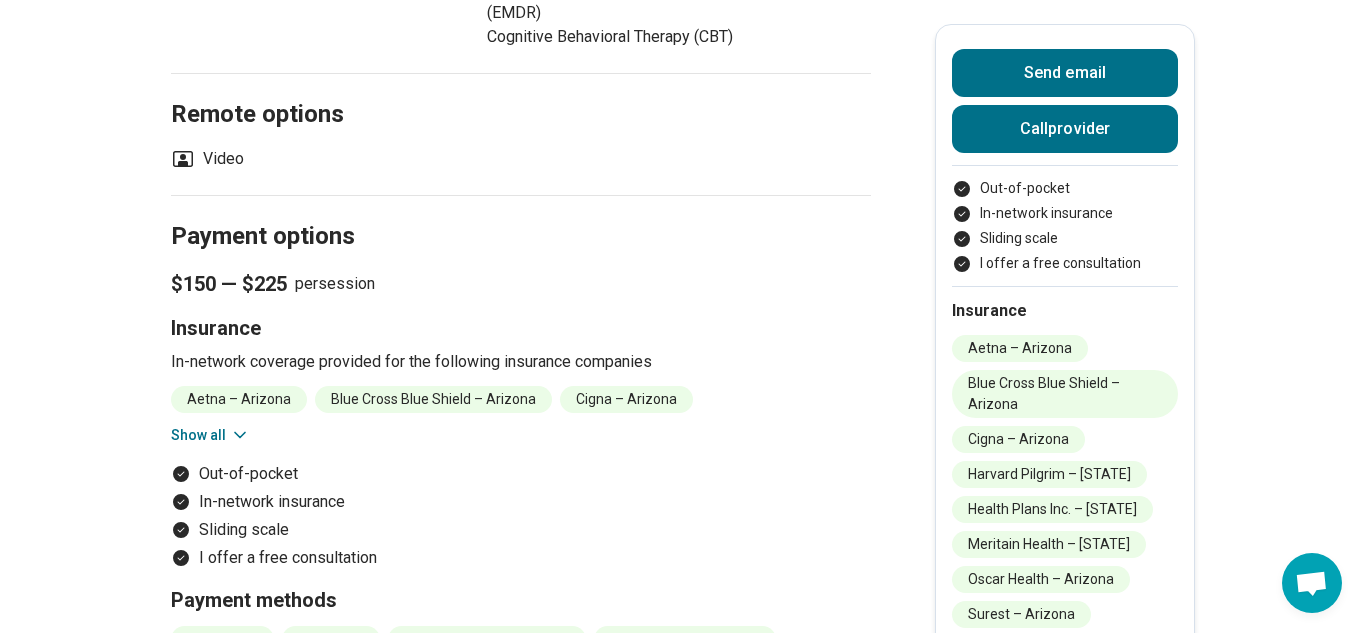 scroll, scrollTop: 1453, scrollLeft: 0, axis: vertical 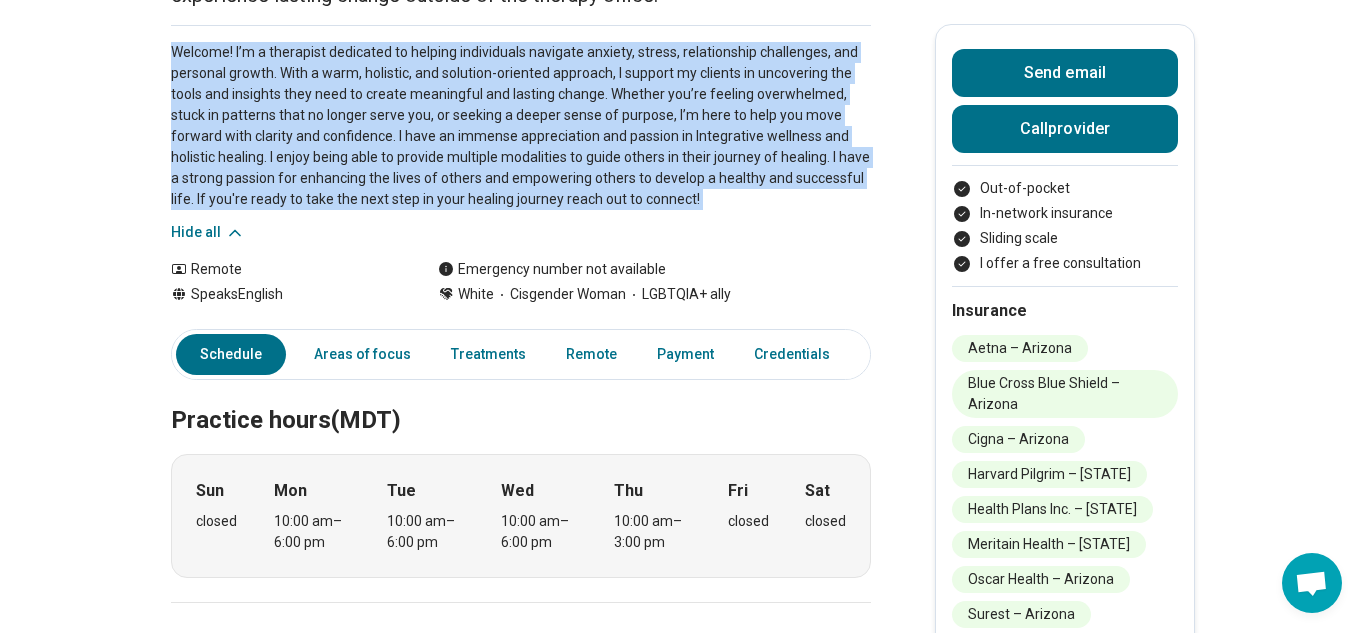 click on "Welcome! I’m a therapist dedicated to helping individuals navigate anxiety, stress, relationship challenges, and personal growth. With a warm, holistic, and solution-oriented approach, I support my clients in uncovering the tools and insights they need to create meaningful and lasting change. Whether you’re feeling overwhelmed, stuck in patterns that no longer serve you, or seeking a deeper sense of purpose, I’m here to help you move forward with clarity and confidence. I have an immense appreciation and passion in Integrative wellness and holistic healing. I enjoy being able to provide multiple modalities to guide others in their journey of healing. I have a strong passion for enhancing the lives of others and empowering others to develop a healthy and successful life. If you're ready to take the next step in your healing journey reach out to connect! Hide all" at bounding box center (521, 134) 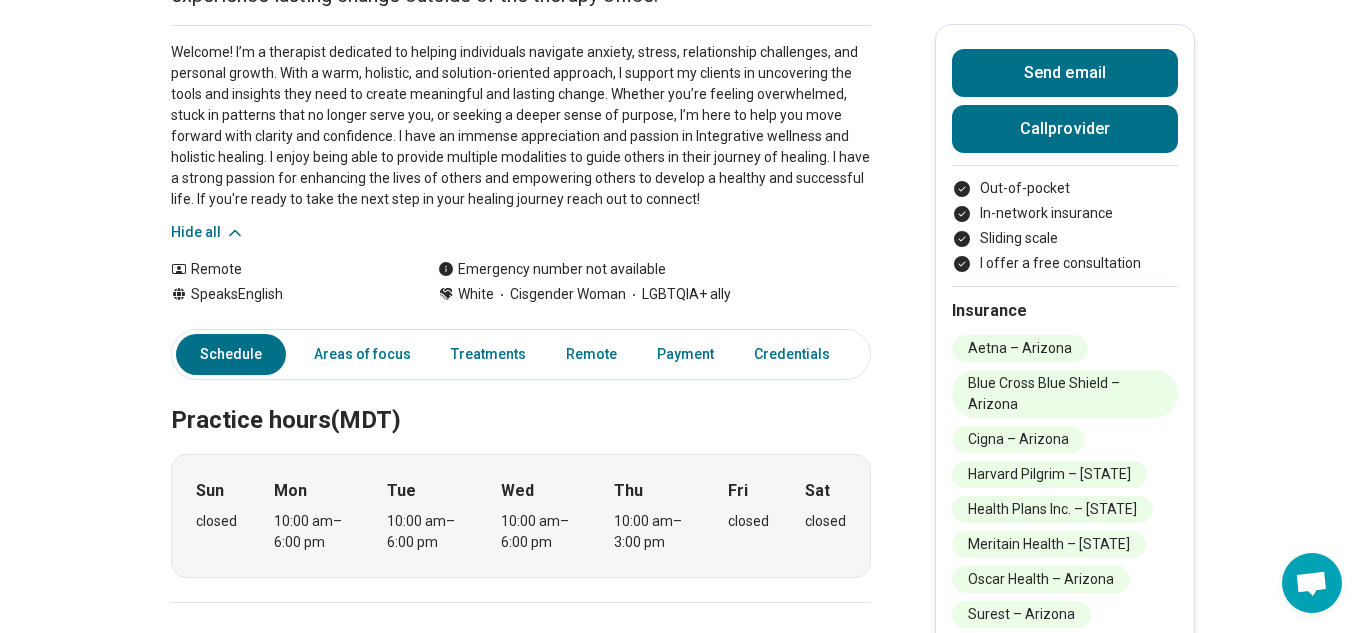 scroll, scrollTop: 0, scrollLeft: 0, axis: both 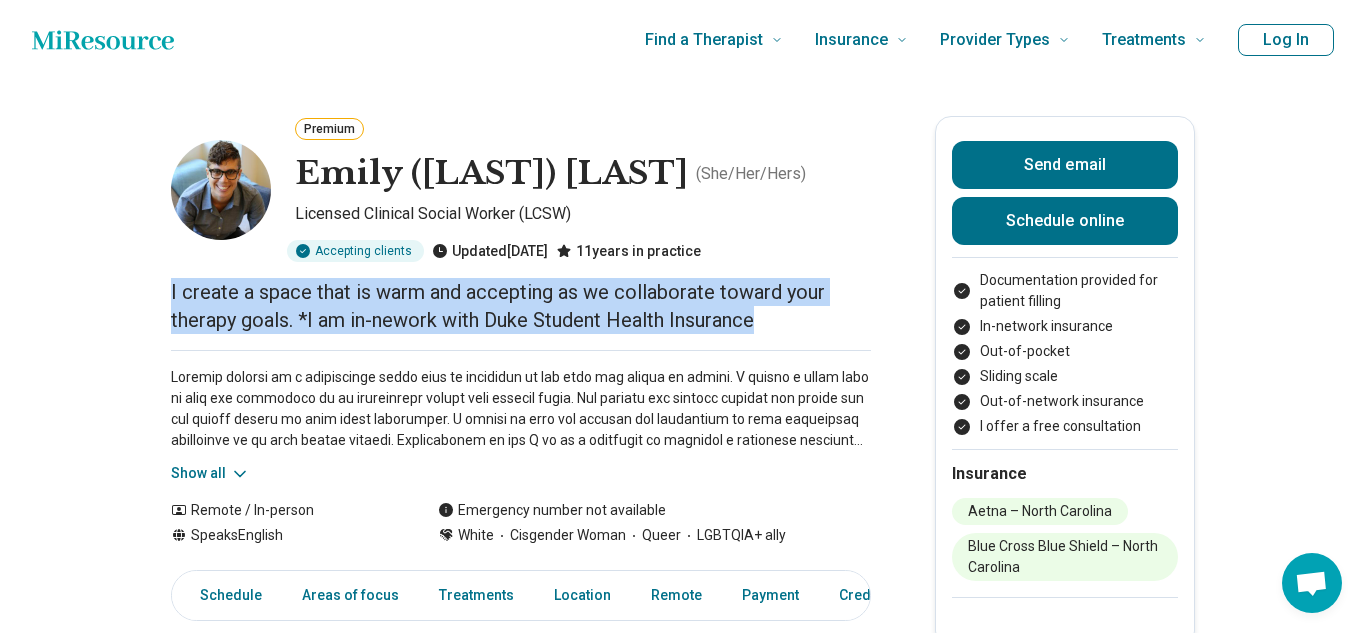 drag, startPoint x: 170, startPoint y: 293, endPoint x: 882, endPoint y: 336, distance: 713.2973 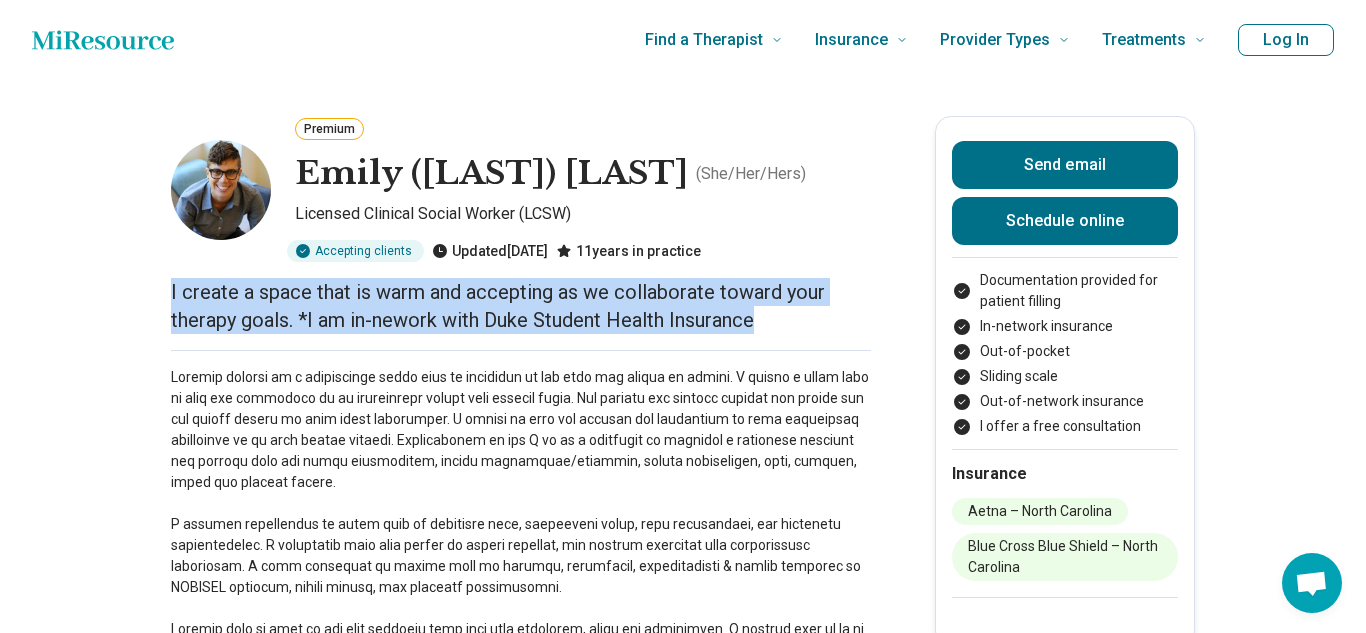 click at bounding box center (521, 524) 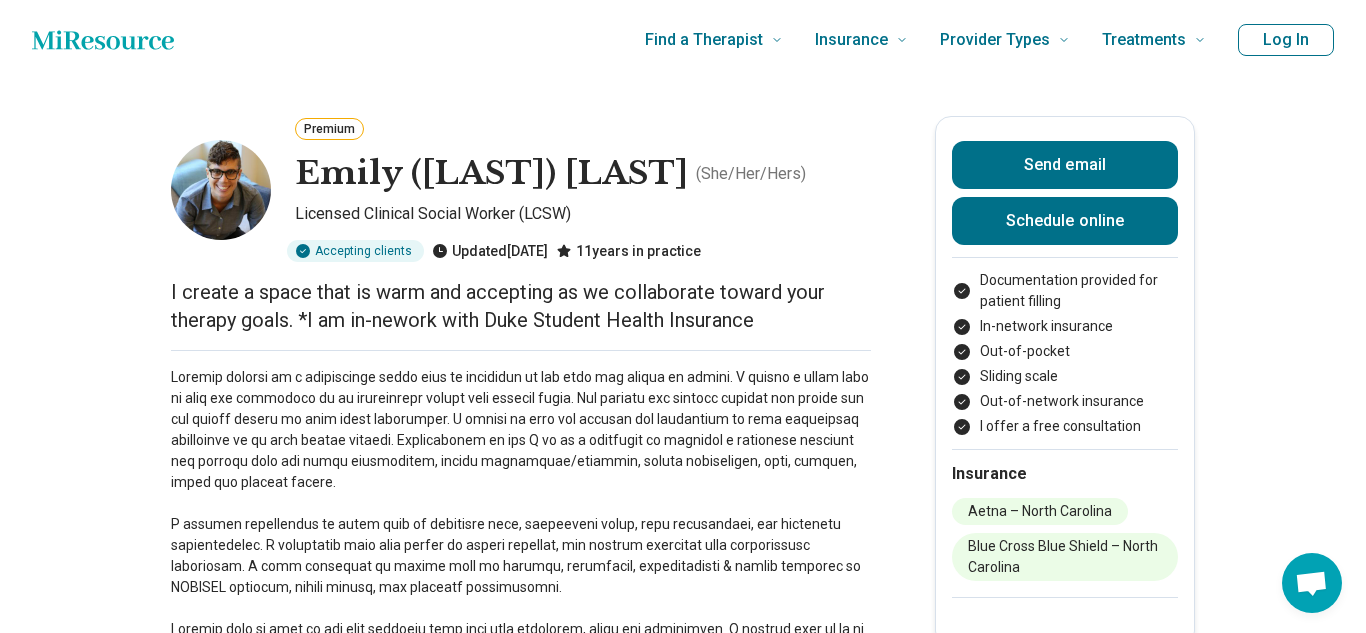 click at bounding box center [521, 524] 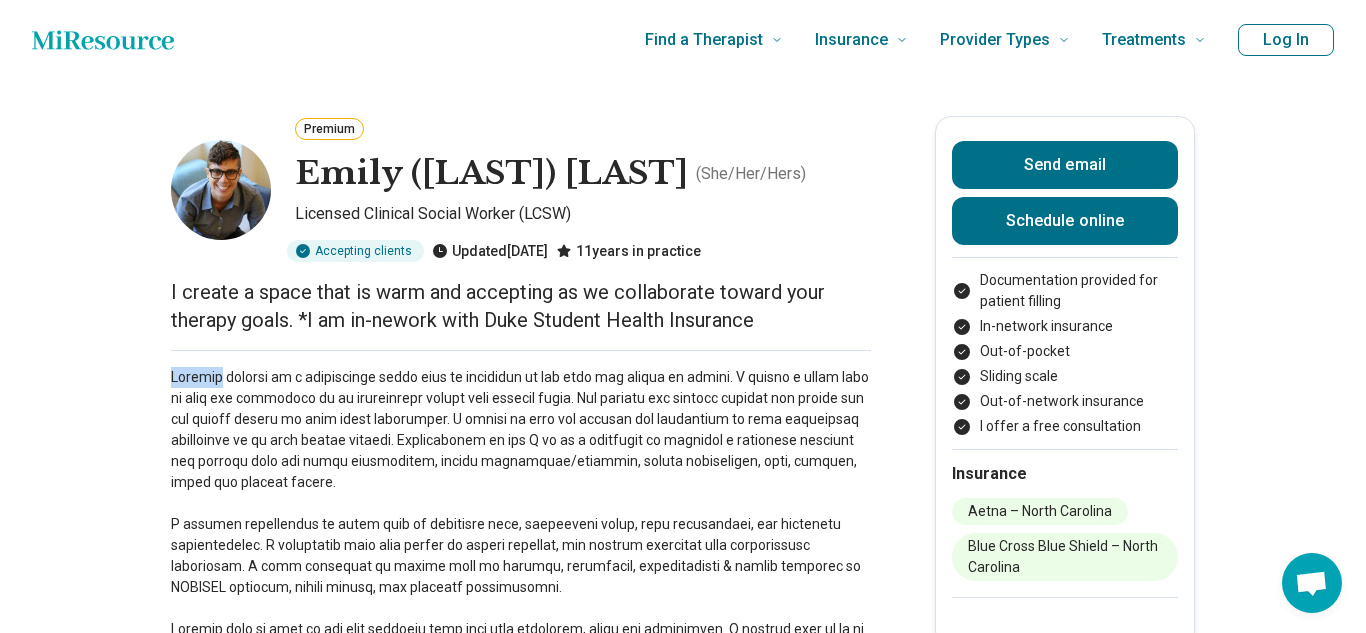click at bounding box center [521, 524] 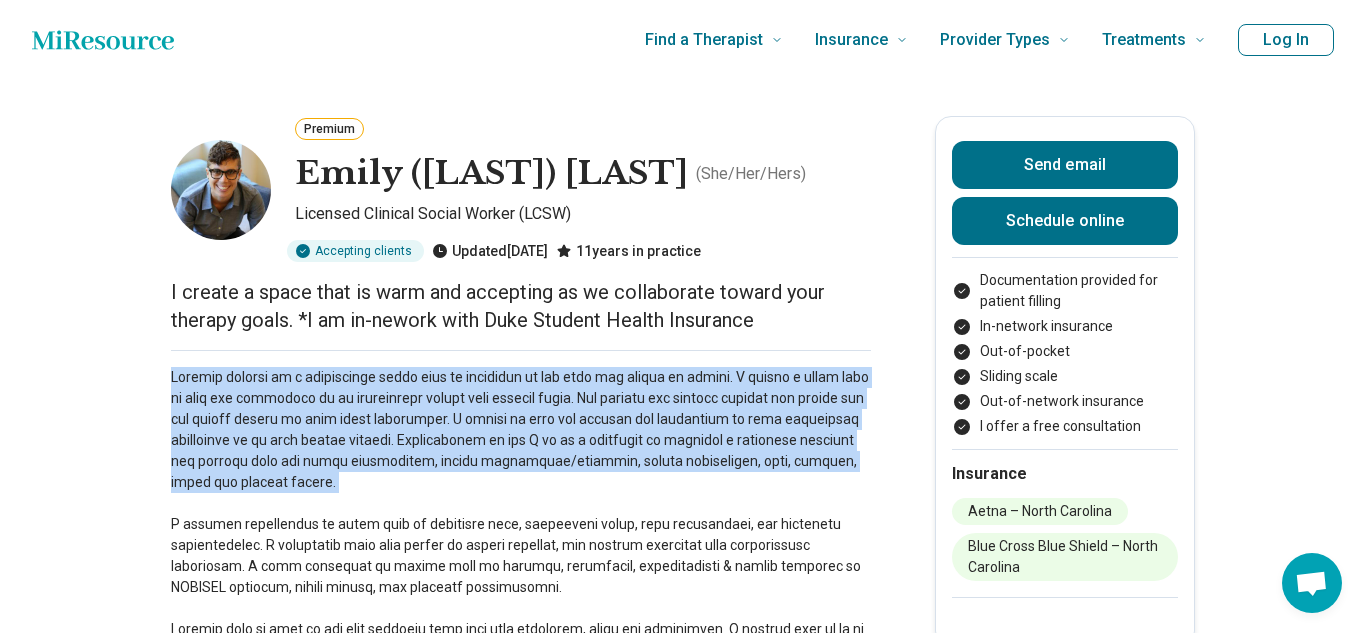 click at bounding box center [521, 524] 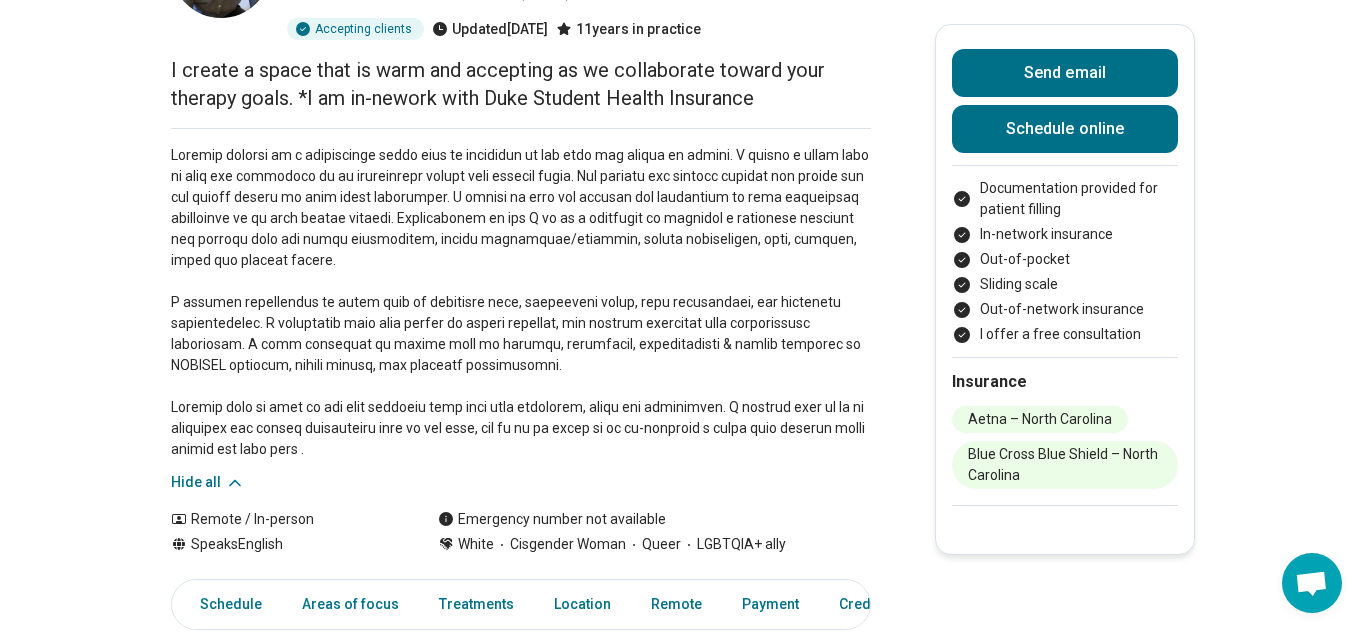scroll, scrollTop: 223, scrollLeft: 0, axis: vertical 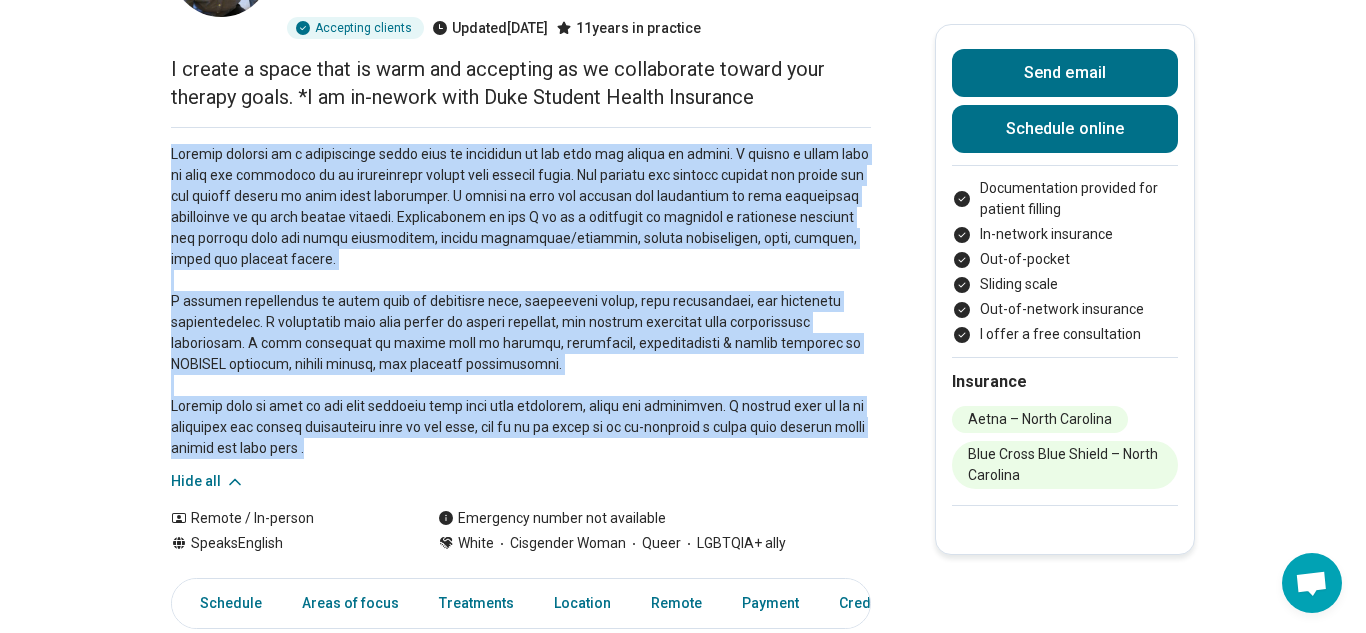 drag, startPoint x: 171, startPoint y: 152, endPoint x: 377, endPoint y: 439, distance: 353.2775 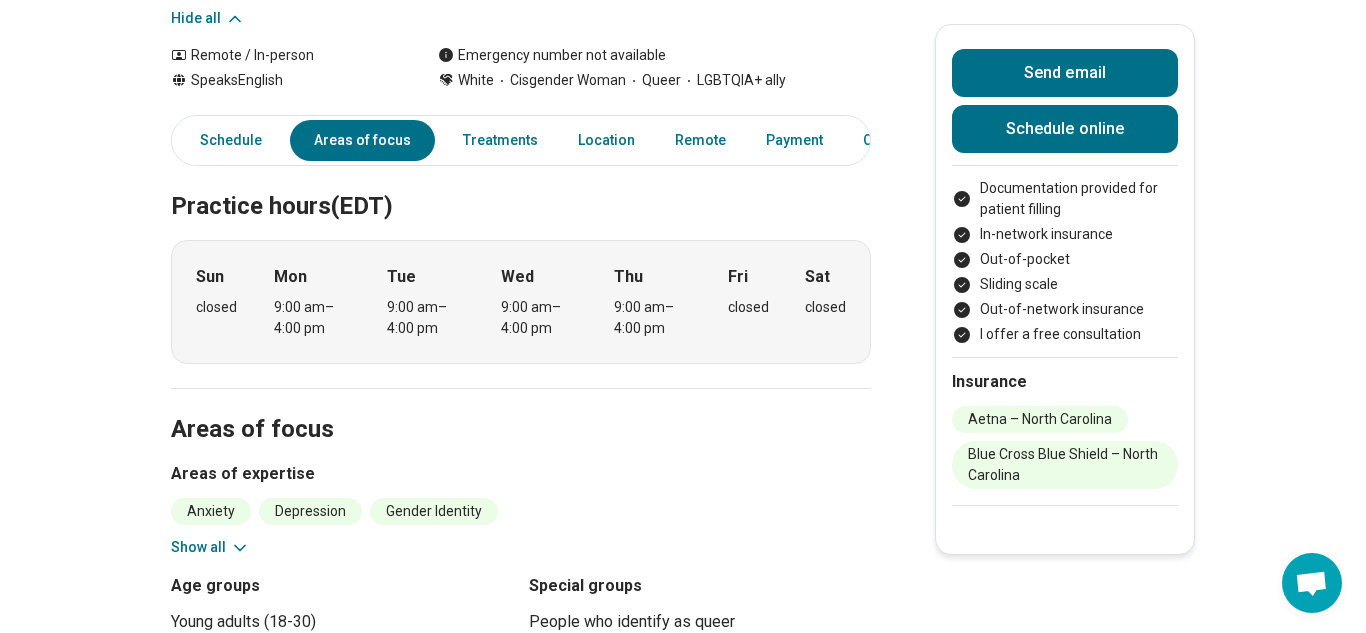 scroll, scrollTop: 705, scrollLeft: 0, axis: vertical 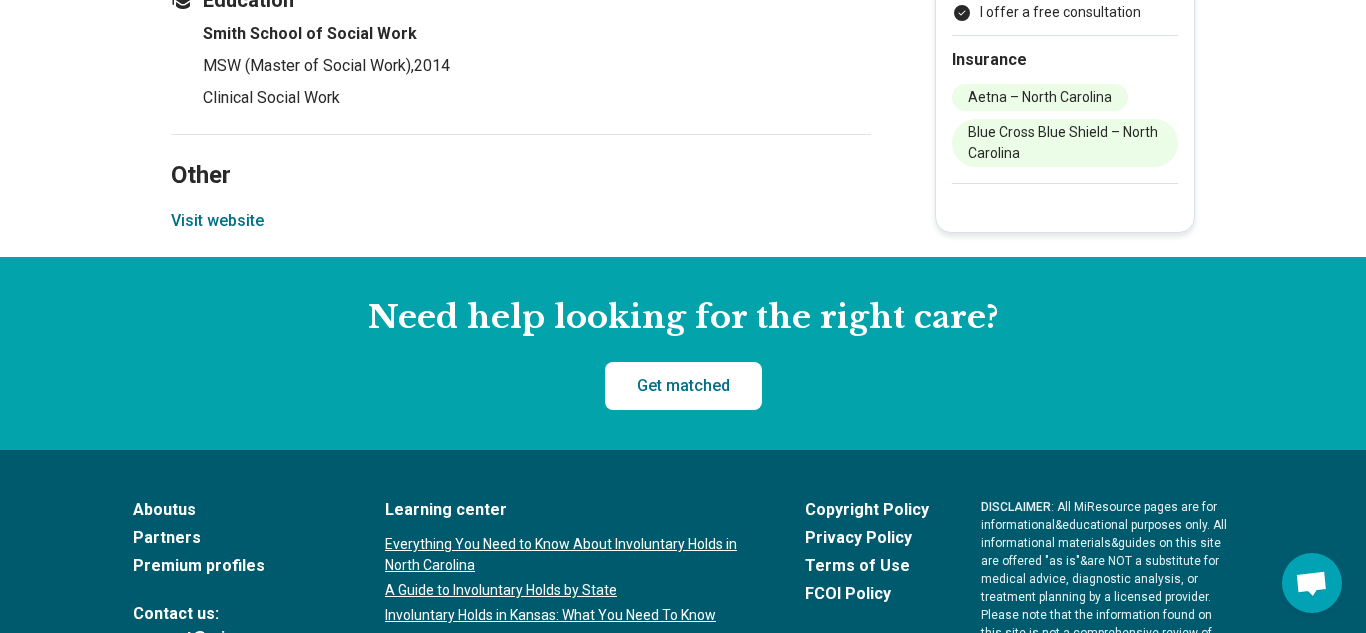 click on "Visit website" at bounding box center [217, 221] 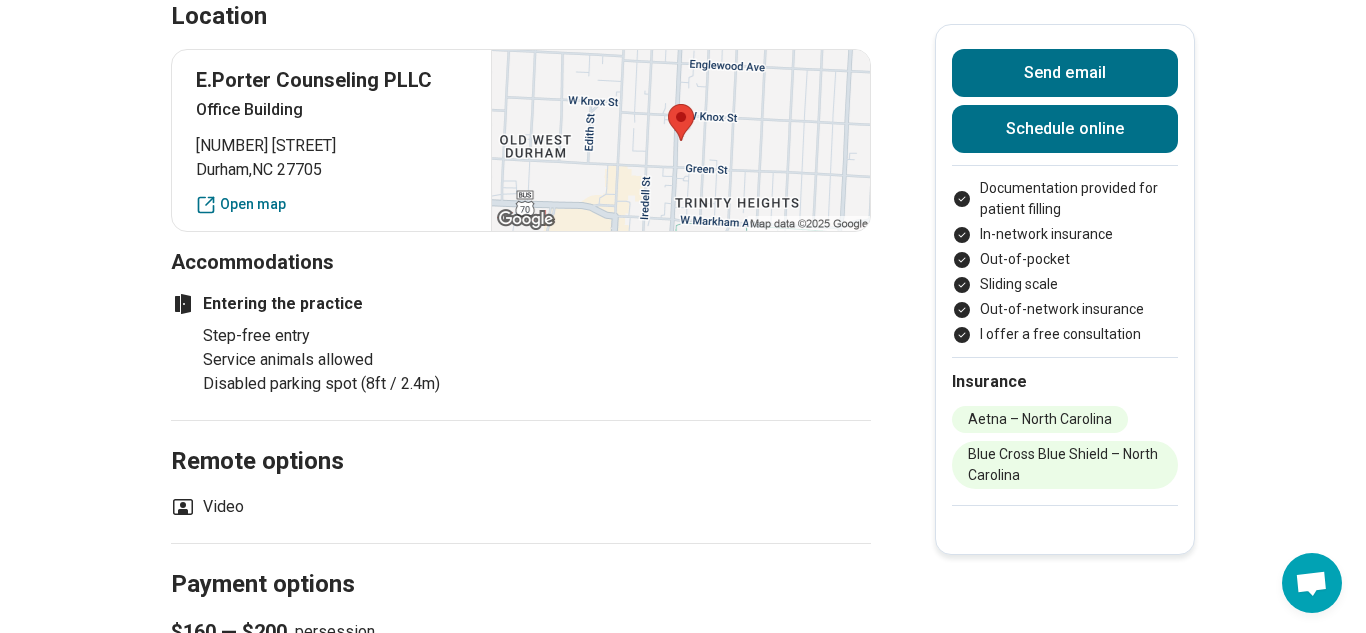 scroll, scrollTop: 1674, scrollLeft: 0, axis: vertical 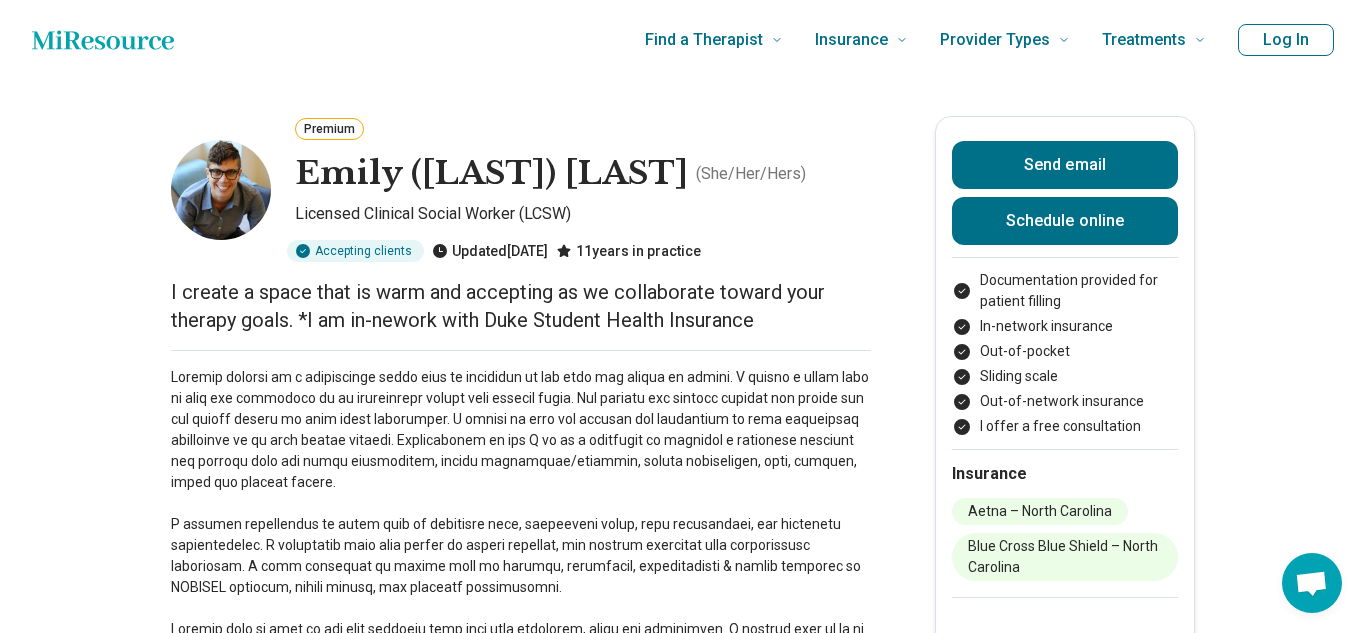 click on "I create a space that is warm and accepting as we collaborate toward your therapy goals.
*I am in-nework with  Duke Student Health Insurance" at bounding box center [521, 306] 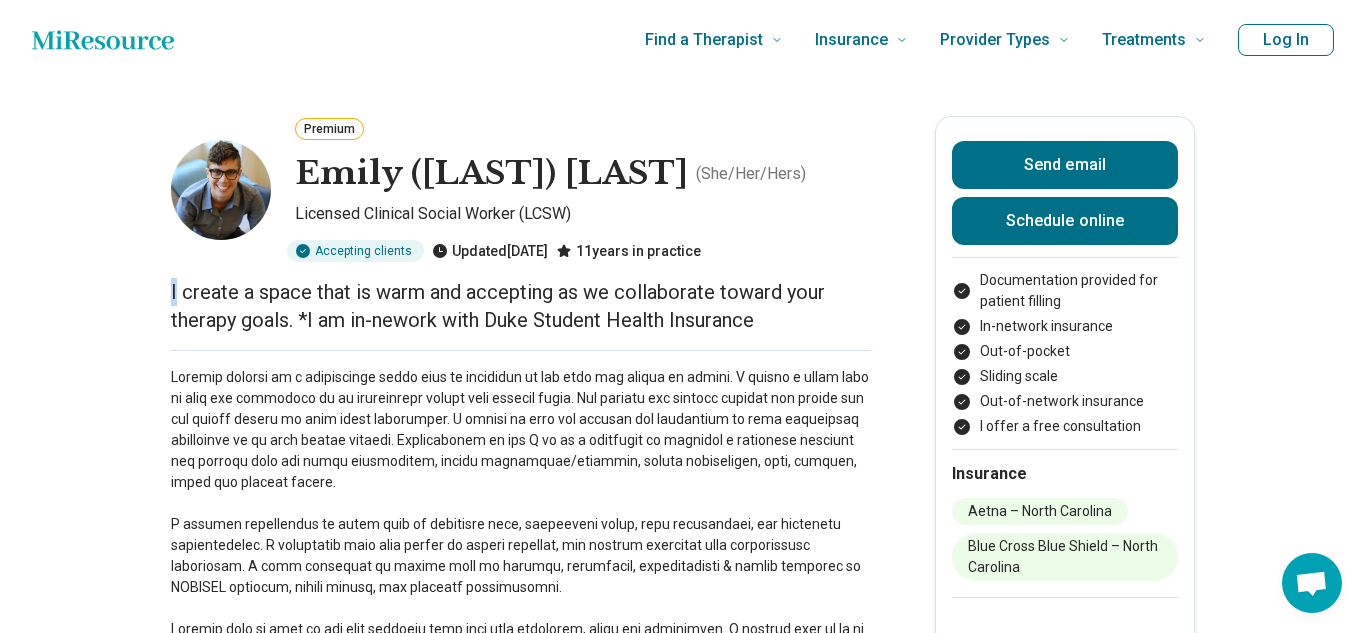 click on "I create a space that is warm and accepting as we collaborate toward your therapy goals.
*I am in-nework with  Duke Student Health Insurance" at bounding box center [521, 306] 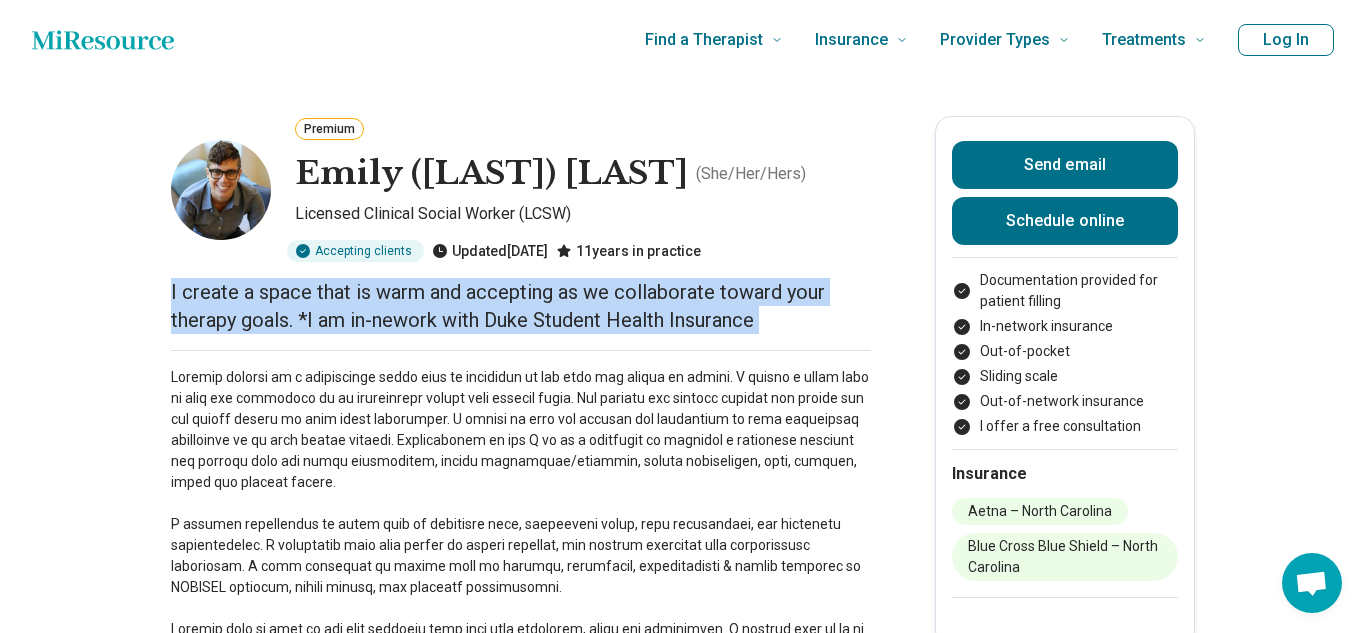click on "I create a space that is warm and accepting as we collaborate toward your therapy goals.
*I am in-nework with  Duke Student Health Insurance" at bounding box center [521, 306] 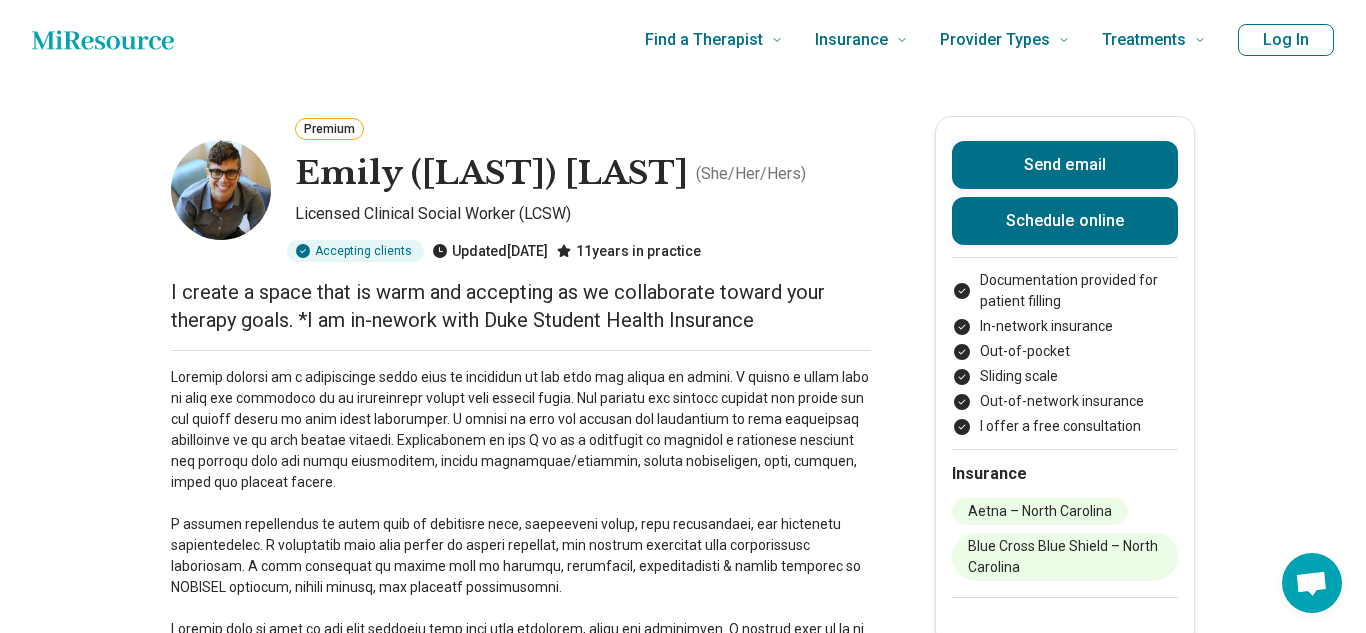 click on "I create a space that is warm and accepting as we collaborate toward your therapy goals.
*I am in-nework with  Duke Student Health Insurance" at bounding box center [521, 306] 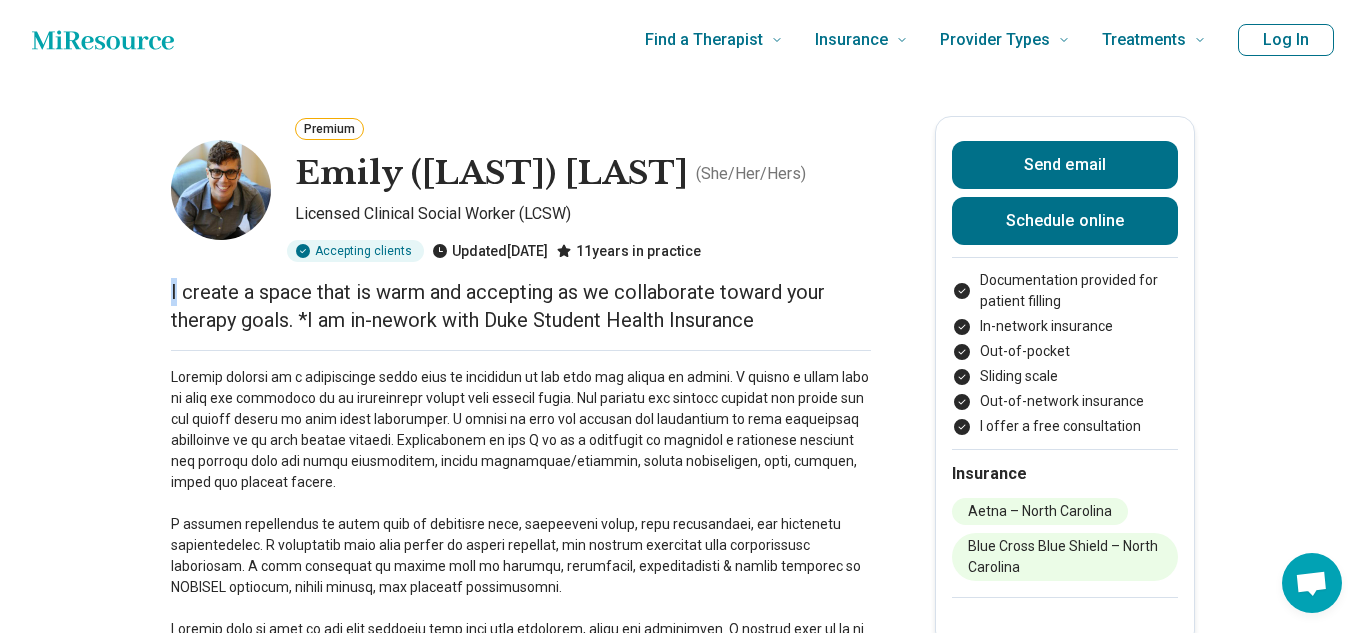click on "I create a space that is warm and accepting as we collaborate toward your therapy goals.
*I am in-nework with  Duke Student Health Insurance" at bounding box center (521, 306) 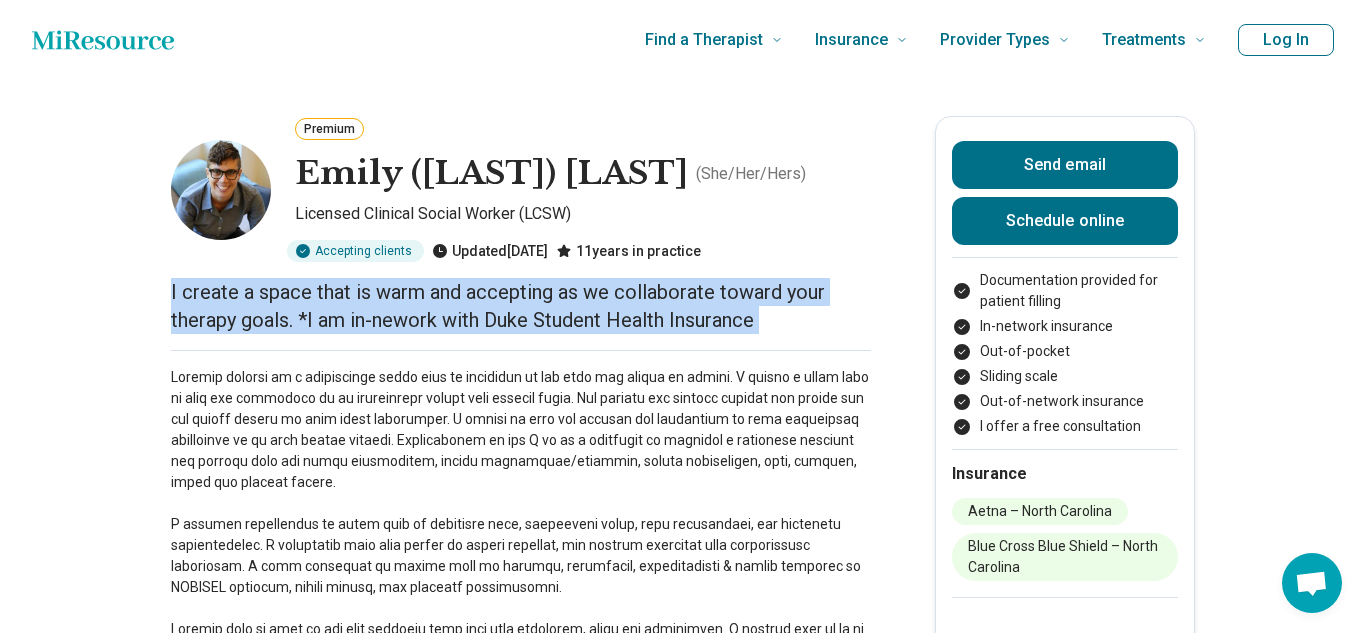 click at bounding box center (521, 524) 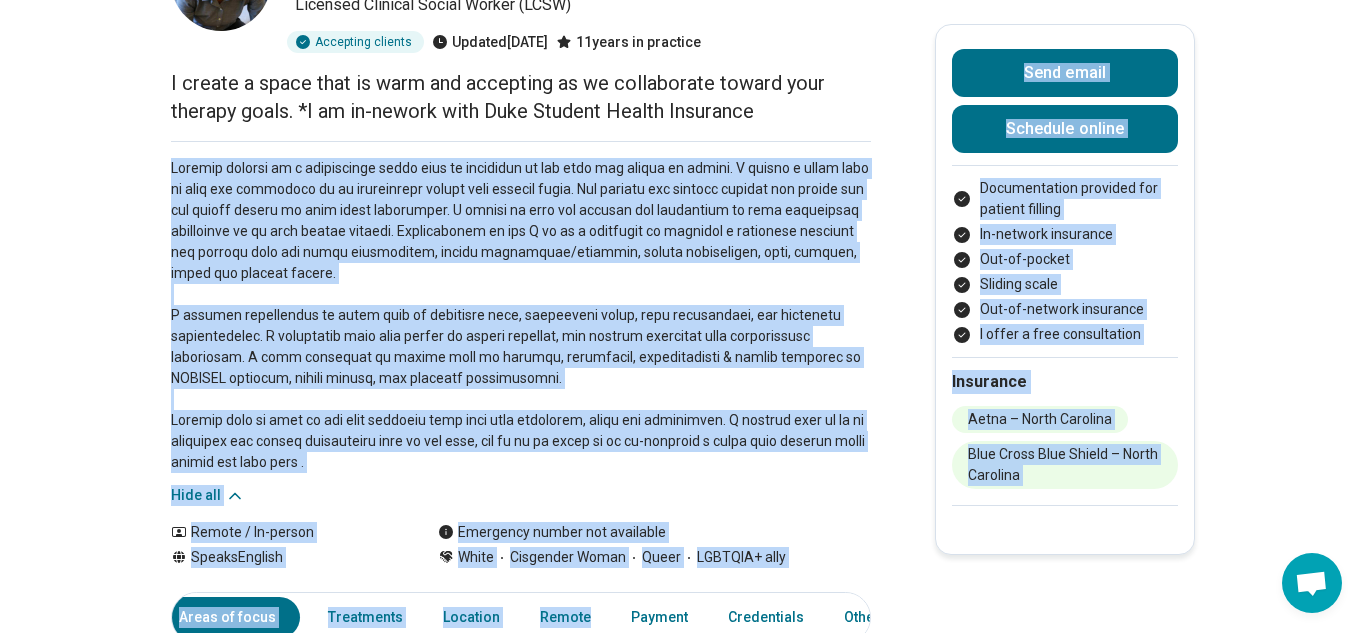 scroll, scrollTop: 272, scrollLeft: 0, axis: vertical 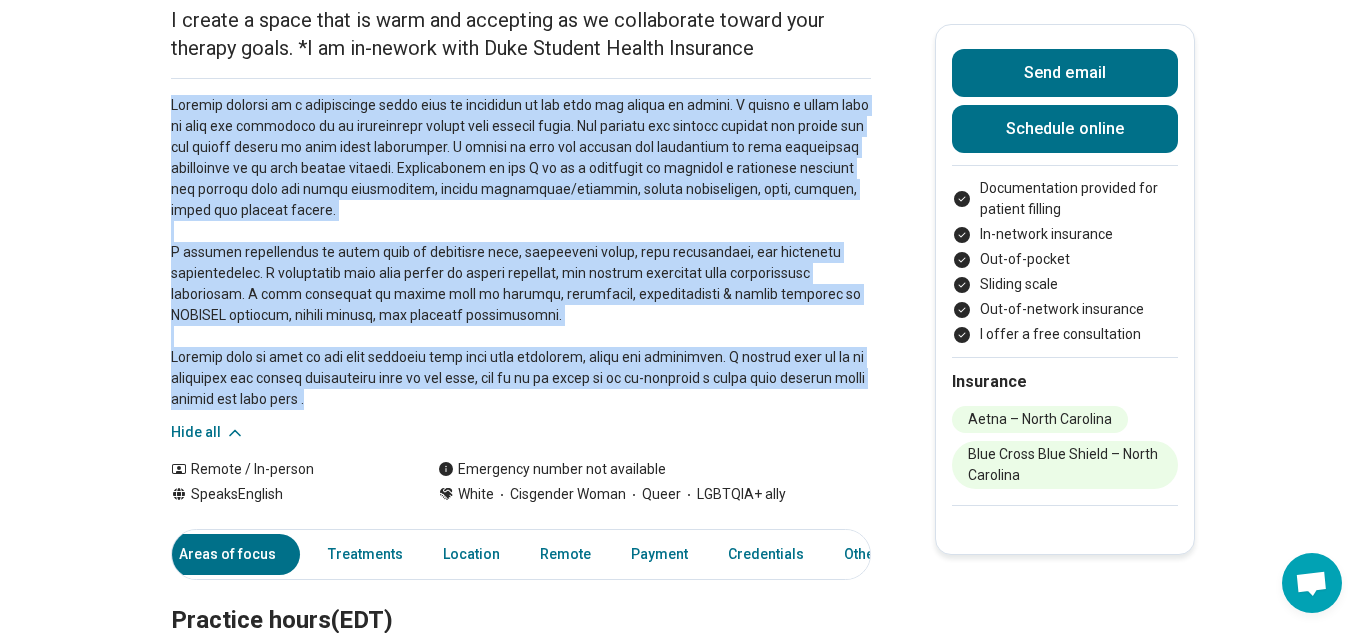 drag, startPoint x: 173, startPoint y: 377, endPoint x: 571, endPoint y: 407, distance: 399.12906 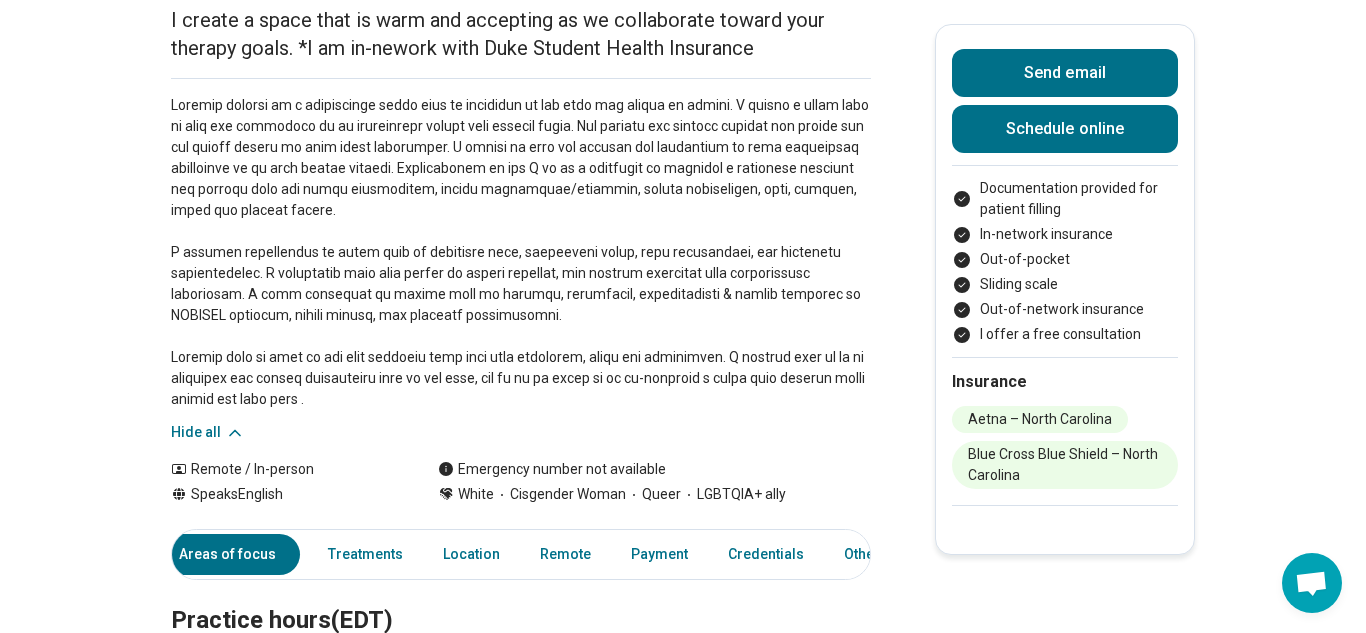 scroll, scrollTop: 0, scrollLeft: 0, axis: both 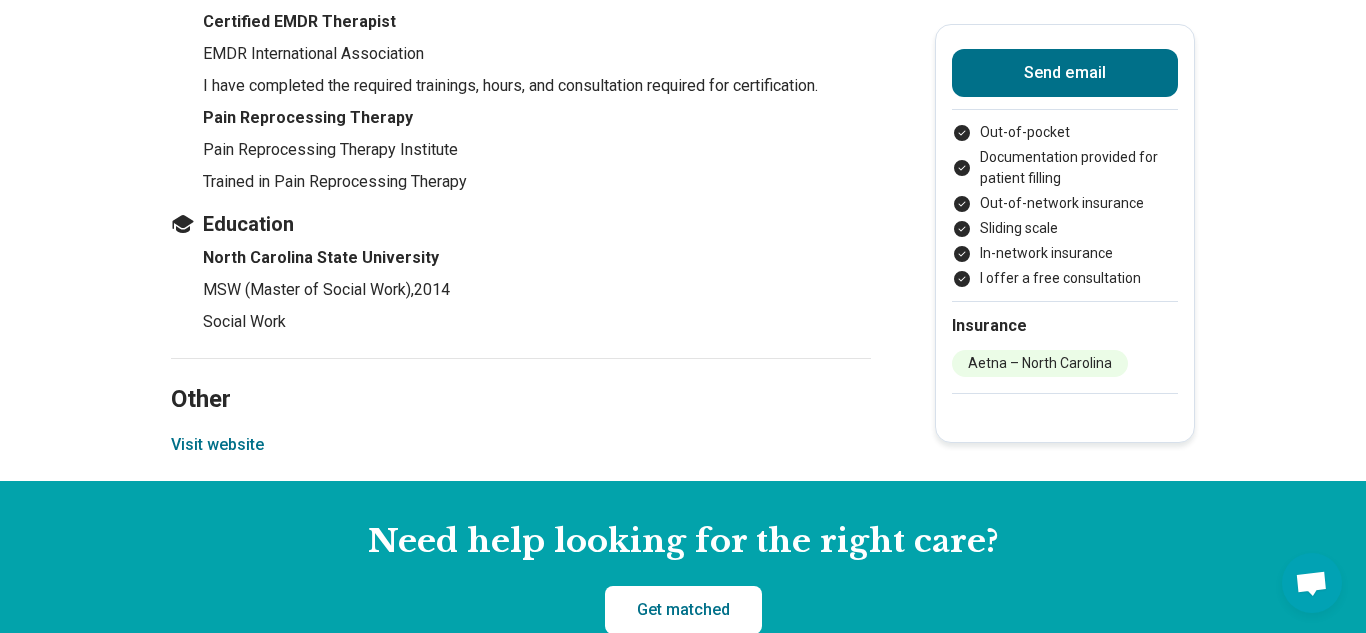 click on "Visit website" at bounding box center (217, 445) 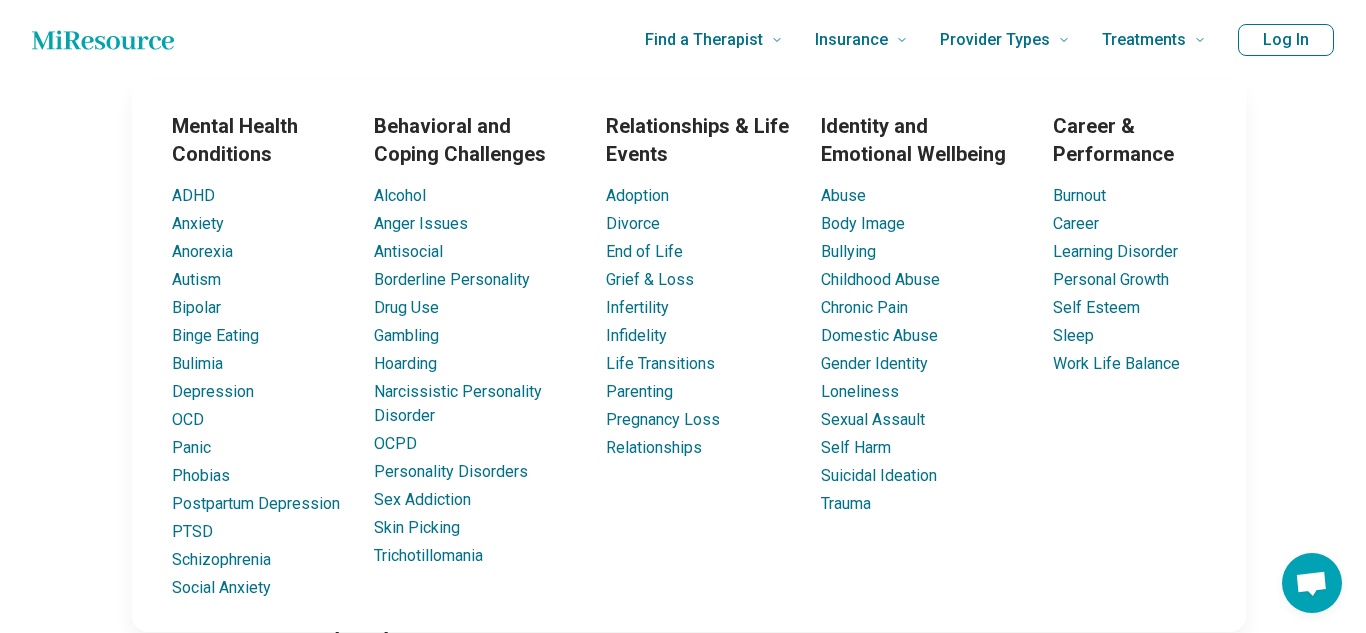 click on "Mental Health Conditions ADHD Anxiety Anorexia Autism Bipolar Binge Eating Bulimia Depression OCD Panic Phobias Postpartum Depression PTSD Schizophrenia Social Anxiety Behavioral and Coping Challenges Alcohol Anger Issues Antisocial Borderline Personality Drug Use Gambling Hoarding Narcissistic Personality Disorder OCPD Personality Disorders Sex Addiction Skin Picking Trichotillomania Relationships & Life Events Adoption Divorce End of Life Grief & Loss Infertility Infidelity Life Transitions Parenting Pregnancy Loss Relationships Identity and Emotional Wellbeing Abuse Body Image Bullying Childhood Abuse Chronic Pain Domestic Abuse Gender Identity Loneliness Sexual Assault Self Harm Suicidal Ideation Trauma Career & Performance Burnout Career Learning Disorder Personal Growth Self Esteem Sleep Work Life Balance" at bounding box center (689, 350) 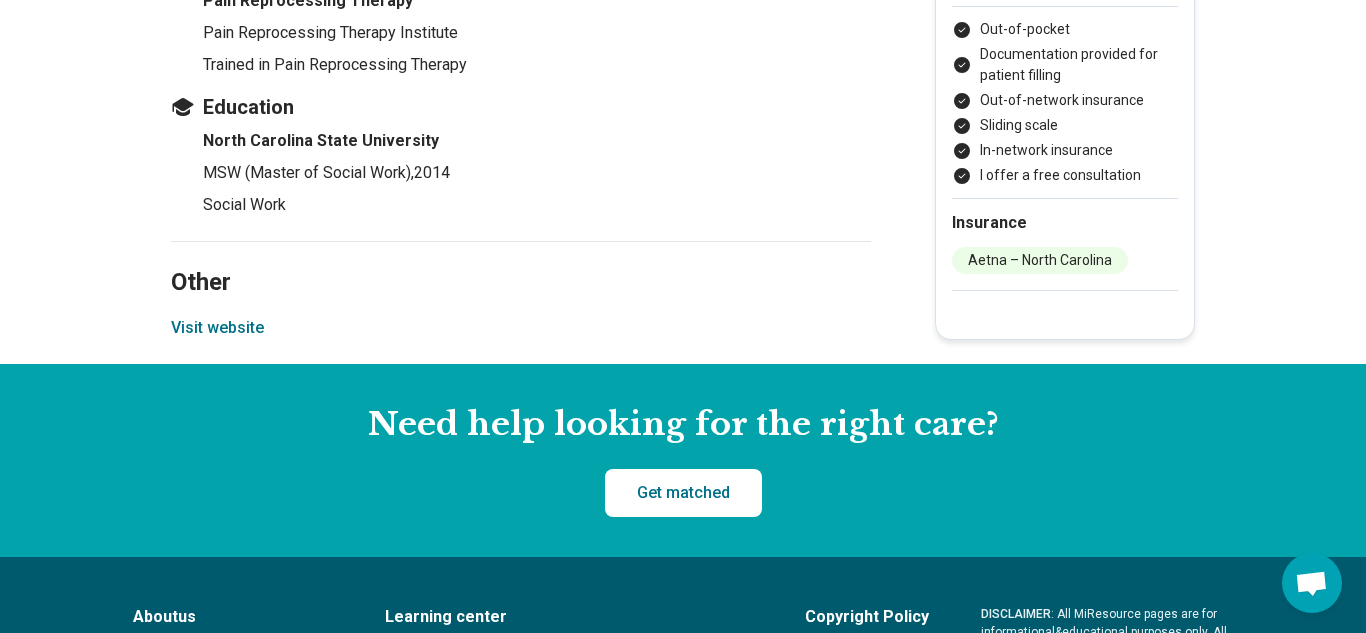 scroll, scrollTop: 3102, scrollLeft: 0, axis: vertical 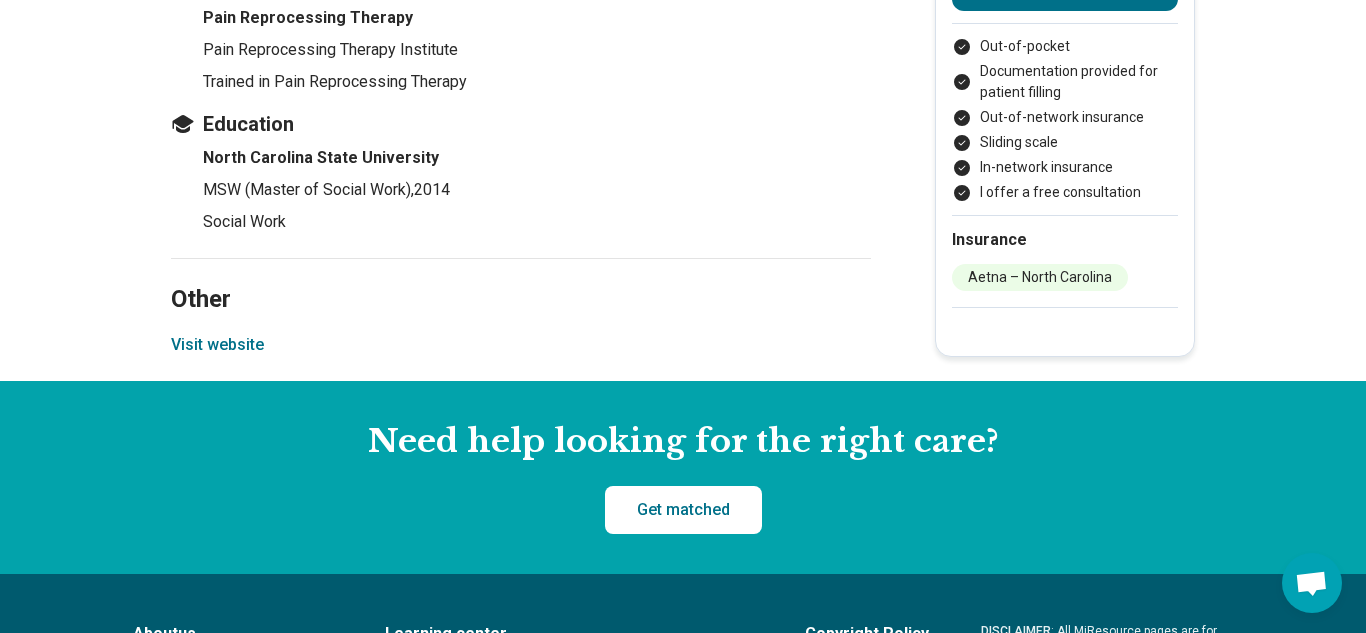 click on "Visit website" at bounding box center (217, 345) 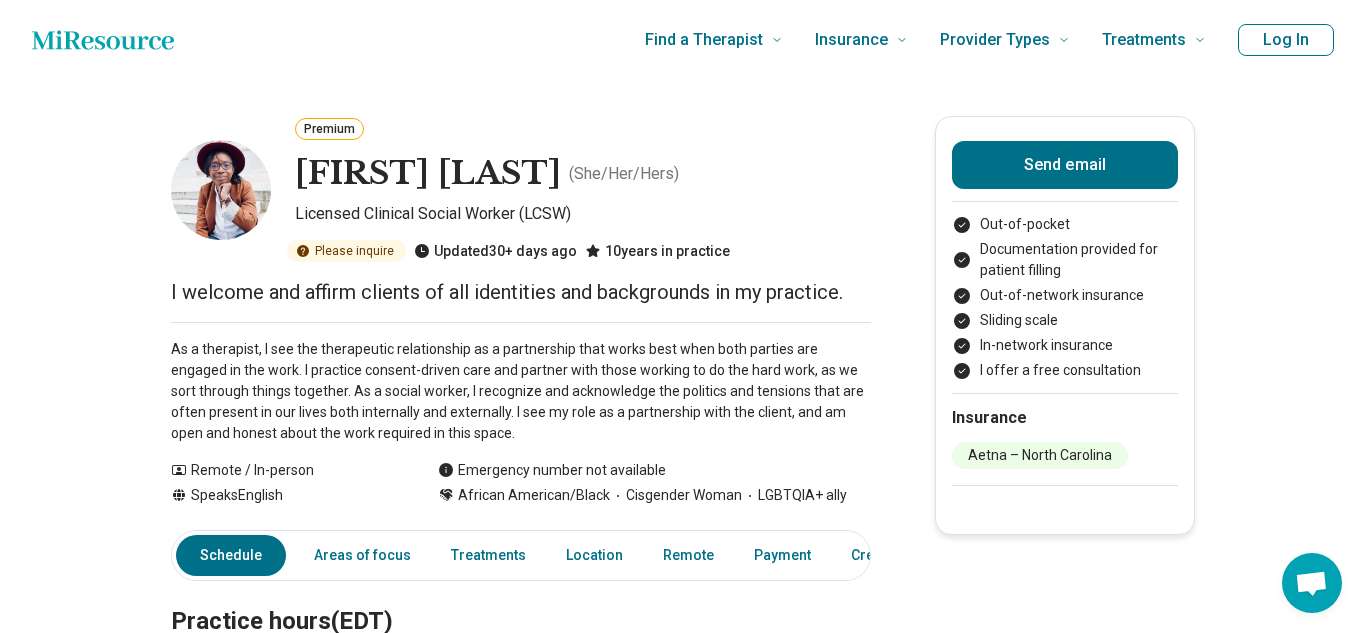 click on "I welcome and affirm clients of all identities and backgrounds in my practice." at bounding box center [521, 292] 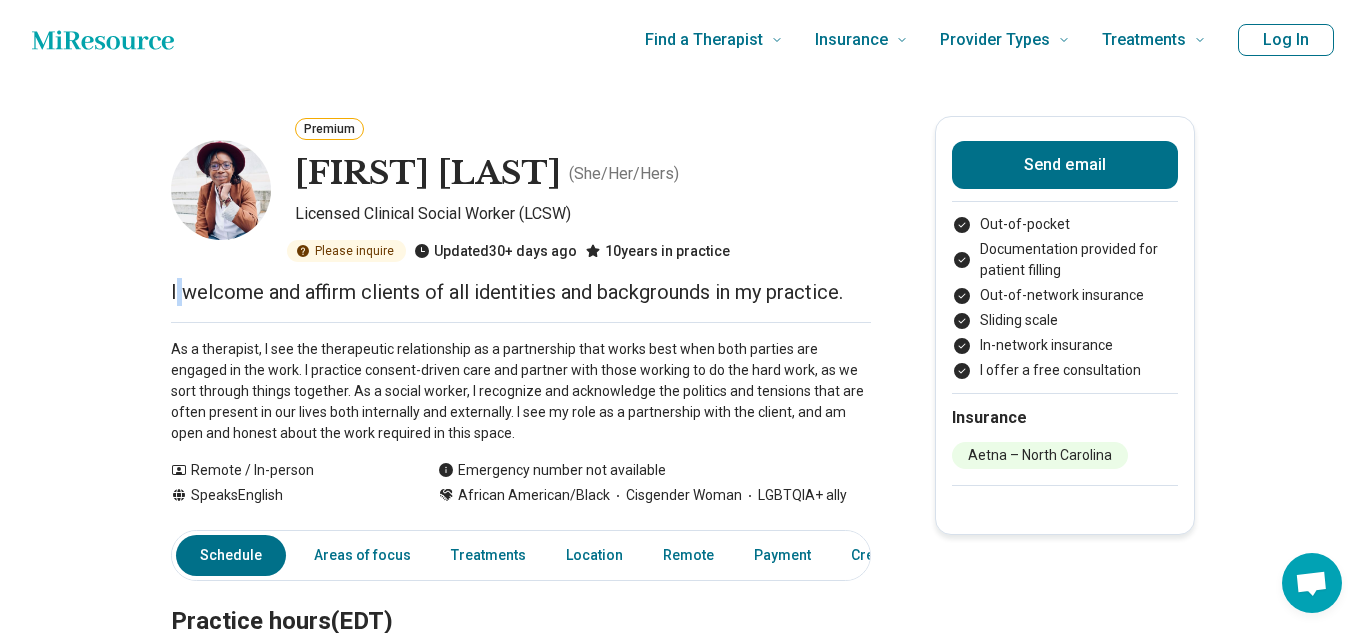 click on "I welcome and affirm clients of all identities and backgrounds in my practice." at bounding box center (521, 292) 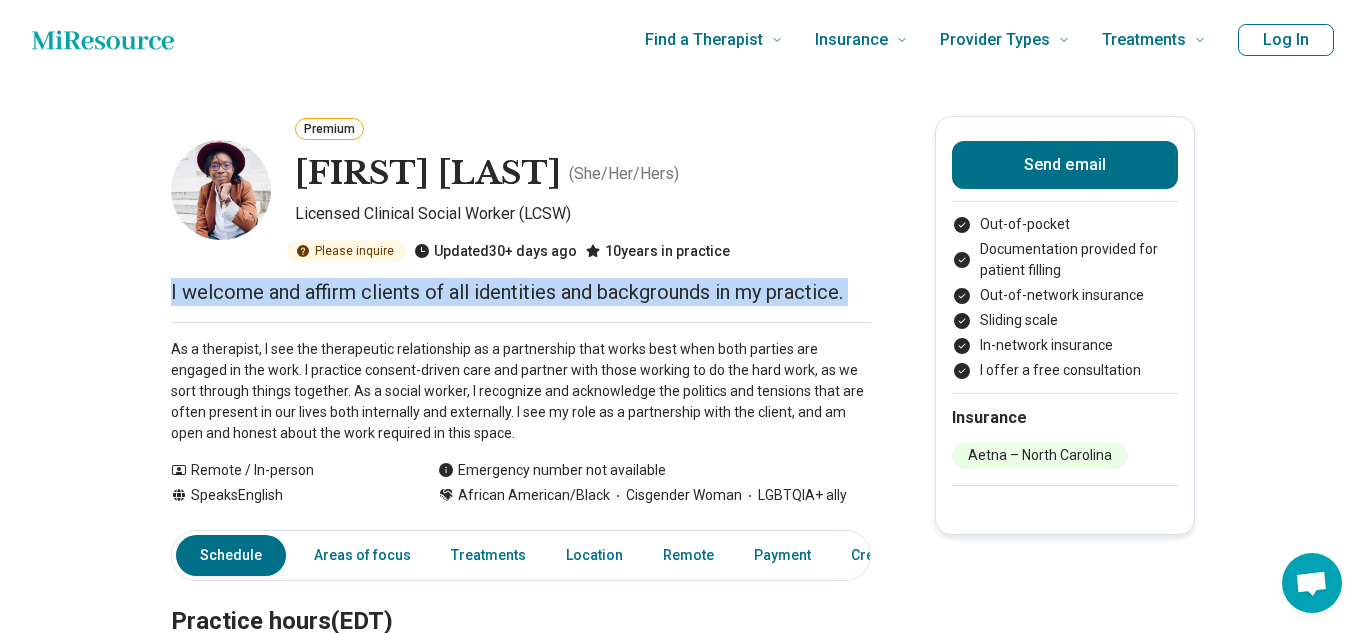 click on "I welcome and affirm clients of all identities and backgrounds in my practice." at bounding box center [521, 292] 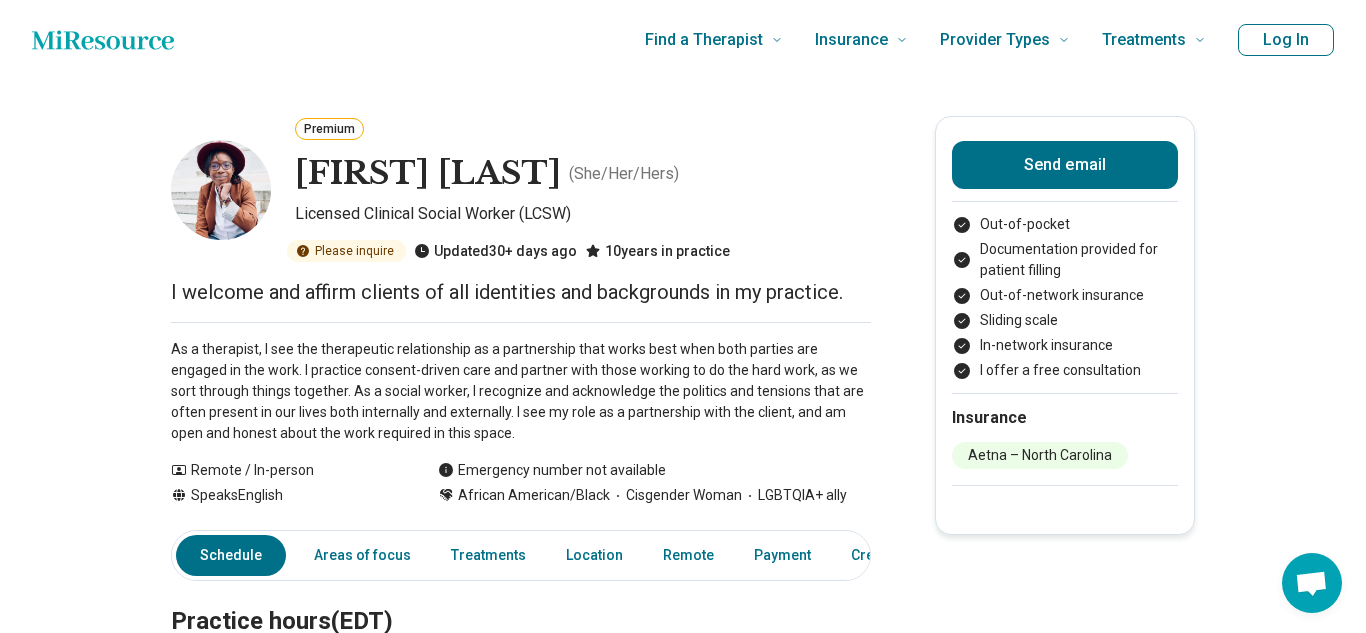 click on "I welcome and affirm clients of all identities and backgrounds in my practice." at bounding box center (521, 292) 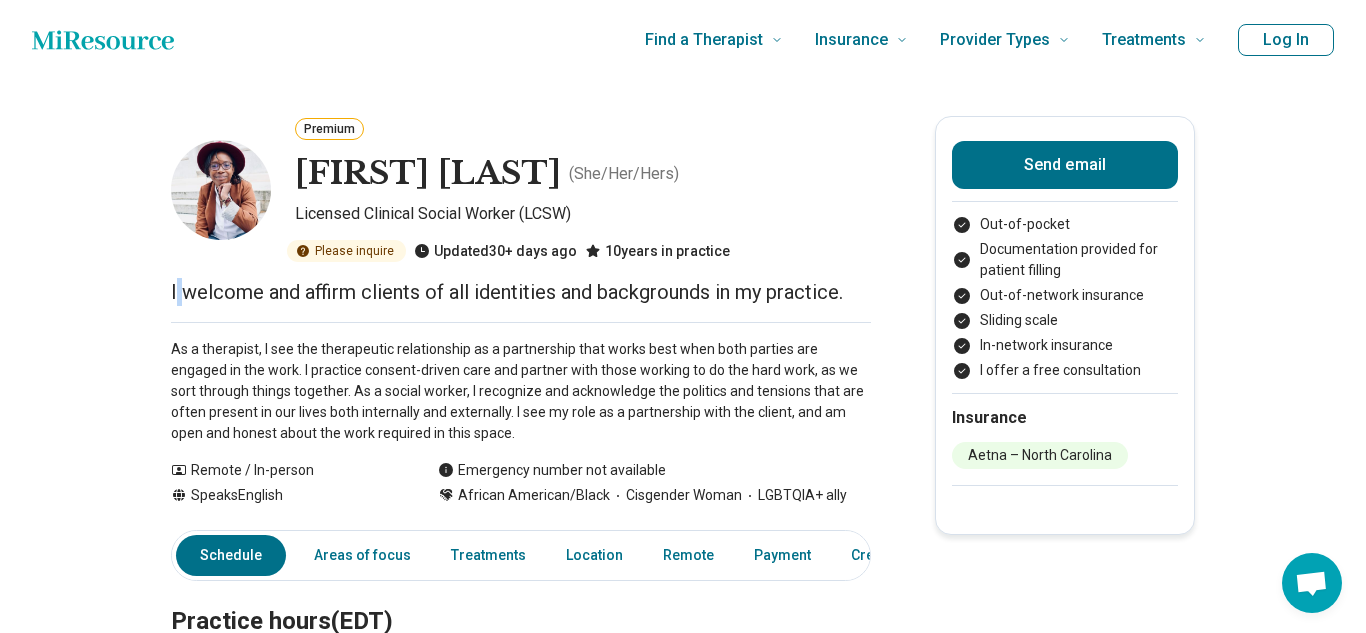 click on "I welcome and affirm clients of all identities and backgrounds in my practice." at bounding box center (521, 292) 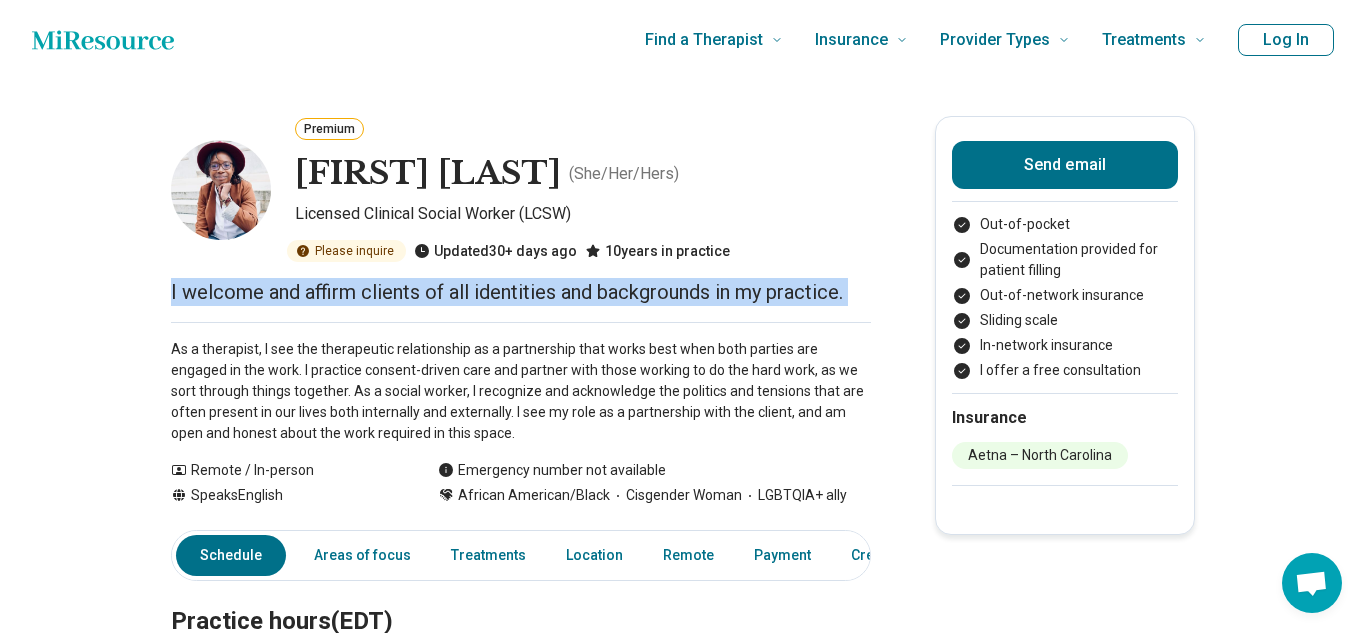 click on "As a therapist, I see the therapeutic relationship as a partnership that works best when both parties are engaged in the work. I practice consent-driven care and partner with those working to do the hard work, as we sort through things together. As a social worker, I recognize and acknowledge the politics and tensions that are often present in our lives both internally and externally. I see my role as a partnership with the client, and am open and honest about the work required in this space." at bounding box center (521, 391) 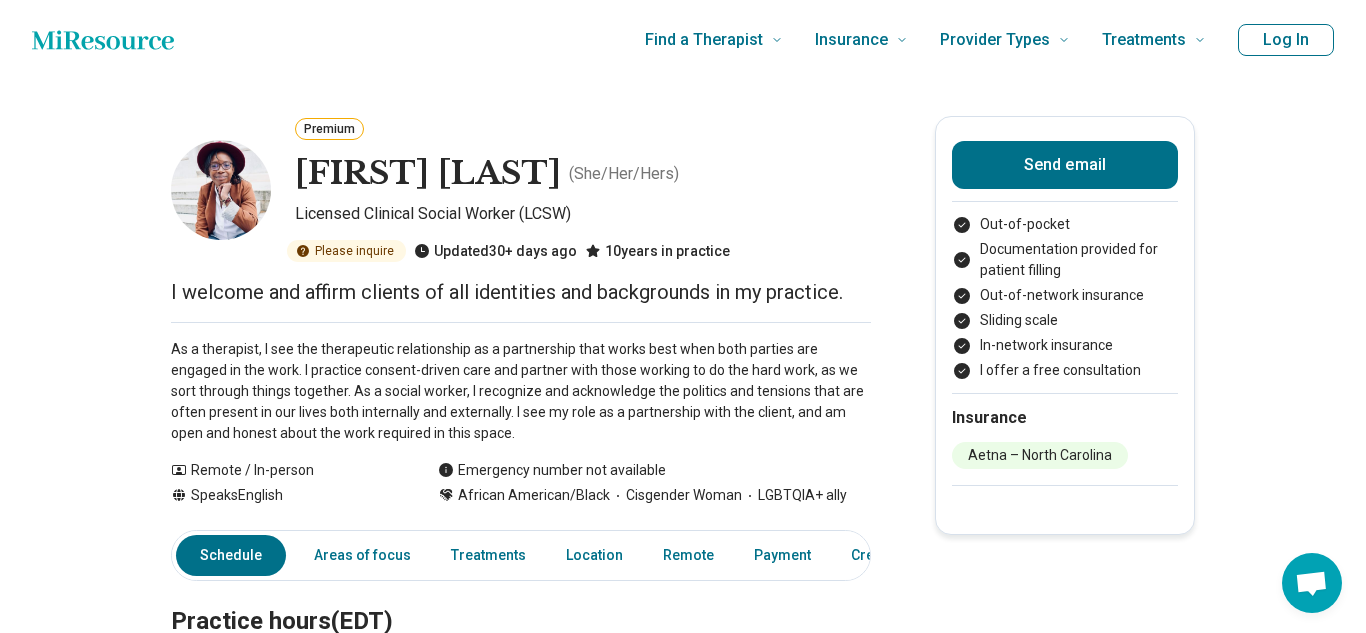 click on "As a therapist, I see the therapeutic relationship as a partnership that works best when both parties are engaged in the work. I practice consent-driven care and partner with those working to do the hard work, as we sort through things together. As a social worker, I recognize and acknowledge the politics and tensions that are often present in our lives both internally and externally. I see my role as a partnership with the client, and am open and honest about the work required in this space." at bounding box center (521, 391) 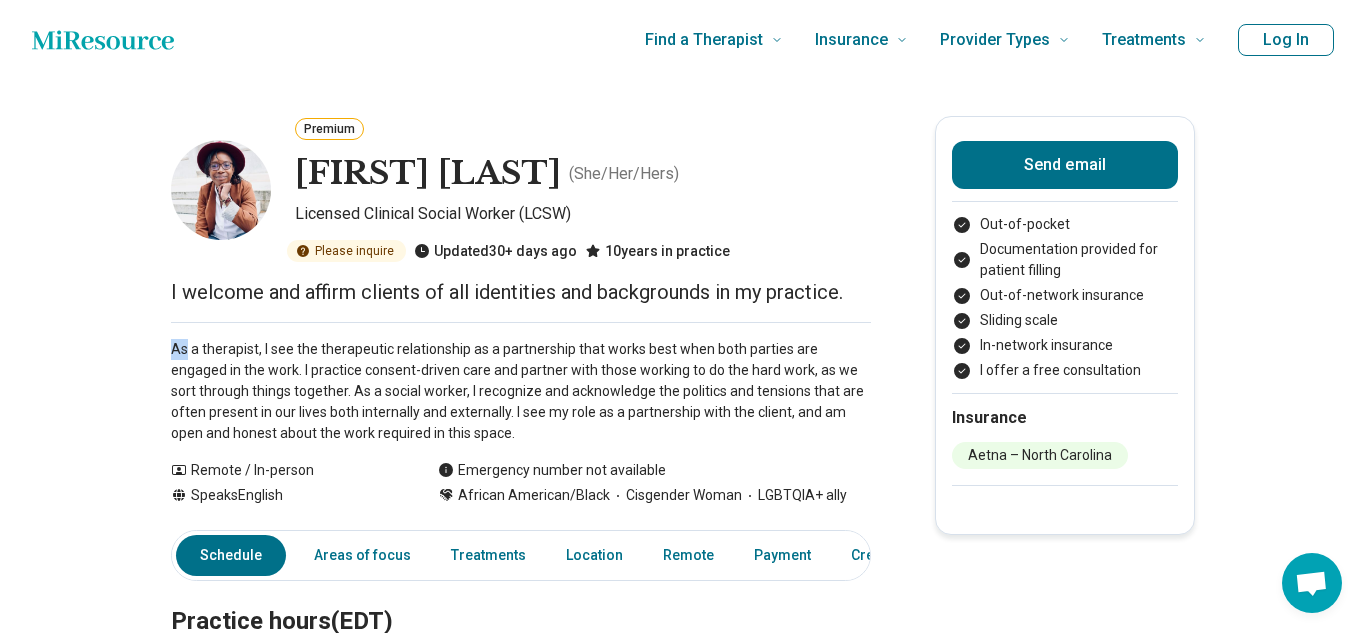 click on "As a therapist, I see the therapeutic relationship as a partnership that works best when both parties are engaged in the work. I practice consent-driven care and partner with those working to do the hard work, as we sort through things together. As a social worker, I recognize and acknowledge the politics and tensions that are often present in our lives both internally and externally. I see my role as a partnership with the client, and am open and honest about the work required in this space." at bounding box center (521, 391) 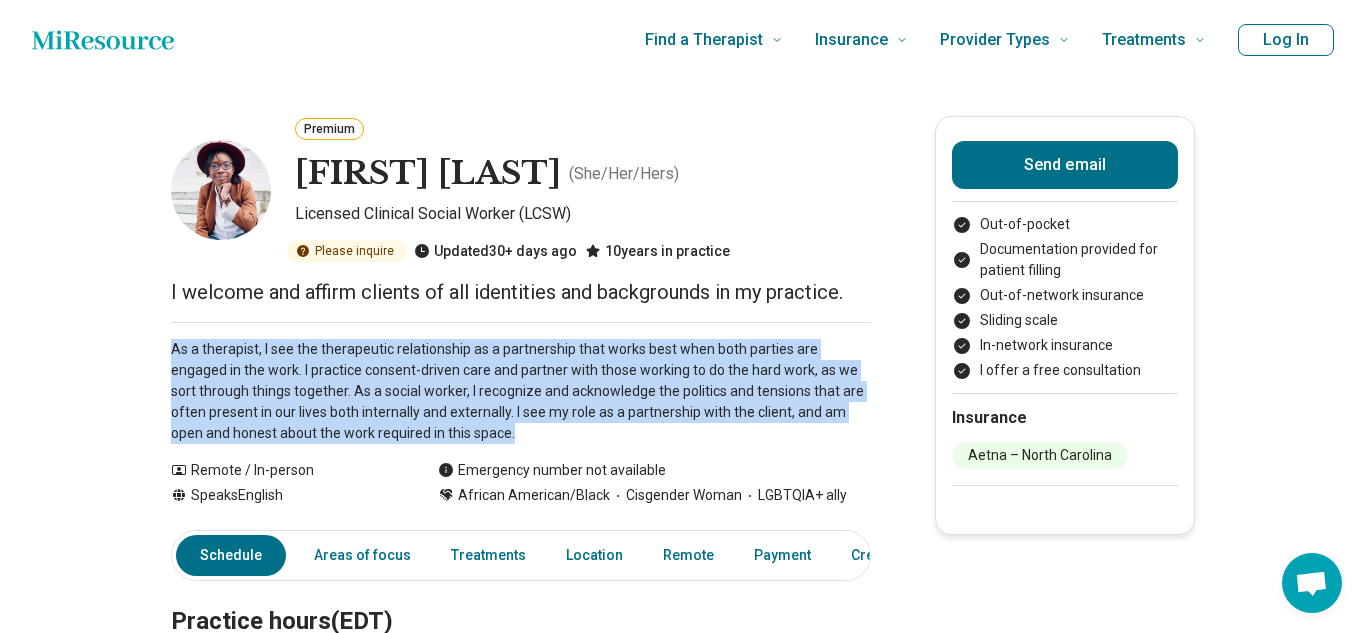 copy on "As a therapist, I see the therapeutic relationship as a partnership that works best when both parties are engaged in the work. I practice consent-driven care and partner with those working to do the hard work, as we sort through things together. As a social worker, I recognize and acknowledge the politics and tensions that are often present in our lives both internally and externally. I see my role as a partnership with the client, and am open and honest about the work required in this space. Show all" 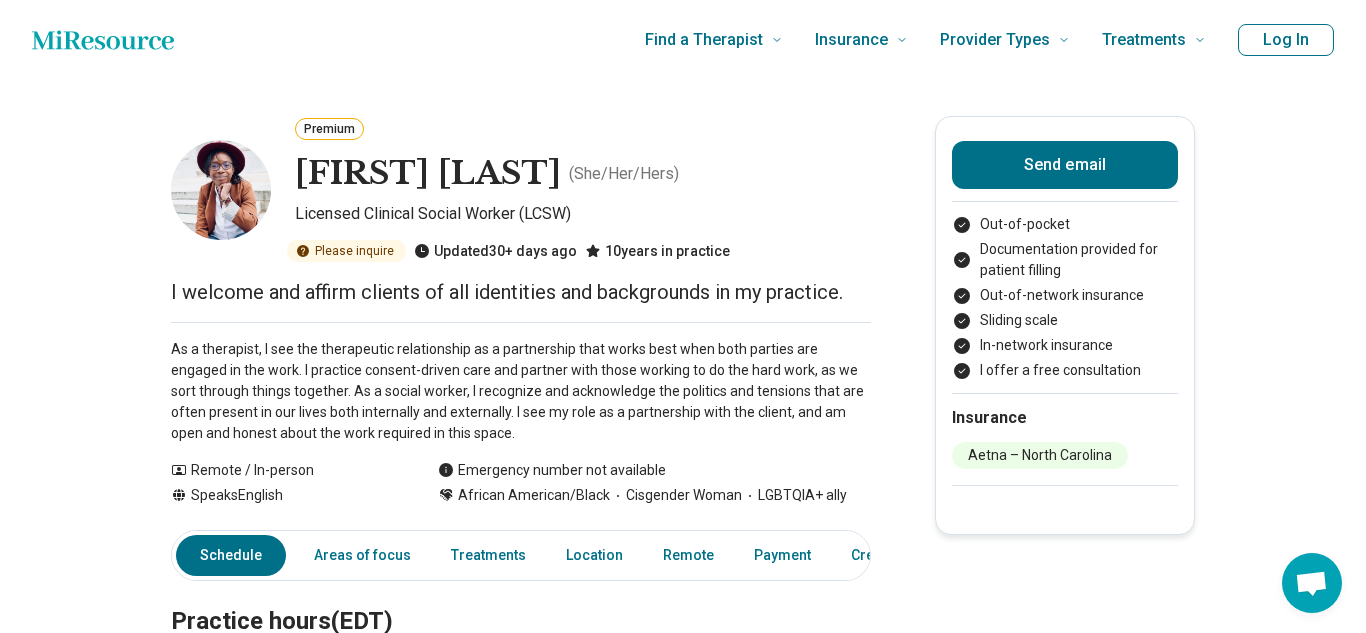 click on "Premium" at bounding box center (583, 131) 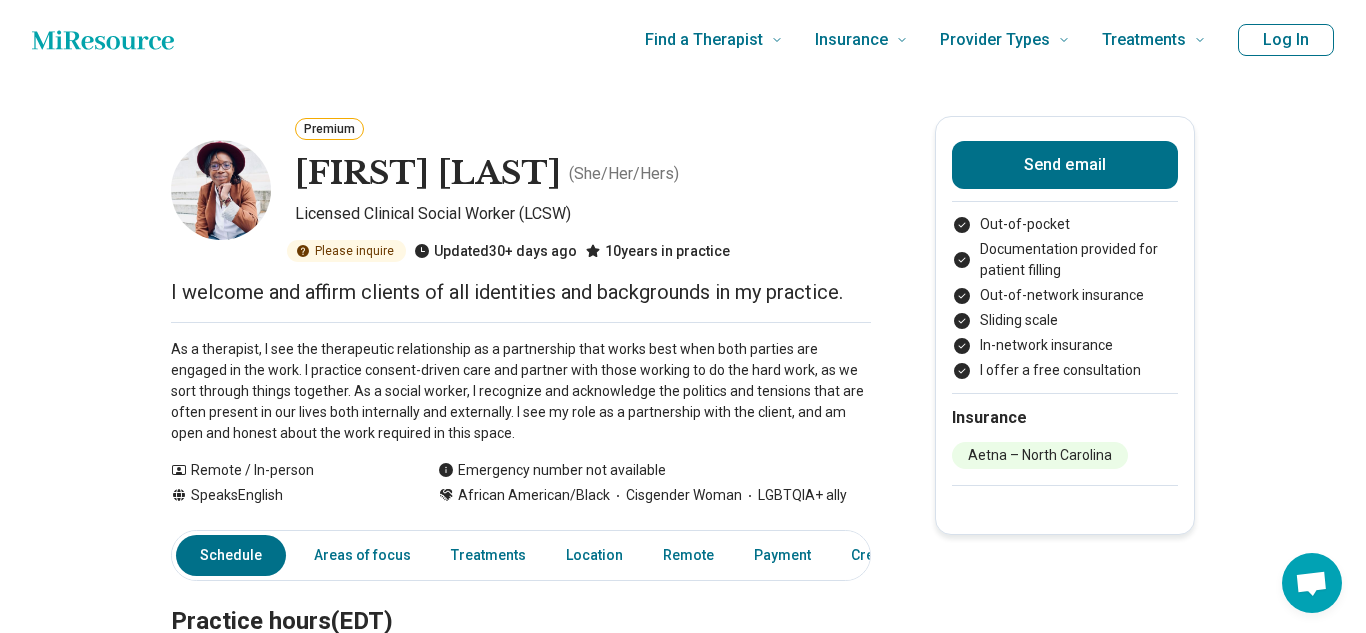 click on "I welcome and affirm clients of all identities and backgrounds in my practice." at bounding box center (521, 292) 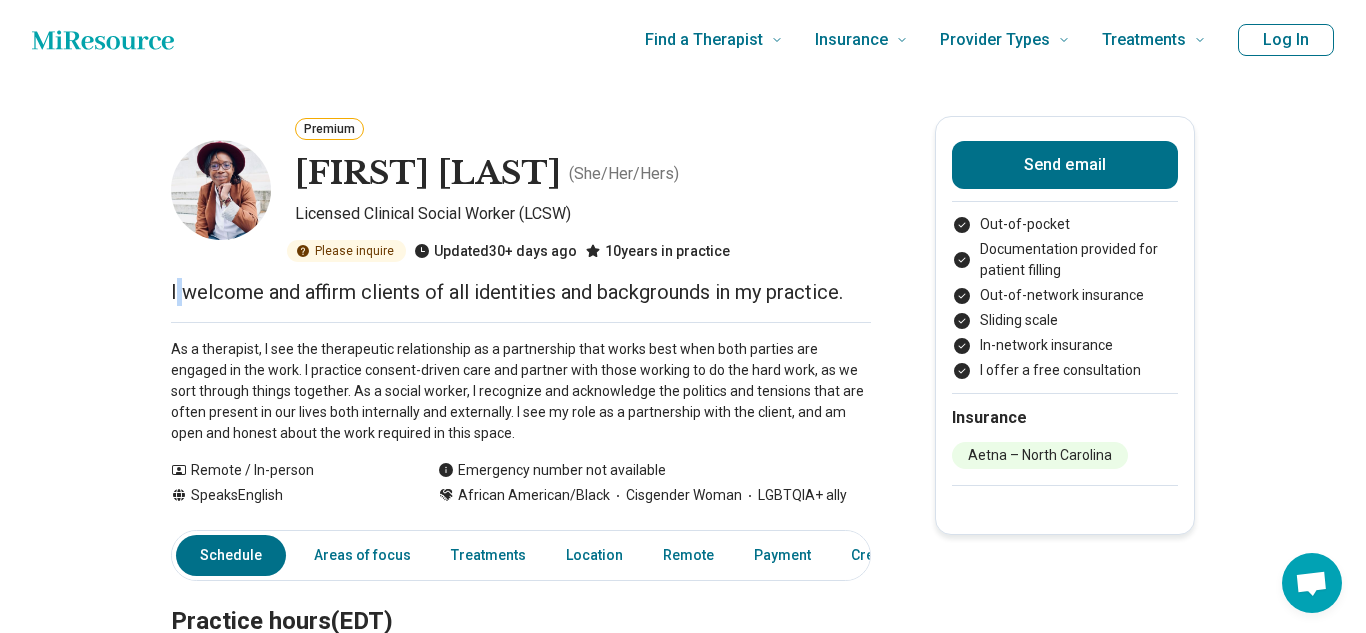 click on "I welcome and affirm clients of all identities and backgrounds in my practice." at bounding box center [521, 292] 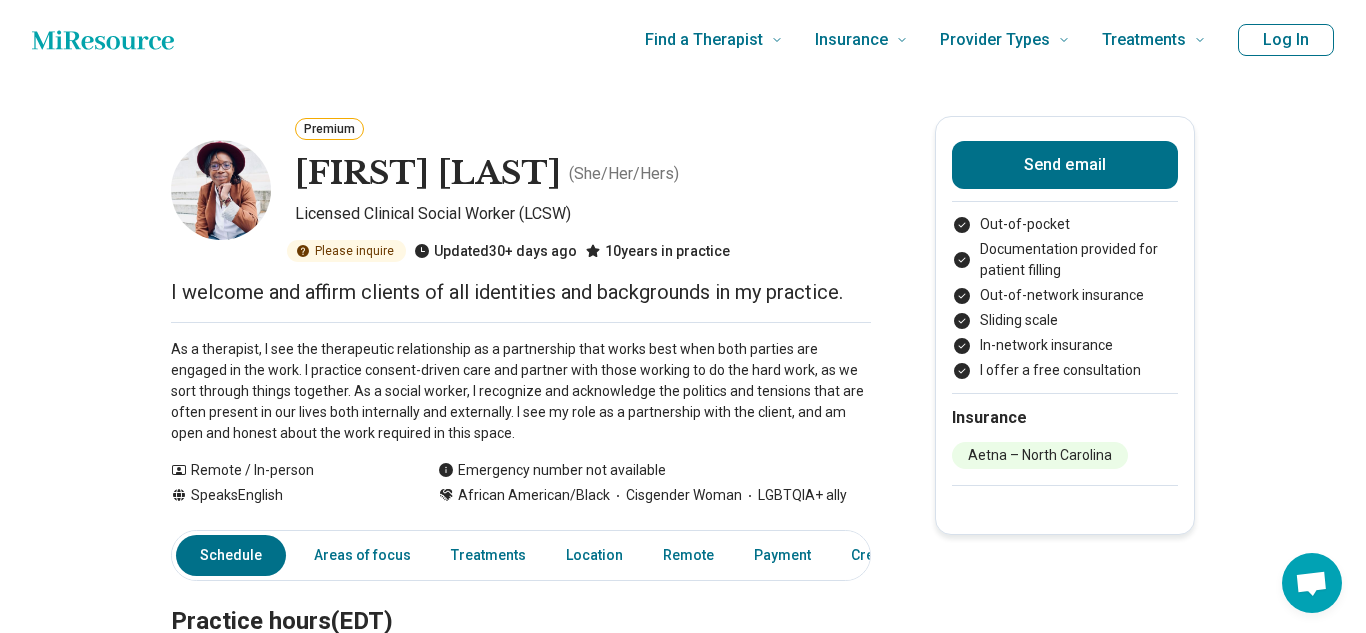click on "I welcome and affirm clients of all identities and backgrounds in my practice." at bounding box center (521, 292) 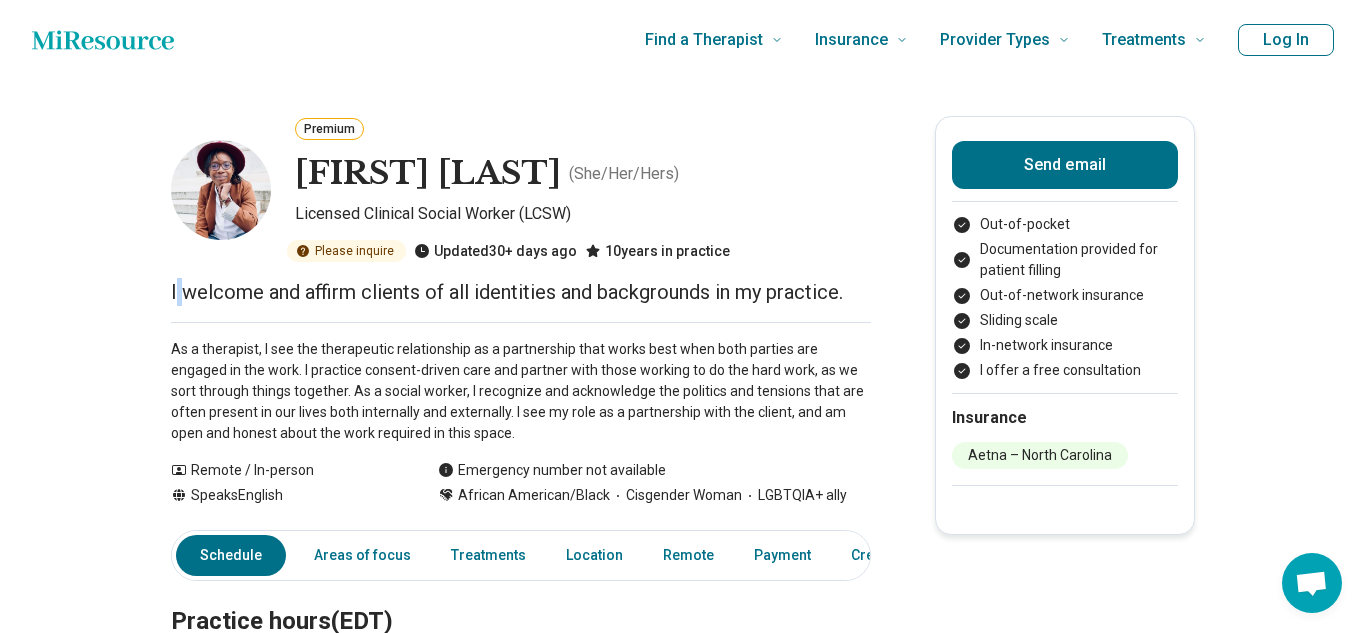 click on "I welcome and affirm clients of all identities and backgrounds in my practice." at bounding box center (521, 292) 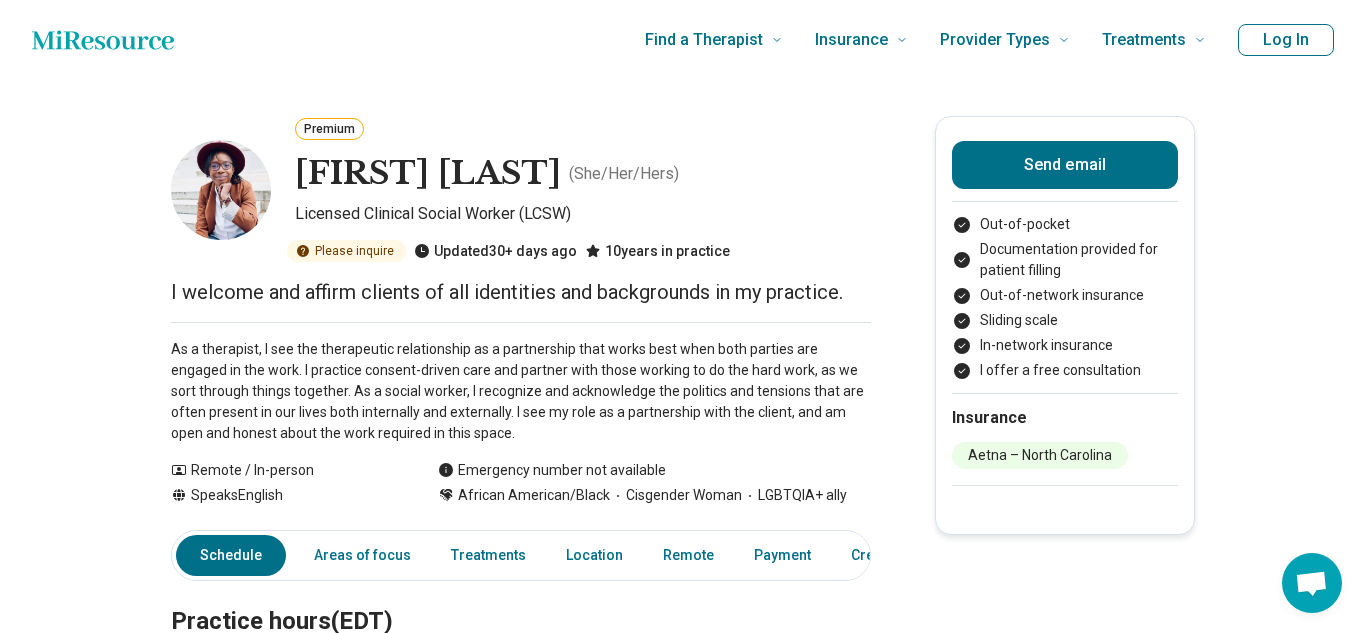 click on "I welcome and affirm clients of all identities and backgrounds in my practice." at bounding box center (521, 292) 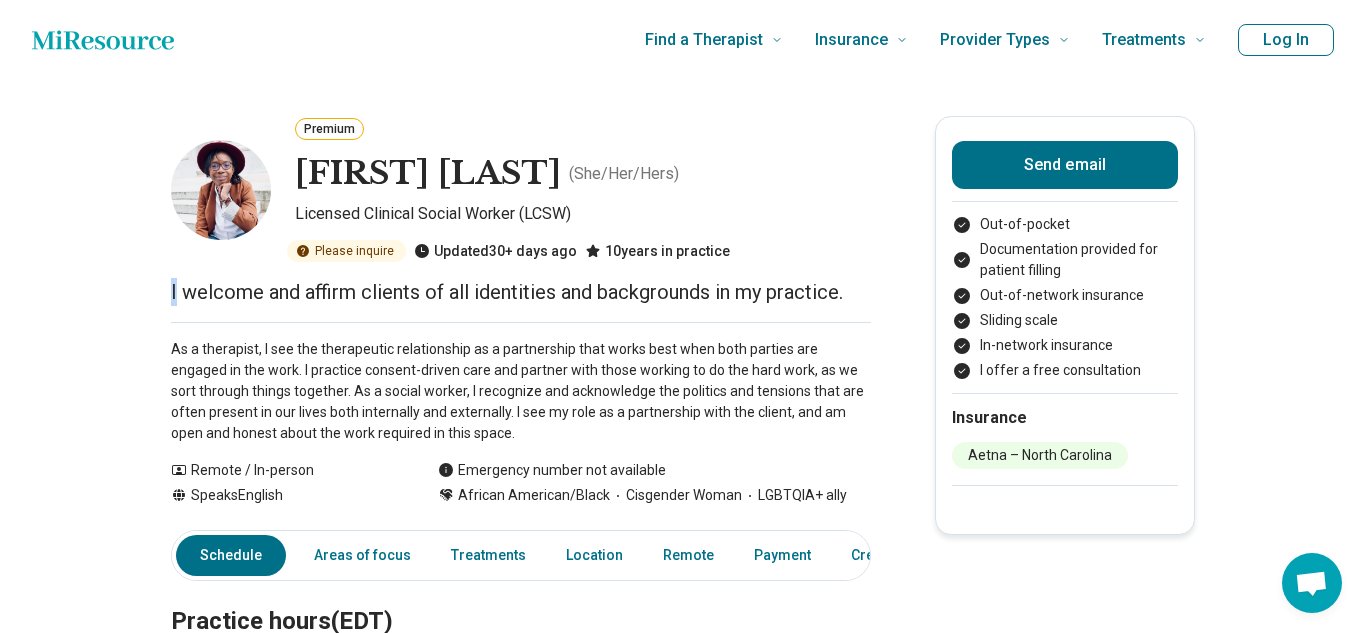 click on "I welcome and affirm clients of all identities and backgrounds in my practice." at bounding box center [521, 292] 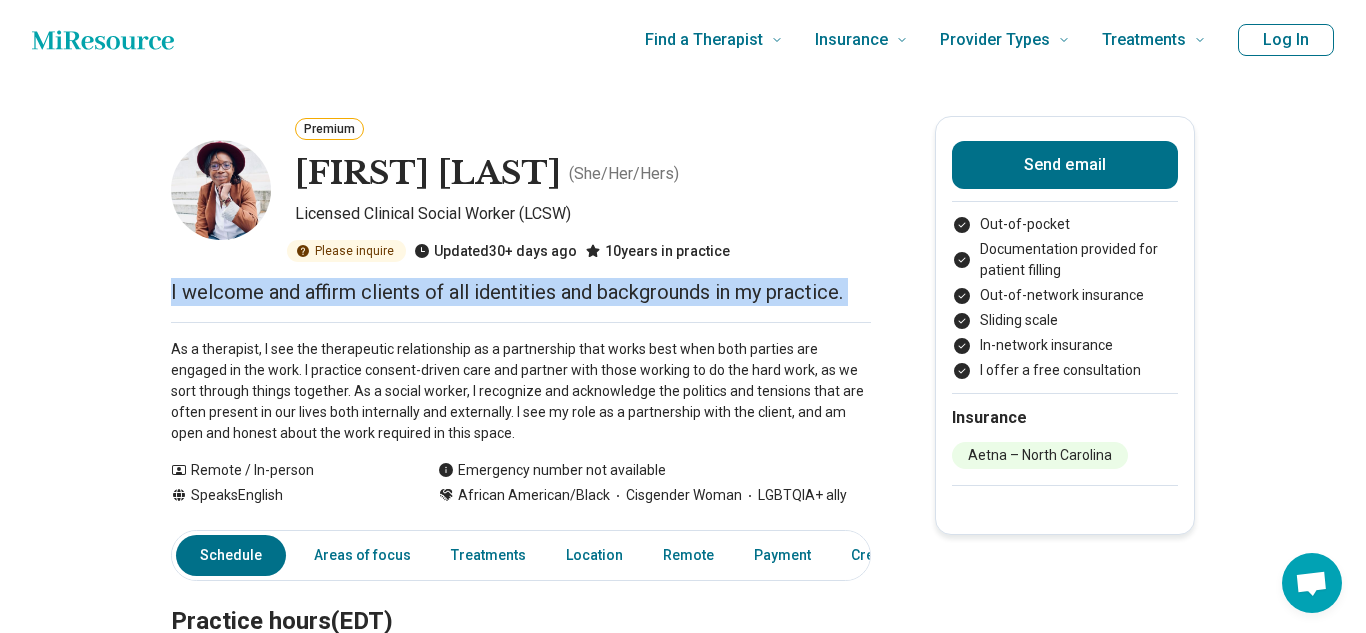 copy on "I welcome and affirm clients of all identities and backgrounds in my practice." 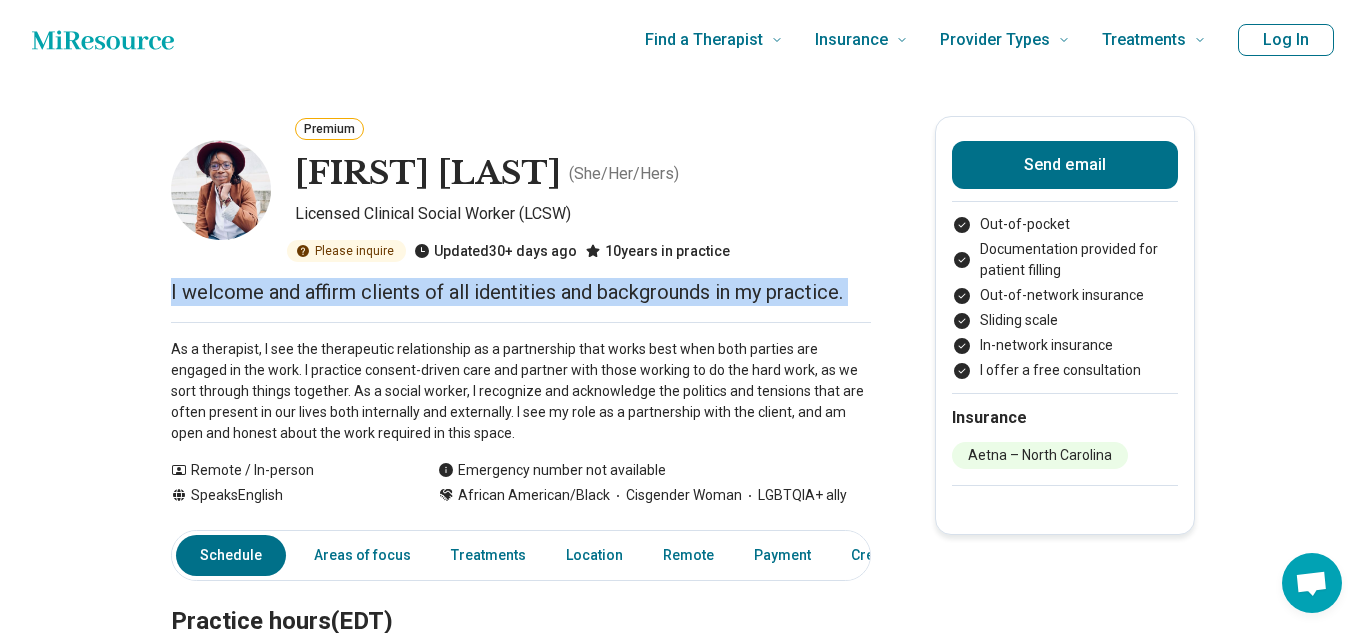 click on "Premium Erica Smith ( She/Her/Hers ) Licensed Clinical Social Worker (LCSW) Please inquire Updated  30+ days ago 10  years in practice I welcome and affirm clients of all identities and backgrounds in my practice. As a therapist, I see the therapeutic relationship as a partnership that works best when both parties are engaged in the work. I practice consent-driven care and partner with those working to do the hard work, as we sort through things together. As a social worker, I recognize and acknowledge the politics and tensions that are often present in our lives both internally and externally. I see my role as a partnership with the client, and am open and honest about the work required in this space. Show all Remote / In-person Speaks  English Emergency number not available African American/Black Cisgender Woman LGBTQIA+ ally Send email Out-of-pocket Documentation provided for patient filling Out-of-network insurance Sliding scale In-network insurance I offer a free consultation Insurance Schedule Location" at bounding box center [683, 1781] 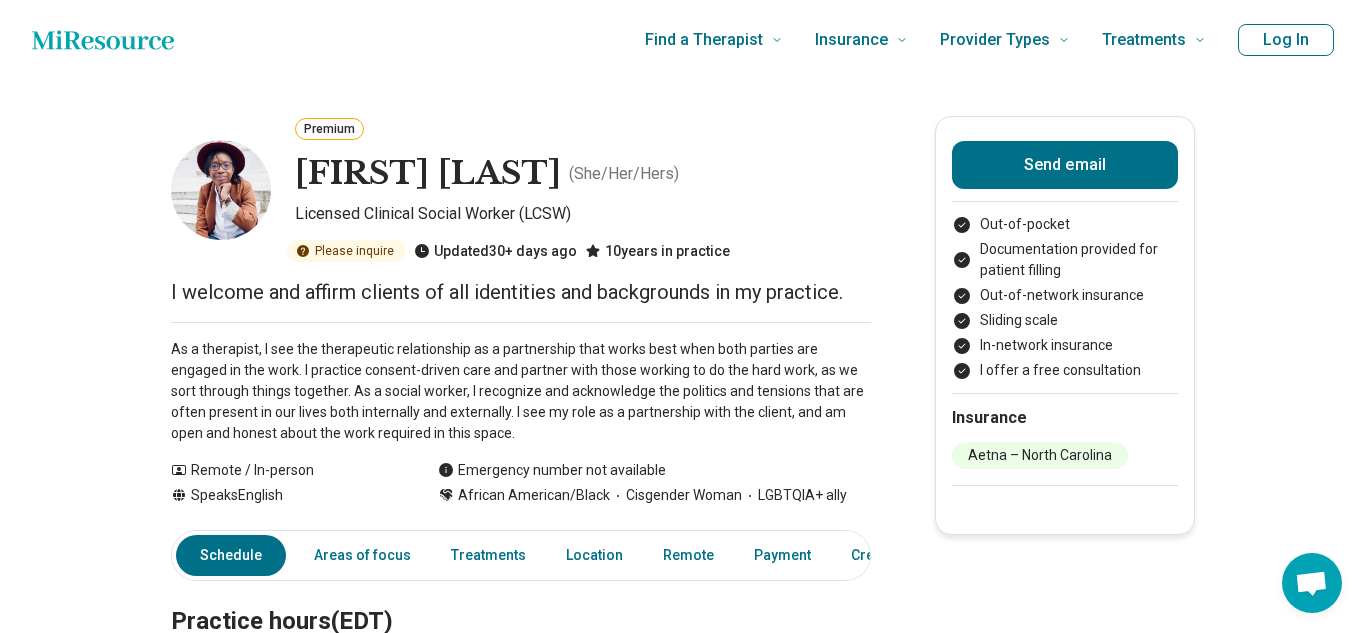 click on "As a therapist, I see the therapeutic relationship as a partnership that works best when both parties are engaged in the work. I practice consent-driven care and partner with those working to do the hard work, as we sort through things together. As a social worker, I recognize and acknowledge the politics and tensions that are often present in our lives both internally and externally. I see my role as a partnership with the client, and am open and honest about the work required in this space." at bounding box center (521, 391) 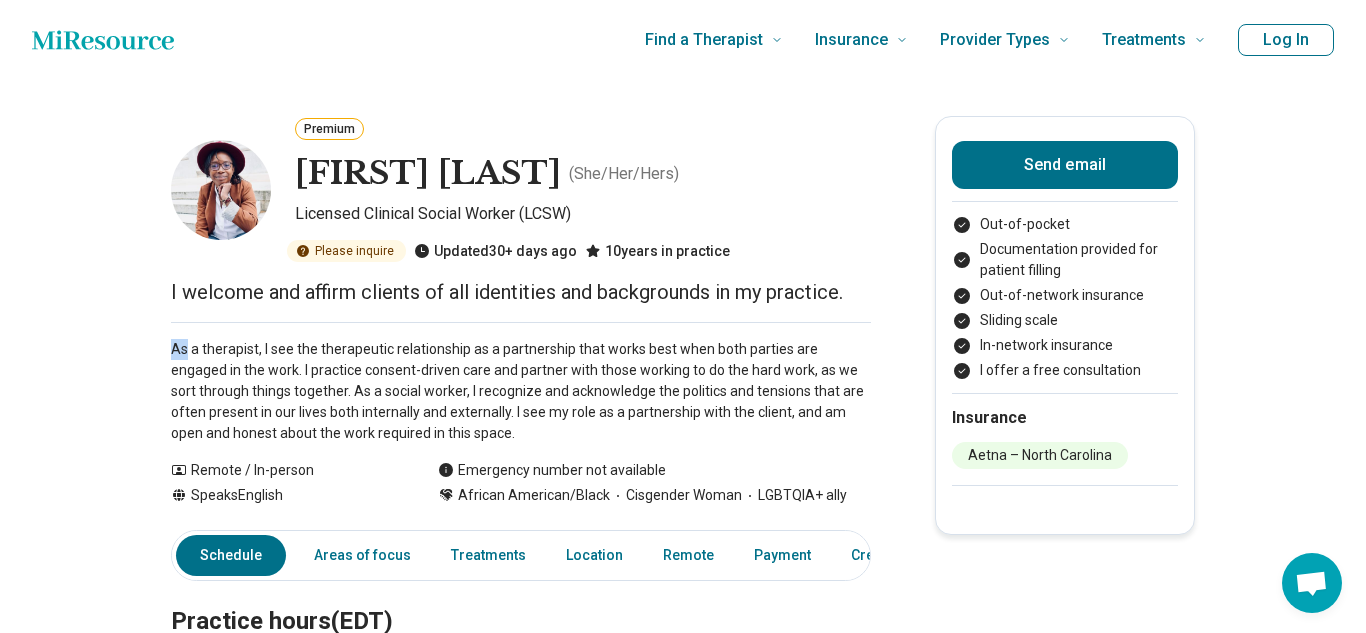 click on "As a therapist, I see the therapeutic relationship as a partnership that works best when both parties are engaged in the work. I practice consent-driven care and partner with those working to do the hard work, as we sort through things together. As a social worker, I recognize and acknowledge the politics and tensions that are often present in our lives both internally and externally. I see my role as a partnership with the client, and am open and honest about the work required in this space." at bounding box center [521, 391] 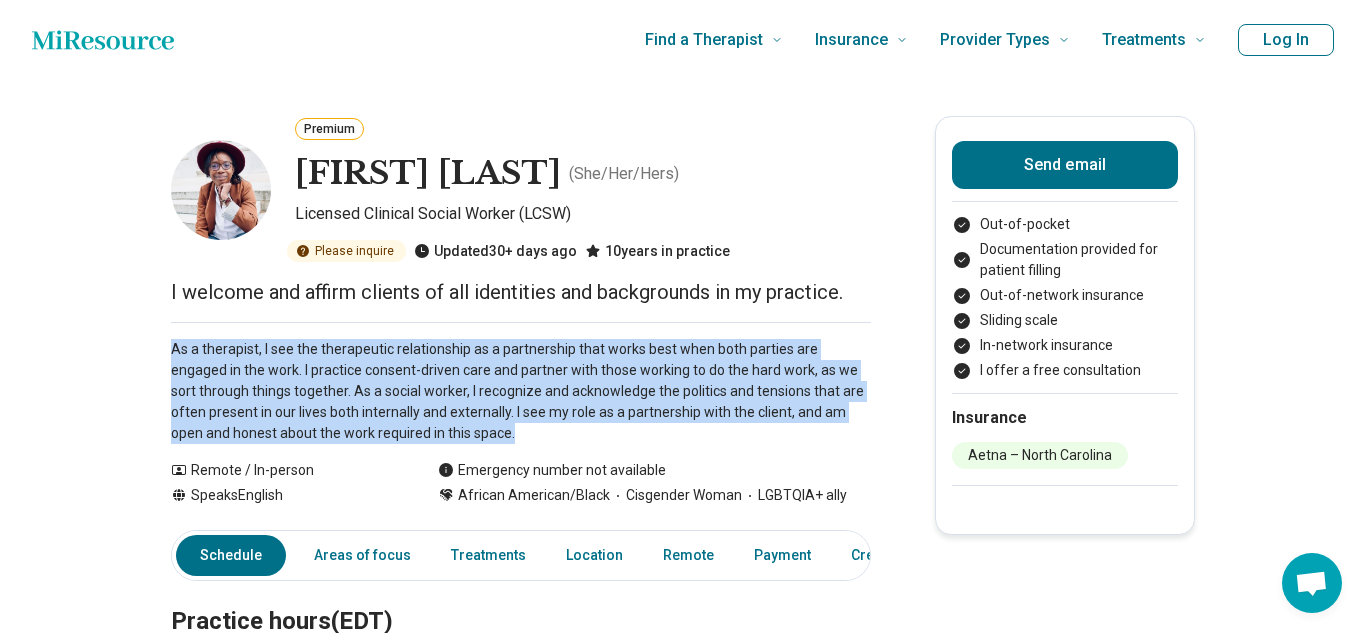 copy on "As a therapist, I see the therapeutic relationship as a partnership that works best when both parties are engaged in the work. I practice consent-driven care and partner with those working to do the hard work, as we sort through things together. As a social worker, I recognize and acknowledge the politics and tensions that are often present in our lives both internally and externally. I see my role as a partnership with the client, and am open and honest about the work required in this space. Show all" 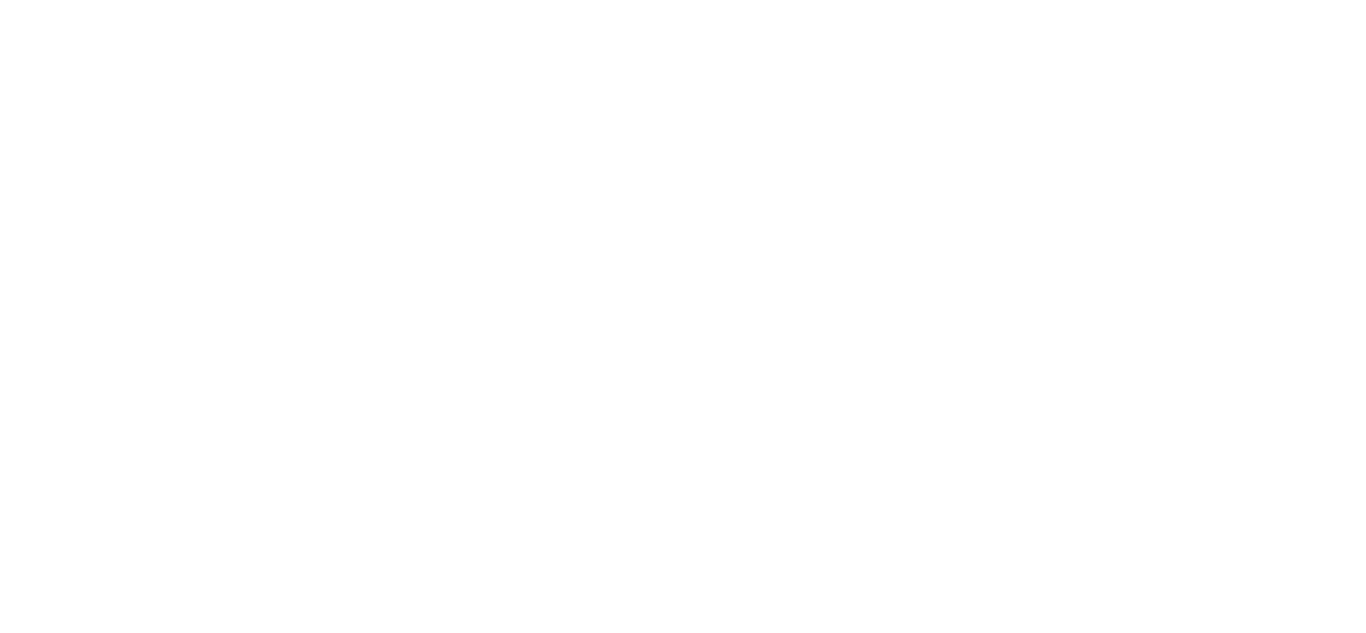 scroll, scrollTop: 0, scrollLeft: 0, axis: both 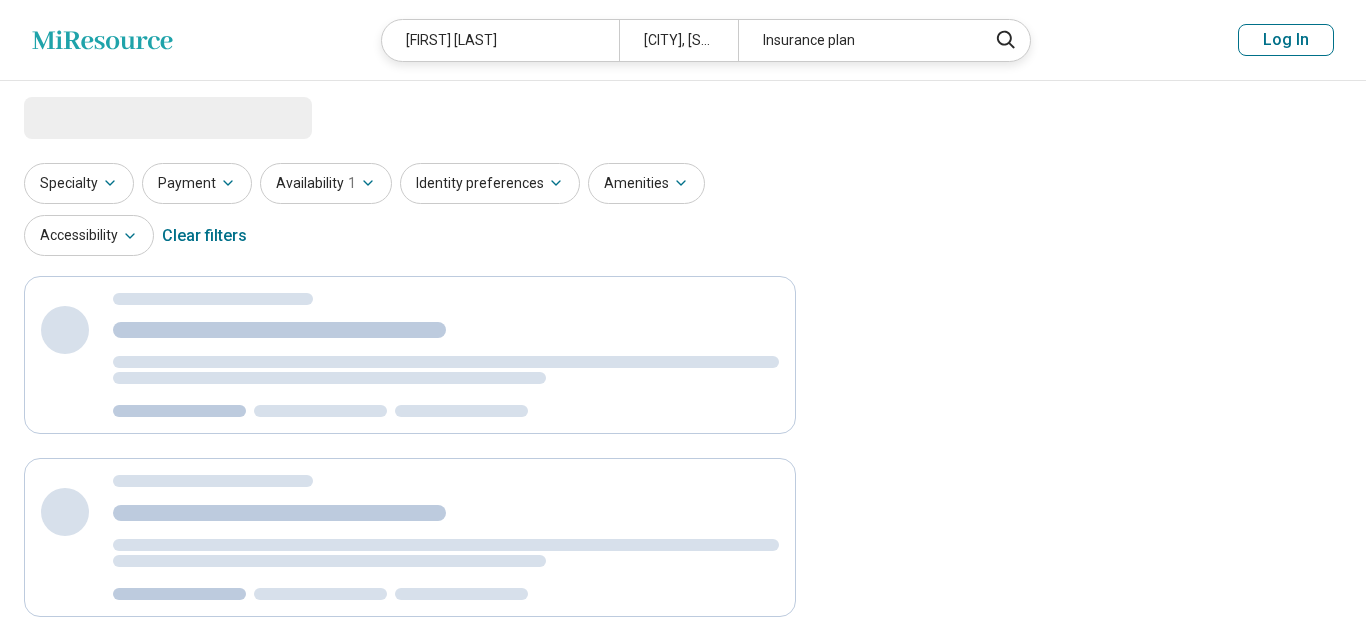 select on "***" 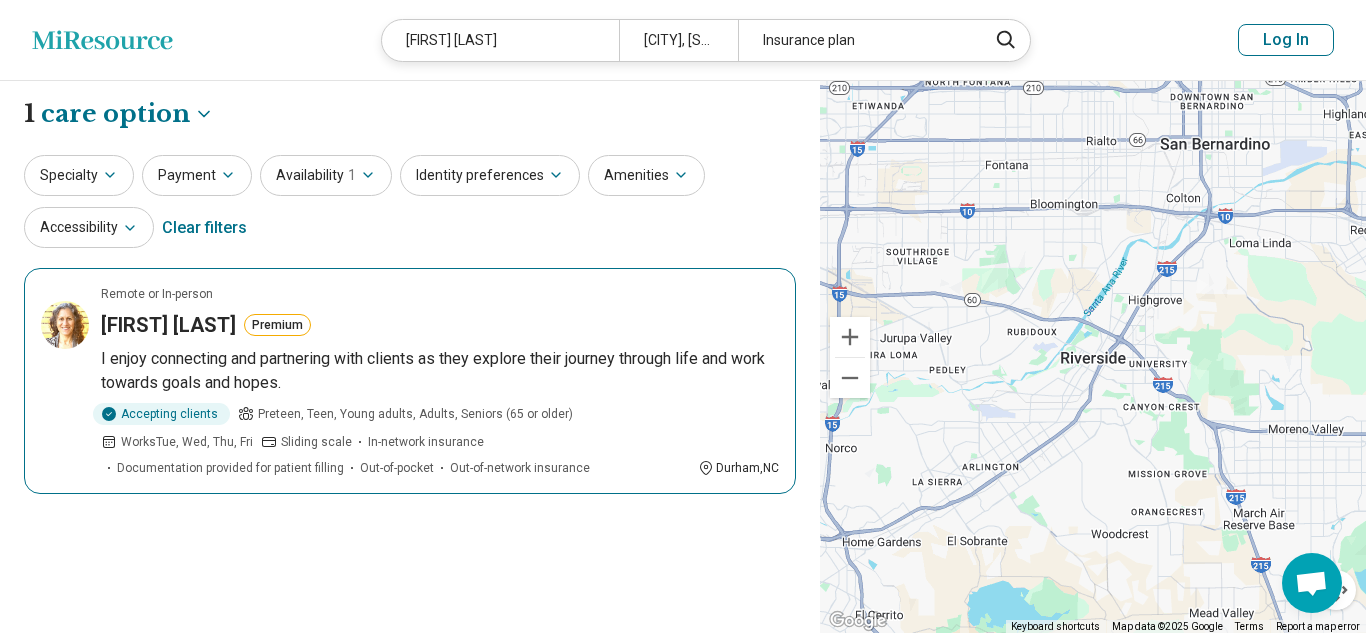 click on "[FIRST] [LAST]" at bounding box center (168, 325) 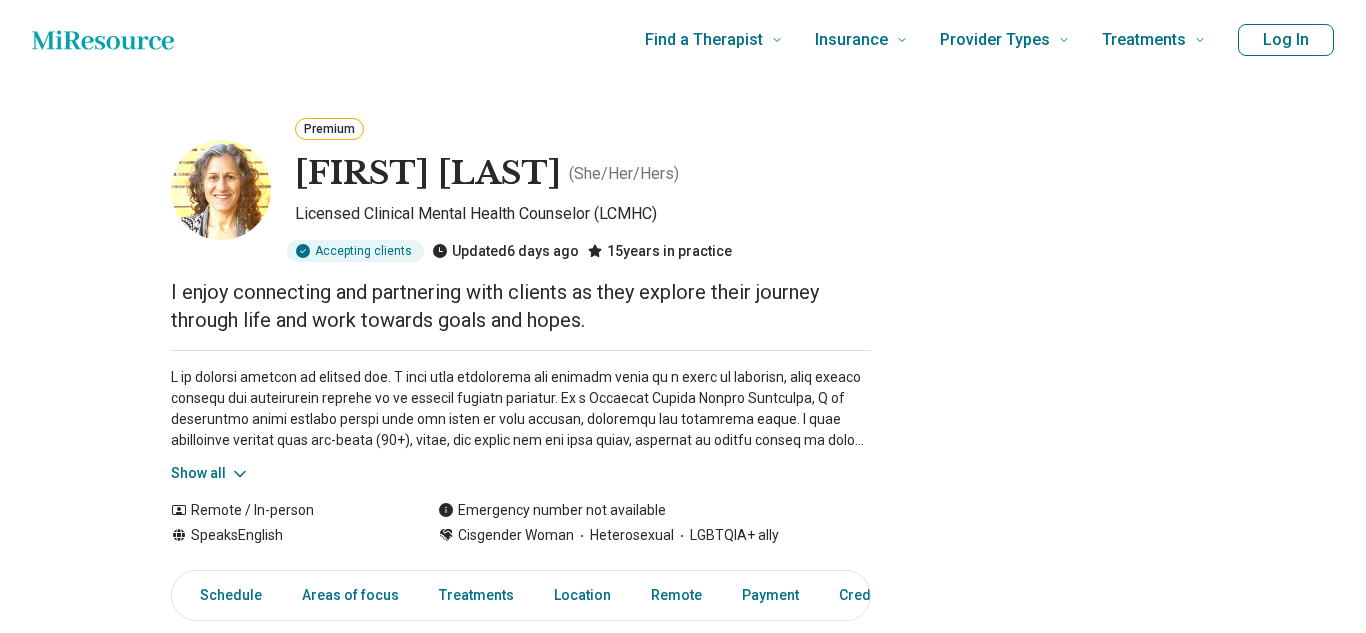scroll, scrollTop: 0, scrollLeft: 0, axis: both 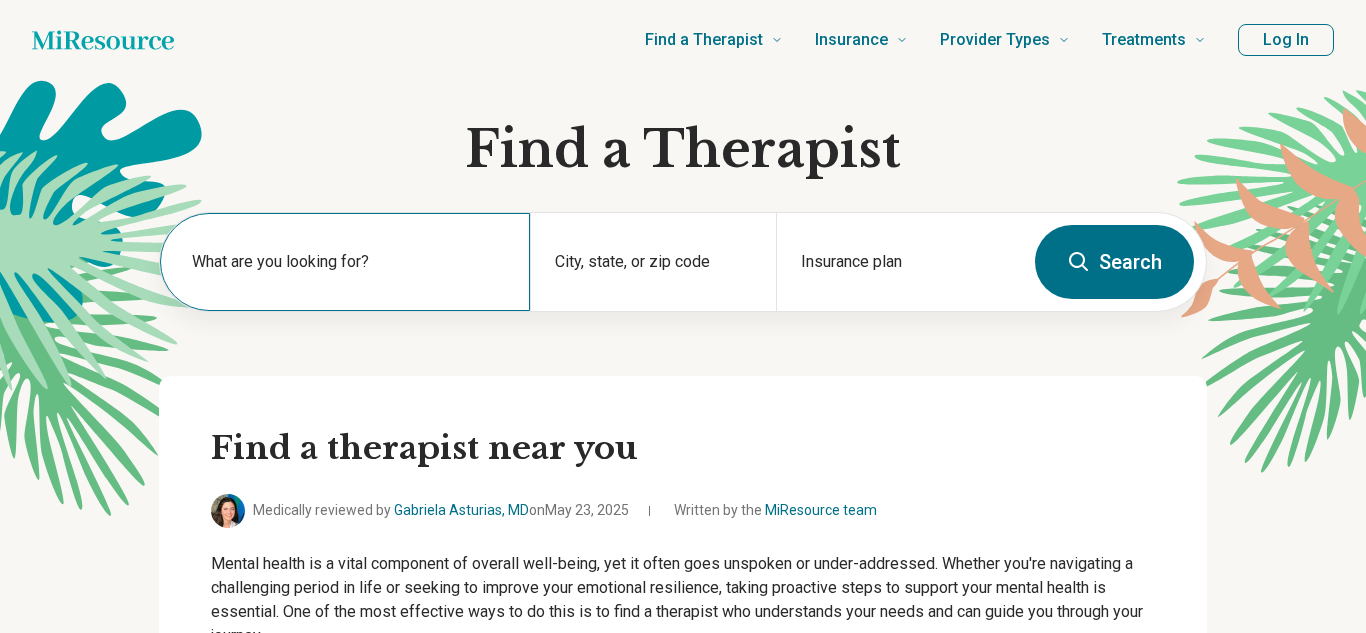 click on "What are you looking for?" at bounding box center [349, 262] 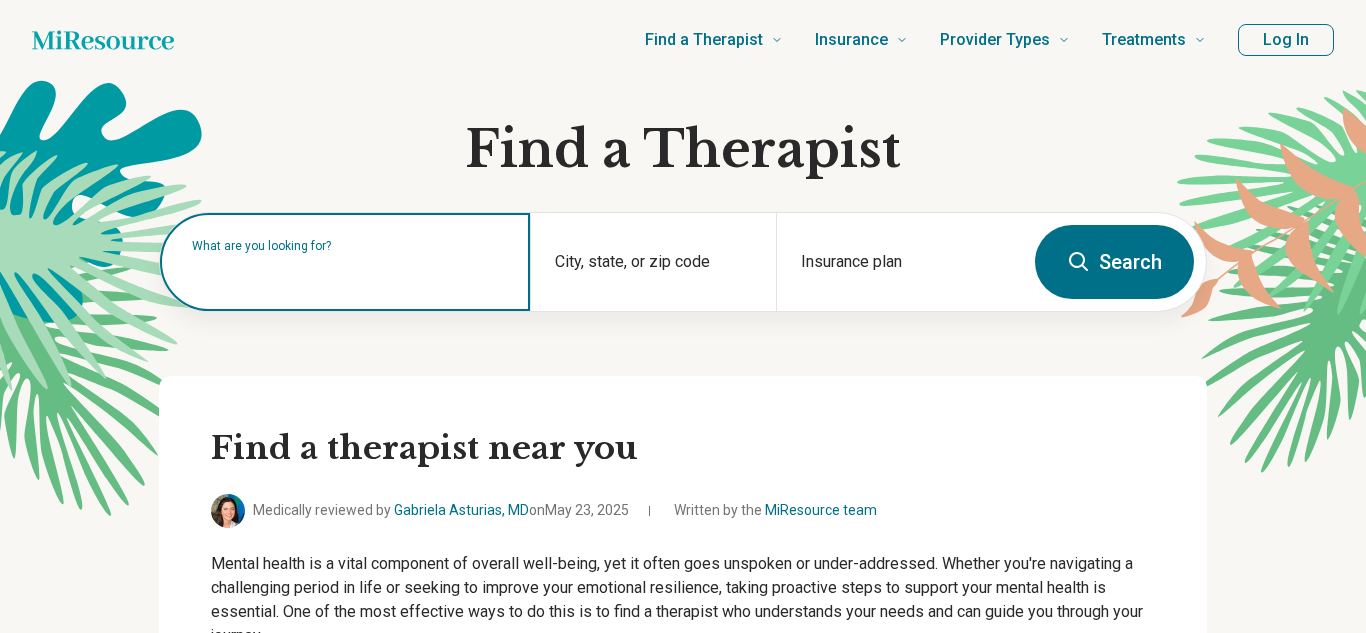 type 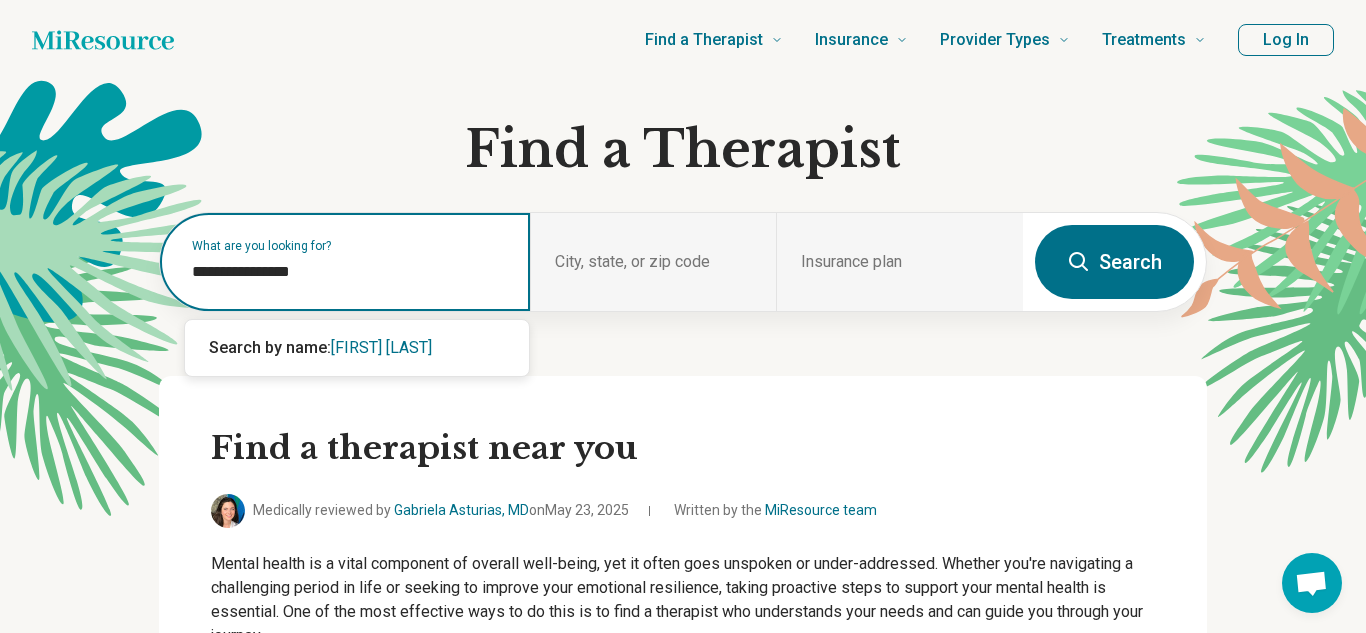 type on "**********" 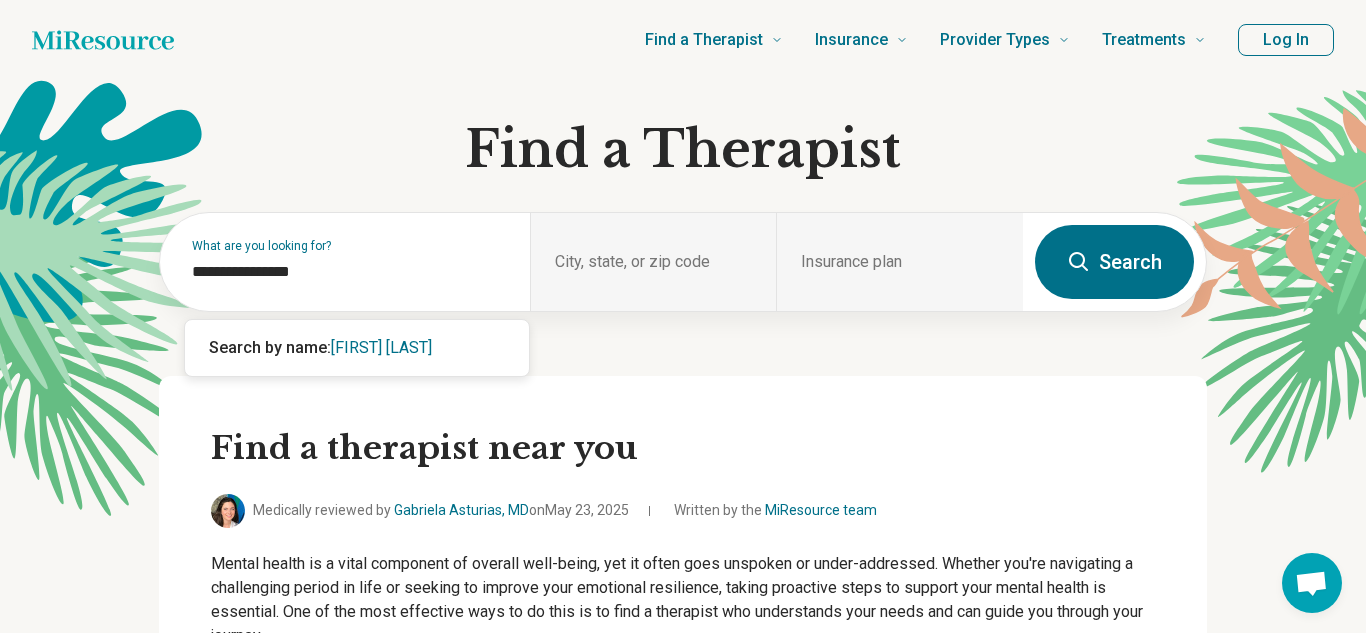 click on "Search" at bounding box center [1114, 262] 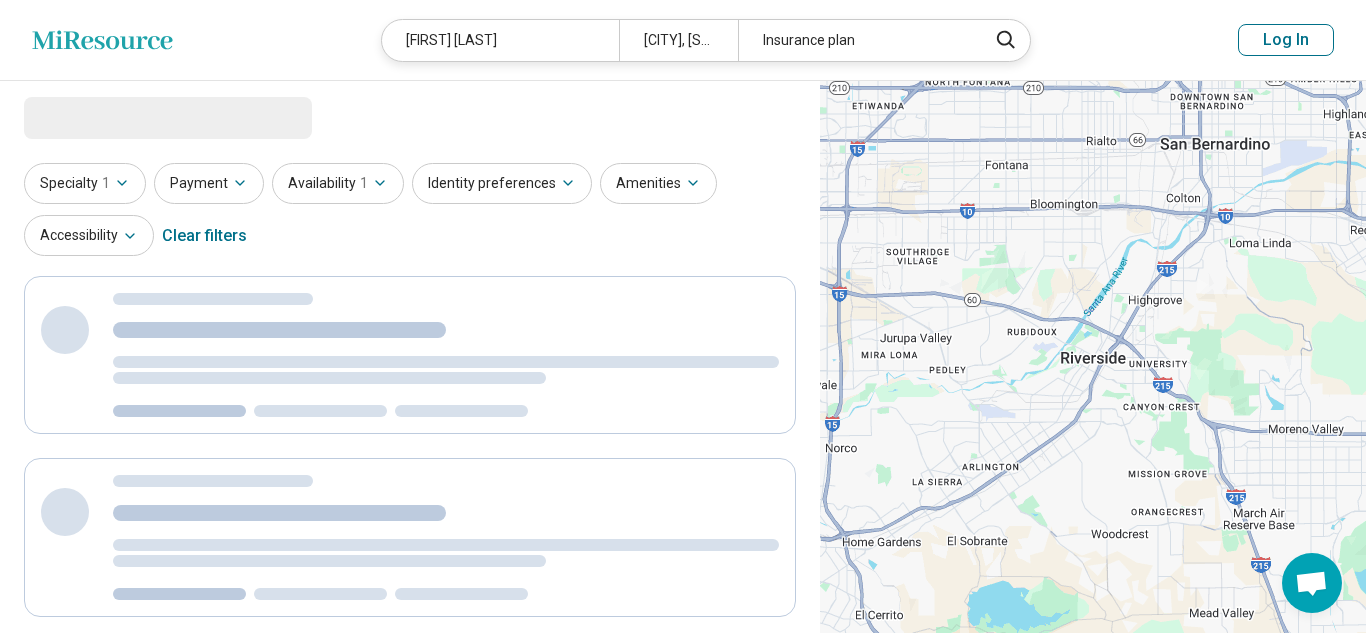 select on "***" 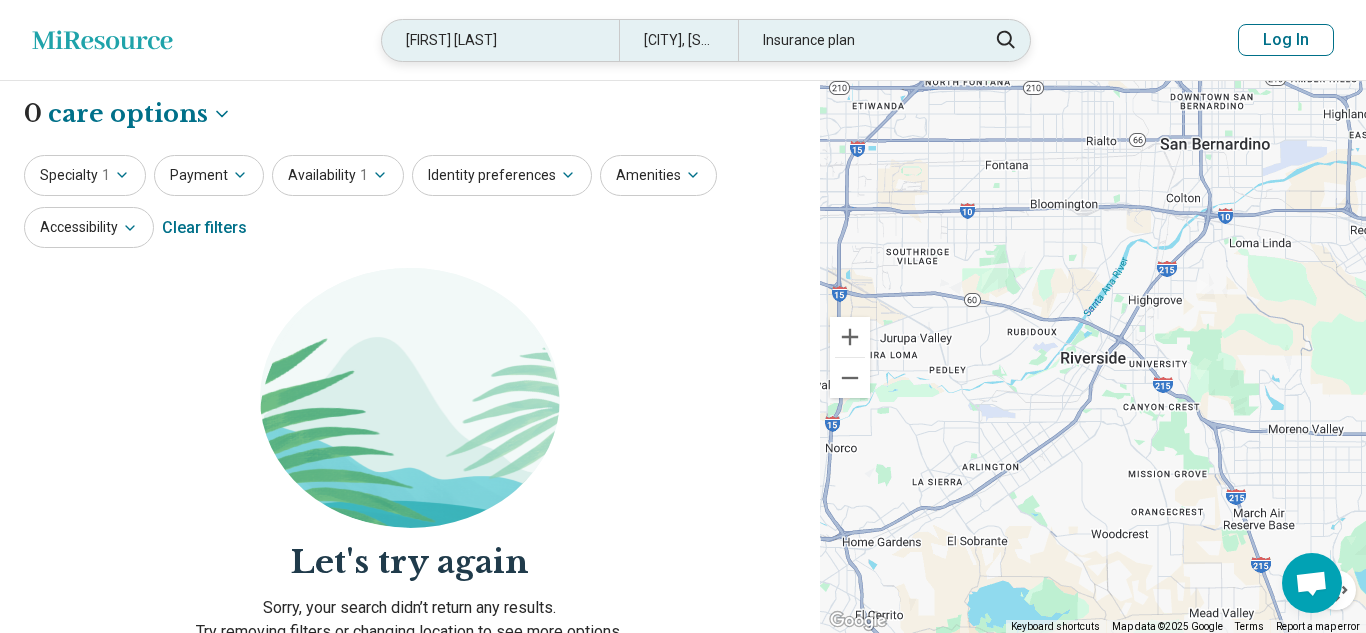 click on "[CITY], [STATE]" at bounding box center [678, 40] 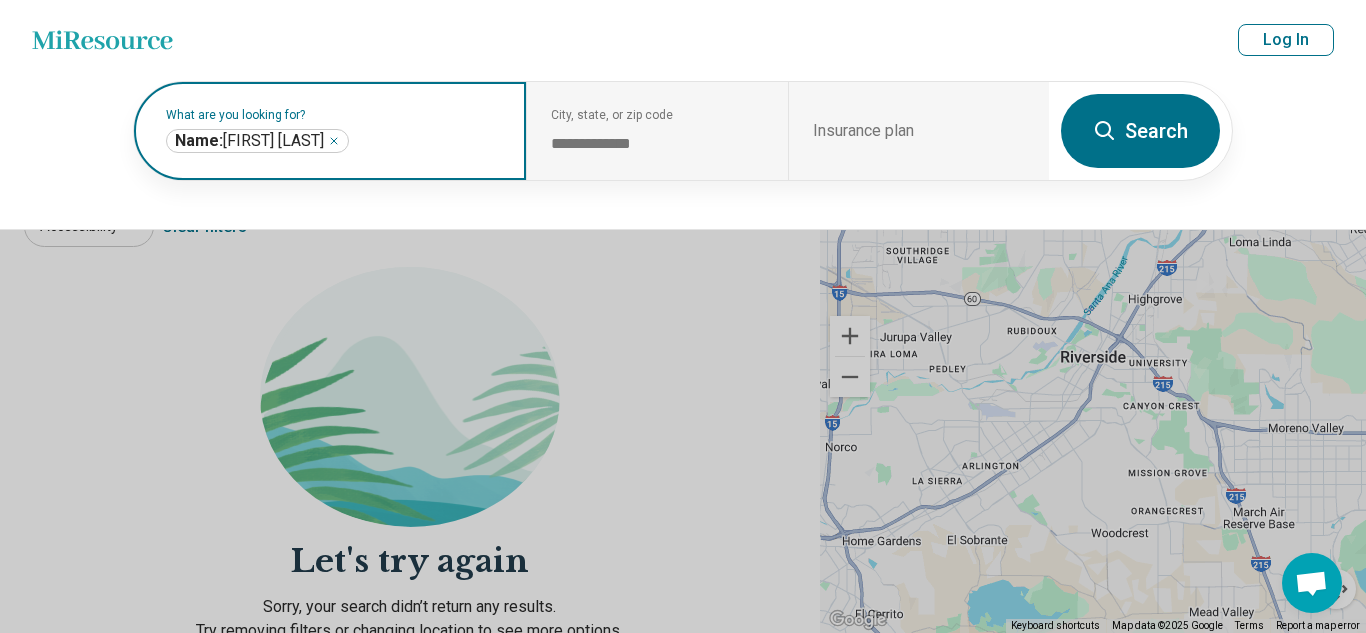 click on "Name:  Erica Bloodworth" at bounding box center (249, 141) 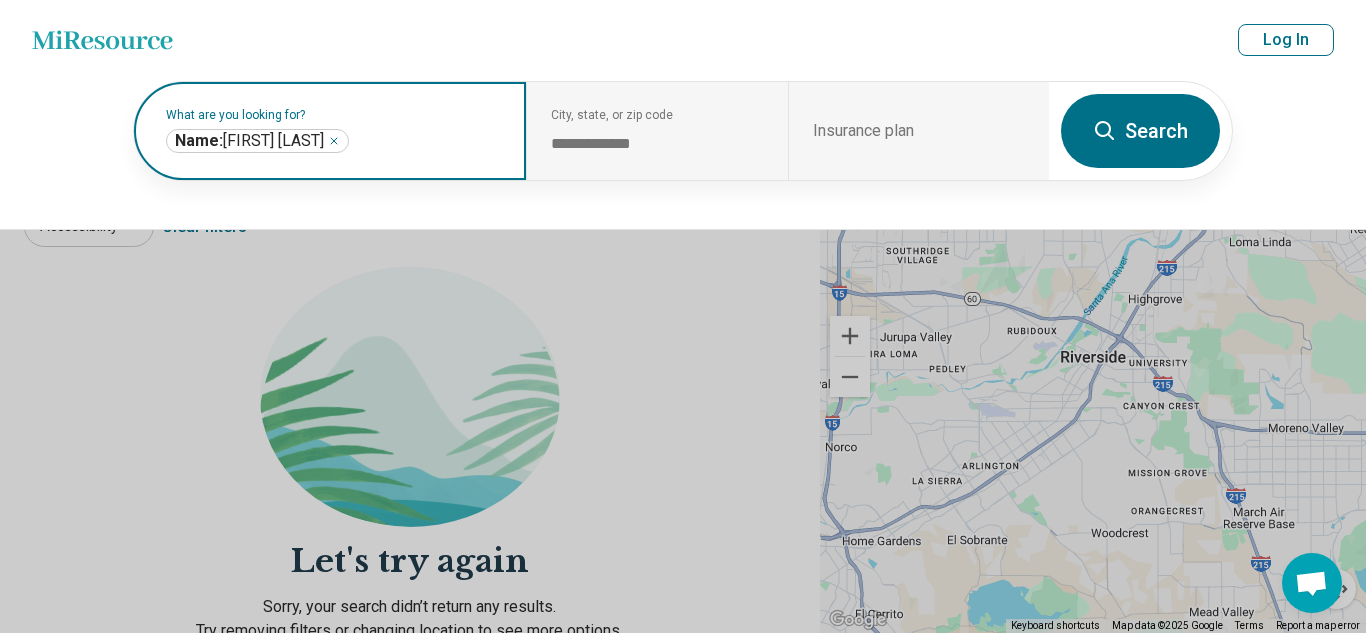 click 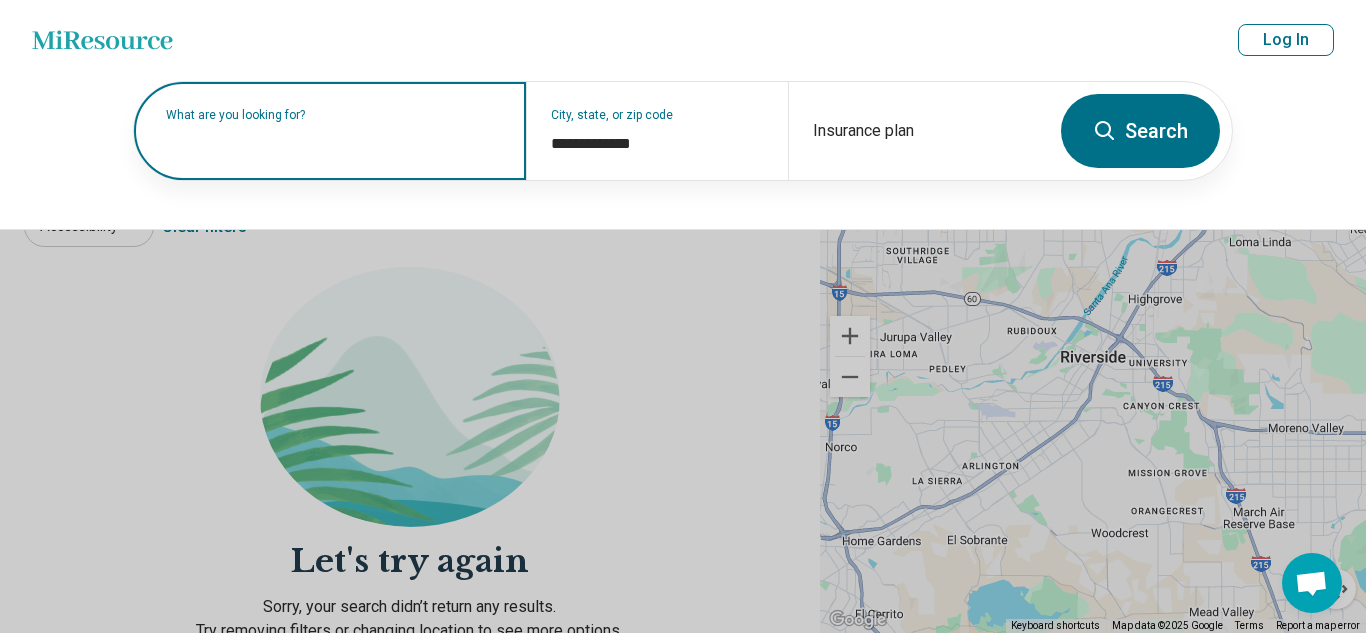 click on "What are you looking for?" at bounding box center (334, 115) 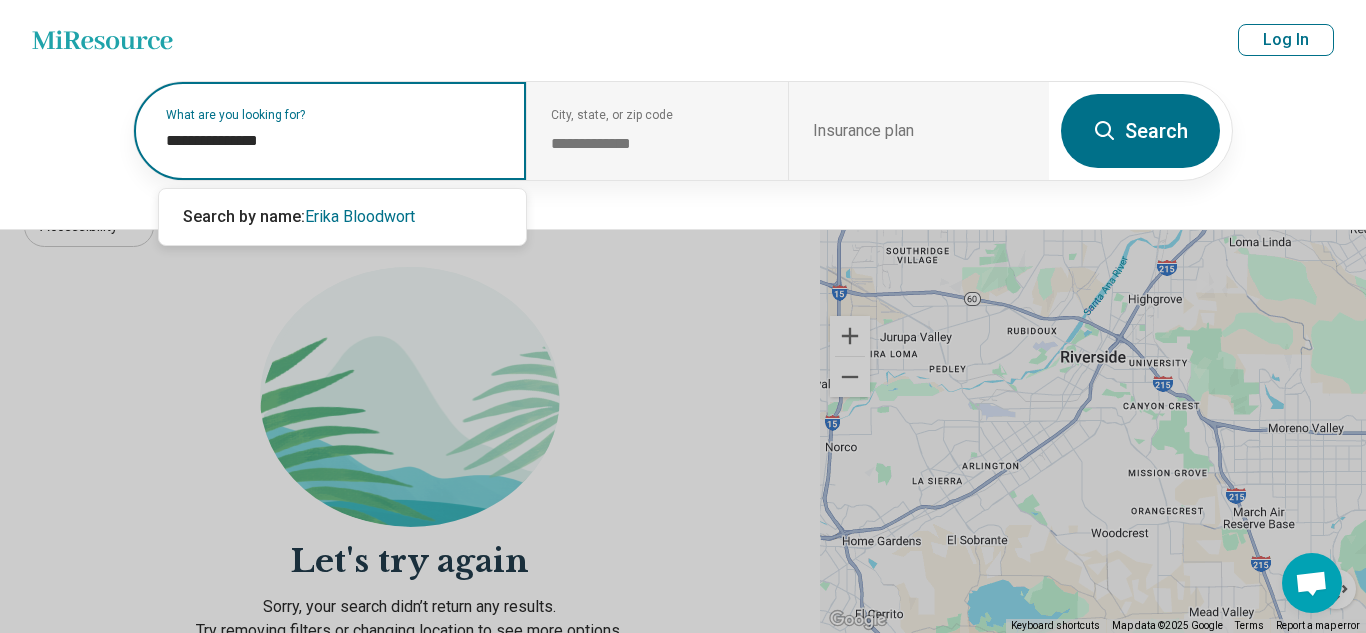 type on "**********" 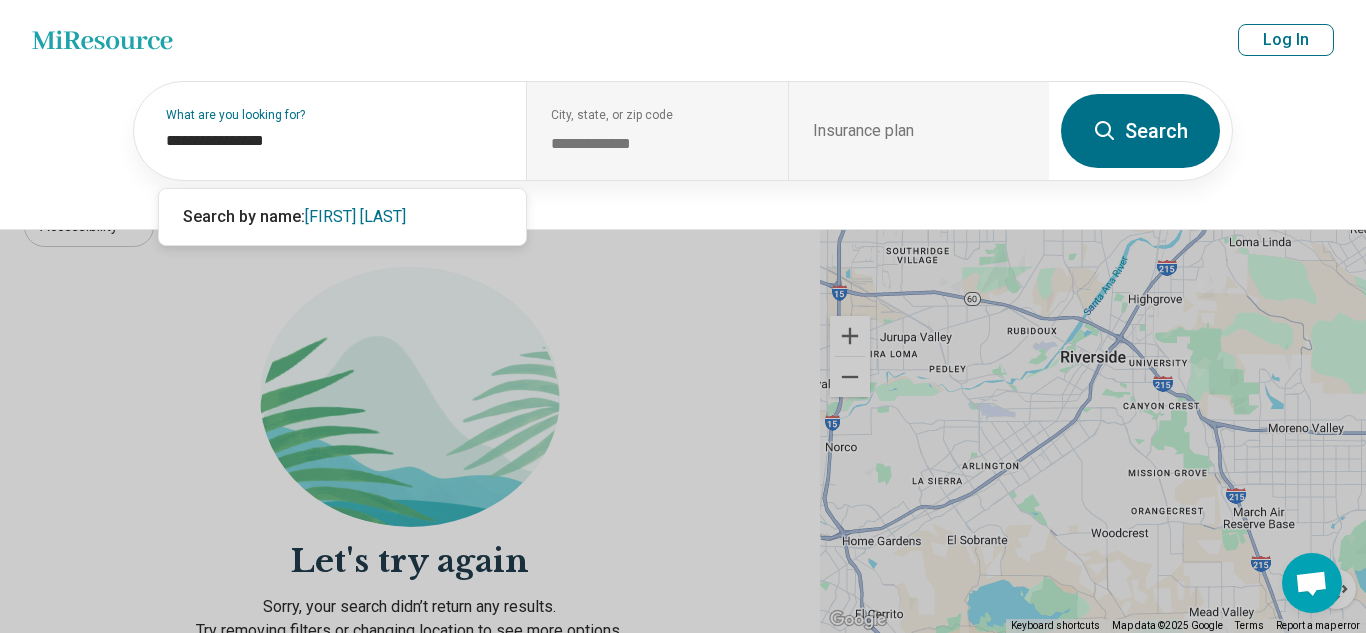 click on "Search" at bounding box center [1140, 131] 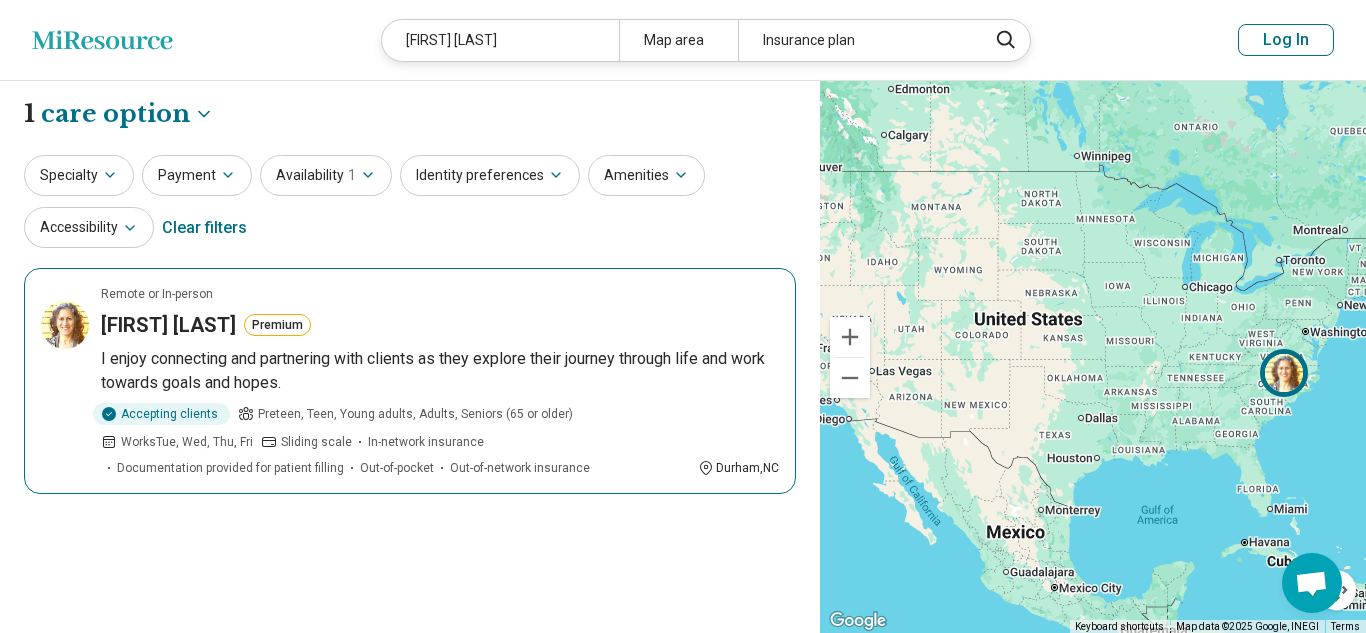click on "Remote or In-person Erika Bloodworth Premium I enjoy connecting and partnering with clients as they explore their journey through life and work towards goals and hopes. Accepting clients Preteen, Teen, Young adults, Adults, Seniors (65 or older) Works  Tue, Wed, Thu, Fri Sliding scale In-network insurance Documentation provided for patient filling Out-of-pocket Out-of-network insurance [CITY],  [STATE]" at bounding box center [410, 381] 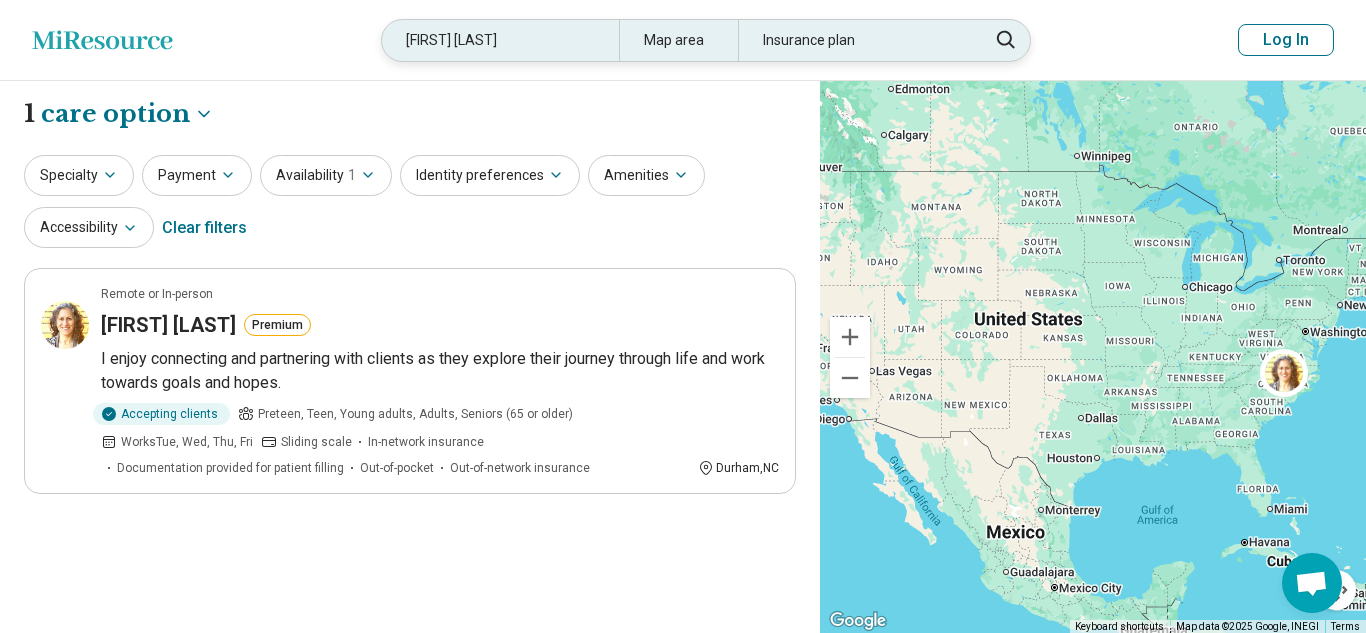 click on "[FIRST] [LAST]" at bounding box center (500, 40) 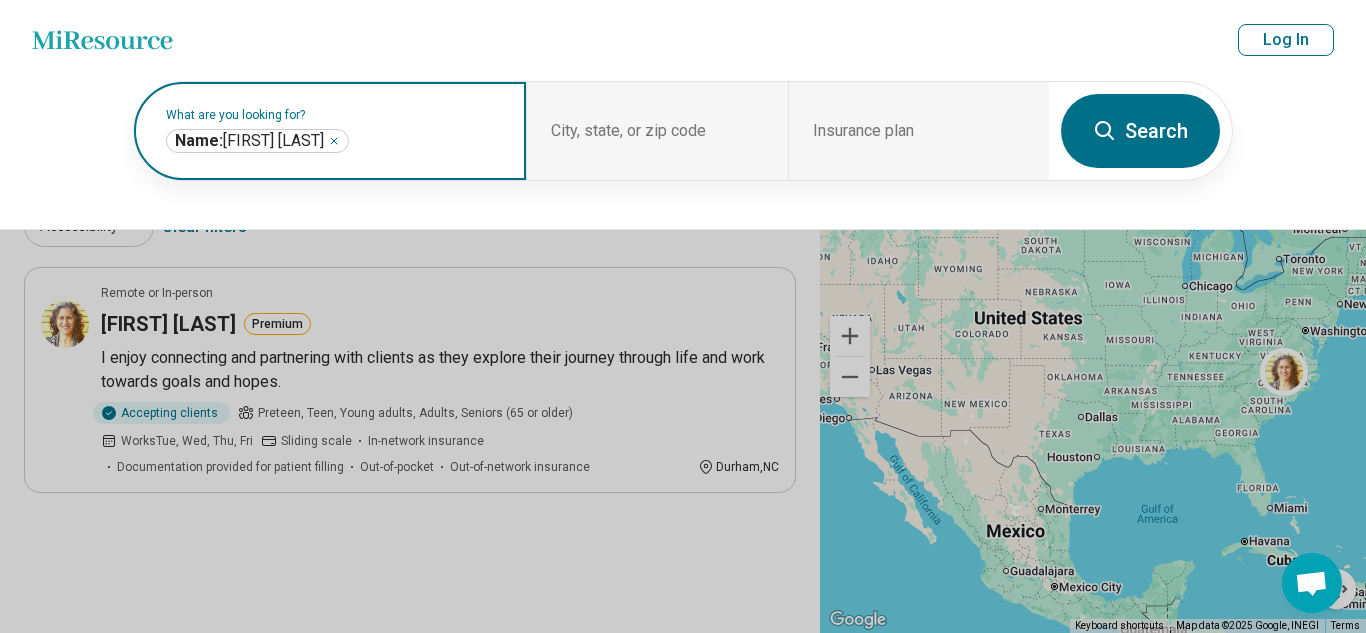 click on "**********" at bounding box center (257, 141) 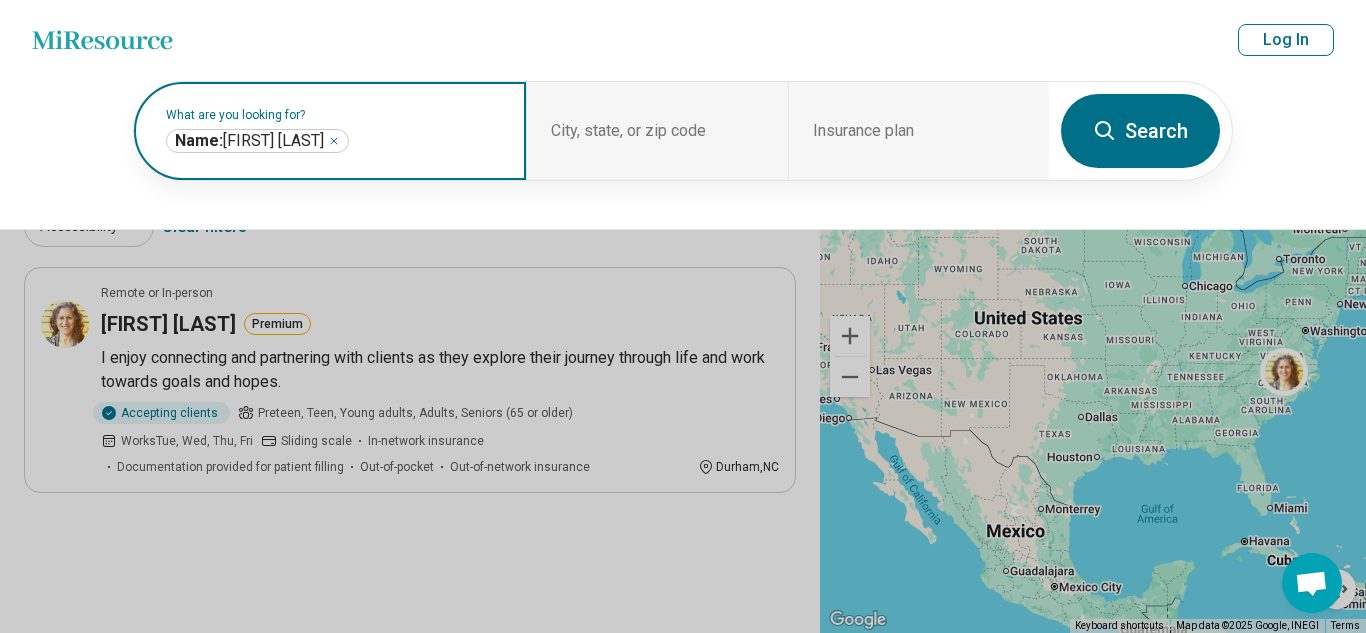 click 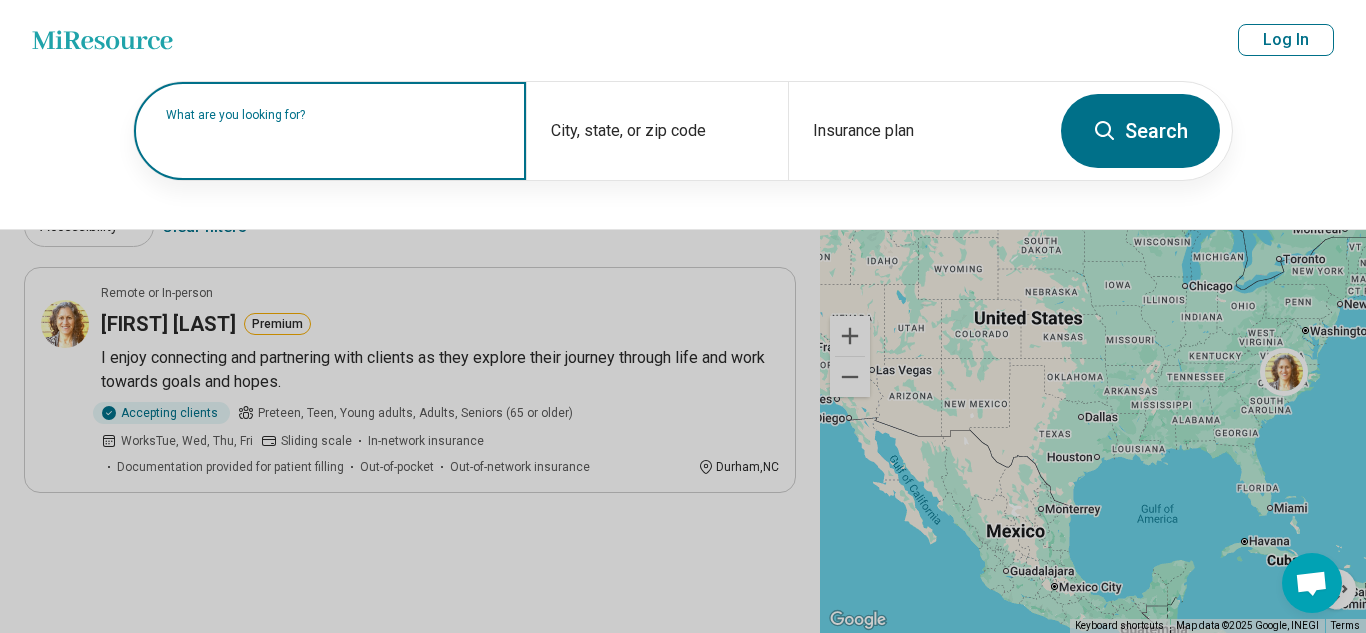click on "What are you looking for?" at bounding box center [334, 115] 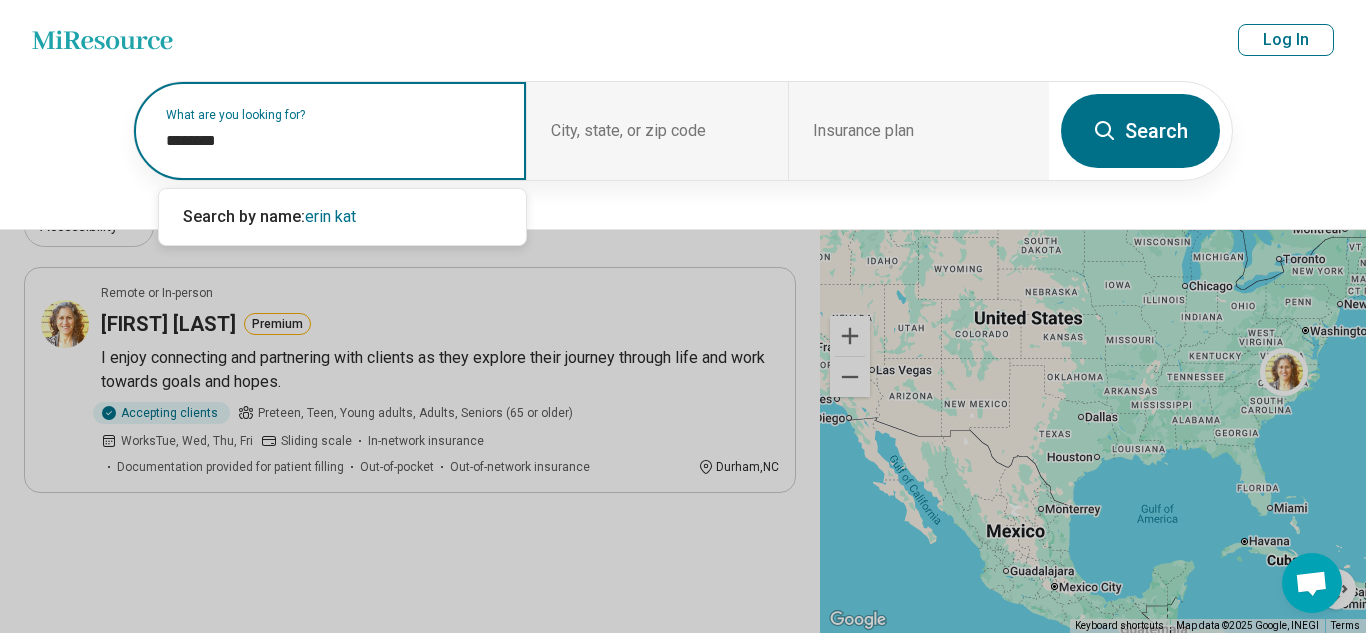 type on "*********" 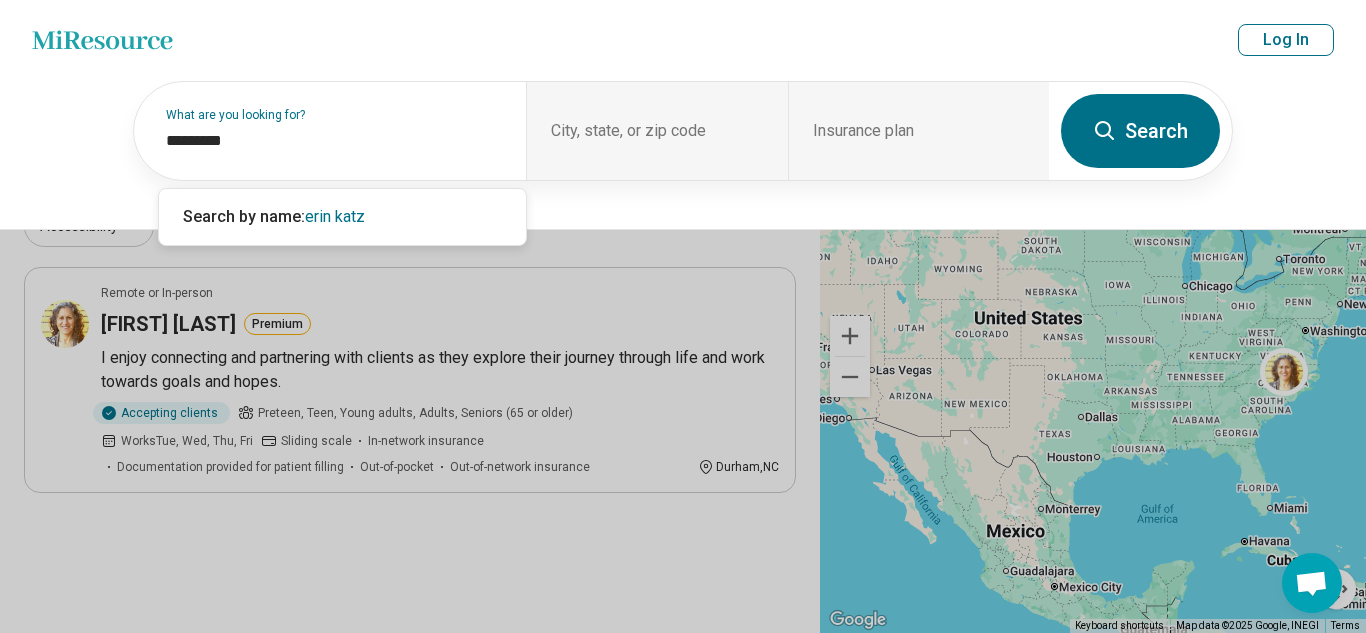 click on "Search" at bounding box center [1140, 131] 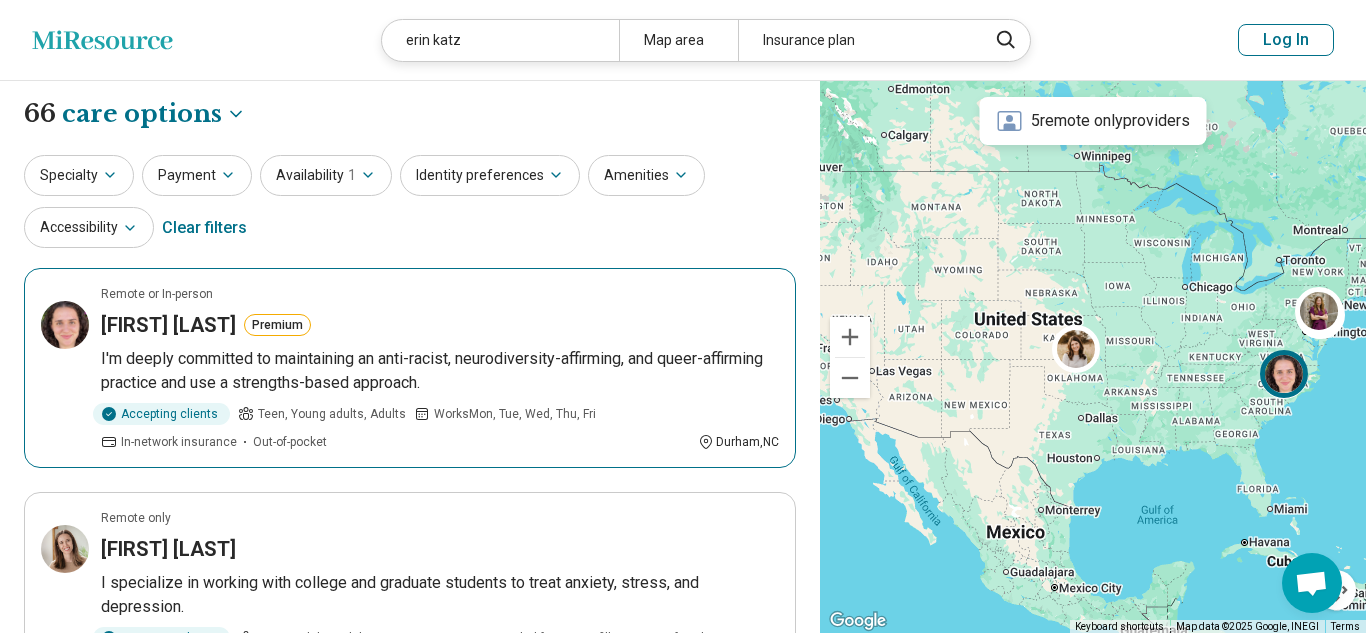 click on "Remote or In-person Erin Katz Premium I'm deeply committed to maintaining an anti-racist, neurodiversity-affirming, and queer-affirming practice and use a strengths-based approach. Accepting clients Teen, Young adults, Adults Works  Mon, Tue, Wed, Thu, Fri In-network insurance Out-of-pocket Durham ,  NC" at bounding box center [410, 368] 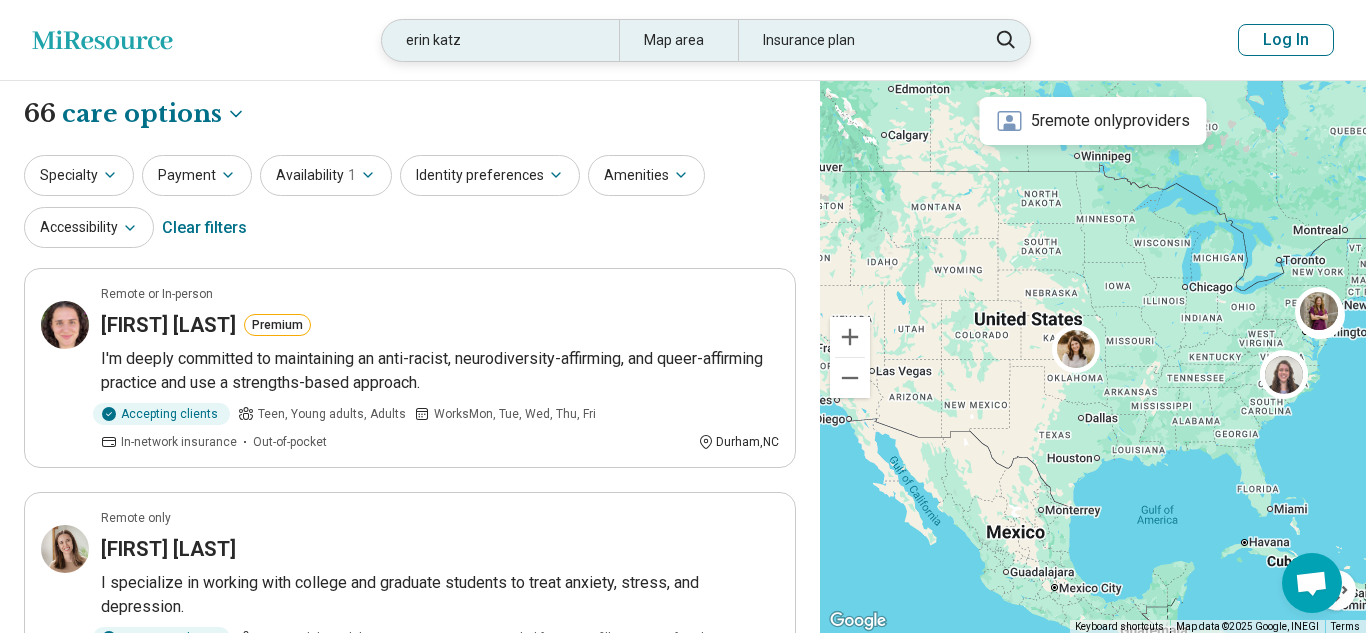 click on "erin katz" at bounding box center [500, 40] 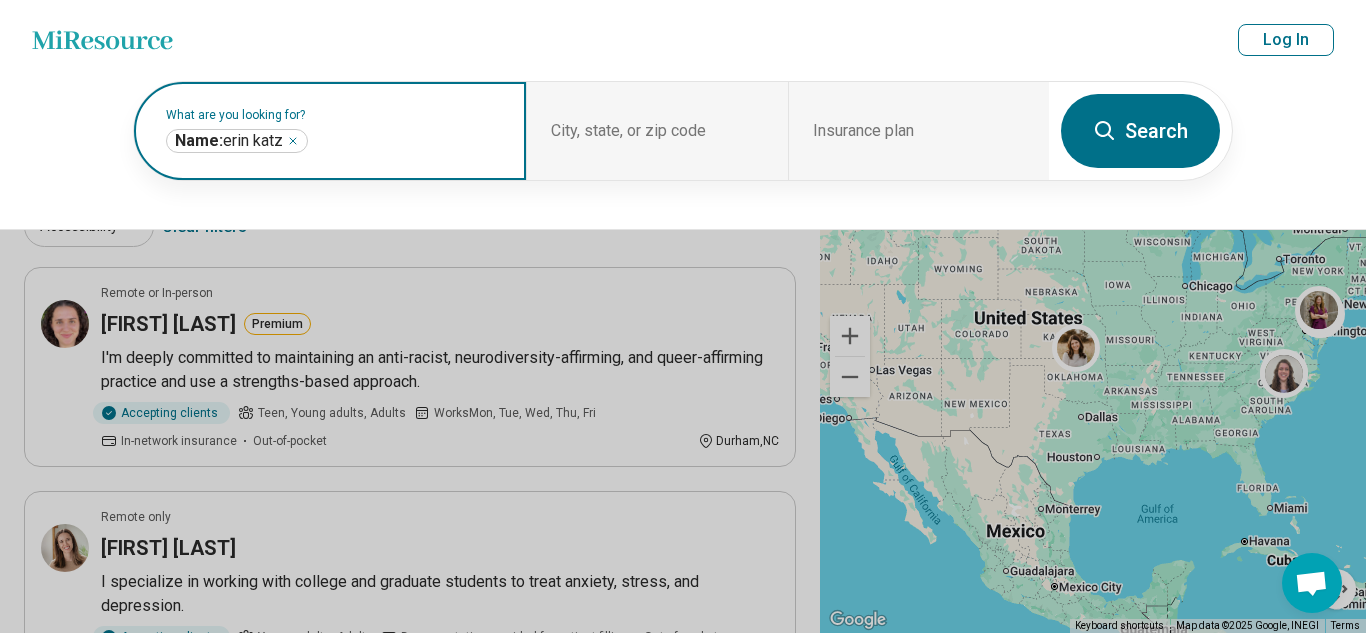 click 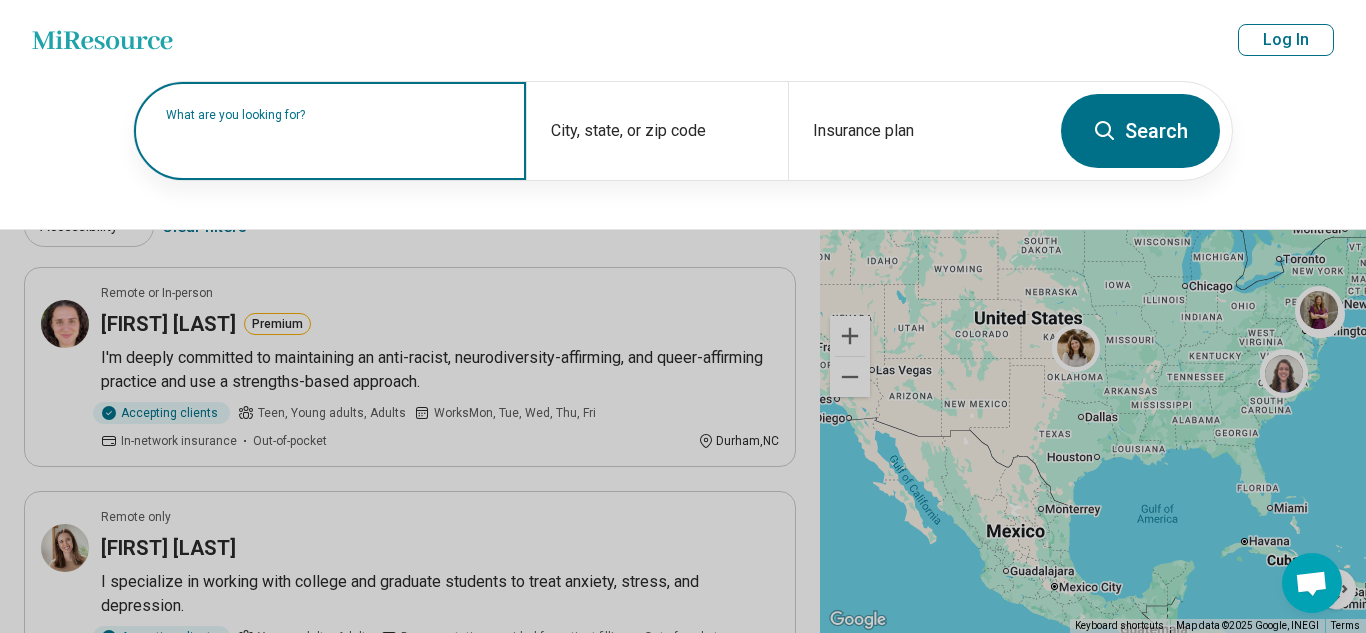 click on "What are you looking for?" at bounding box center (334, 115) 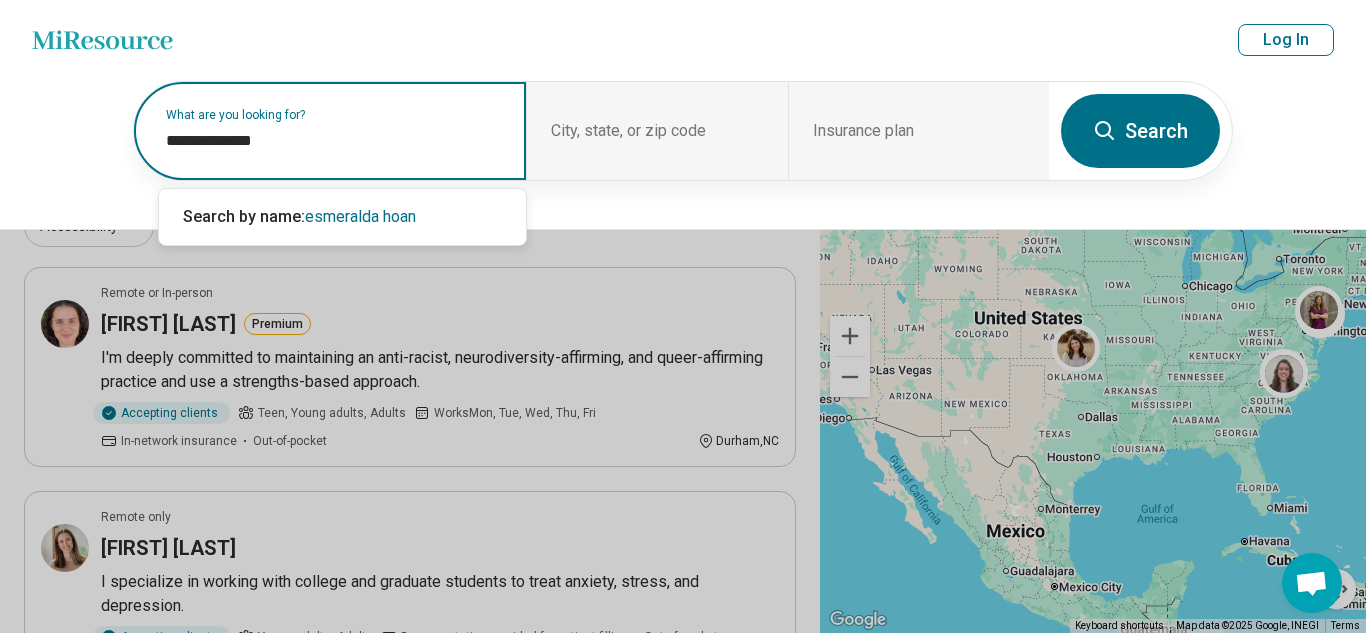 type on "**********" 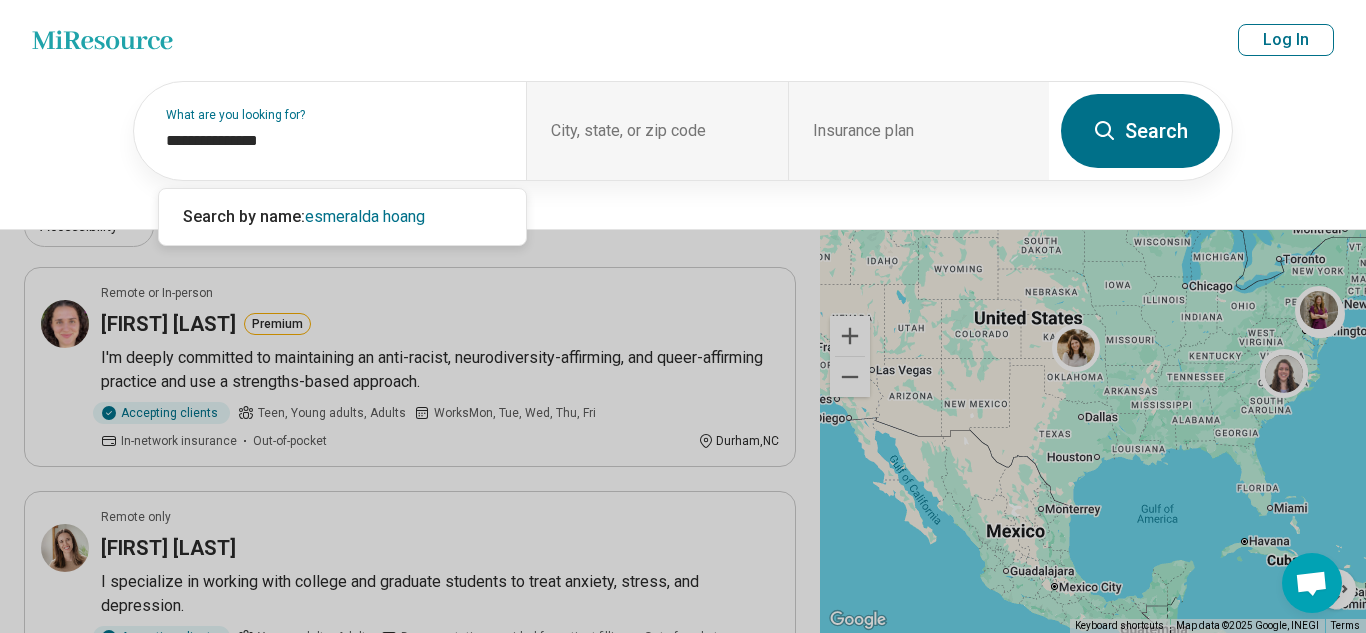 click on "Search" at bounding box center [1140, 131] 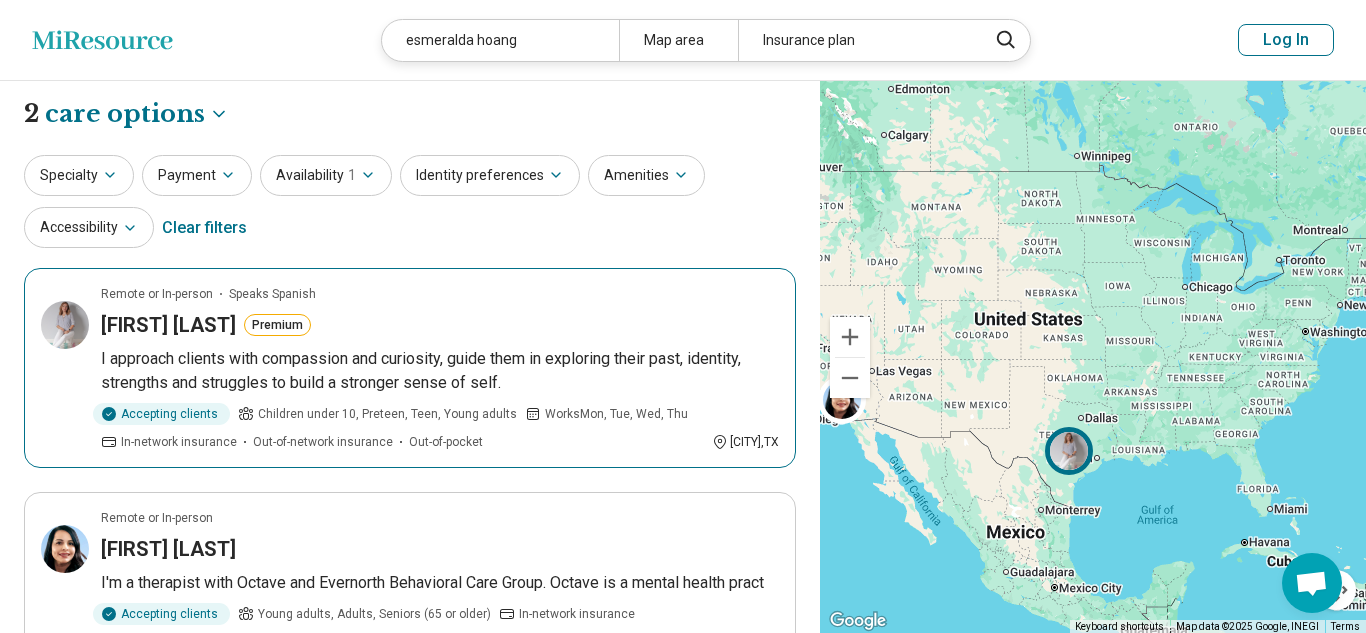 click on "Remote or In-person Speaks Spanish Esmeralda Hoang Premium I approach clients with compassion and curiosity, guide them in exploring their past, identity, strengths and struggles to build a stronger sense of self. Accepting clients Children under 10, Preteen, Teen, Young adults Works  Mon, Tue, Wed, Thu In-network insurance Out-of-network insurance Out-of-pocket Austin ,  TX" at bounding box center [410, 368] 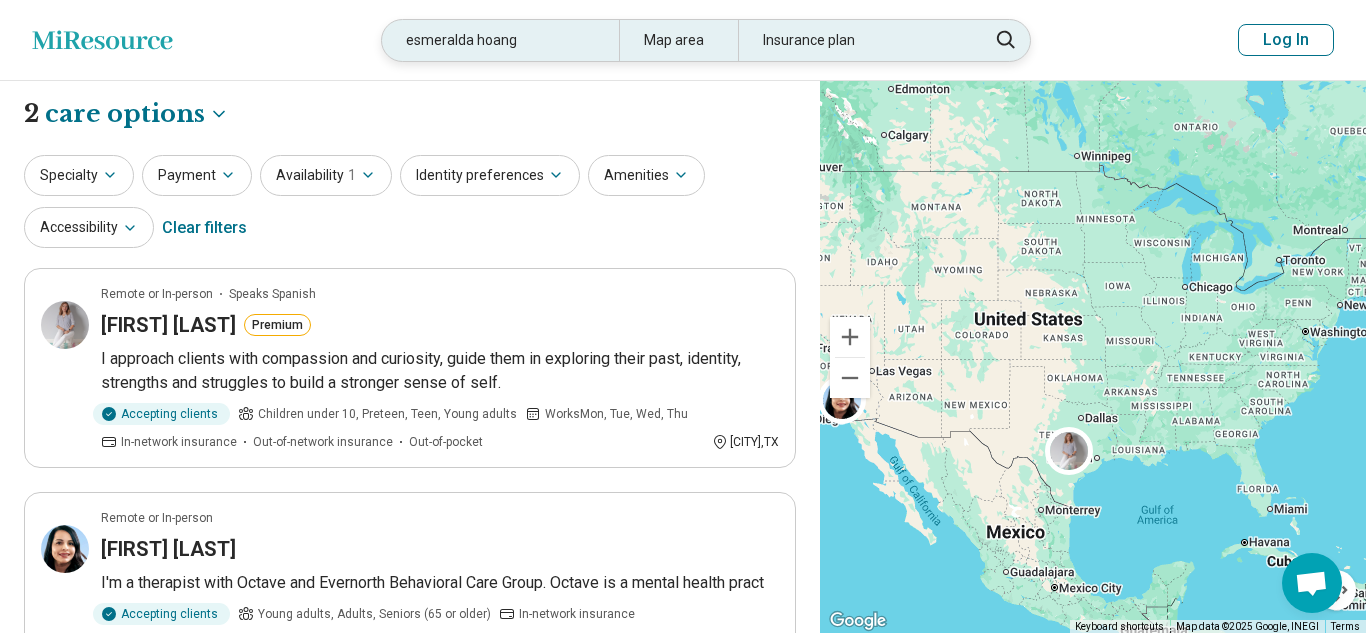 click on "esmeralda hoang" at bounding box center (500, 40) 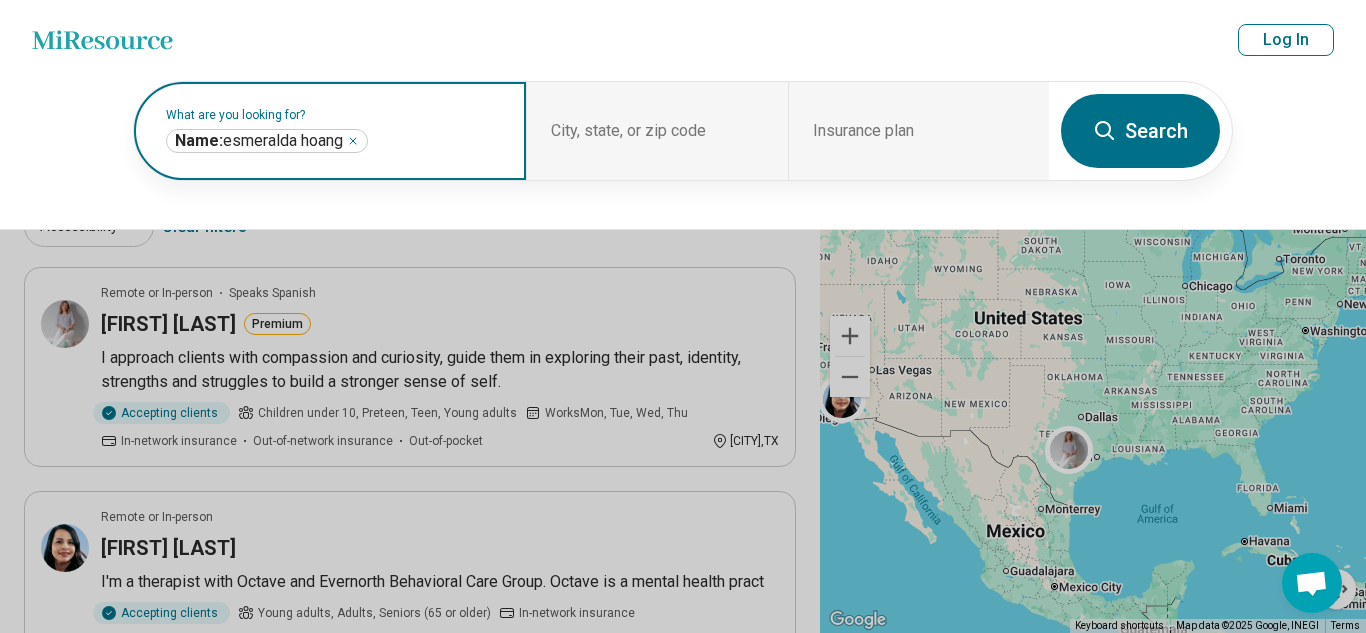 click 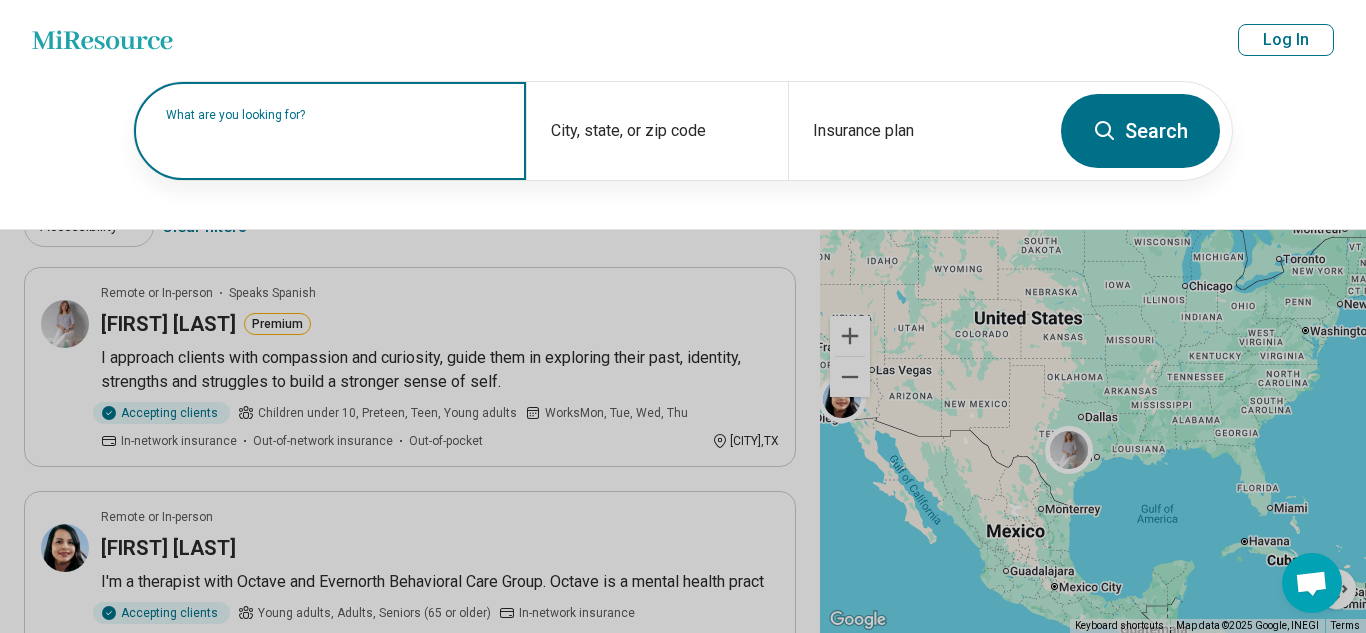click at bounding box center (334, 141) 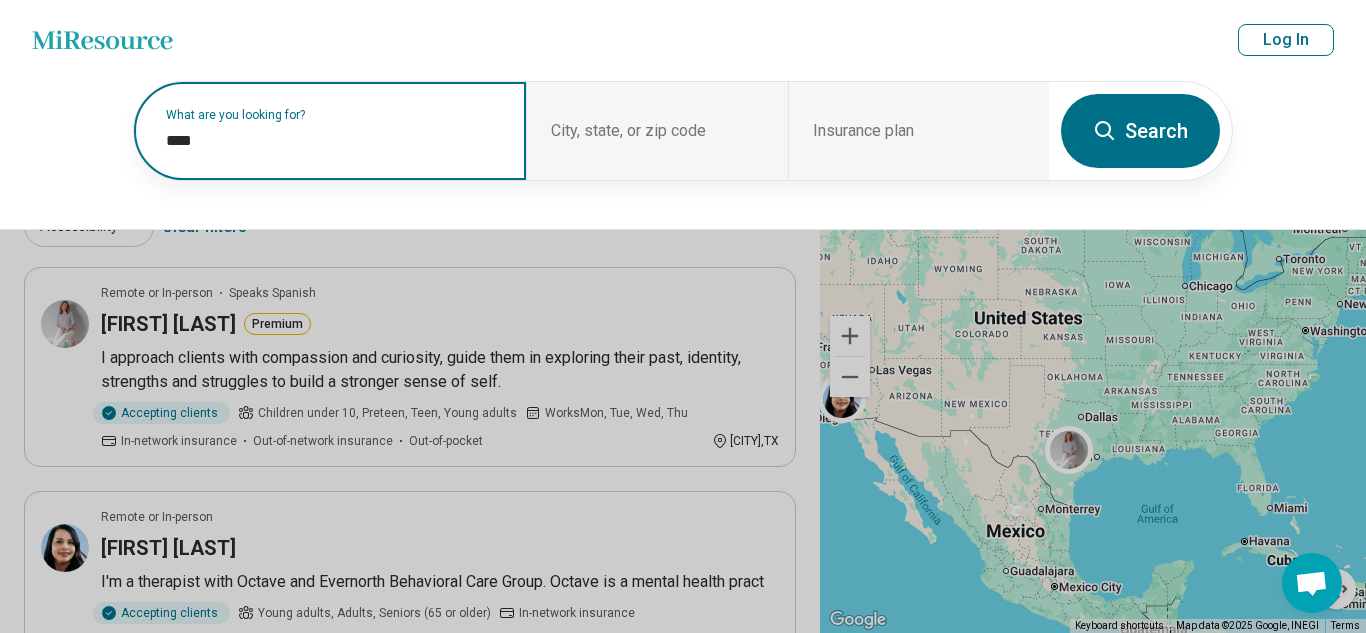 paste on "**********" 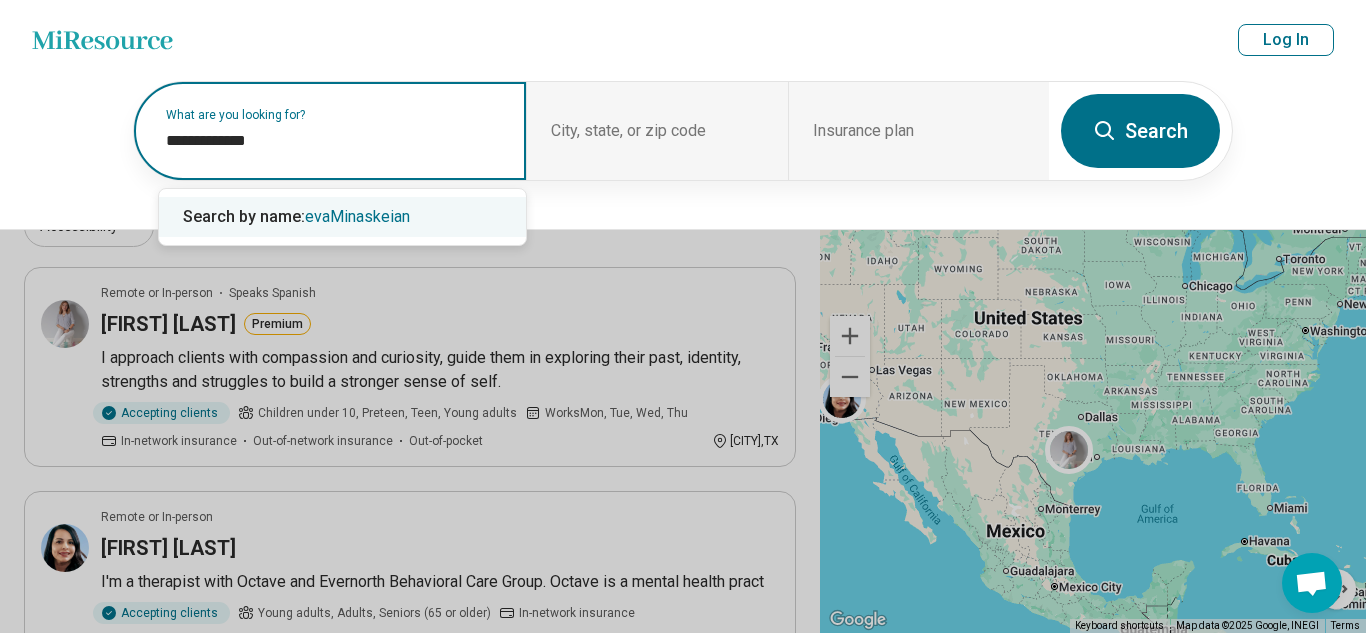 click on "**********" at bounding box center [334, 141] 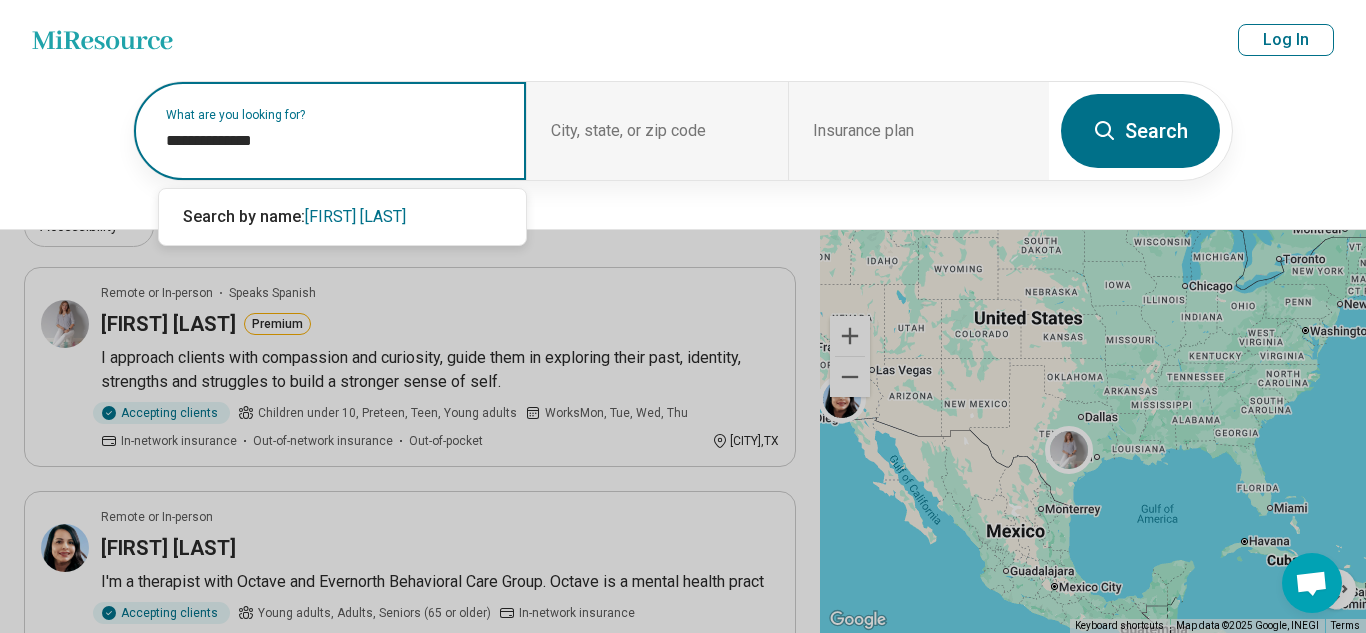 type on "**********" 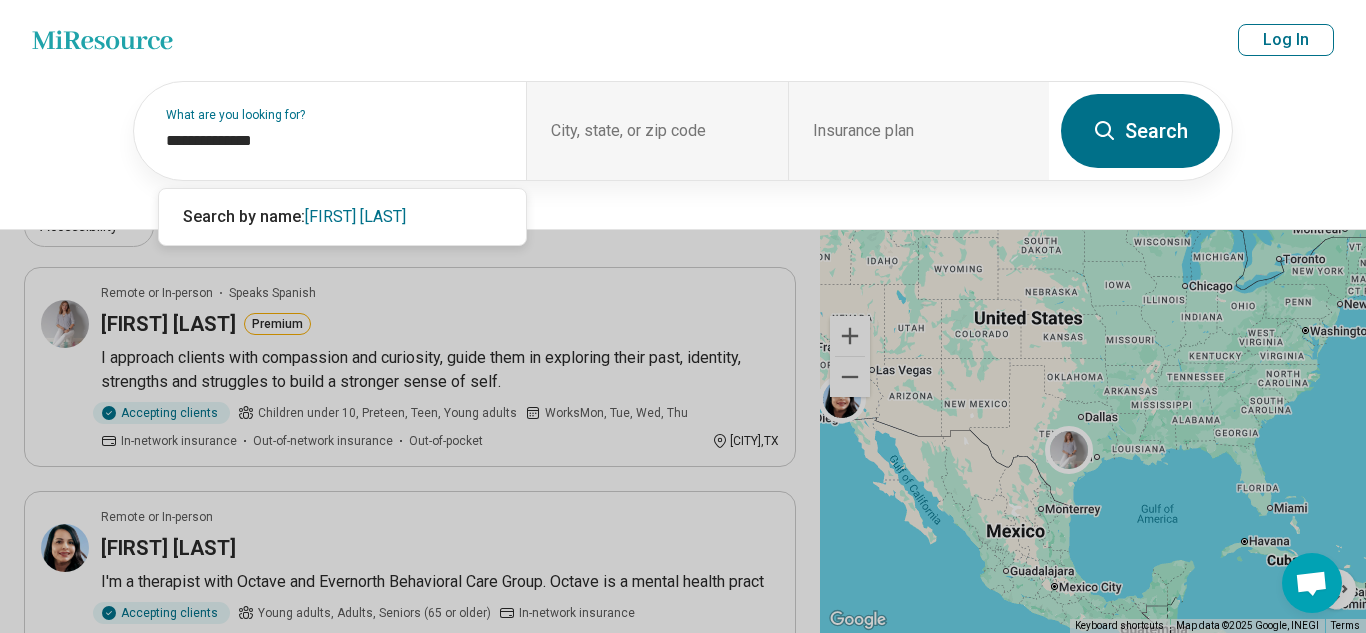 click on "**********" at bounding box center [683, 131] 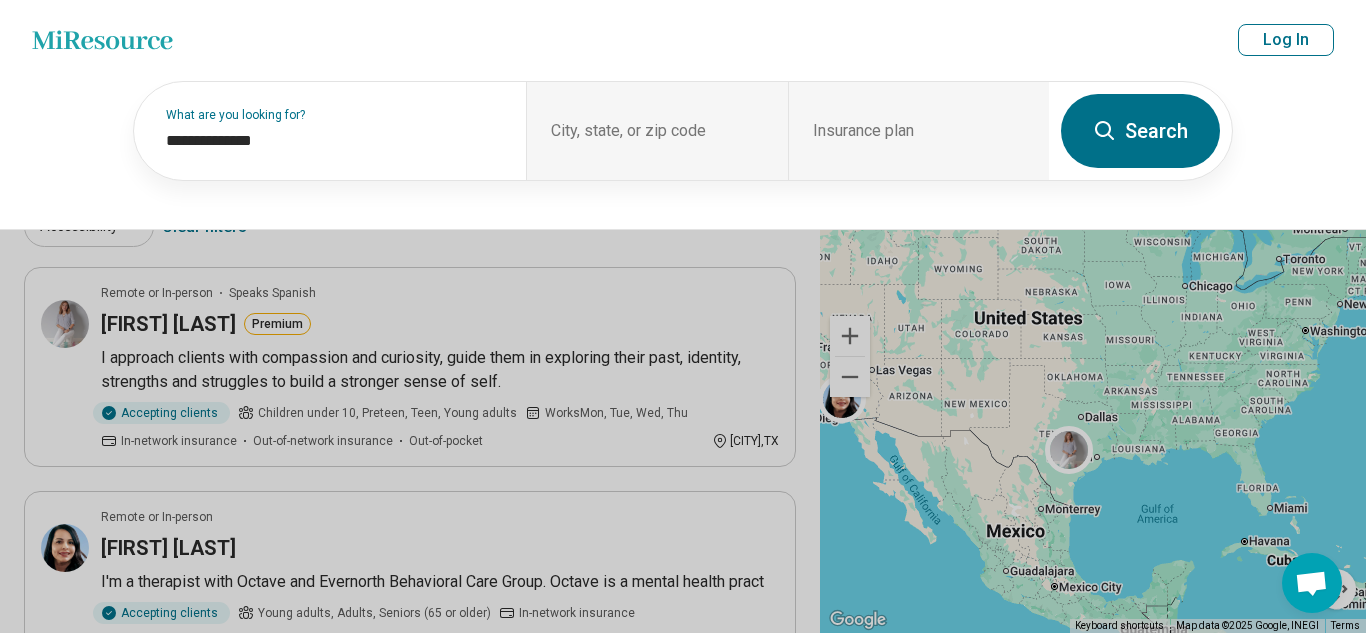 click on "Search" at bounding box center (1140, 131) 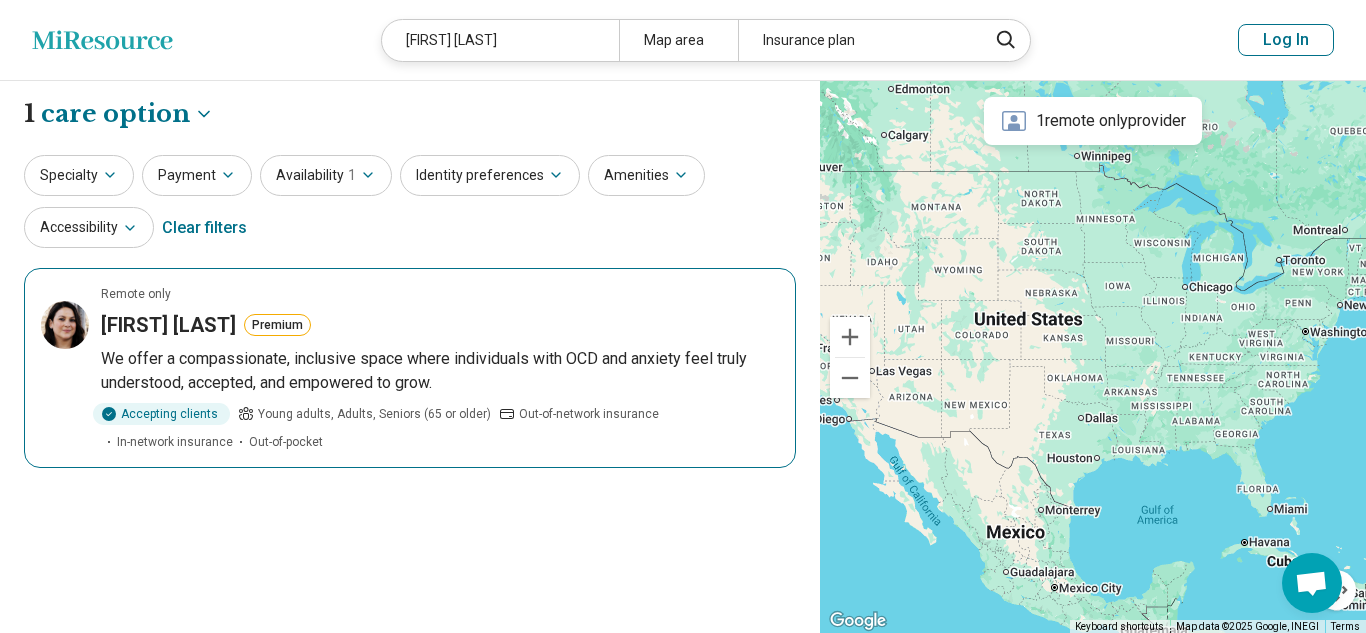 click on "Eva Minaskeian" at bounding box center [168, 325] 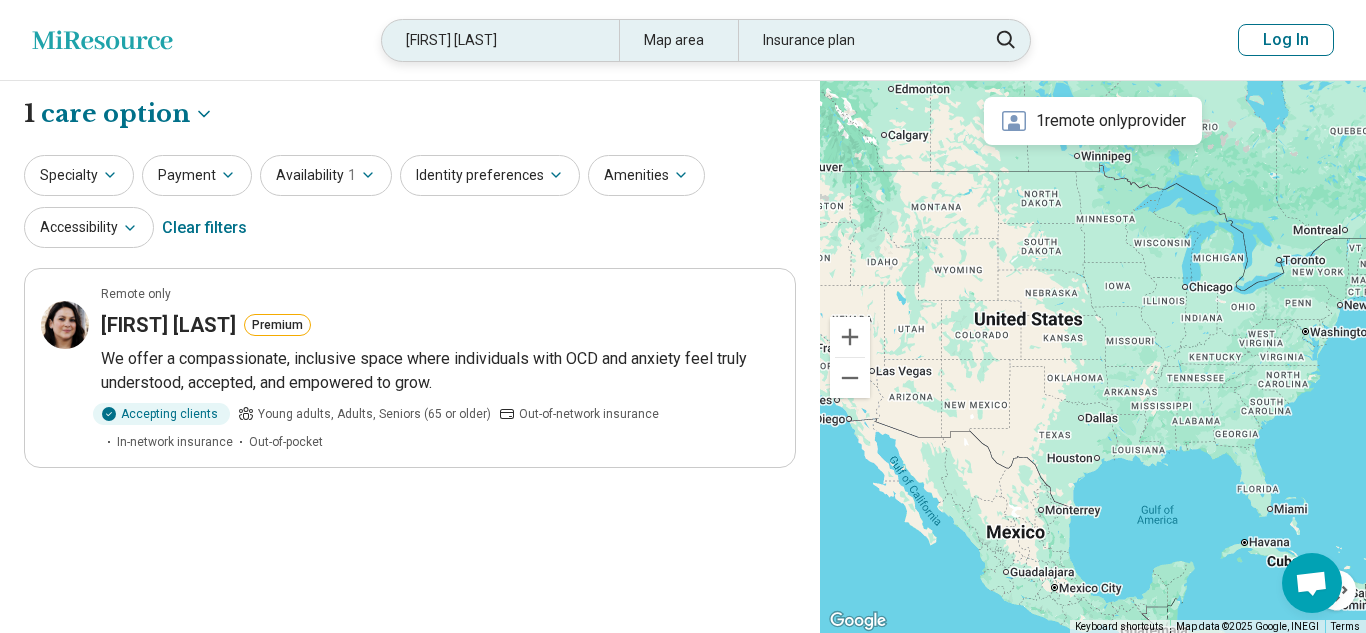 click on "eva Minaskeian" at bounding box center [500, 40] 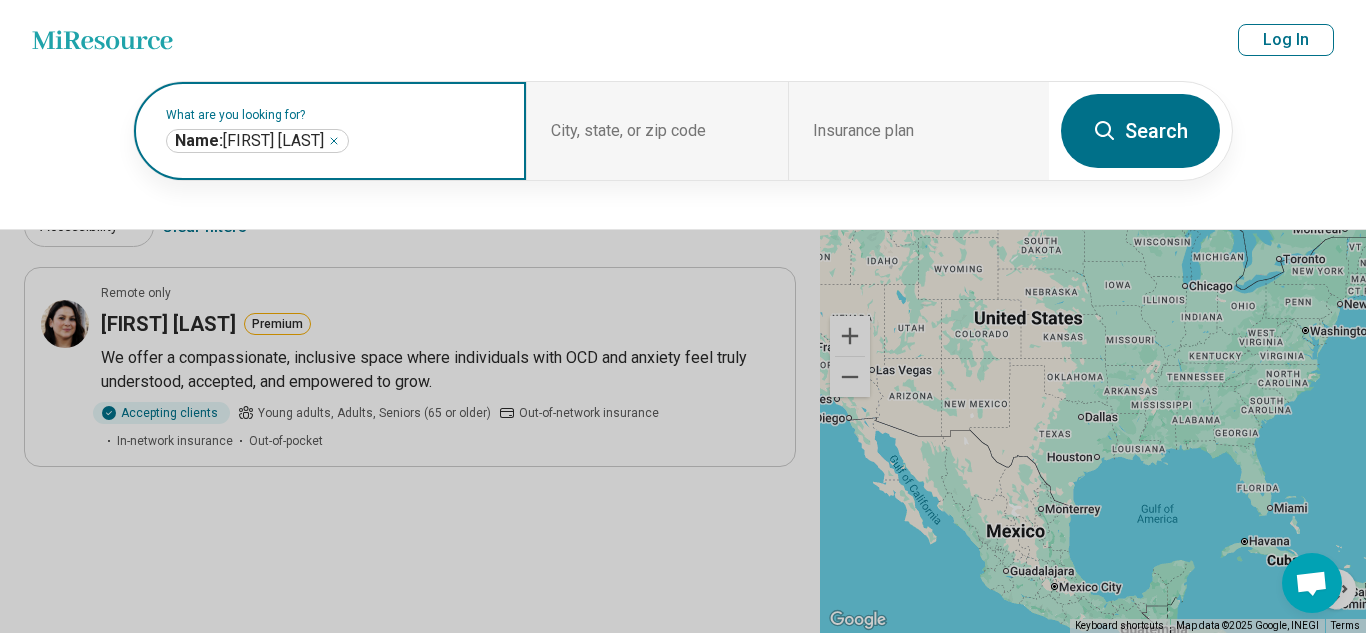 click 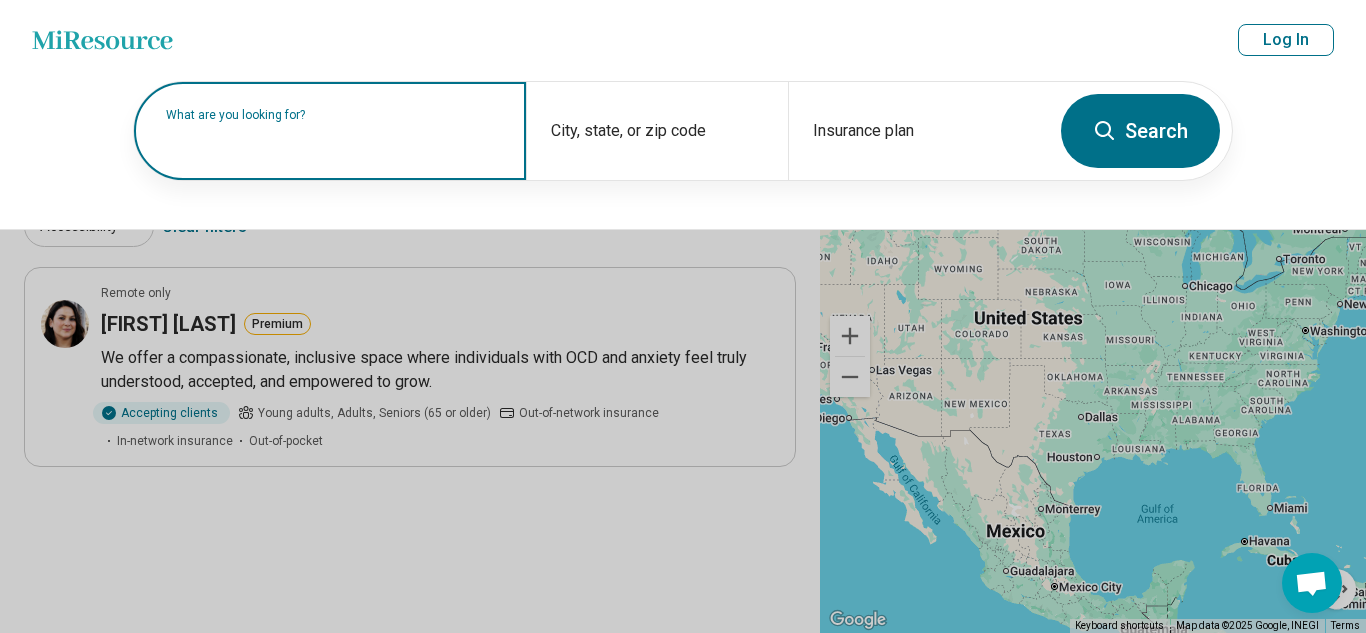 click on "What are you looking for?" at bounding box center (334, 115) 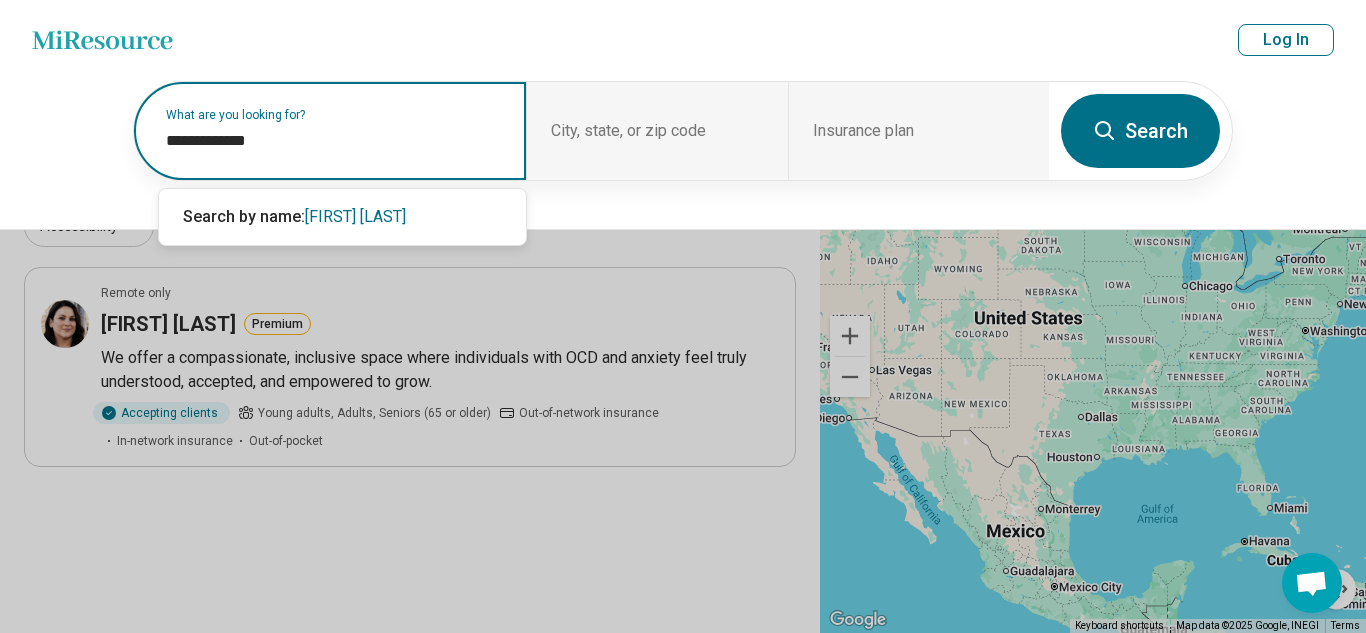 type on "**********" 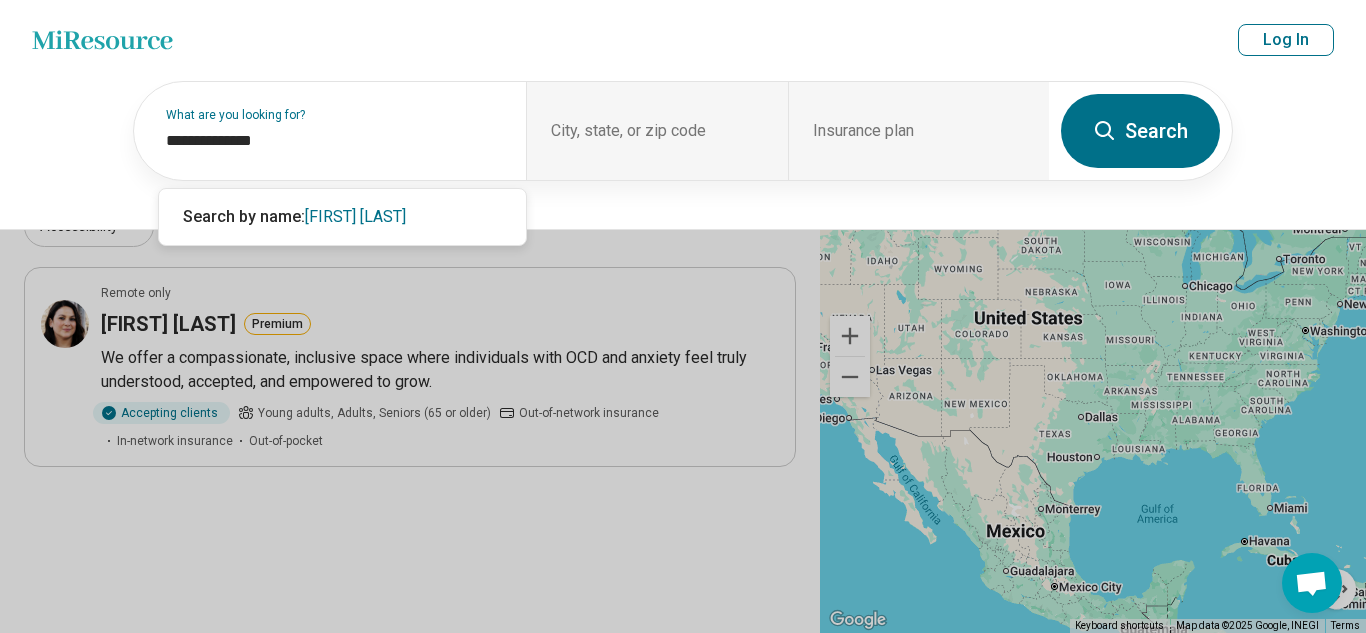 click on "Search" at bounding box center [1140, 131] 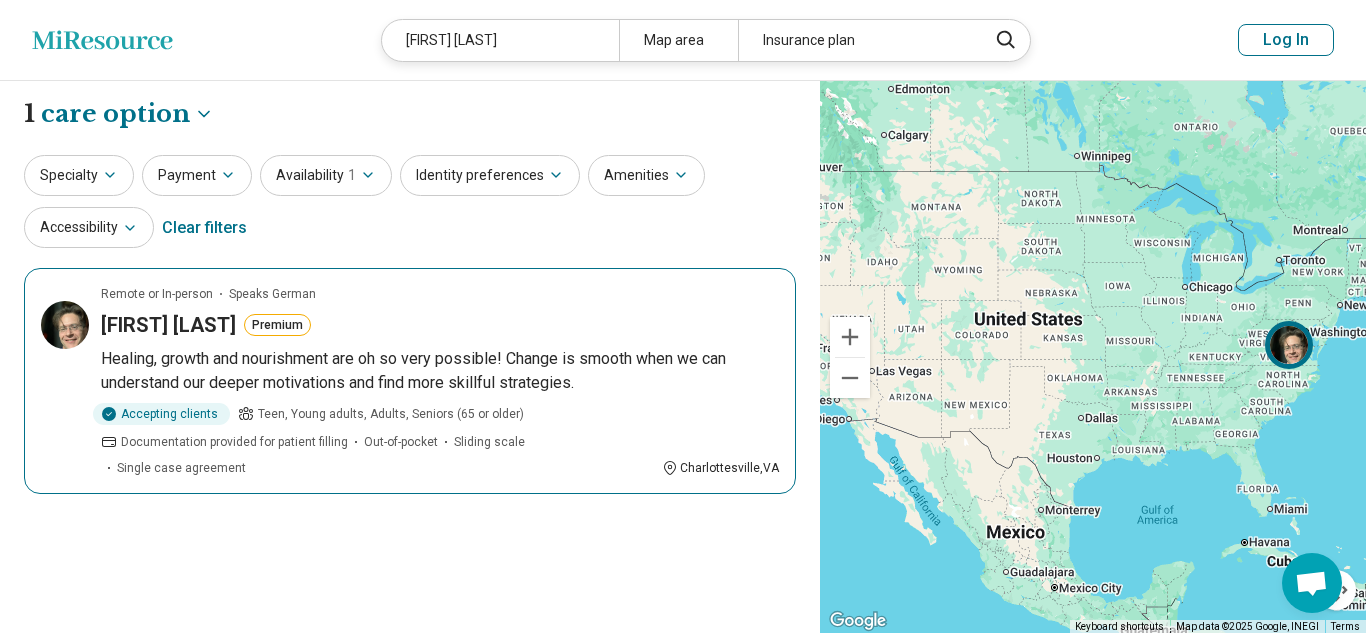 click on "Healing, growth and nourishment are oh so very possible! Change is smooth when we can understand our deeper motivations and find more skillful strategies." at bounding box center [440, 371] 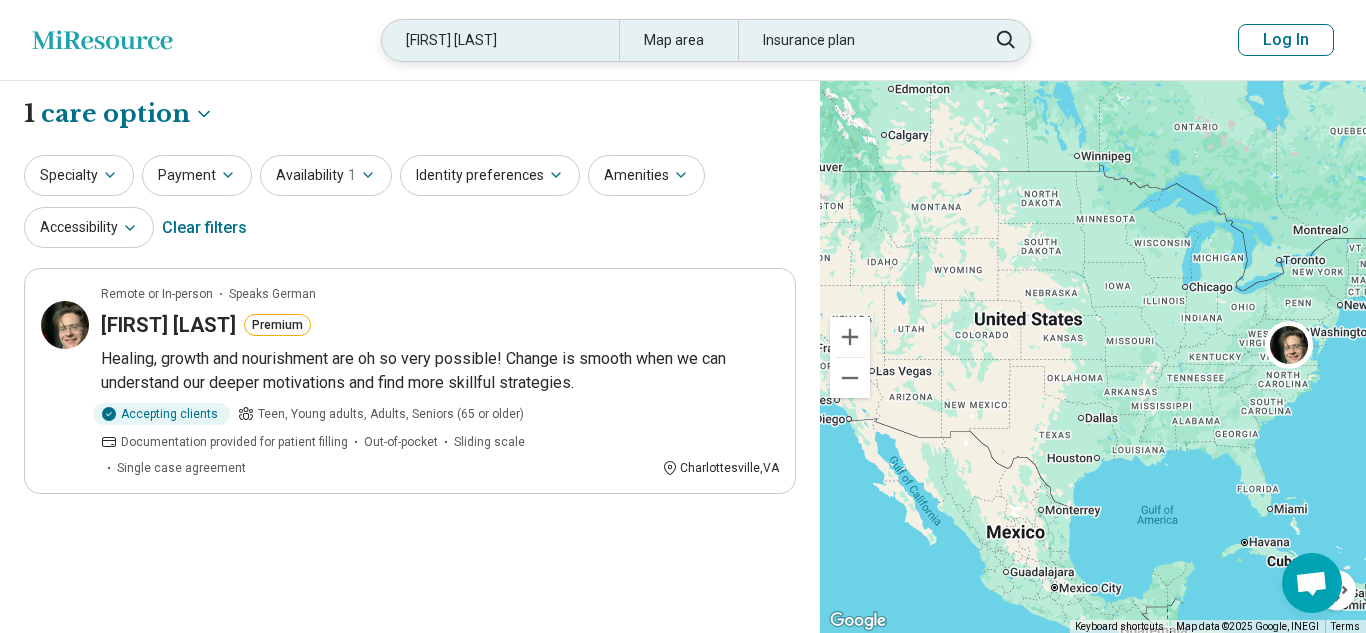 click on "Fabian kuttner" at bounding box center (500, 40) 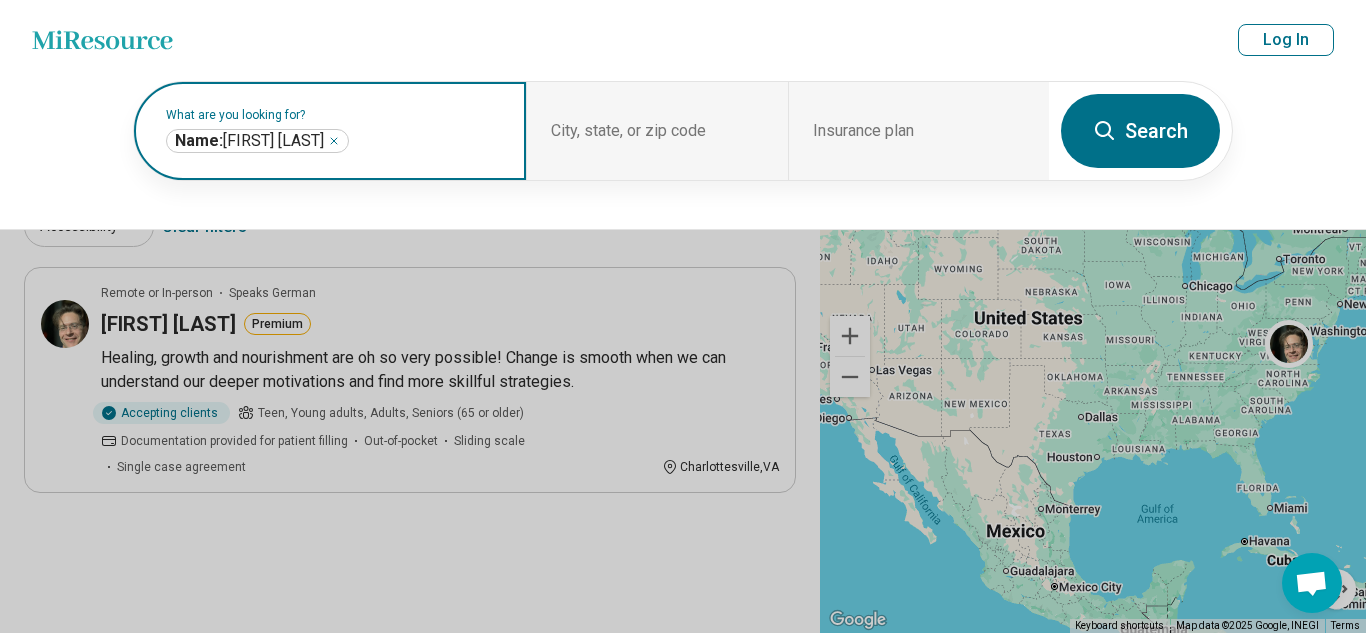 click 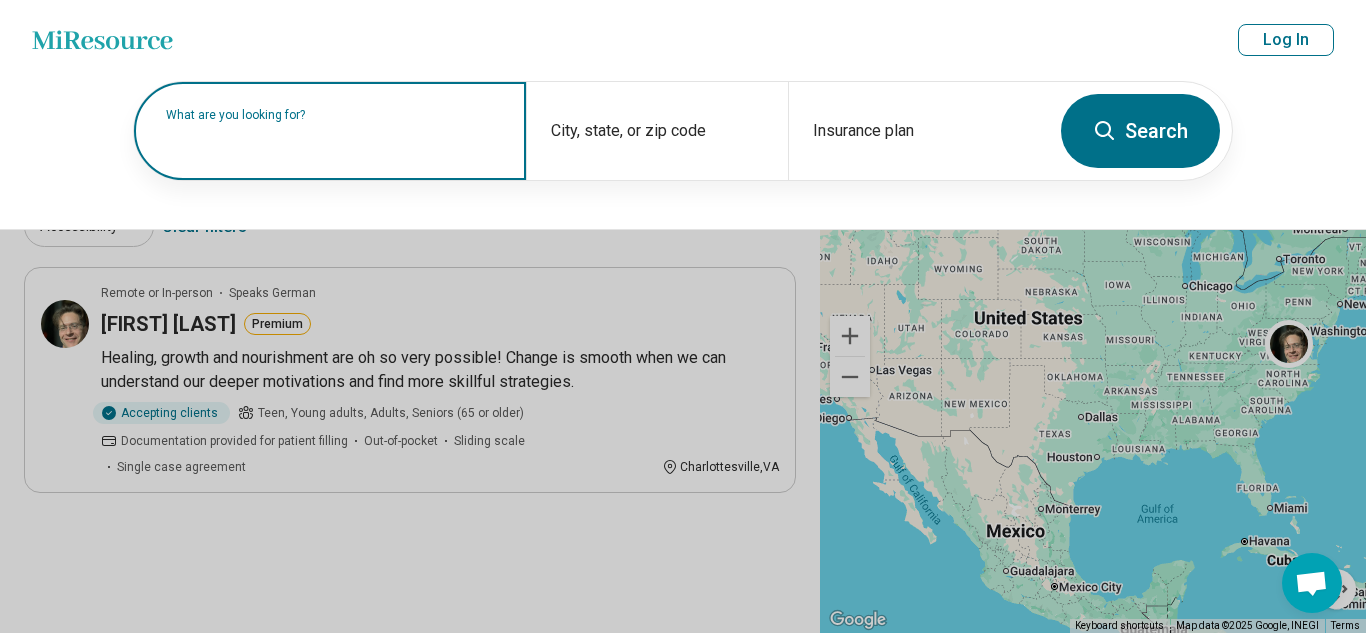 click on "What are you looking for?" at bounding box center (334, 115) 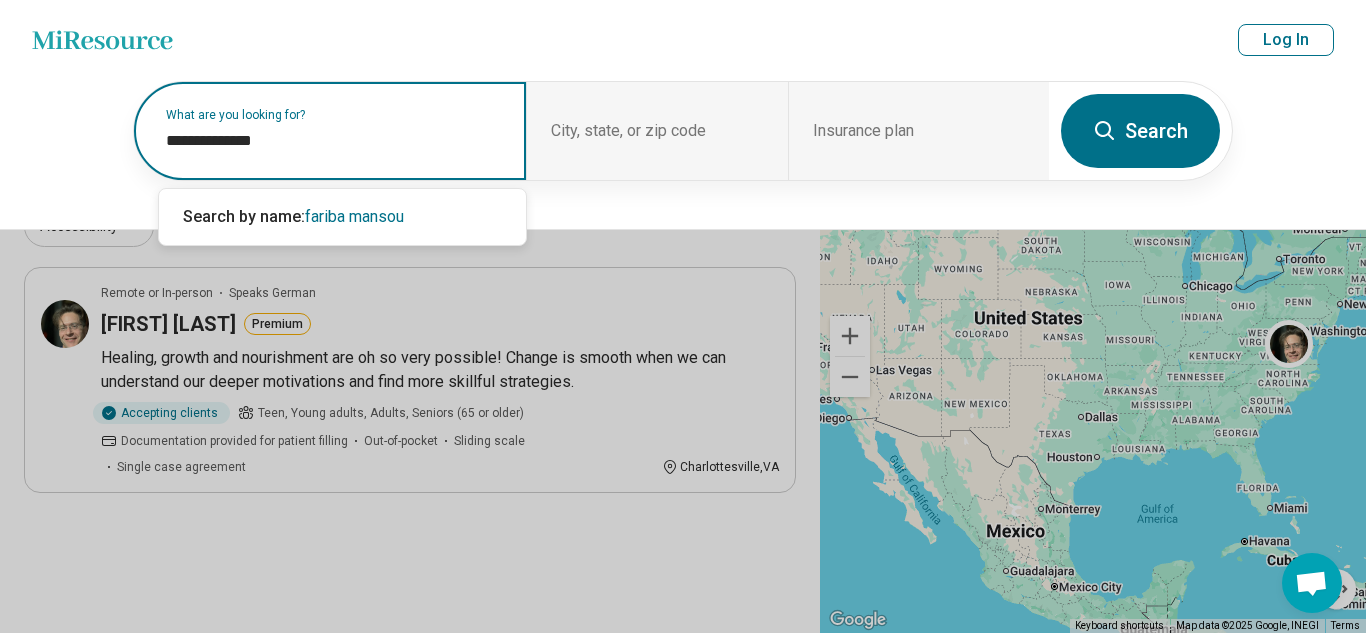 type on "**********" 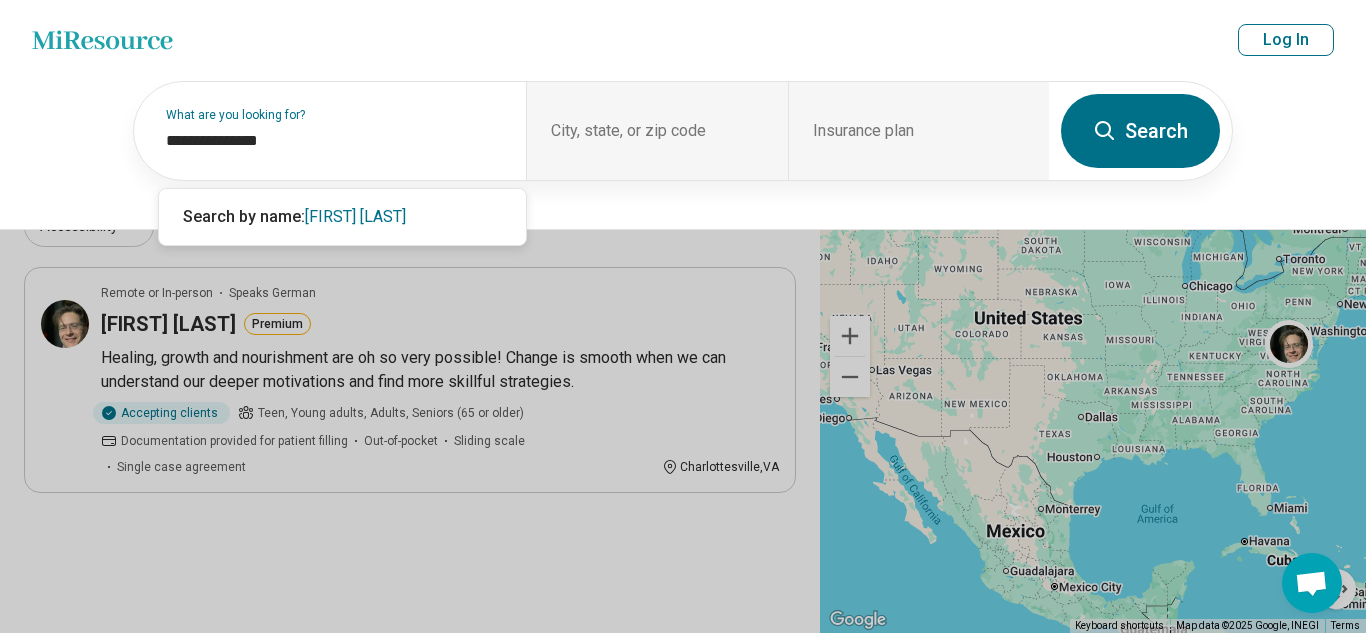 click on "Search" at bounding box center (1140, 131) 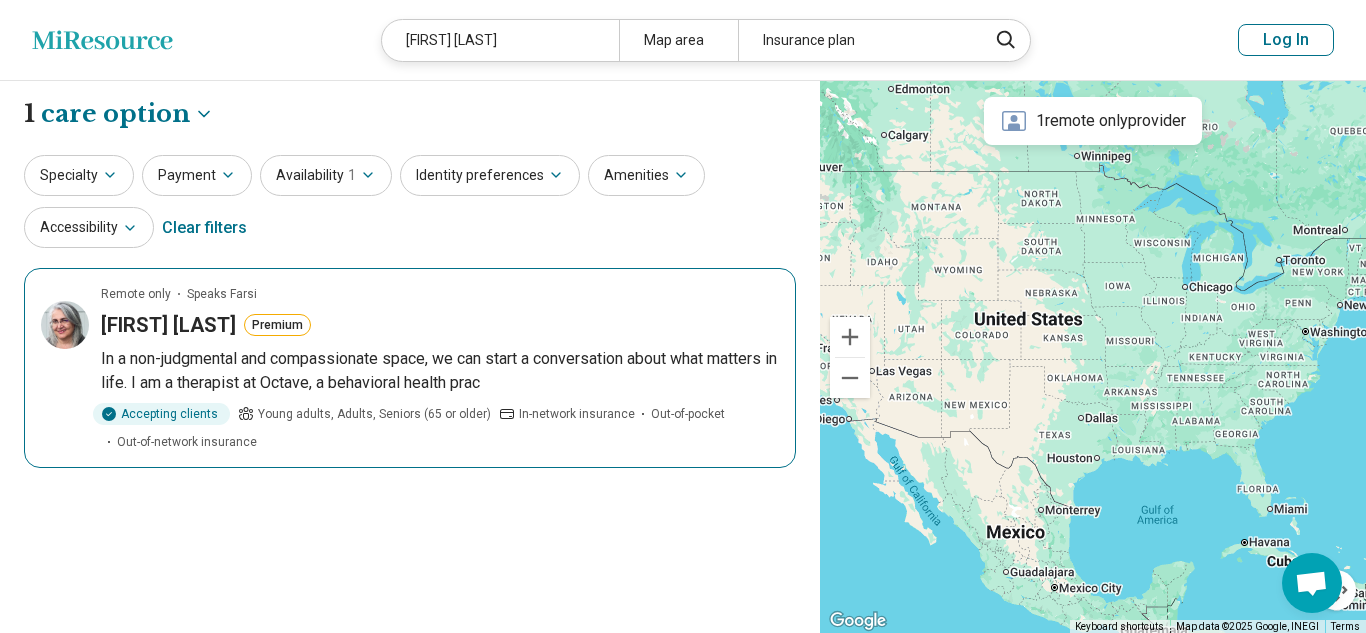 click on "Fariba Mansouri" at bounding box center [168, 325] 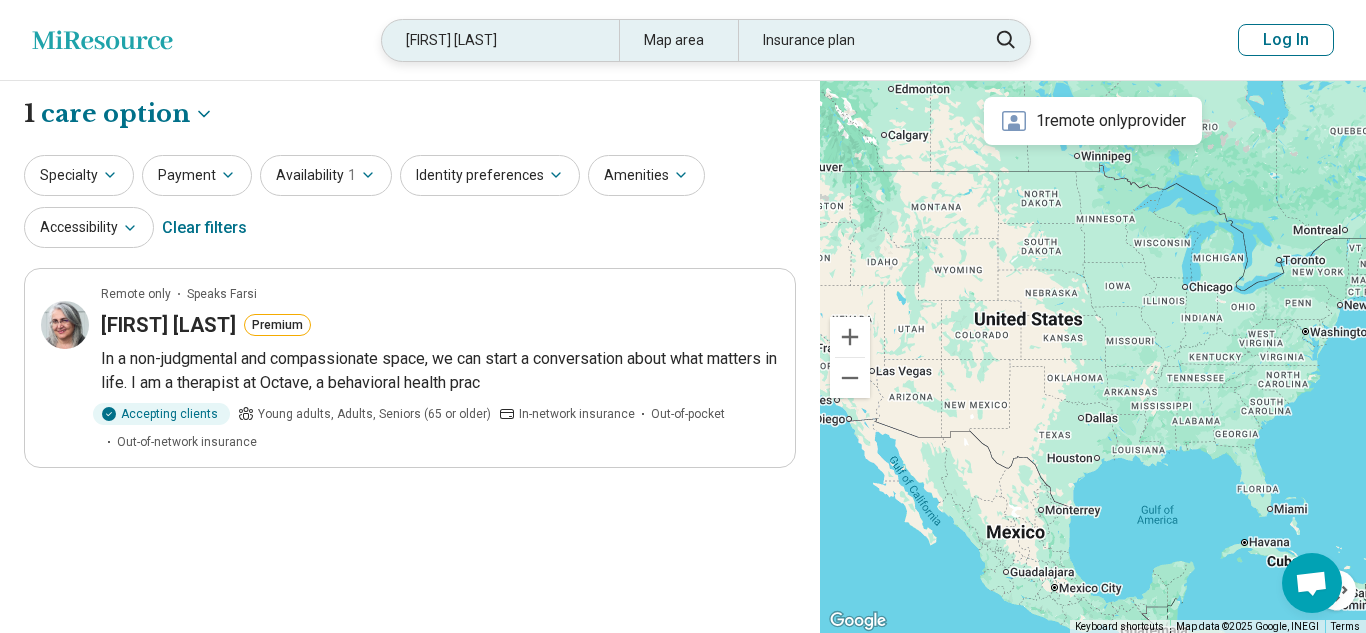 click on "fariba mansouri Map area Insurance plan" at bounding box center [706, 40] 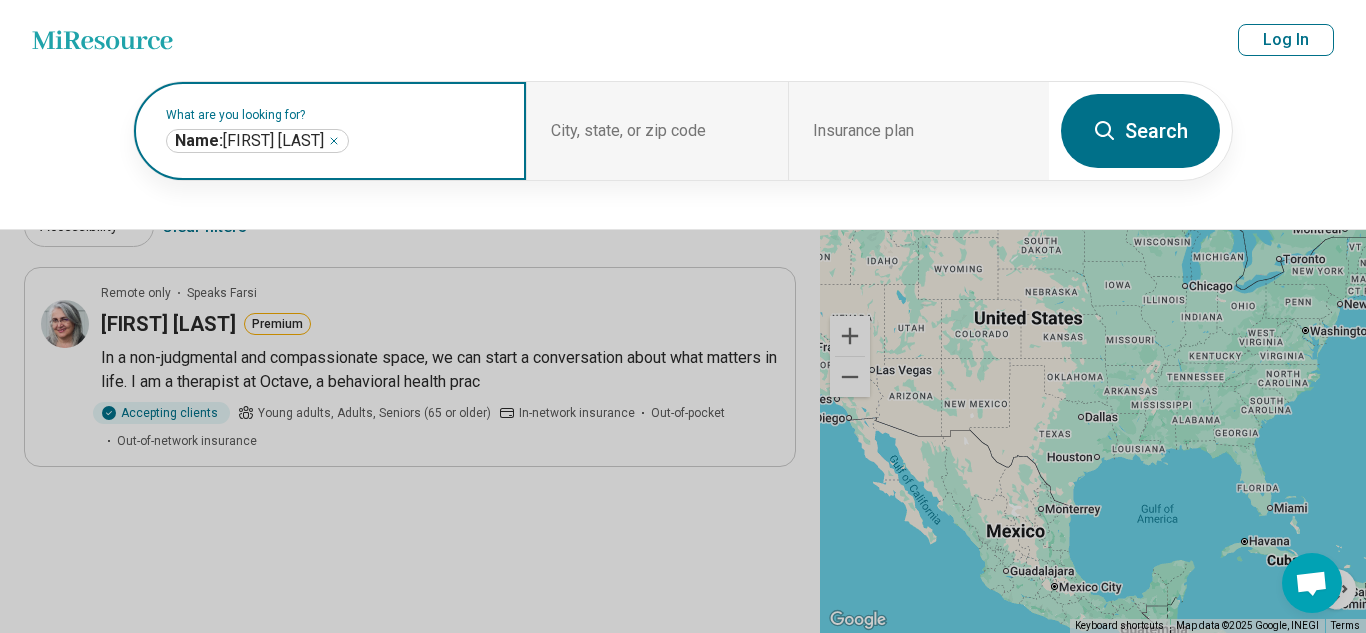 click 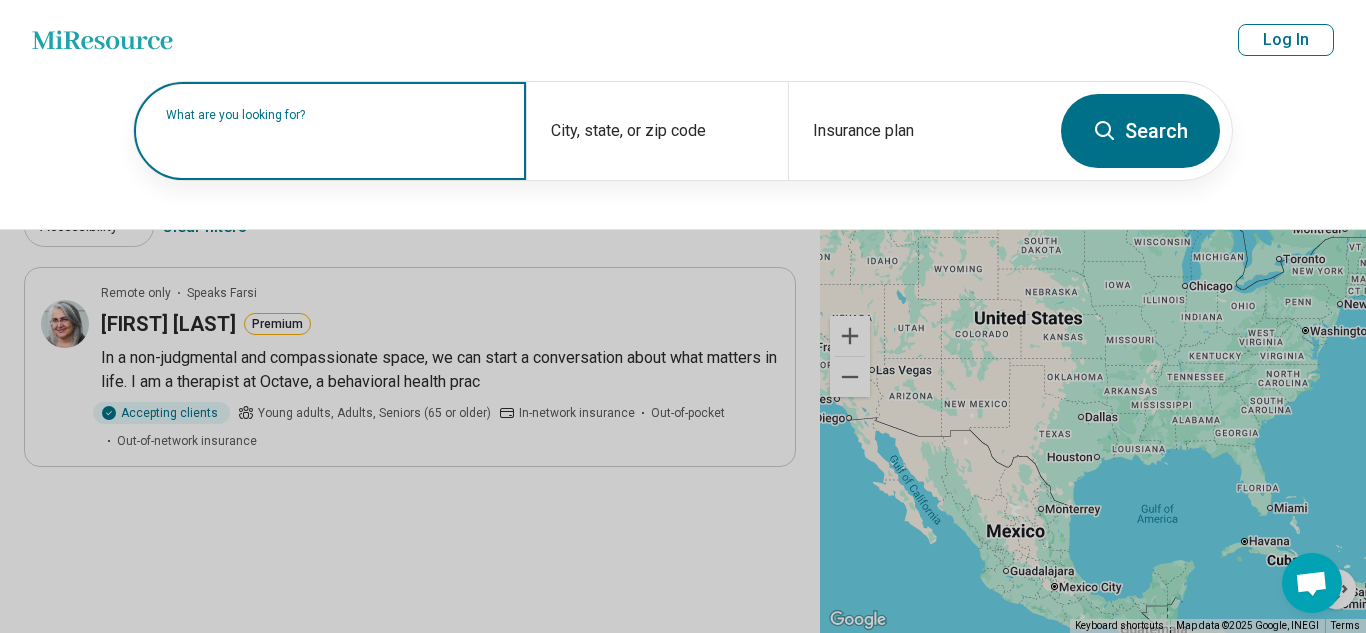 click on "What are you looking for?" at bounding box center (334, 115) 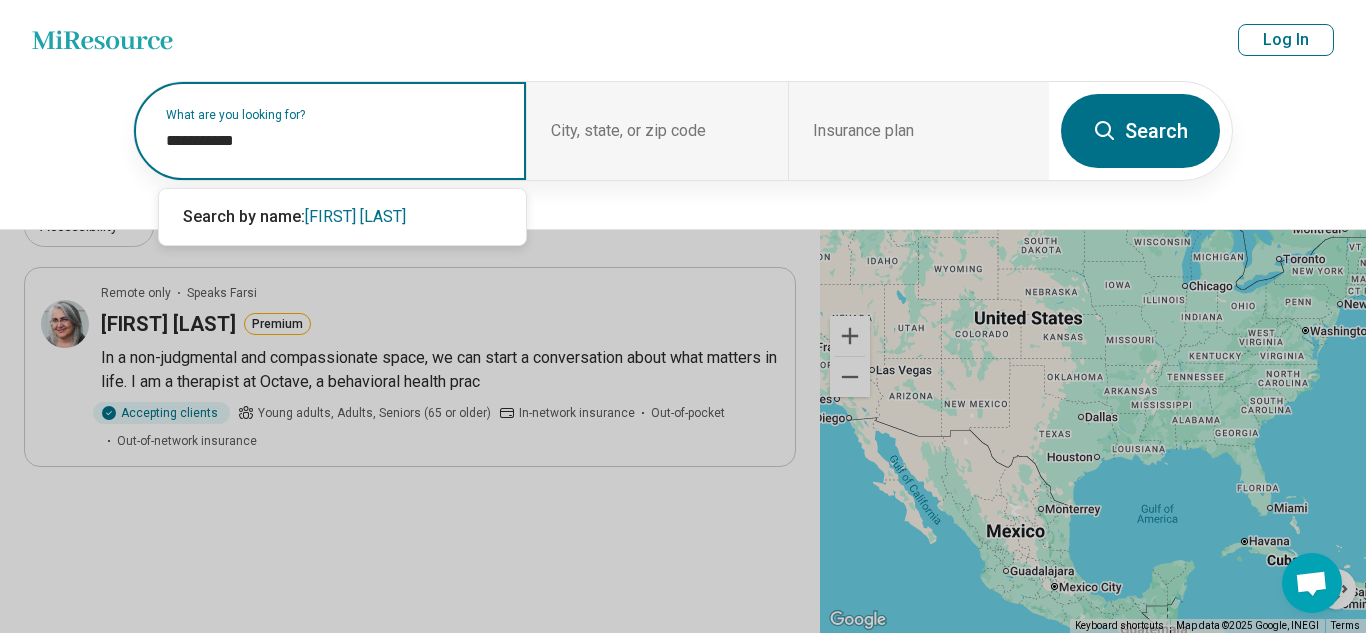 type on "**********" 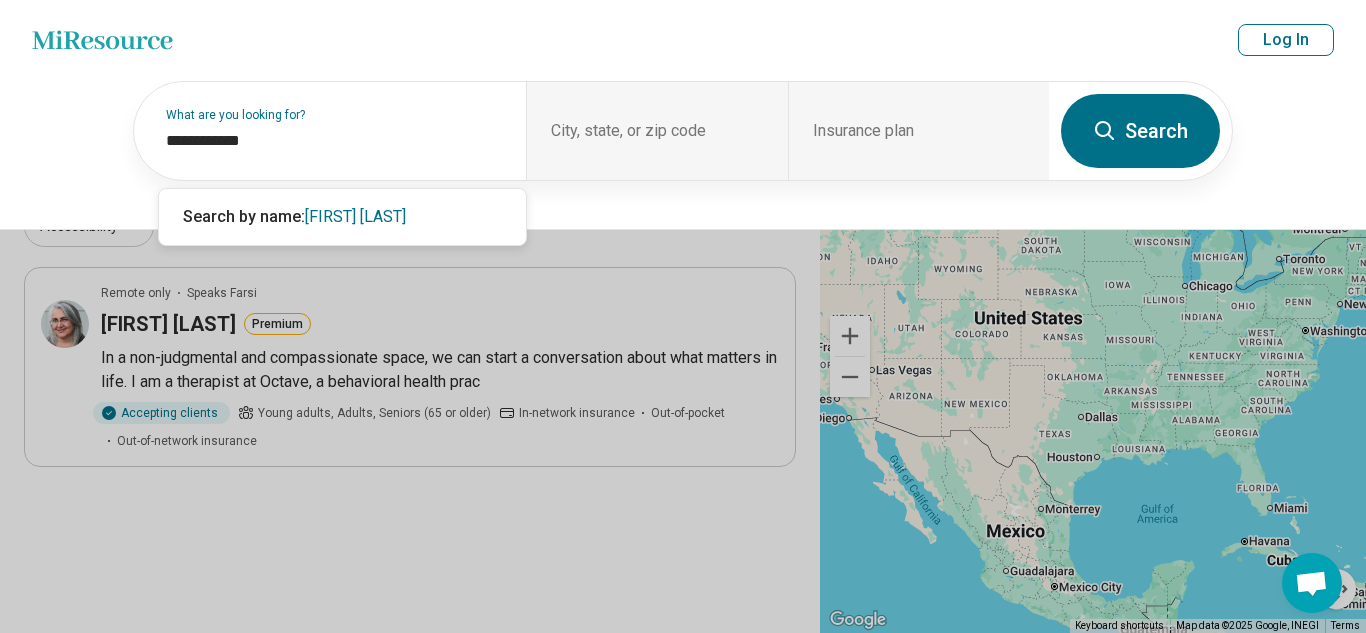 click on "Search" at bounding box center [1140, 131] 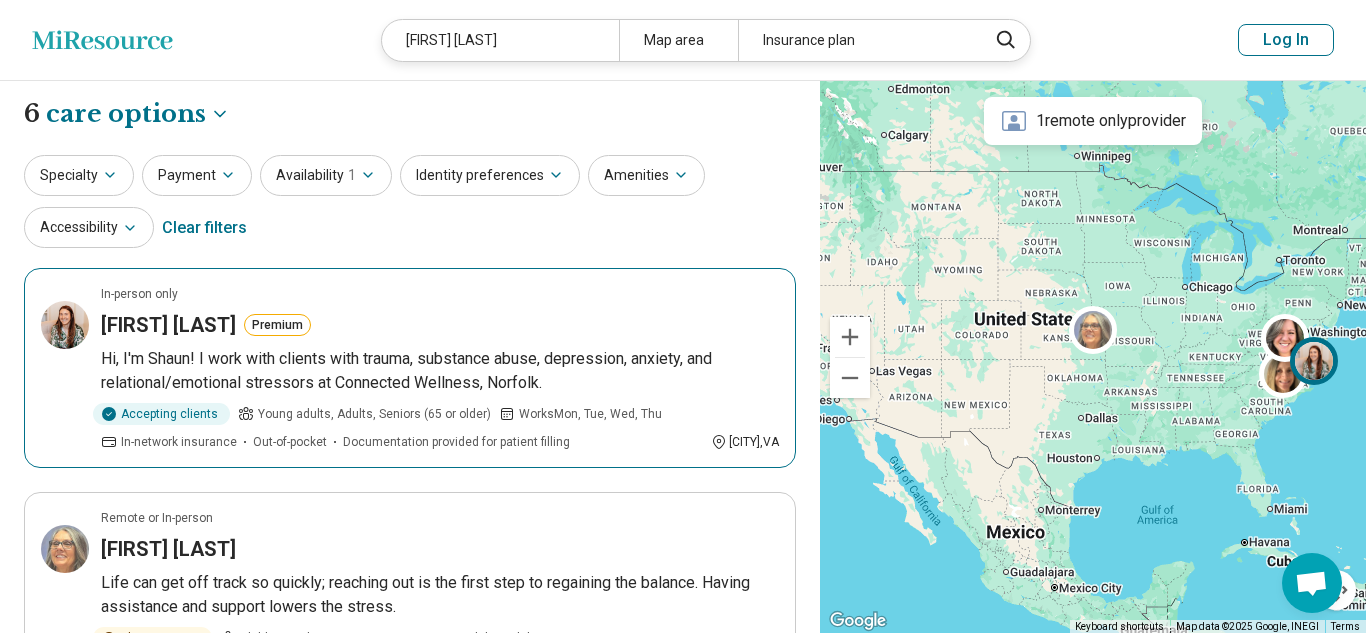 click on "Hi, I'm Shaun! I work with clients with trauma, substance abuse, depression, anxiety, and relational/emotional stressors at Connected Wellness, Norfolk." at bounding box center [440, 371] 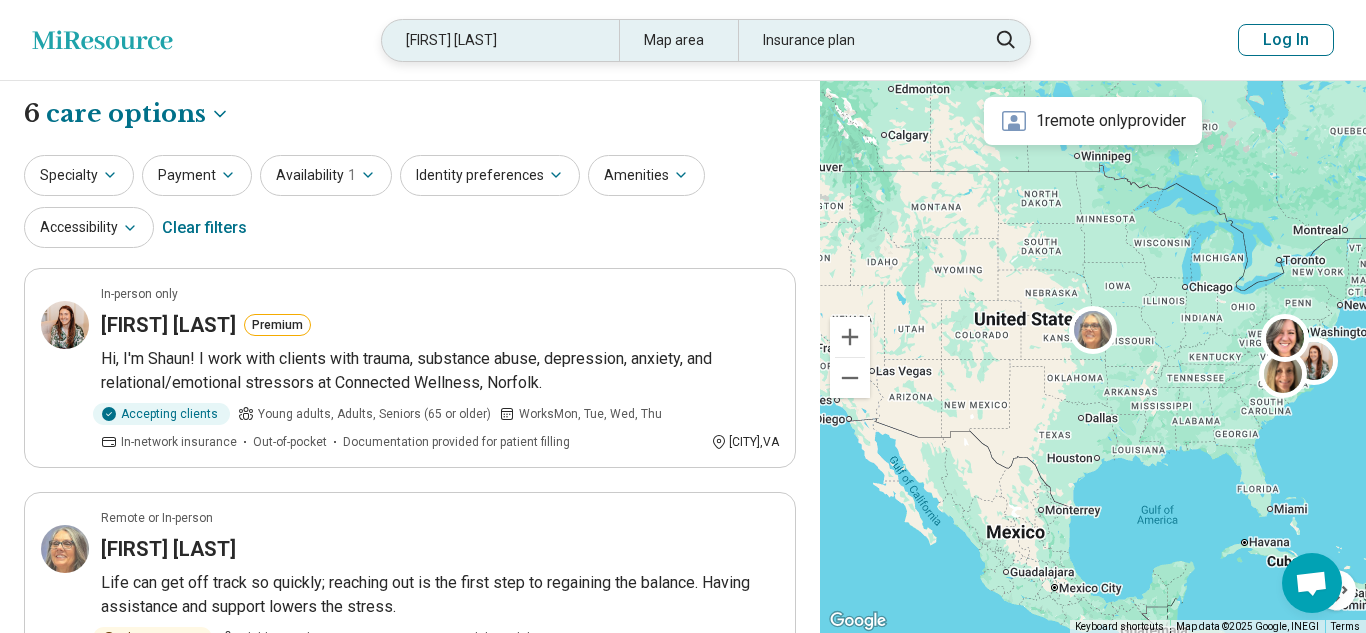 click on "francis lamm" at bounding box center (500, 40) 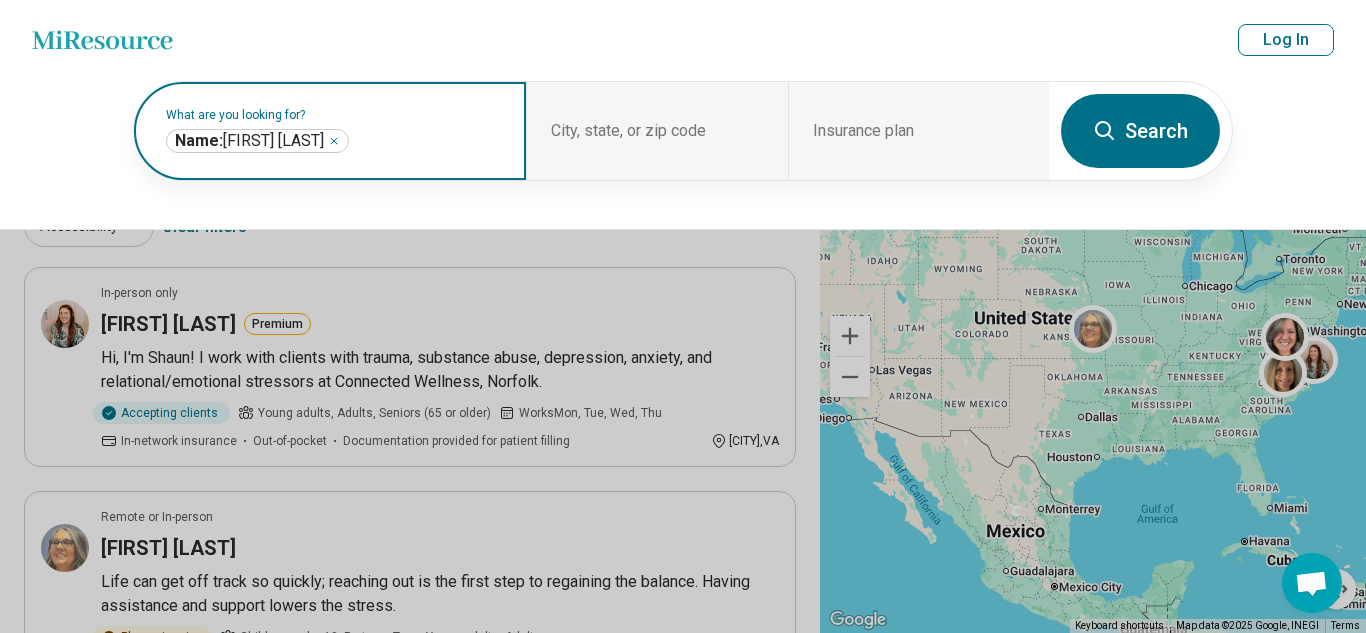 click 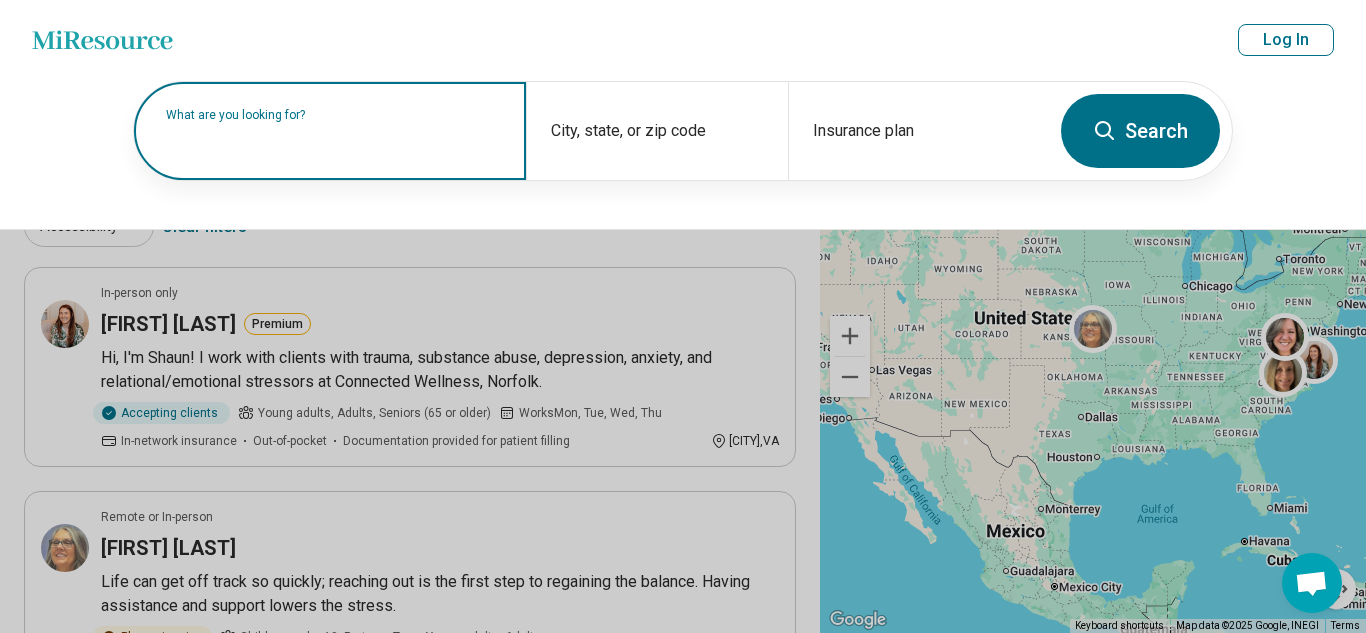 click at bounding box center [334, 141] 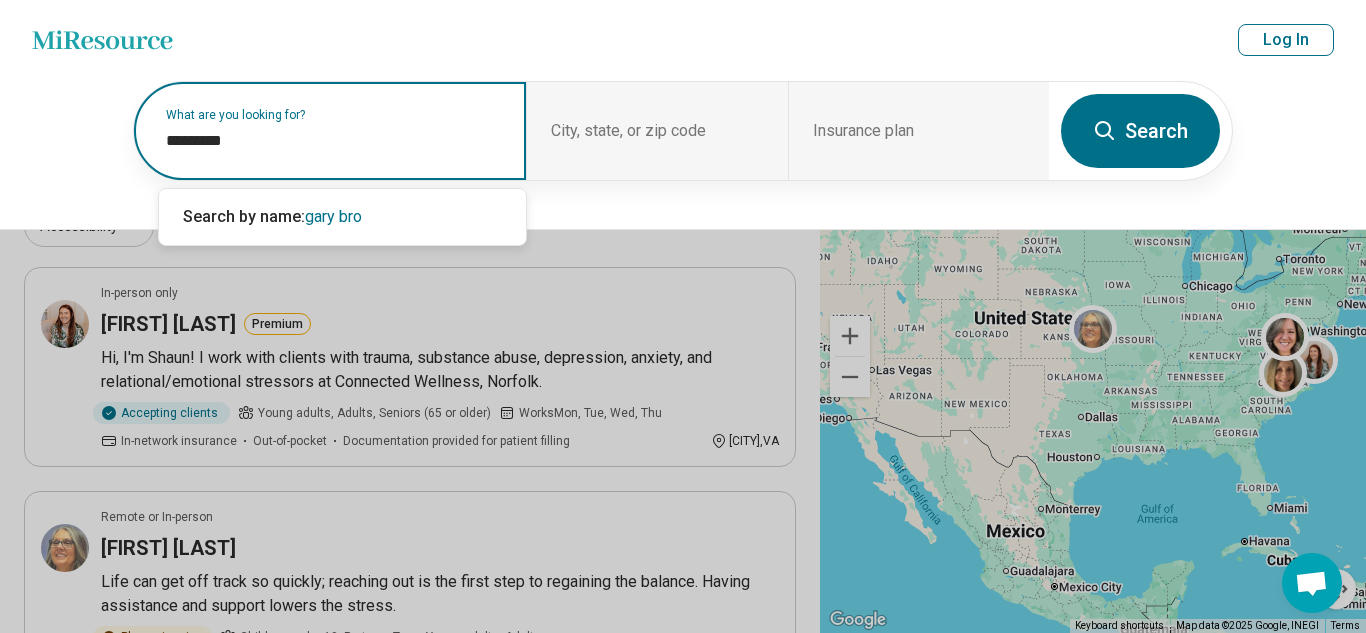 type on "**********" 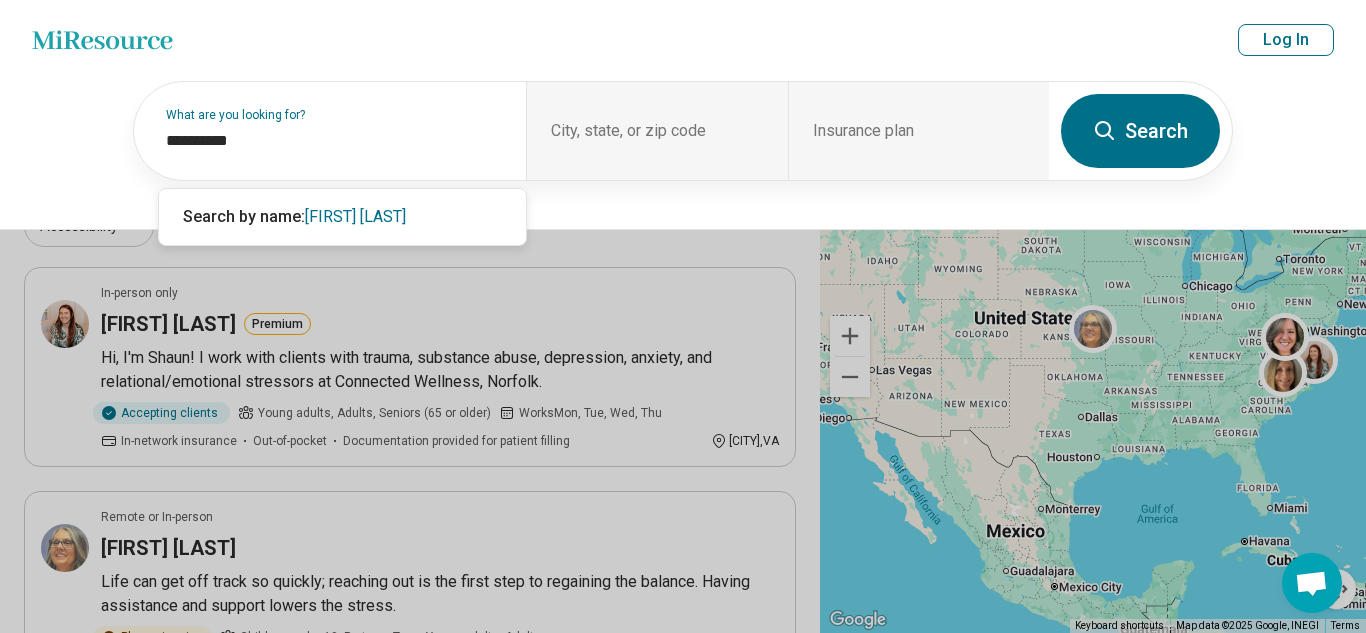 click on "Search" at bounding box center [1140, 131] 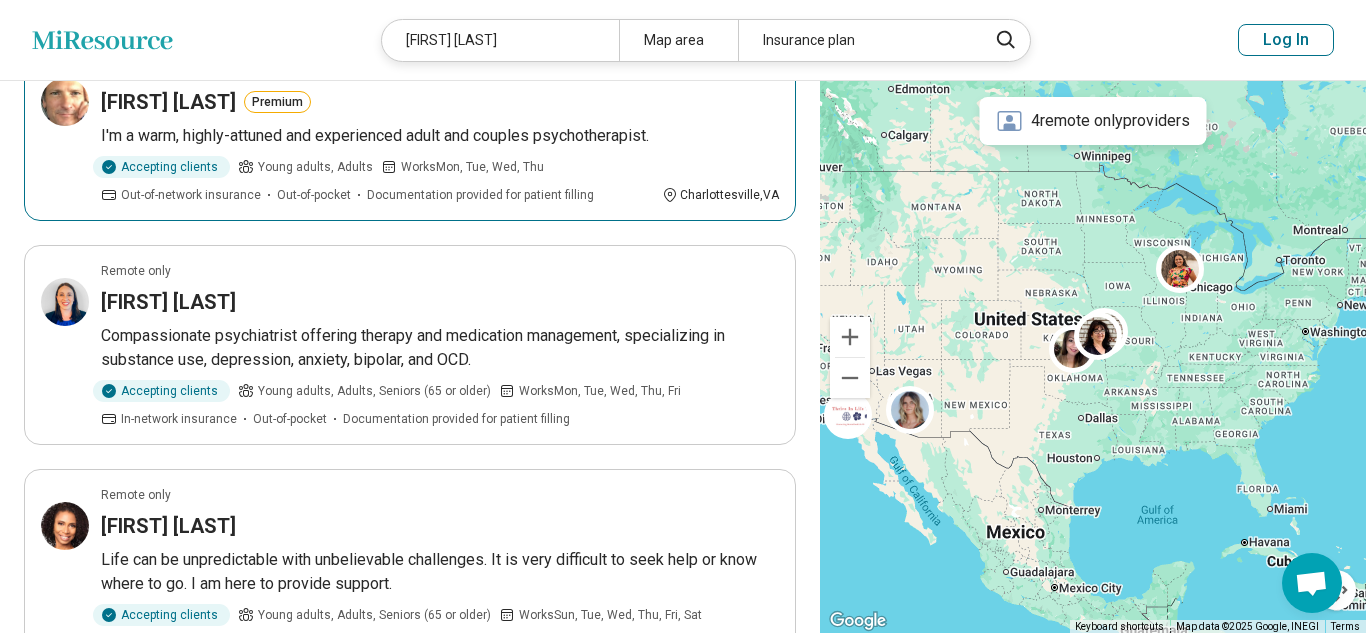 scroll, scrollTop: 0, scrollLeft: 0, axis: both 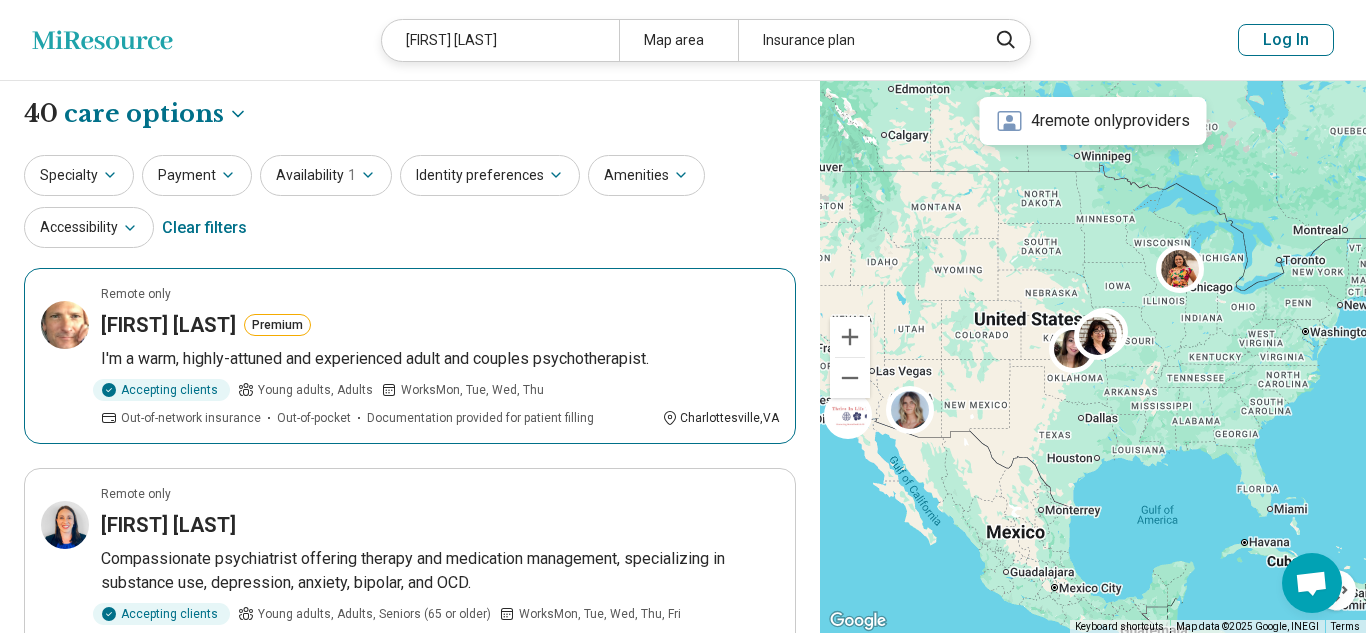 click on "Remote only Gary Brown Premium I'm a warm, highly-attuned and experienced adult and couples psychotherapist. Accepting clients Young adults, Adults Works  Mon, Tue, Wed, Thu Out-of-network insurance Out-of-pocket Documentation provided for patient filling Charlottesville ,  VA" at bounding box center [410, 356] 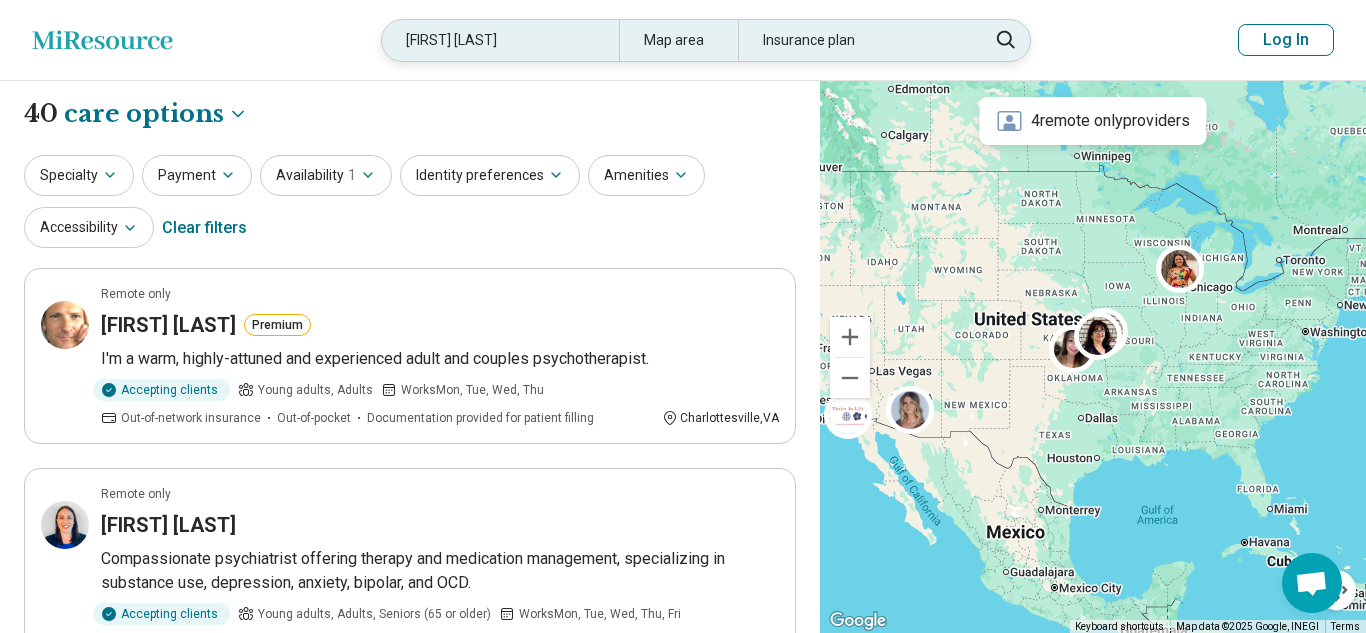 click on "gary brown" at bounding box center (500, 40) 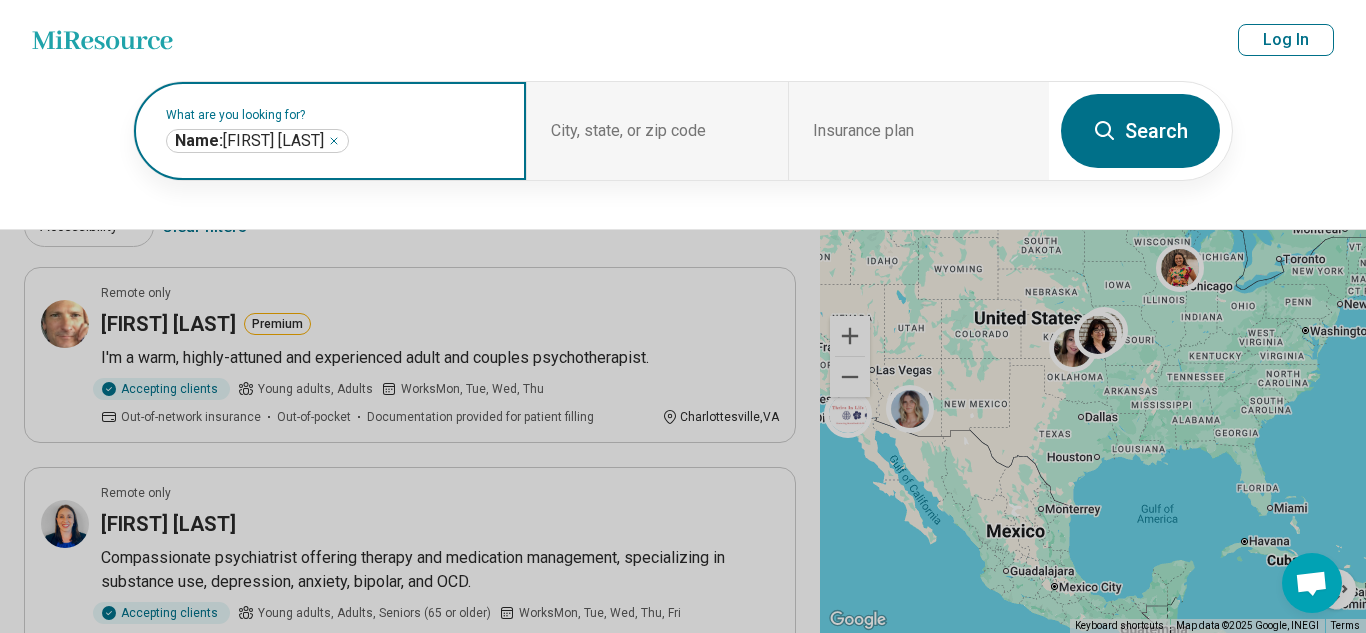 click 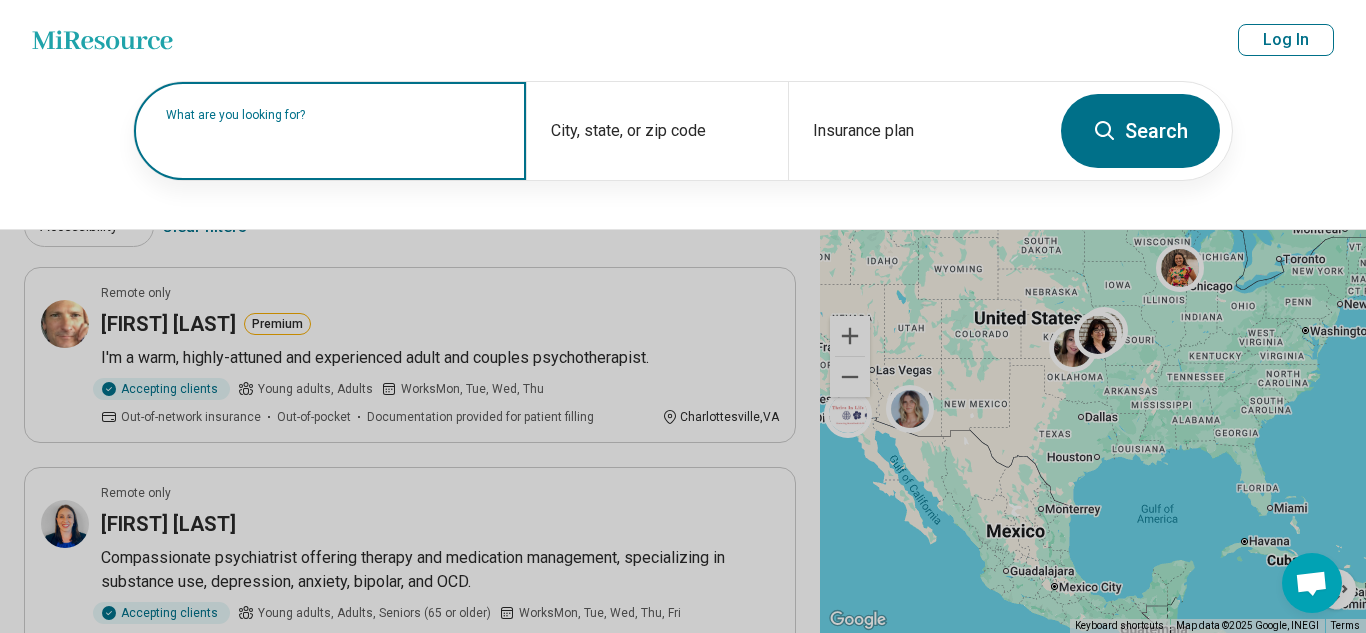 click on "What are you looking for?" at bounding box center (334, 115) 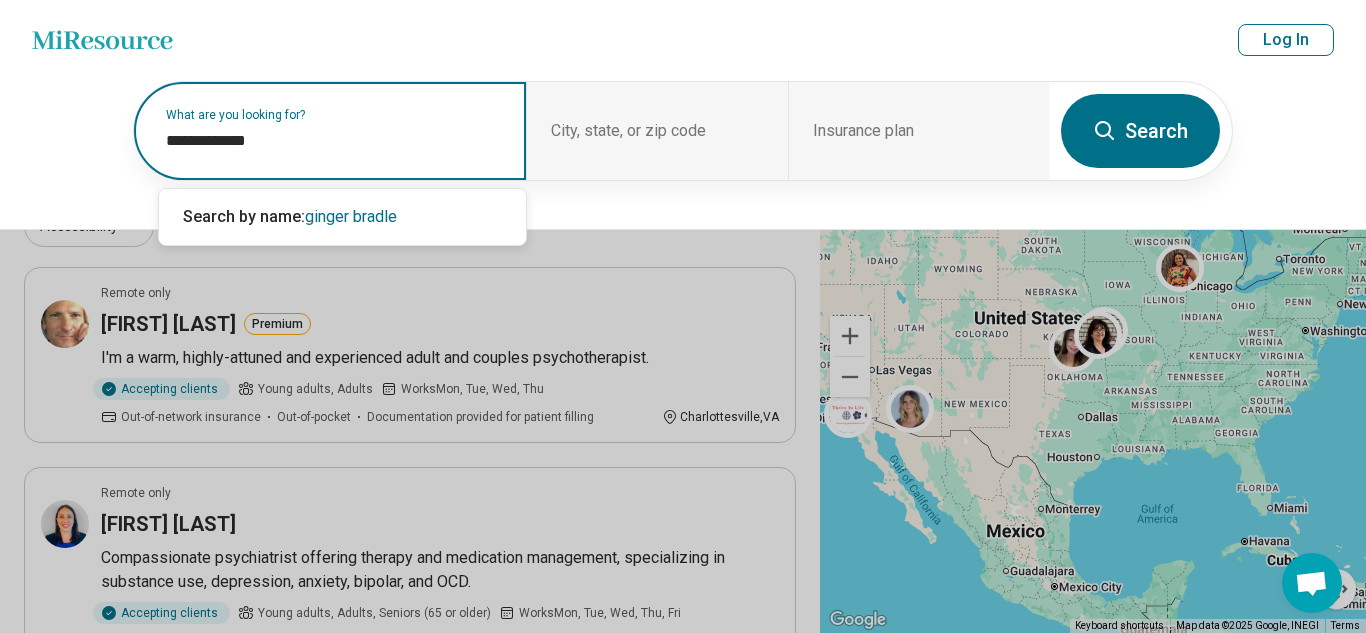 type on "**********" 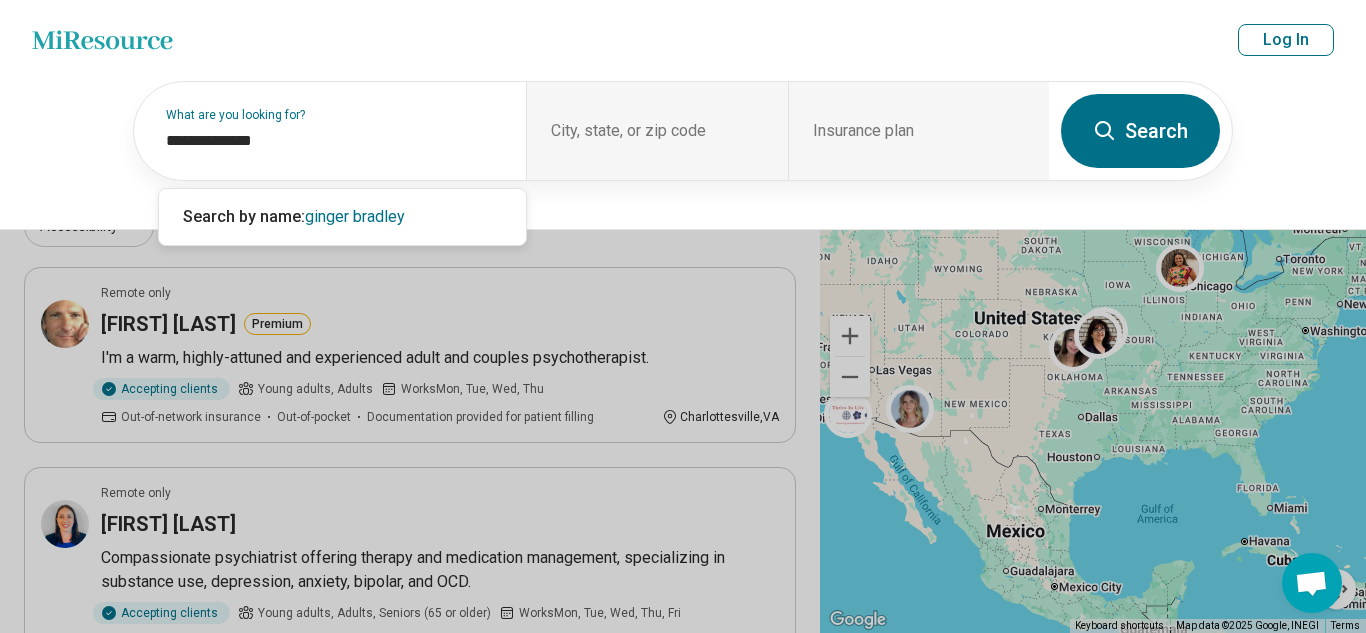 click 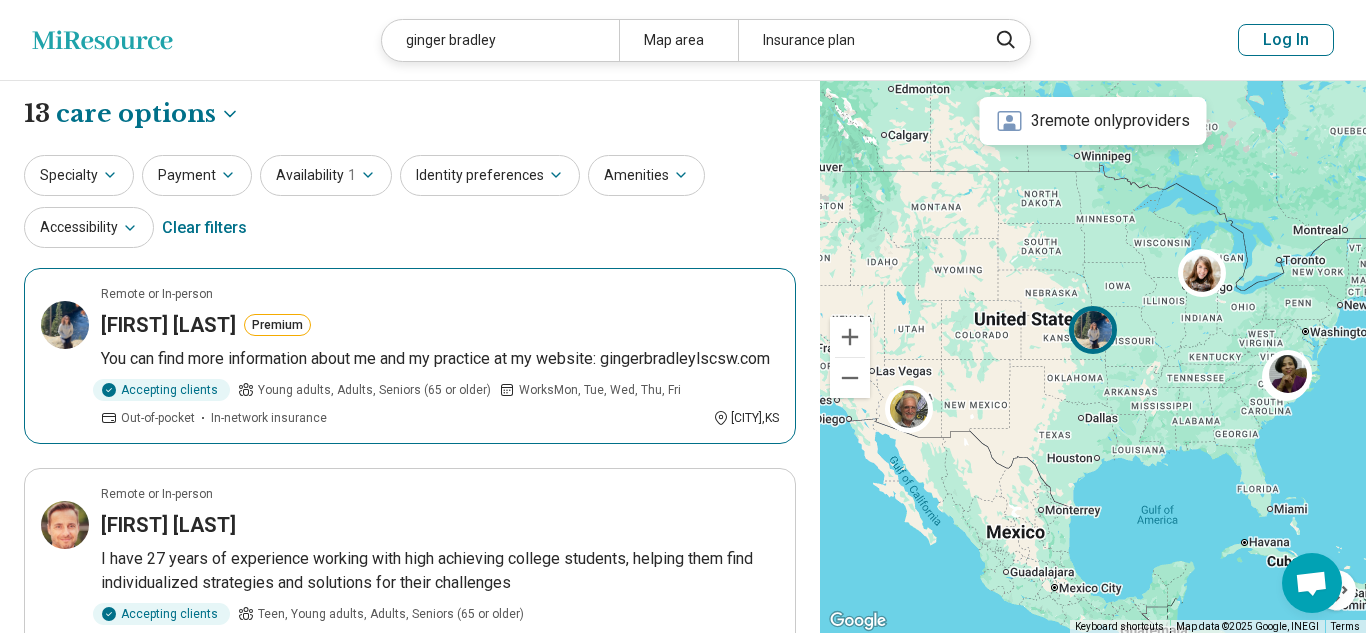 click on "You can find more information about me and my practice at my website:  gingerbradleylscsw.com" at bounding box center [440, 359] 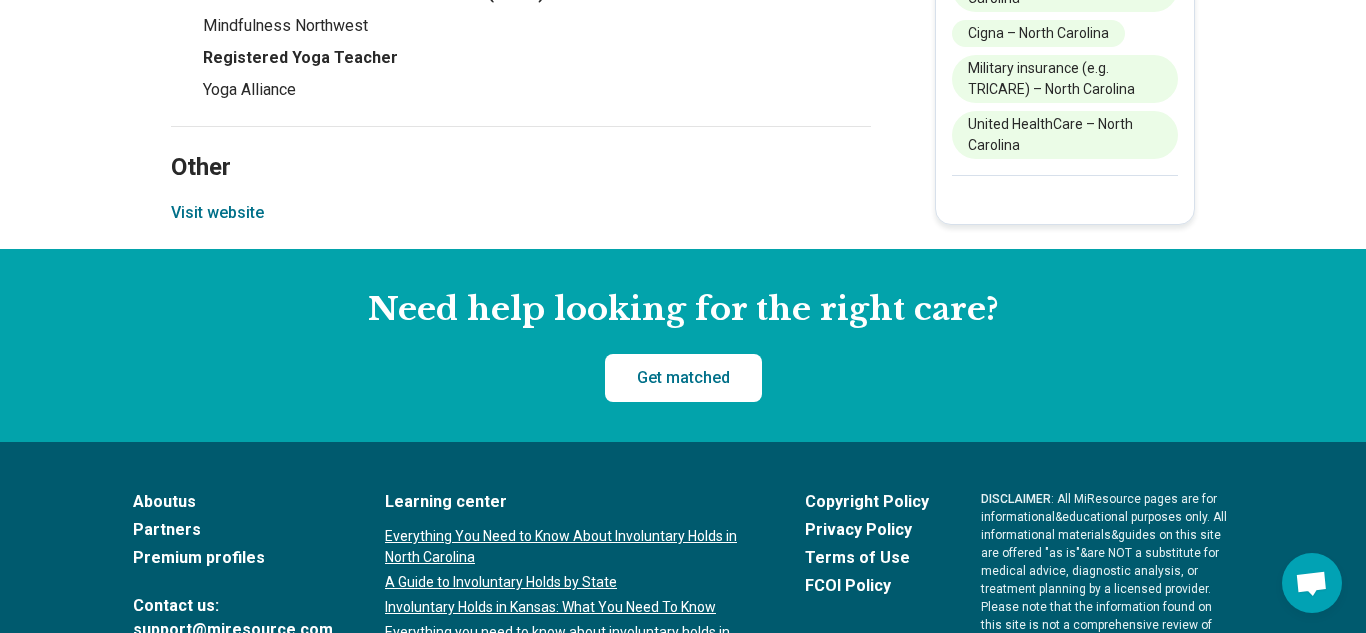 scroll, scrollTop: 2842, scrollLeft: 0, axis: vertical 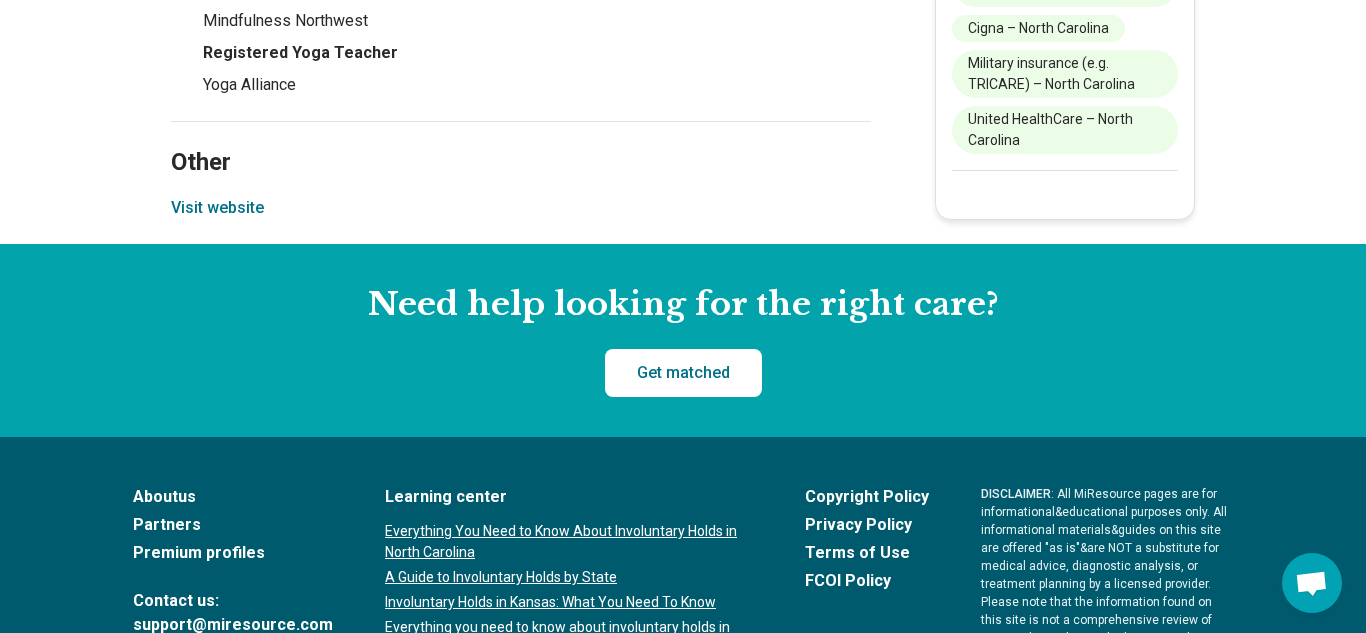 click on "Visit website" at bounding box center [217, 208] 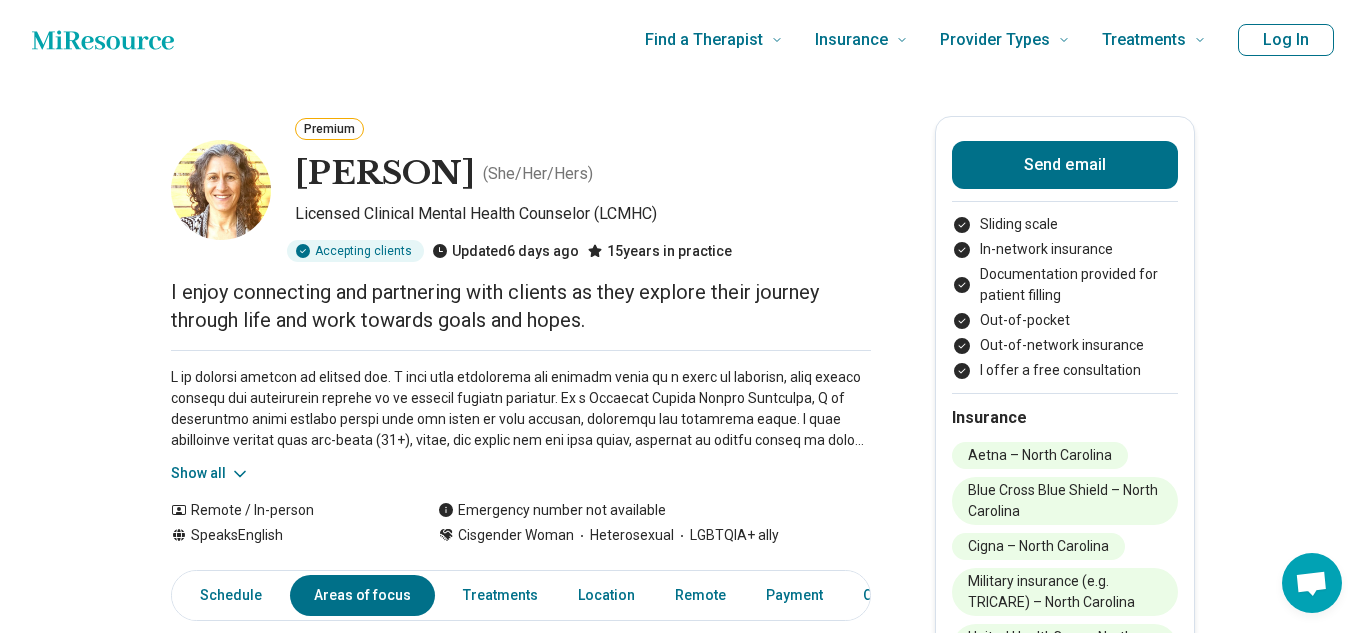 click on "I enjoy connecting and partnering with clients as they explore their journey through life and work towards goals and hopes." at bounding box center (521, 306) 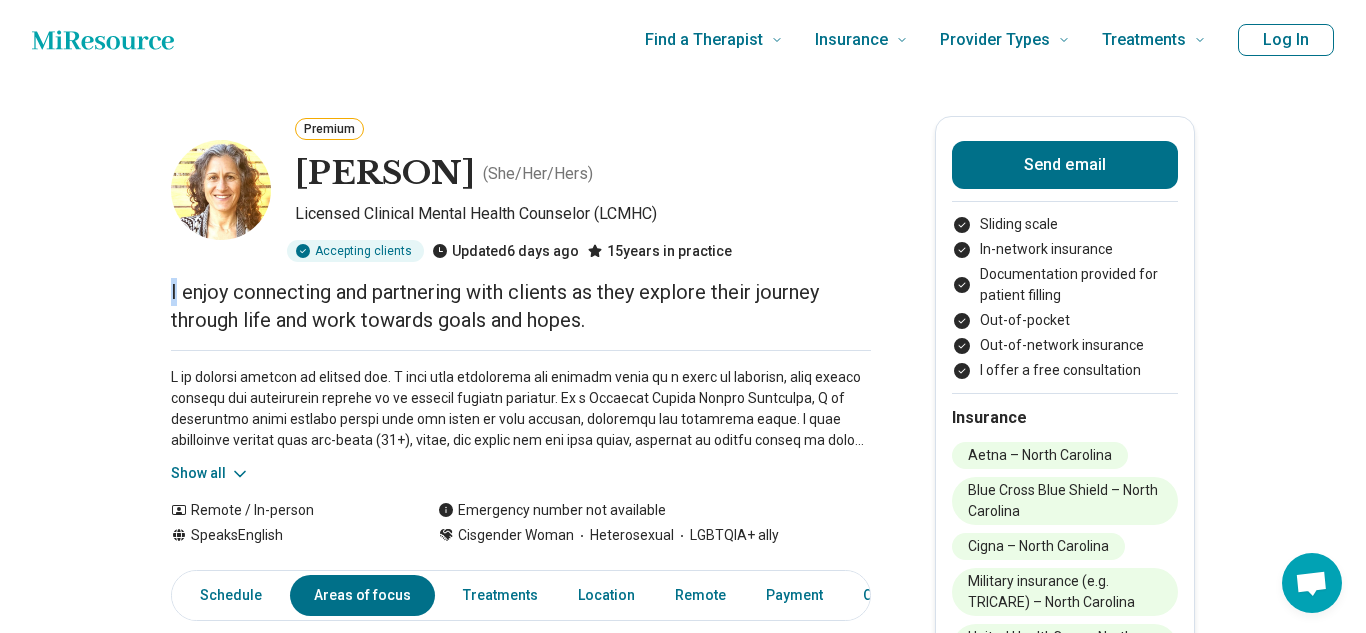 click on "I enjoy connecting and partnering with clients as they explore their journey through life and work towards goals and hopes." at bounding box center [521, 306] 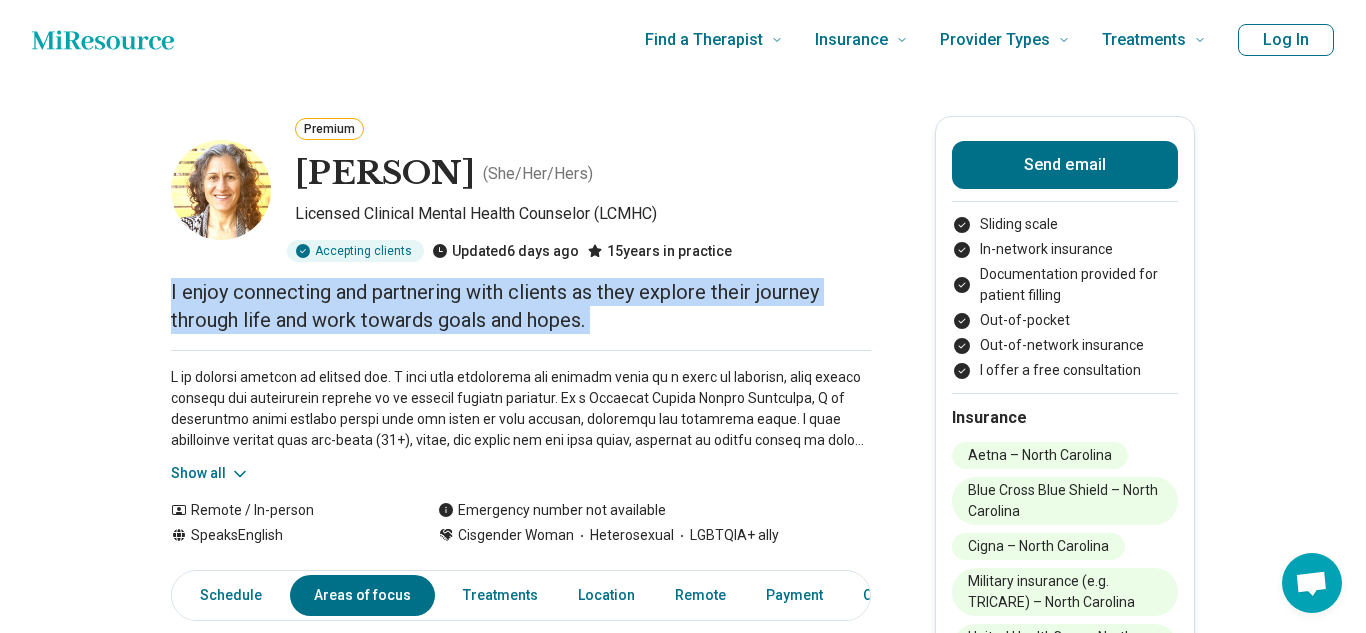 click on "I enjoy connecting and partnering with clients as they explore their journey through life and work towards goals and hopes." at bounding box center (521, 306) 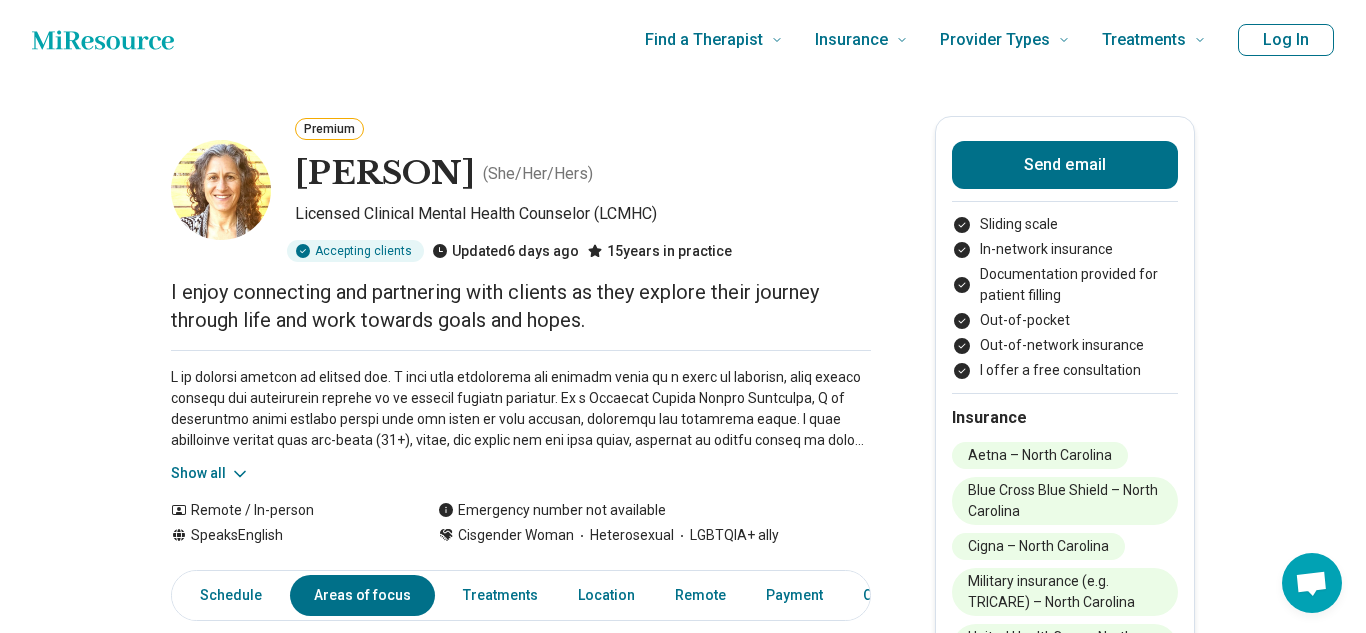 click on "I enjoy connecting and partnering with clients as they explore their journey through life and work towards goals and hopes." at bounding box center (521, 306) 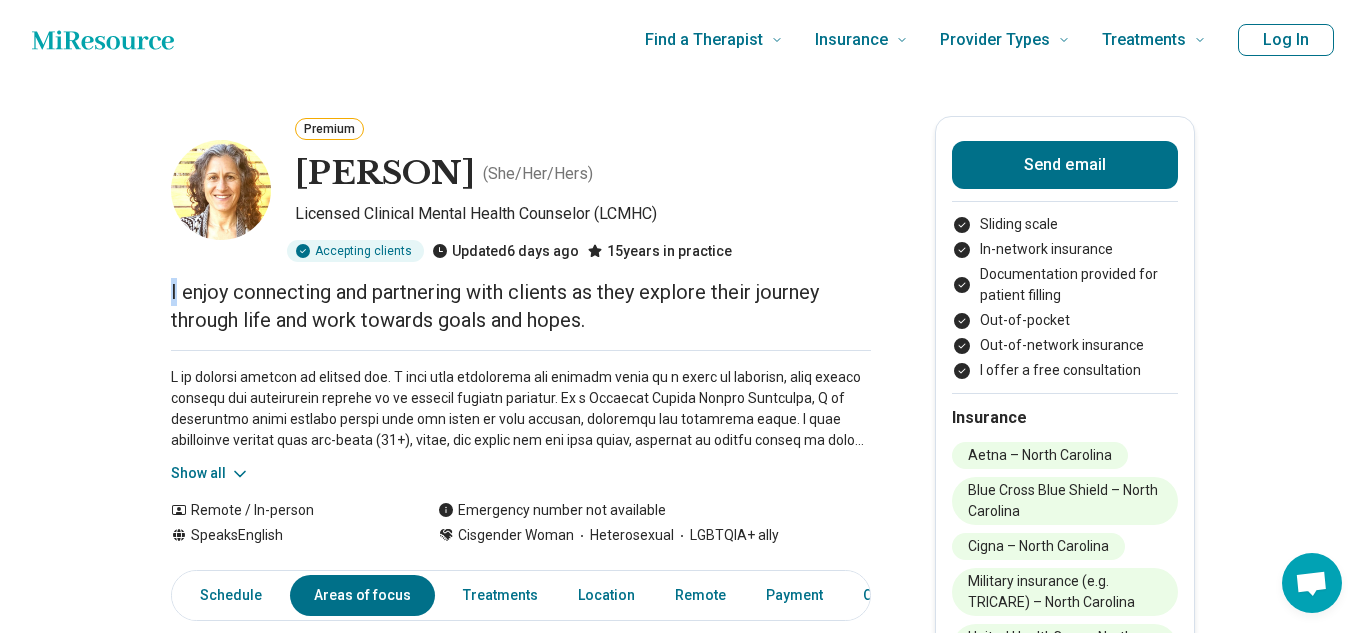 click on "I enjoy connecting and partnering with clients as they explore their journey through life and work towards goals and hopes." at bounding box center [521, 306] 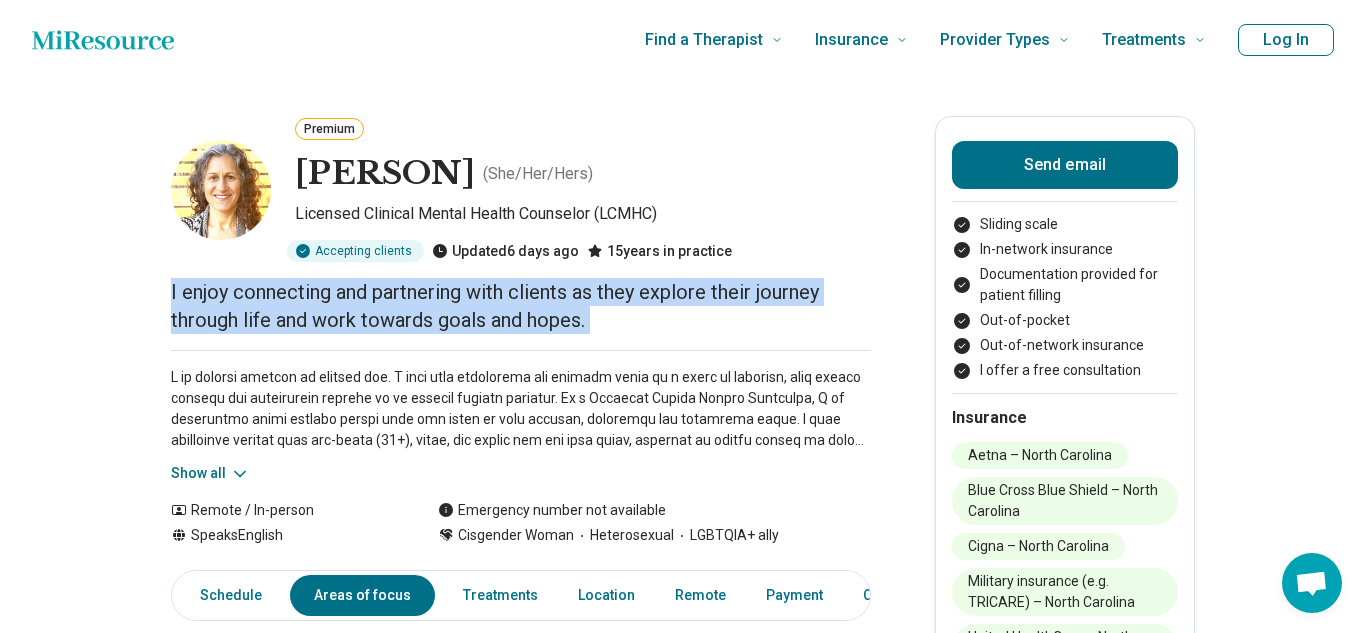 click on "Show all" at bounding box center [210, 473] 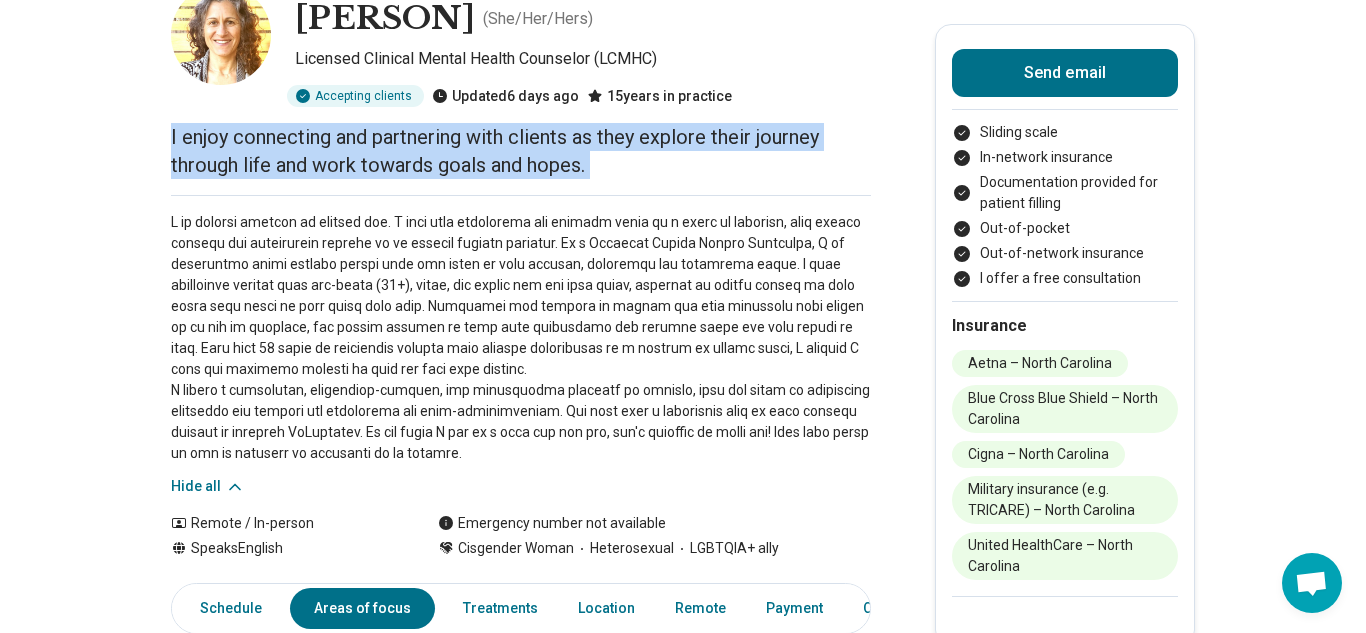 scroll, scrollTop: 160, scrollLeft: 0, axis: vertical 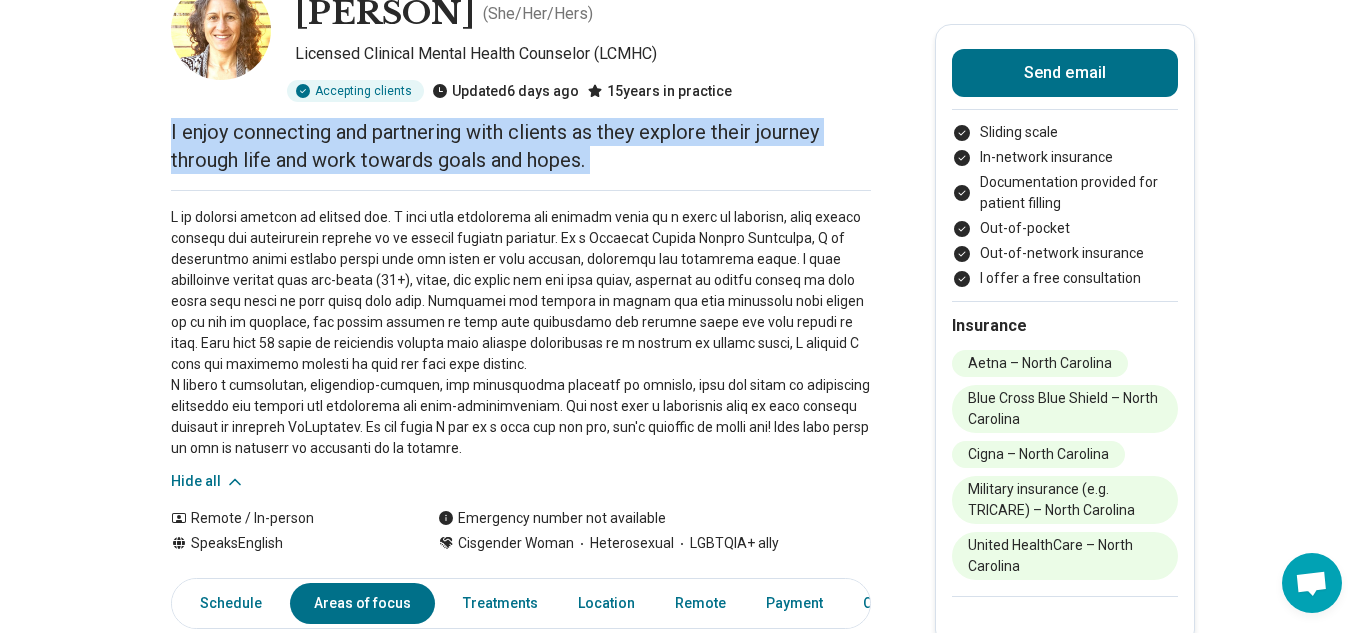 click at bounding box center (521, 333) 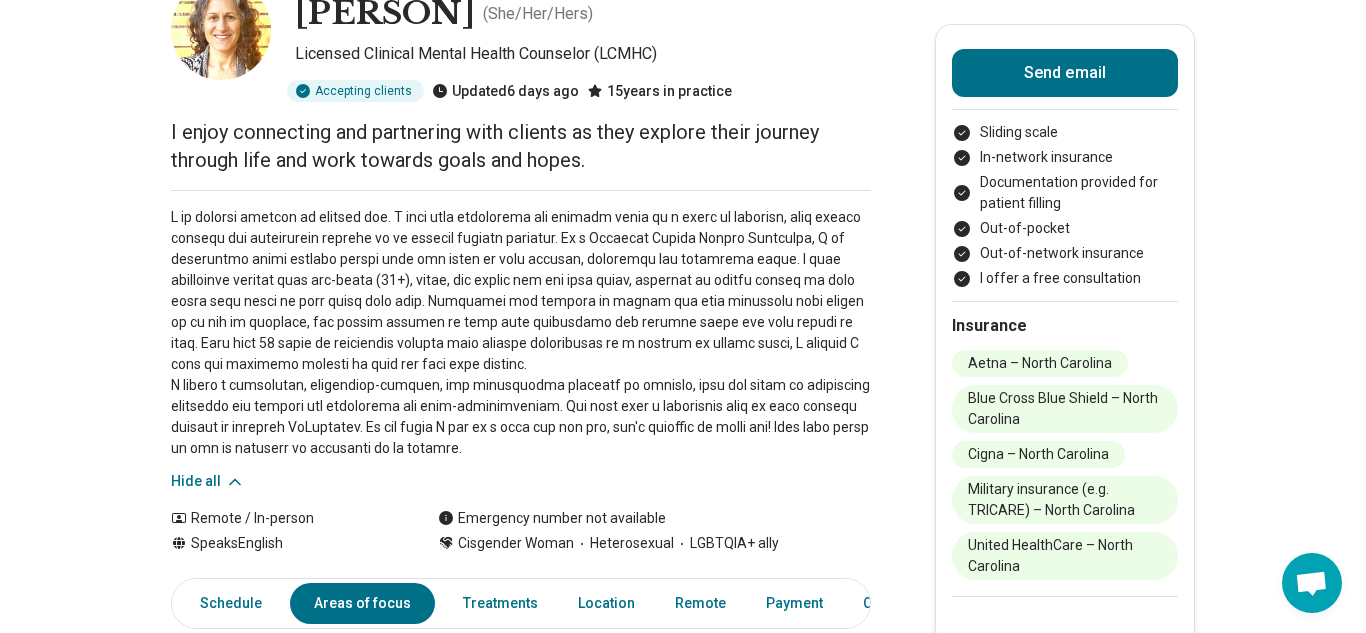 click at bounding box center [521, 333] 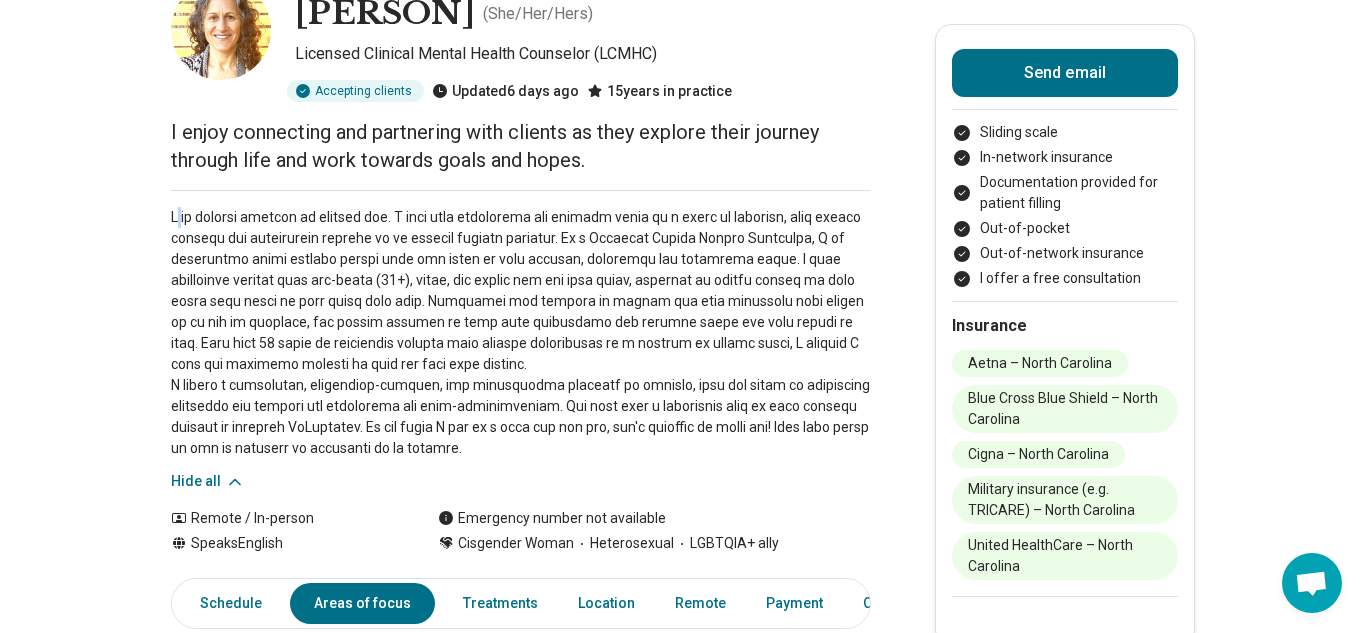 click at bounding box center [521, 333] 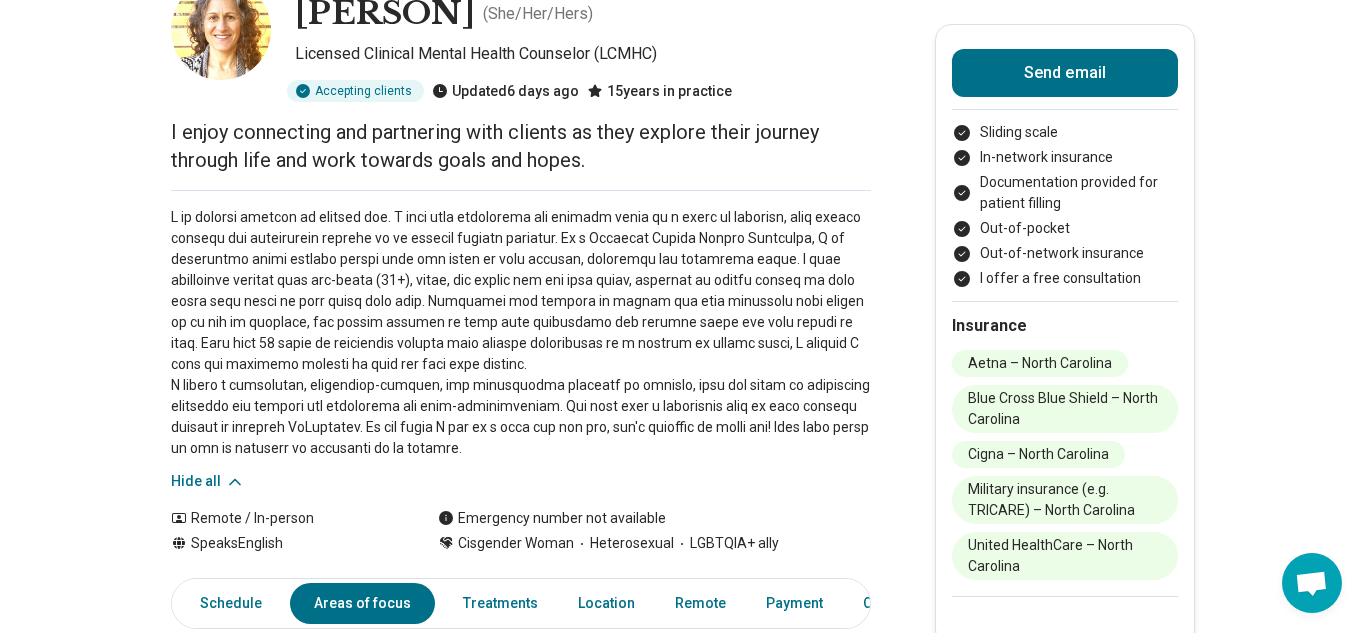 click at bounding box center (521, 333) 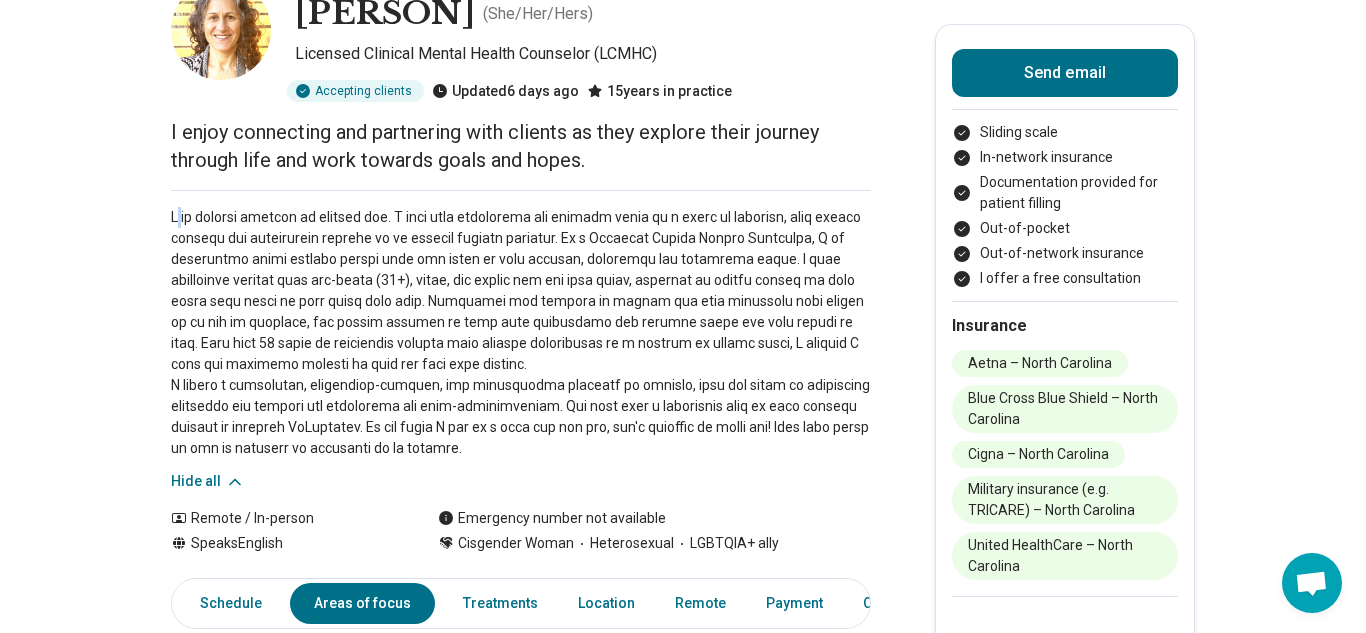 click at bounding box center [521, 333] 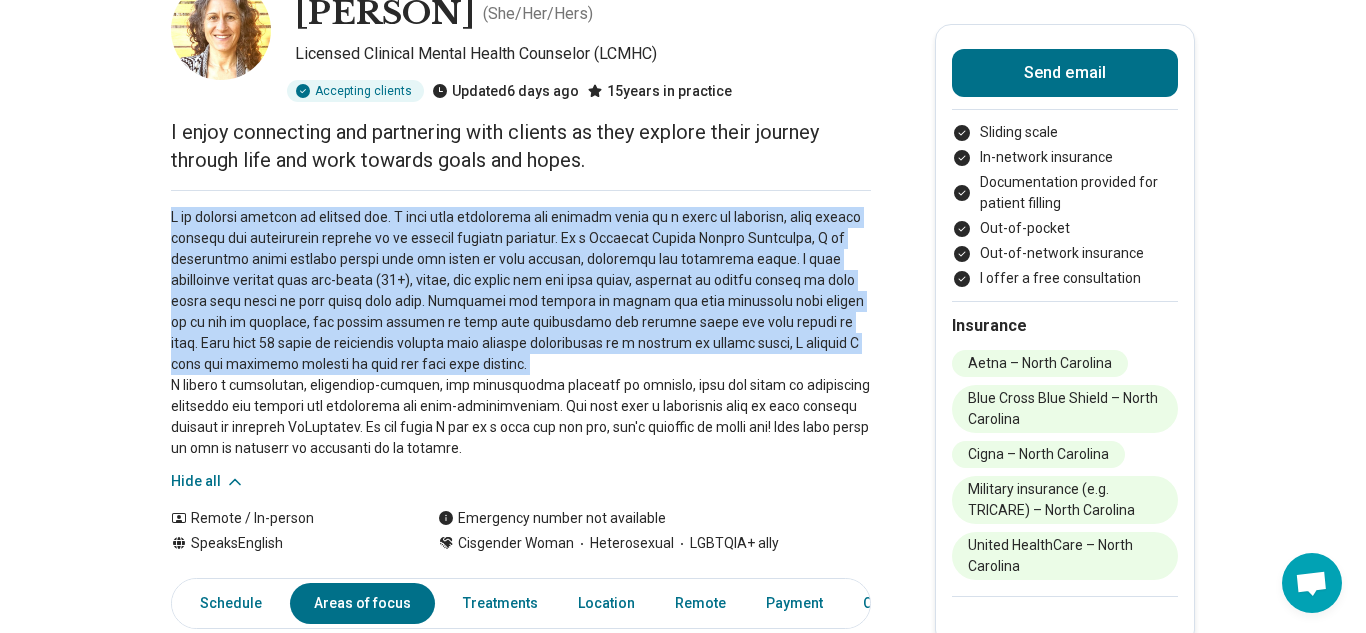 click at bounding box center [521, 333] 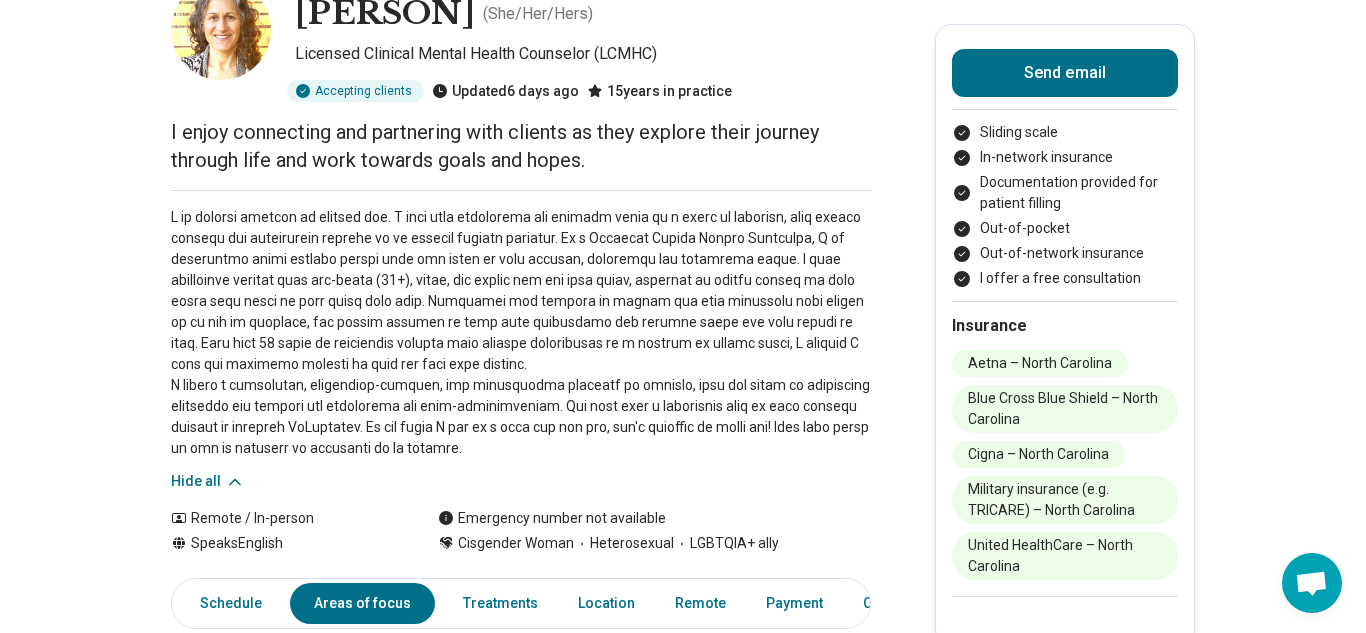 click at bounding box center (521, 333) 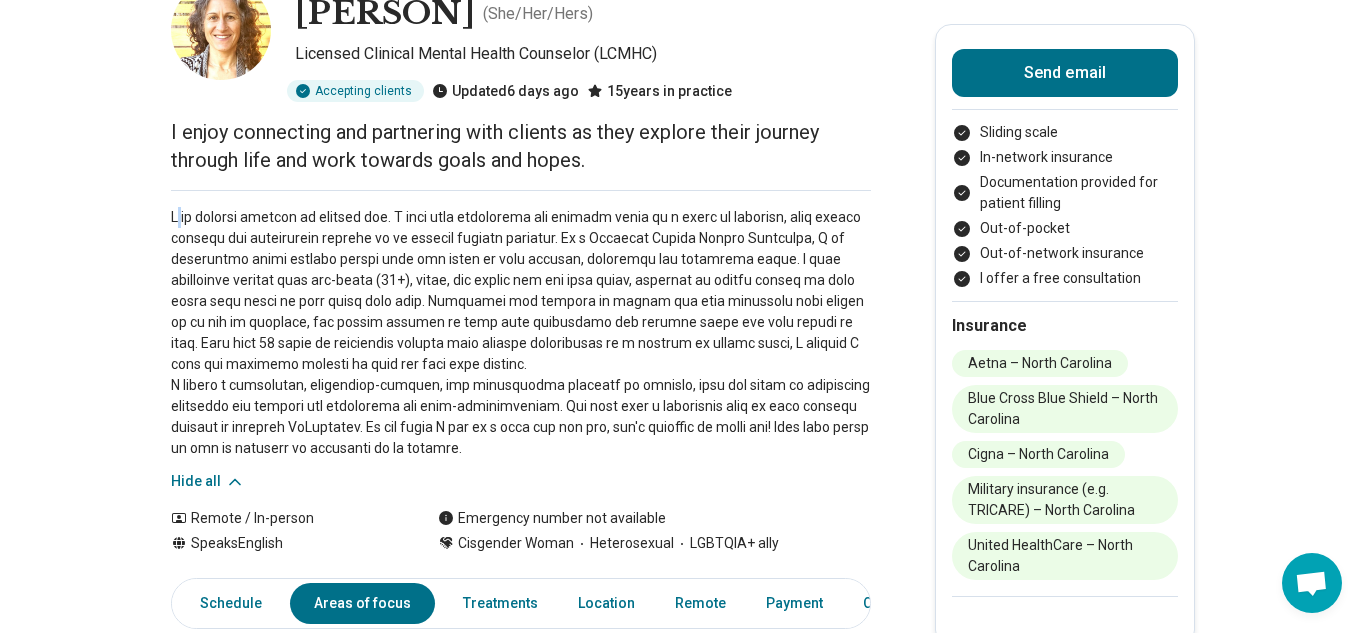 click at bounding box center (521, 333) 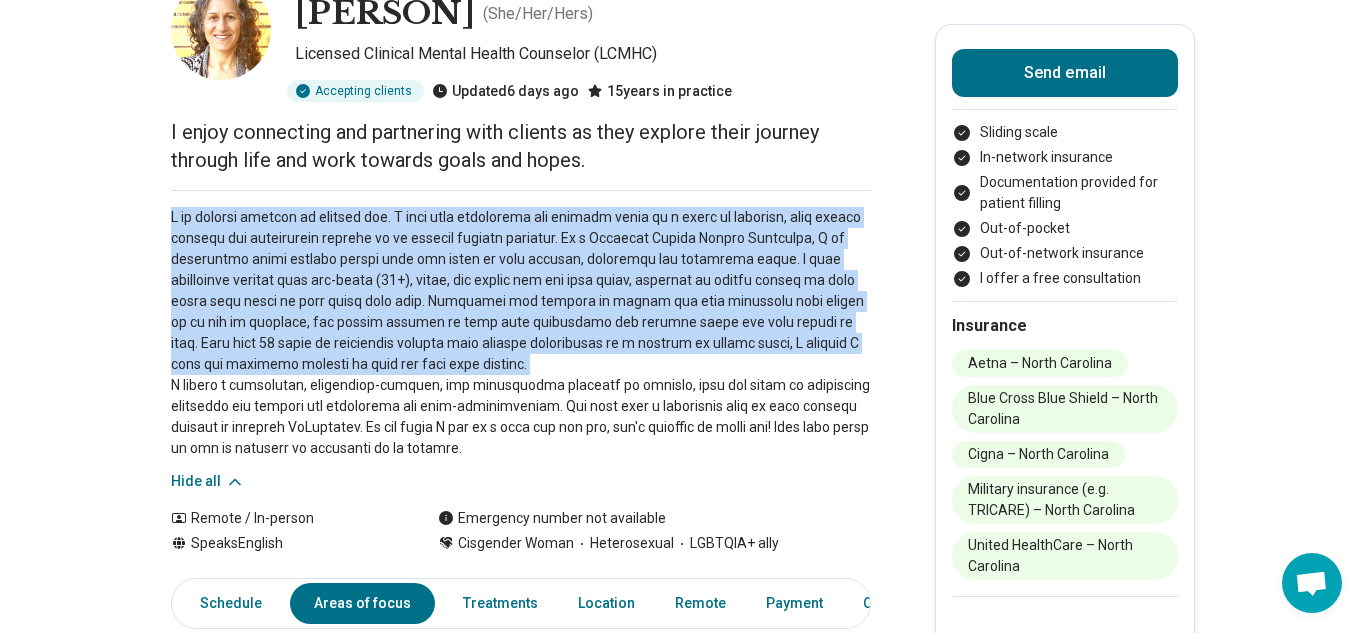 click at bounding box center [521, 333] 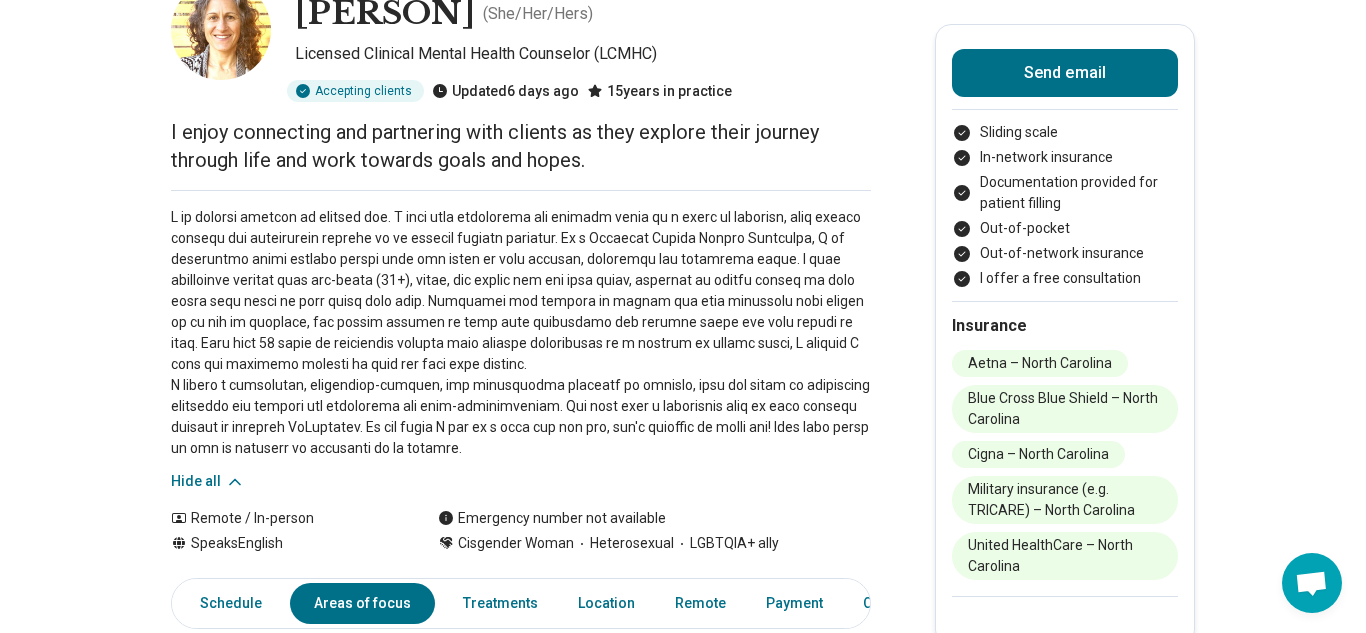 click at bounding box center [521, 333] 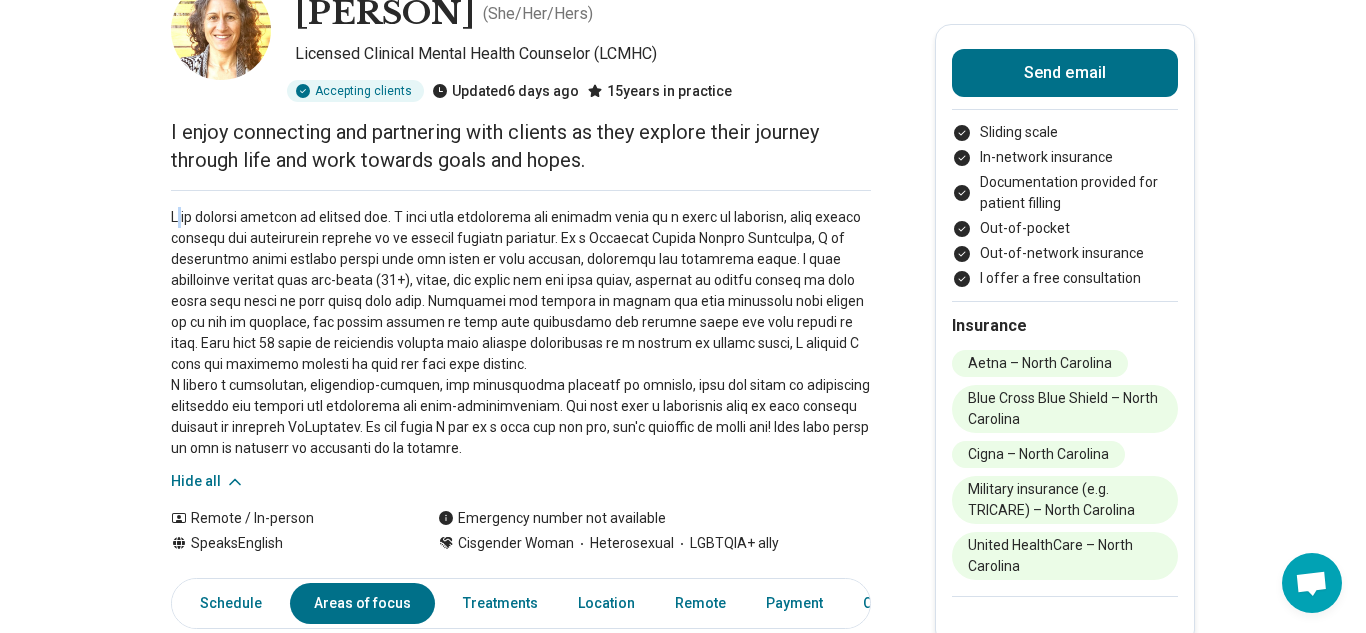 click at bounding box center (521, 333) 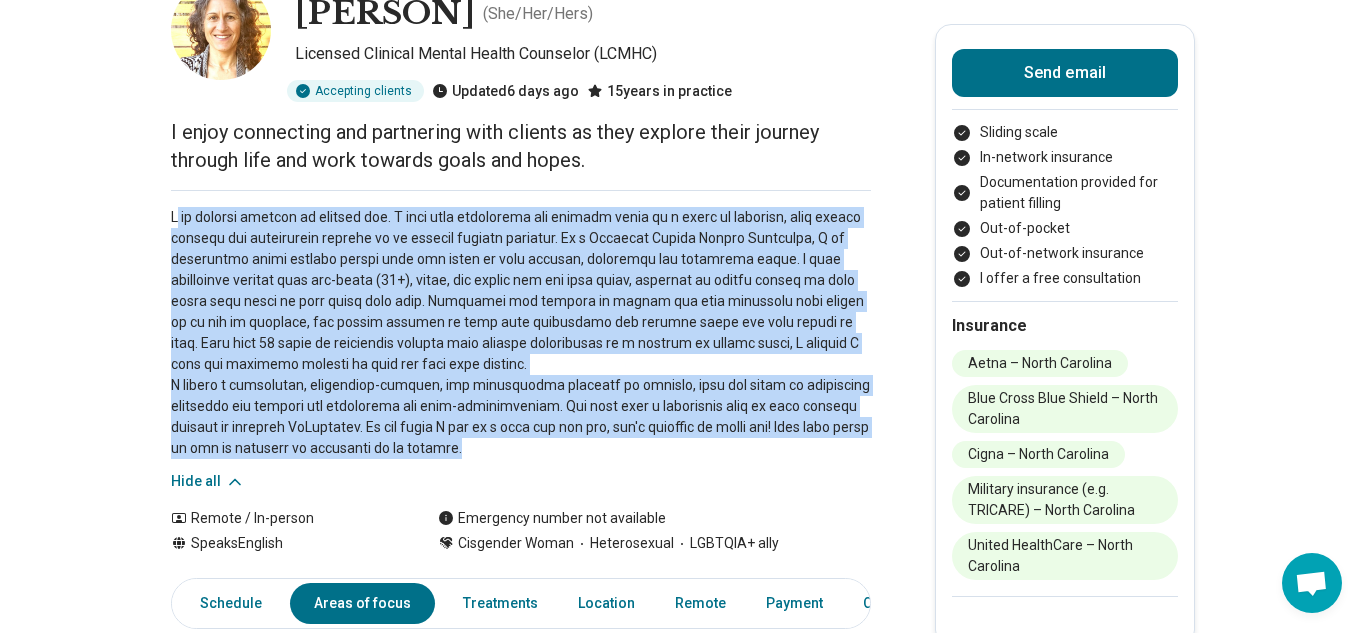 drag, startPoint x: 173, startPoint y: 217, endPoint x: 621, endPoint y: 442, distance: 501.32724 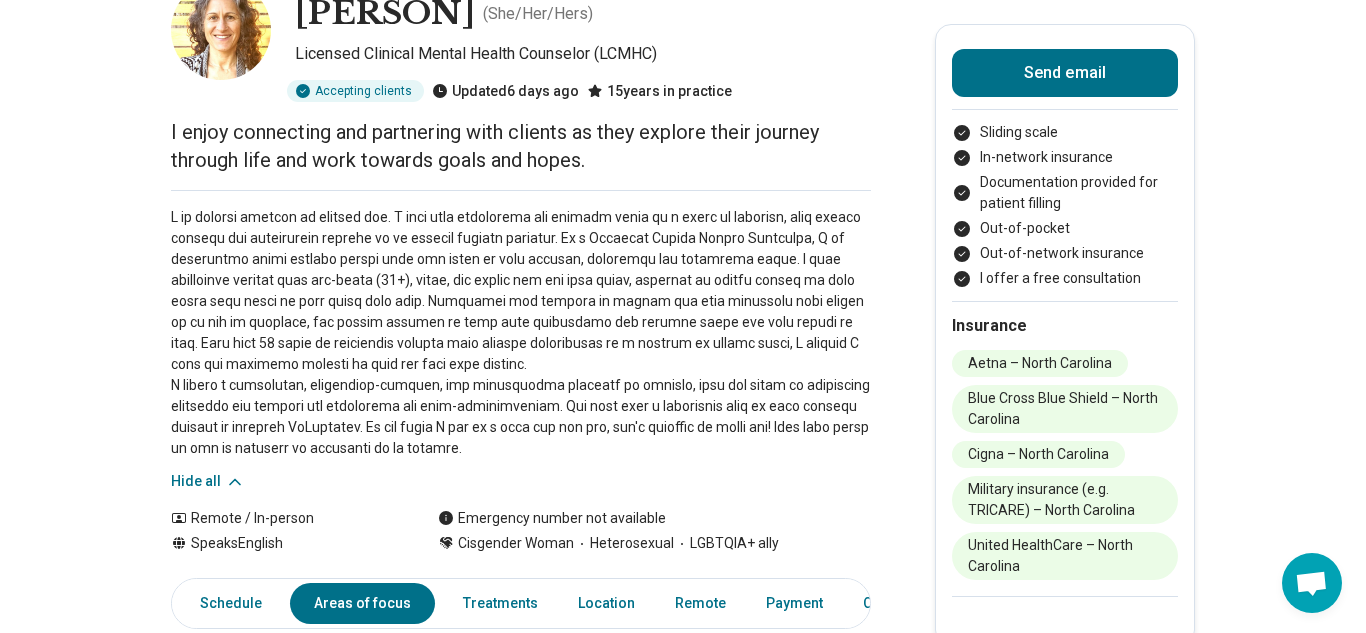 scroll, scrollTop: 0, scrollLeft: 0, axis: both 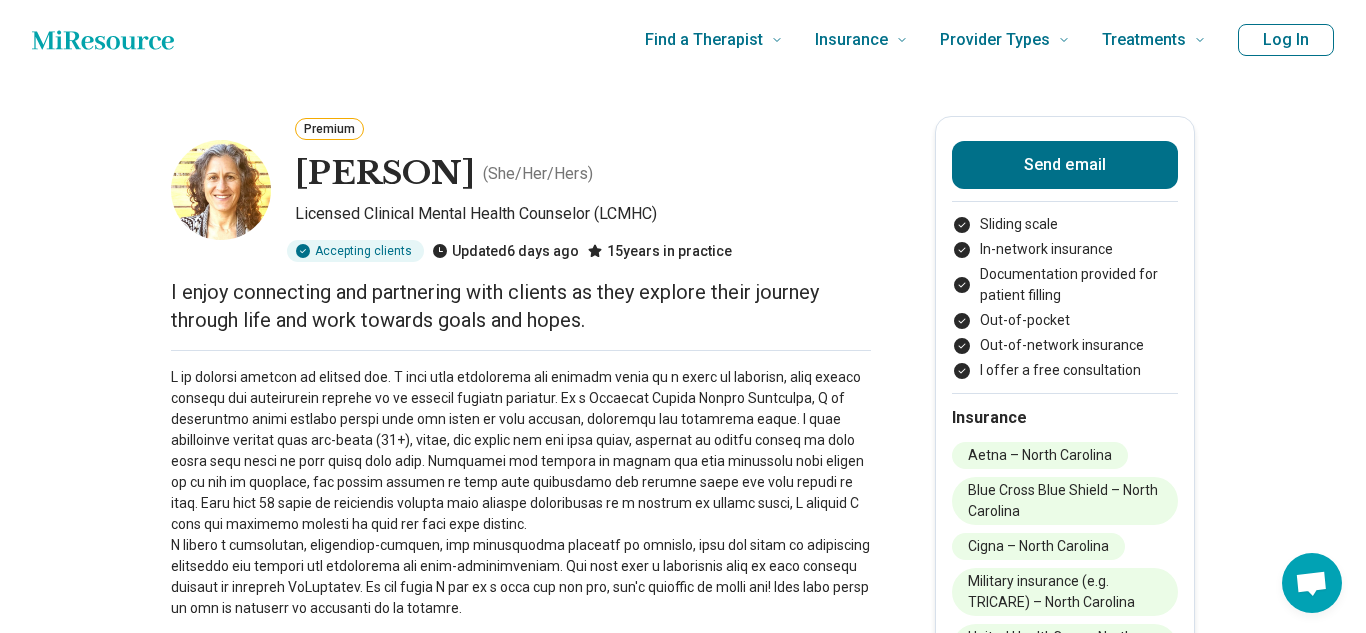 click on "I enjoy connecting and partnering with clients as they explore their journey through life and work towards goals and hopes." at bounding box center [521, 306] 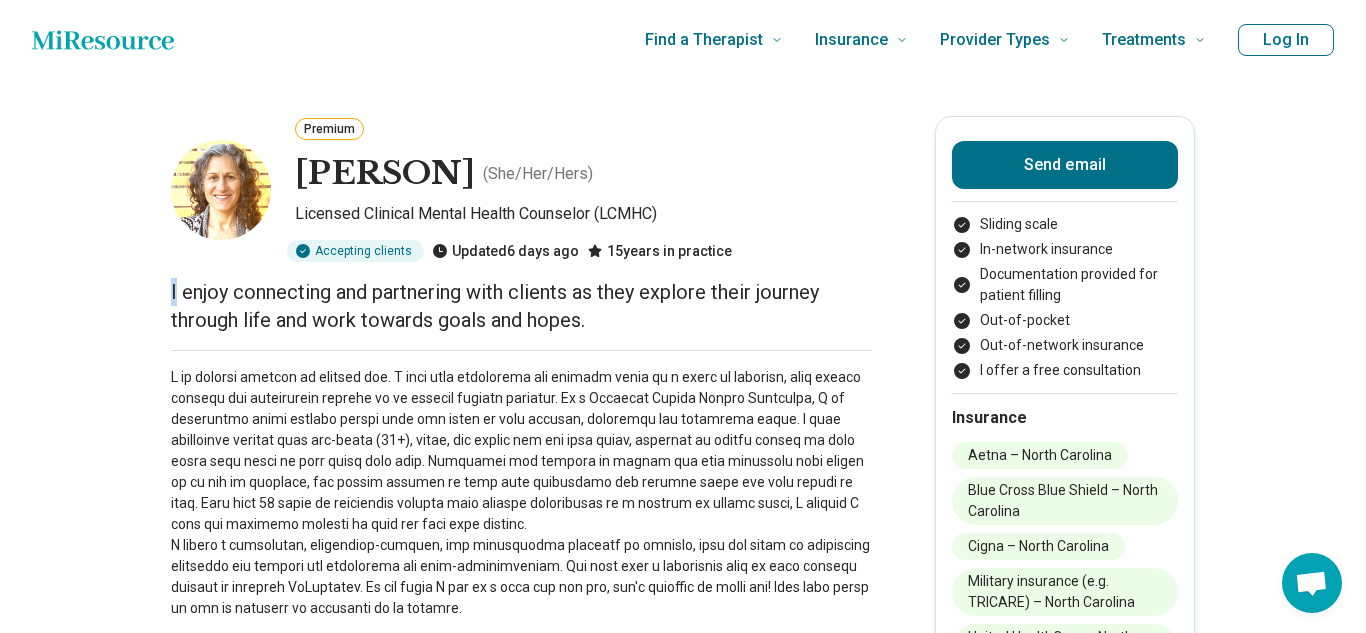 click on "I enjoy connecting and partnering with clients as they explore their journey through life and work towards goals and hopes." at bounding box center [521, 306] 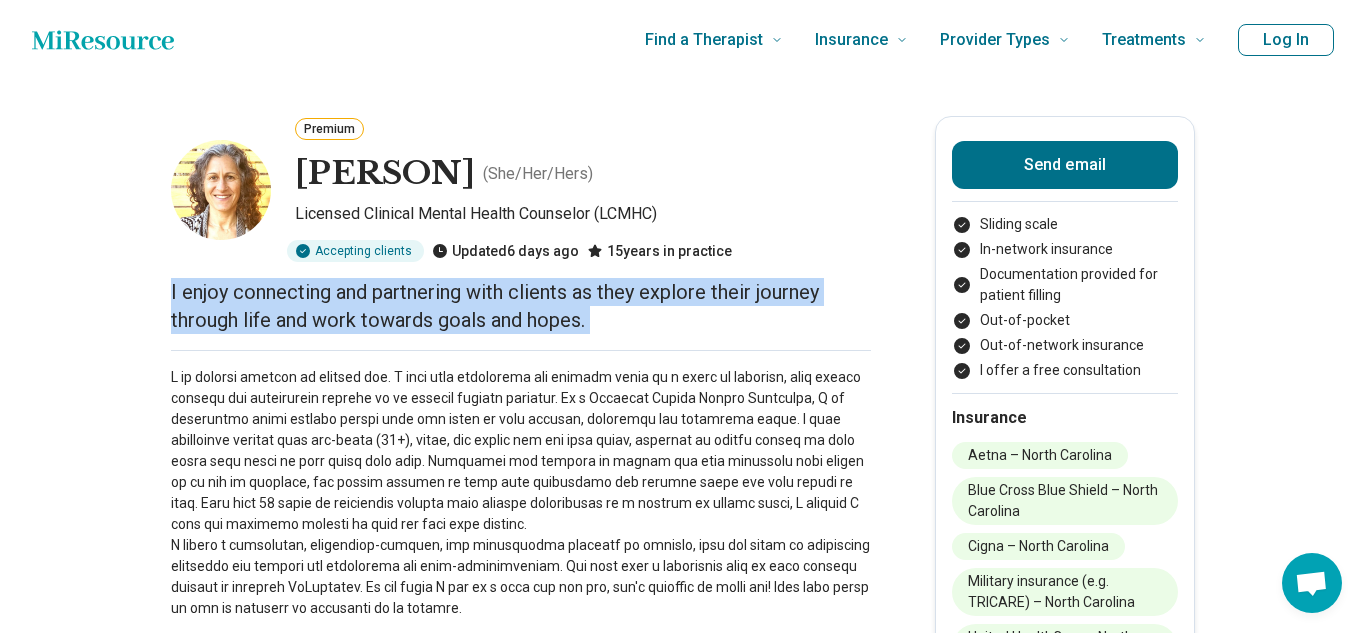 copy on "I enjoy connecting and partnering with clients as they explore their journey through life and work towards goals and hopes." 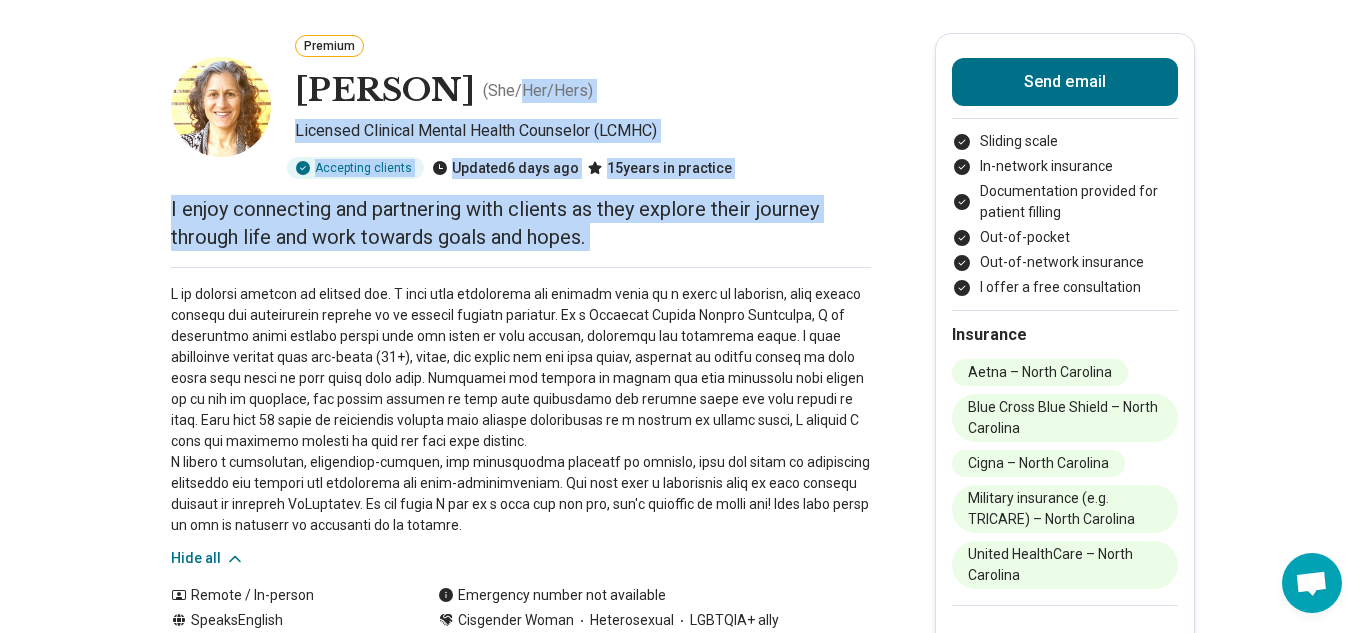 scroll, scrollTop: 57, scrollLeft: 0, axis: vertical 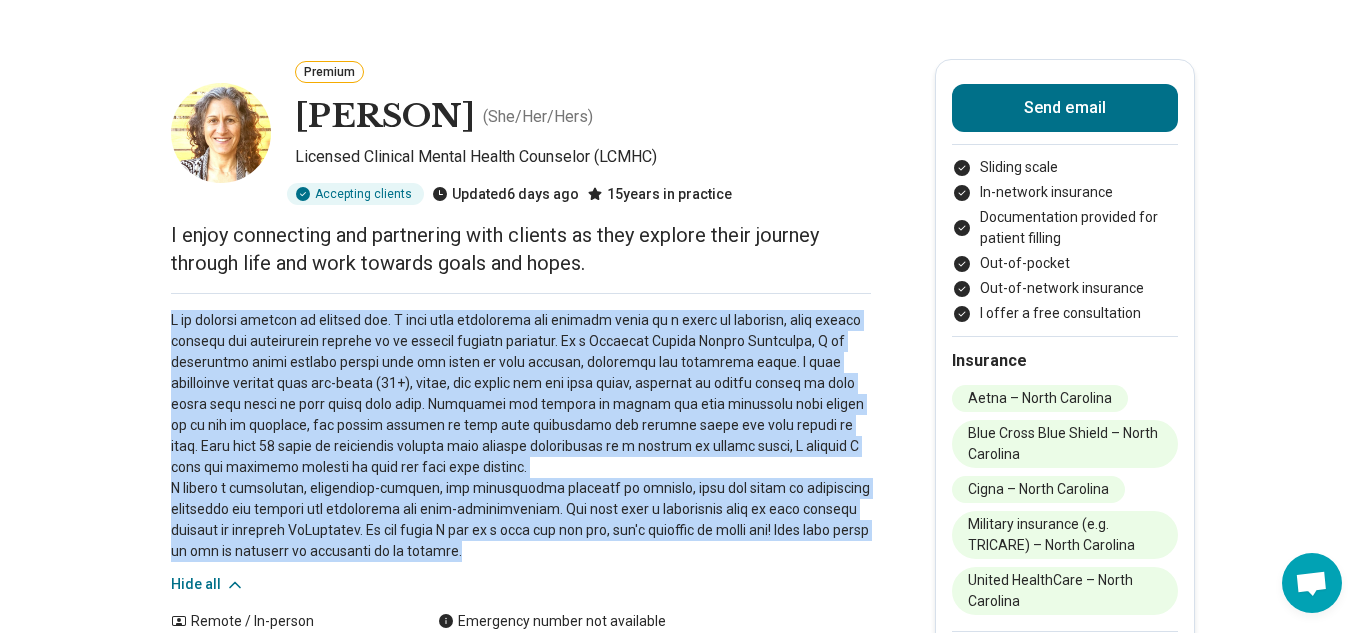 drag, startPoint x: 169, startPoint y: 373, endPoint x: 568, endPoint y: 547, distance: 435.28955 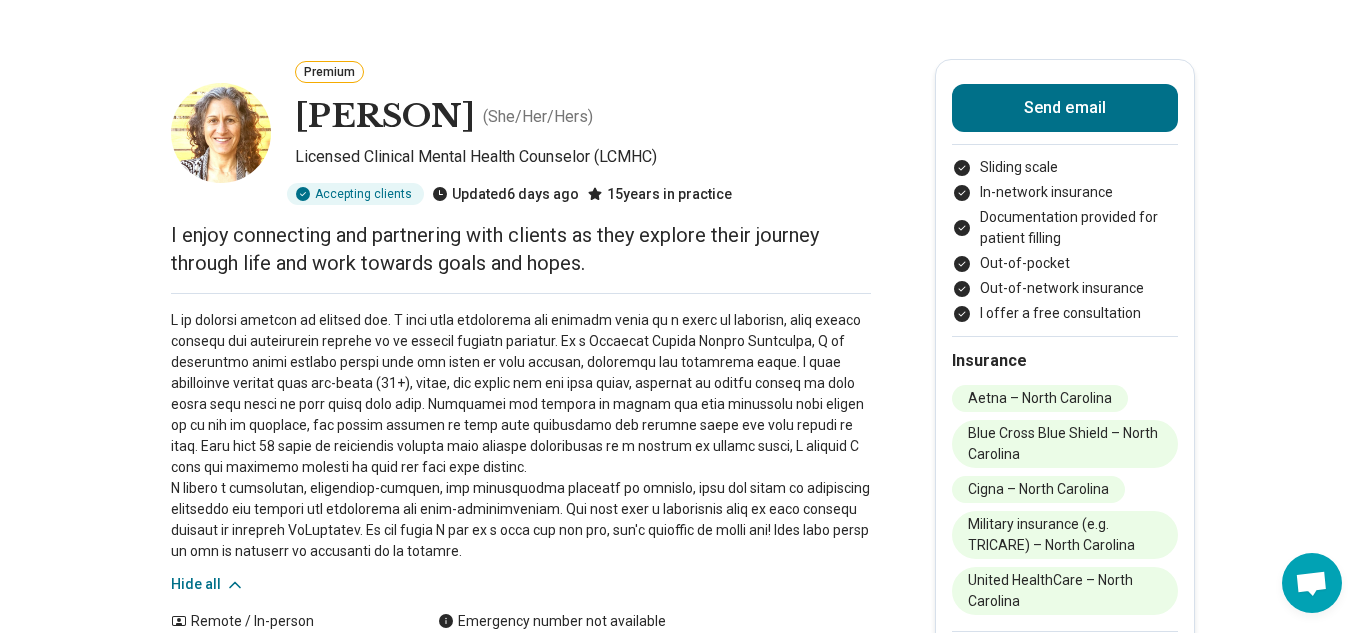 scroll, scrollTop: 0, scrollLeft: 0, axis: both 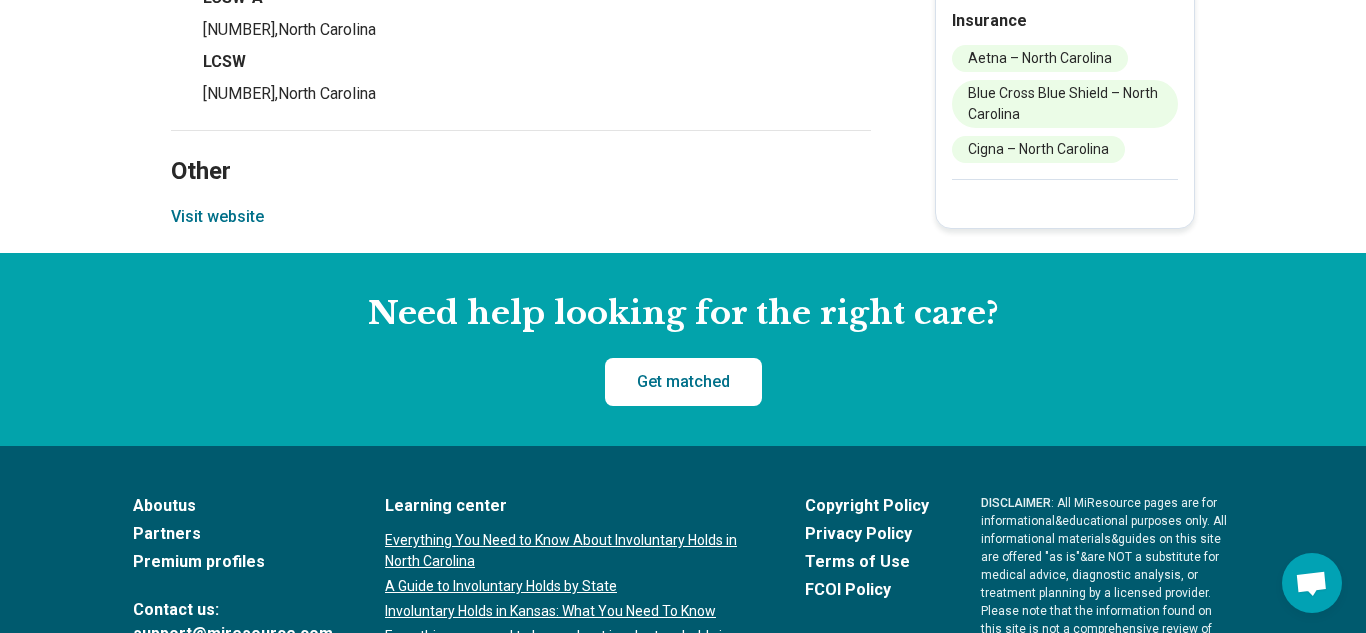 click on "Visit website" at bounding box center [217, 217] 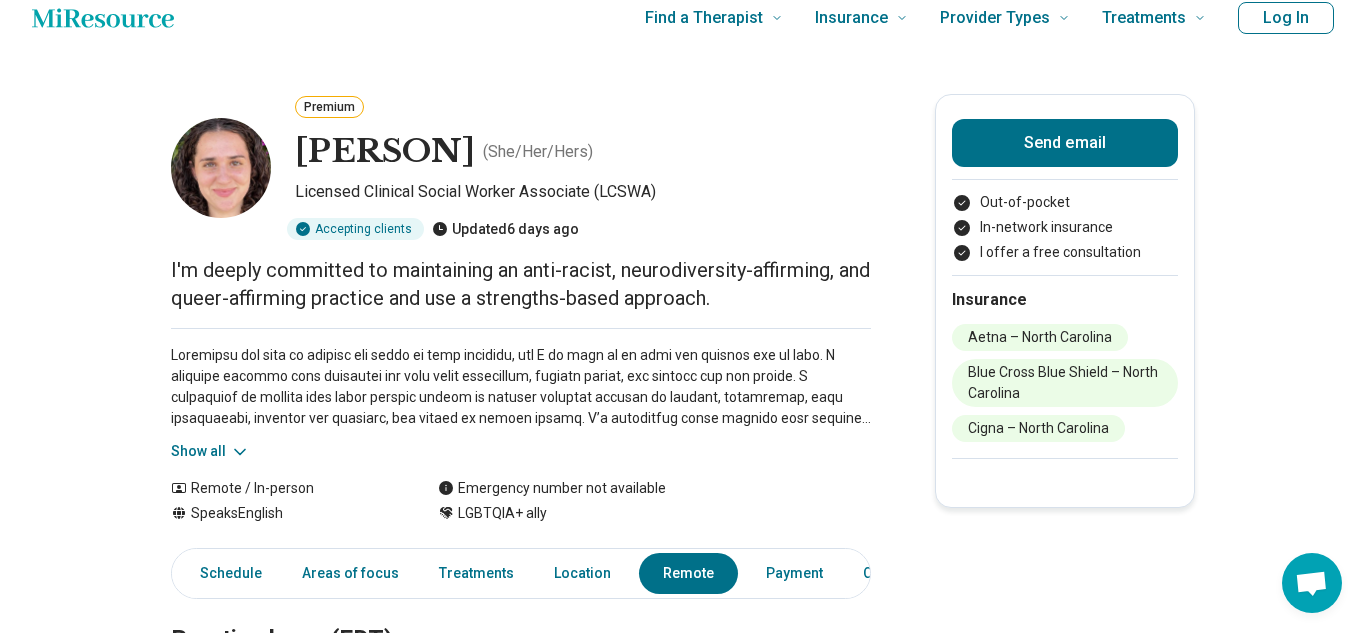 scroll, scrollTop: 0, scrollLeft: 0, axis: both 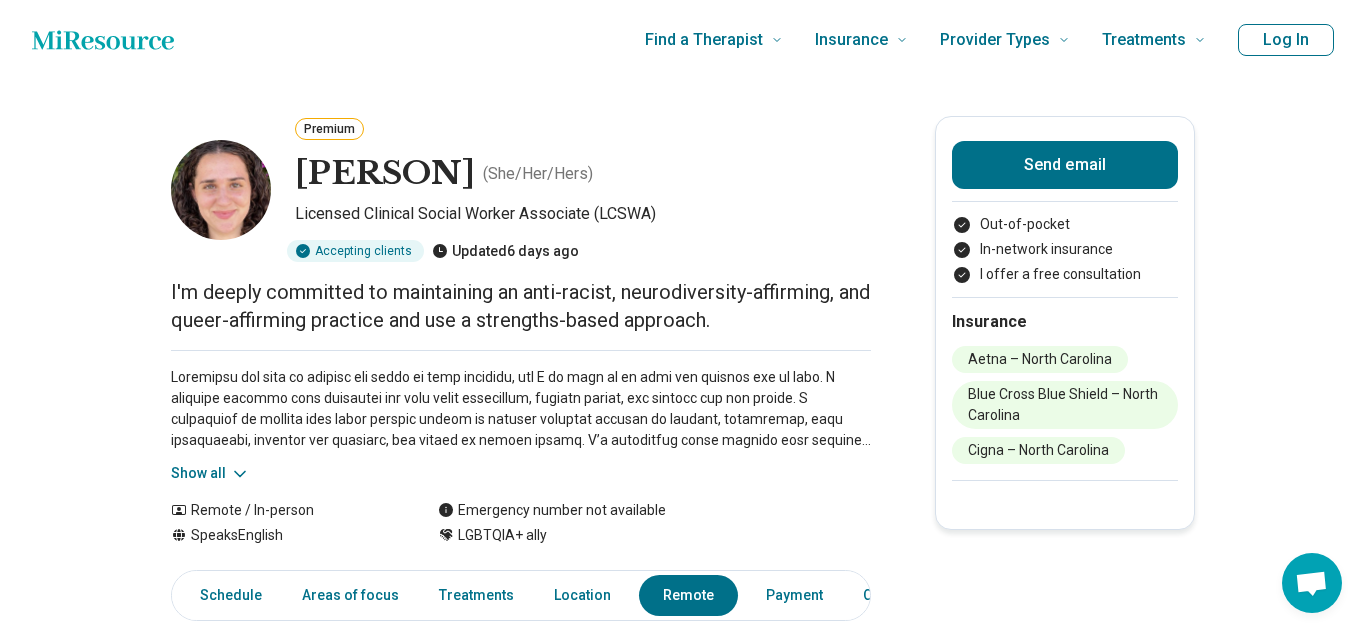 click on "I'm deeply committed to maintaining an anti-racist, neurodiversity-affirming, and queer-affirming practice and use a strengths-based approach." at bounding box center [521, 306] 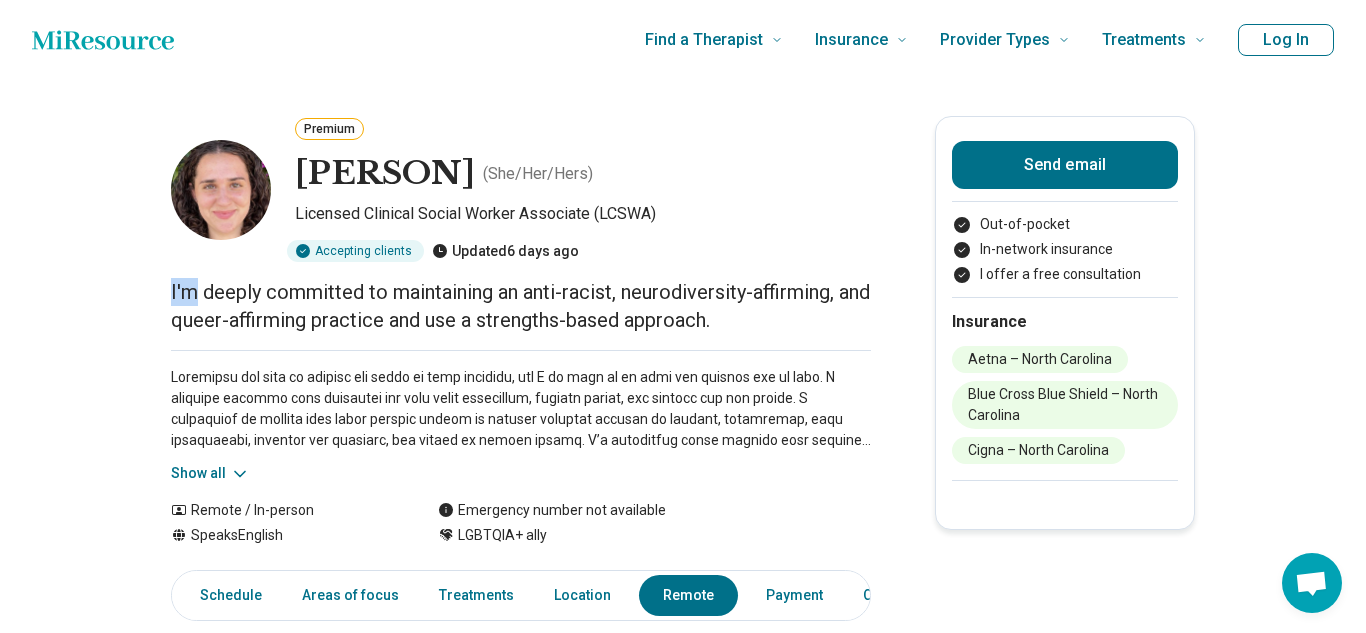 click on "I'm deeply committed to maintaining an anti-racist, neurodiversity-affirming, and queer-affirming practice and use a strengths-based approach." at bounding box center (521, 306) 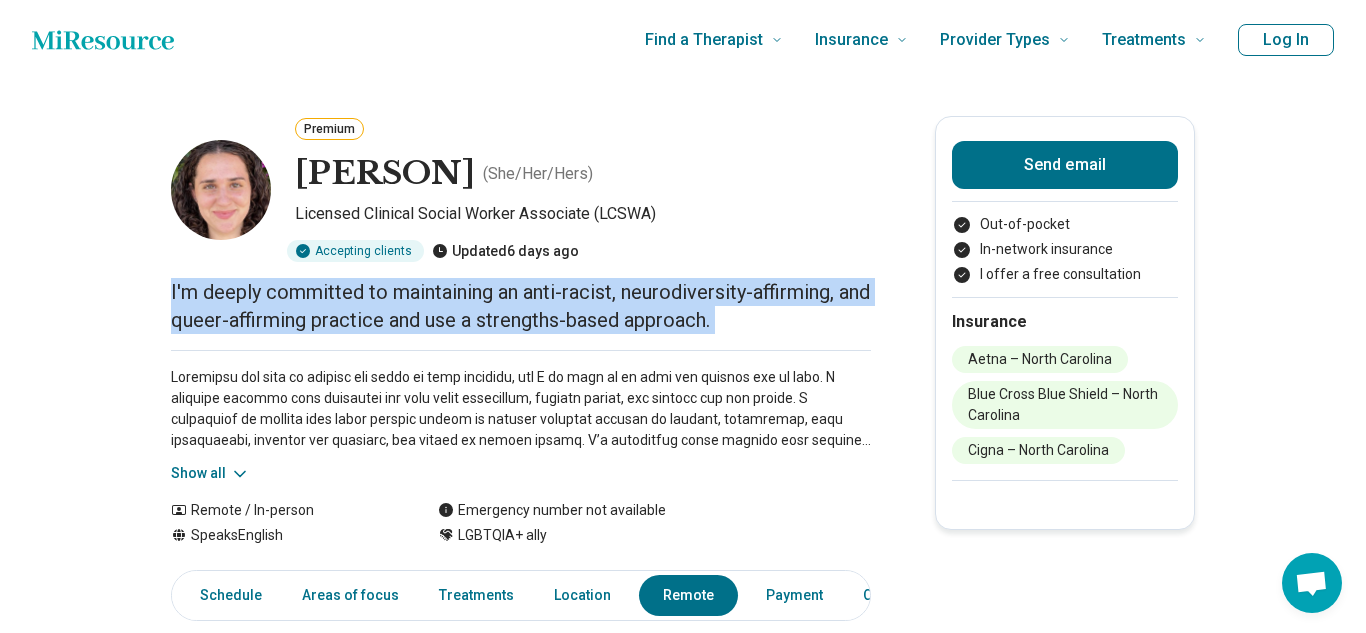 copy on "I'm deeply committed to maintaining an anti-racist, neurodiversity-affirming, and queer-affirming practice and use a strengths-based approach." 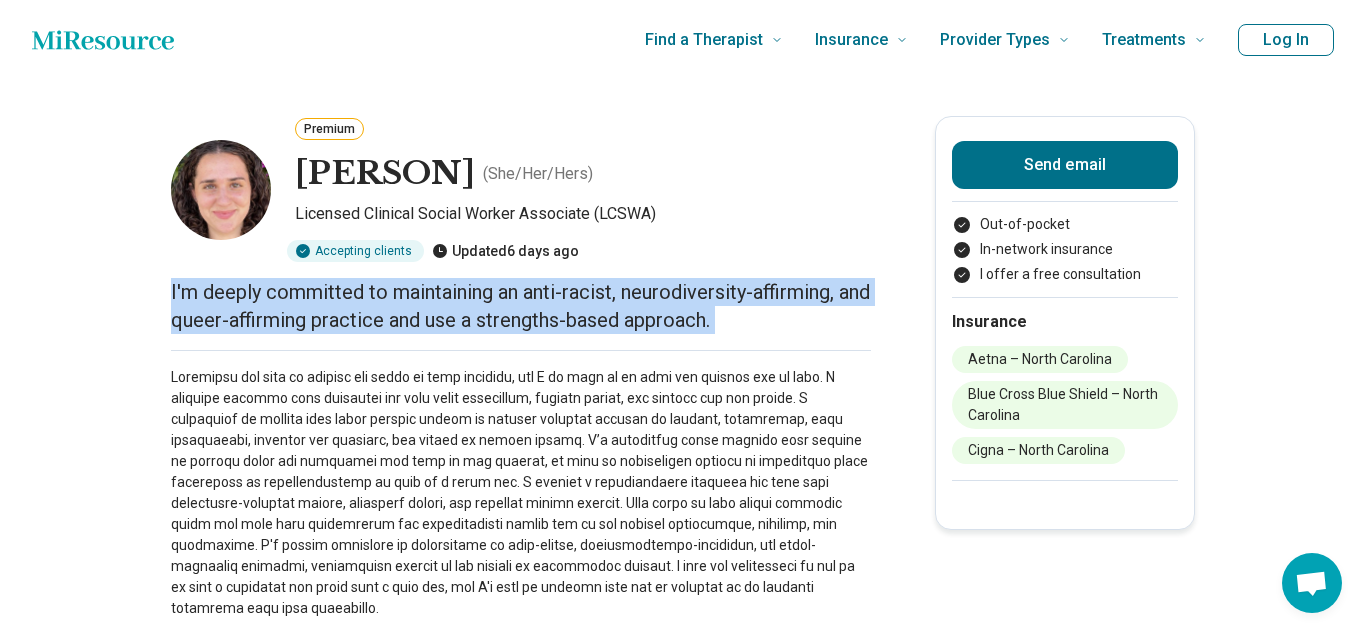 click on "Premium [PERSON] ( She/Her/Hers ) Licensed Clinical Social Worker Associate (LCSWA) Accepting clients Updated  6 days ago I'm deeply committed to maintaining an anti-racist, neurodiversity-affirming, and queer-affirming practice and use a strengths-based approach. Hide all Remote / In-person Speaks  English Emergency number not available LGBTQIA+ ally Send email Out-of-pocket In-network insurance I offer a free consultation Insurance Aetna – North Carolina Blue Cross Blue Shield – North Carolina Cigna – North Carolina Schedule Areas of focus Treatments Location Remote Payment Credentials Other Practice hours  (EDT) Sun closed Mon 8:00 am  –   7:00 pm Tue 8:00 am  –   7:00 pm Wed 8:00 am  –   7:00 pm Thu 8:00 am  –   7:00 pm Fri 8:00 am  –   7:00 pm Sat closed Areas of focus Areas of expertise Academic Concerns Anxiety Attention Deficit Hyperactivity Disorder (ADHD) Autism Bipolar Disorder Body Image Burnout Conflict Resolution Depression Family Caregiving Stress Gender Identity Perfectionism" at bounding box center (683, 1396) 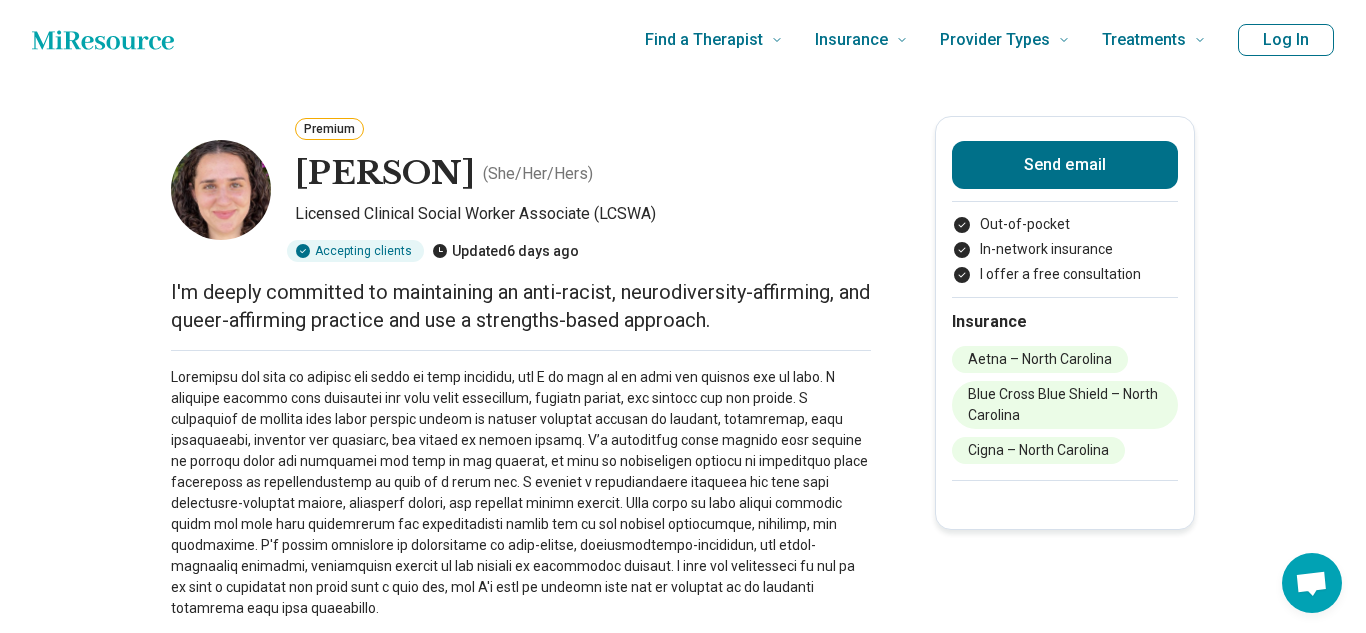 click on "Premium [PERSON] ( She/Her/Hers ) Licensed Clinical Social Worker Associate (LCSWA) Accepting clients Updated  6 days ago I'm deeply committed to maintaining an anti-racist, neurodiversity-affirming, and queer-affirming practice and use a strengths-based approach. Hide all Remote / In-person Speaks  English Emergency number not available LGBTQIA+ ally Send email Out-of-pocket In-network insurance I offer a free consultation Insurance Aetna – North Carolina Blue Cross Blue Shield – North Carolina Cigna – North Carolina Schedule Areas of focus Treatments Location Remote Payment Credentials Other Practice hours  (EDT) Sun closed Mon 8:00 am  –   7:00 pm Tue 8:00 am  –   7:00 pm Wed 8:00 am  –   7:00 pm Thu 8:00 am  –   7:00 pm Fri 8:00 am  –   7:00 pm Sat closed Areas of focus Areas of expertise Academic Concerns Anxiety Attention Deficit Hyperactivity Disorder (ADHD) Autism Bipolar Disorder Body Image Burnout Conflict Resolution Depression Family Caregiving Stress Gender Identity Perfectionism" at bounding box center [683, 1396] 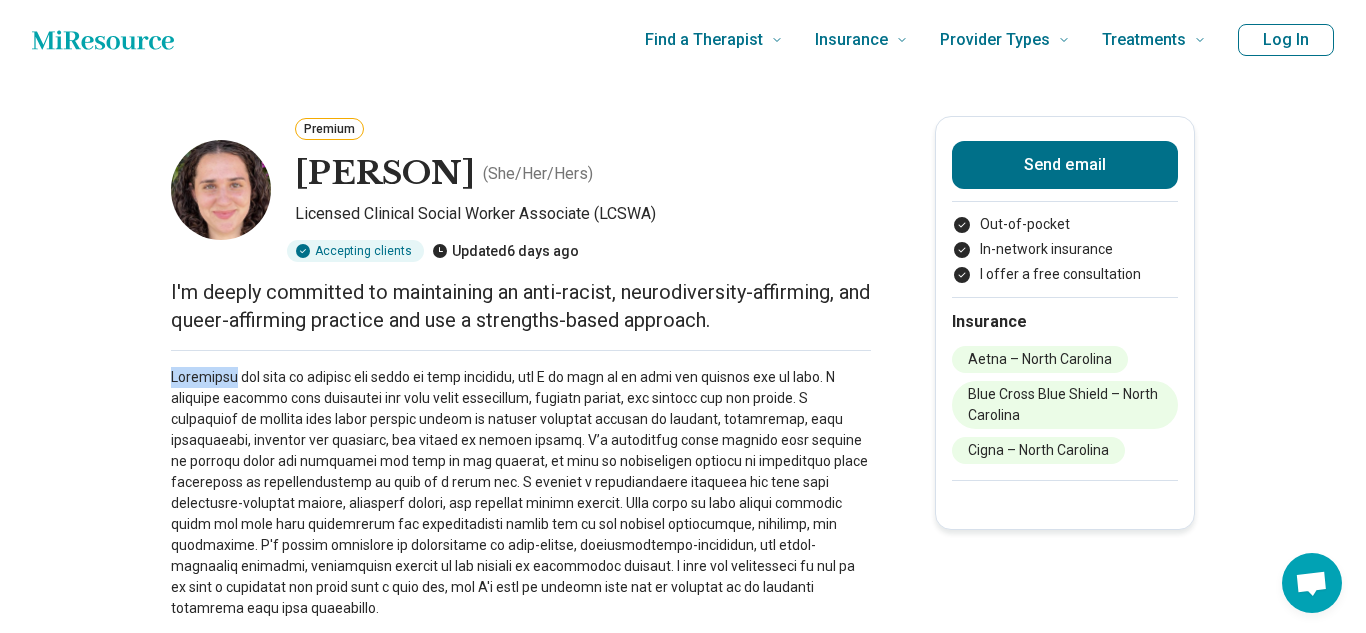 click at bounding box center [521, 493] 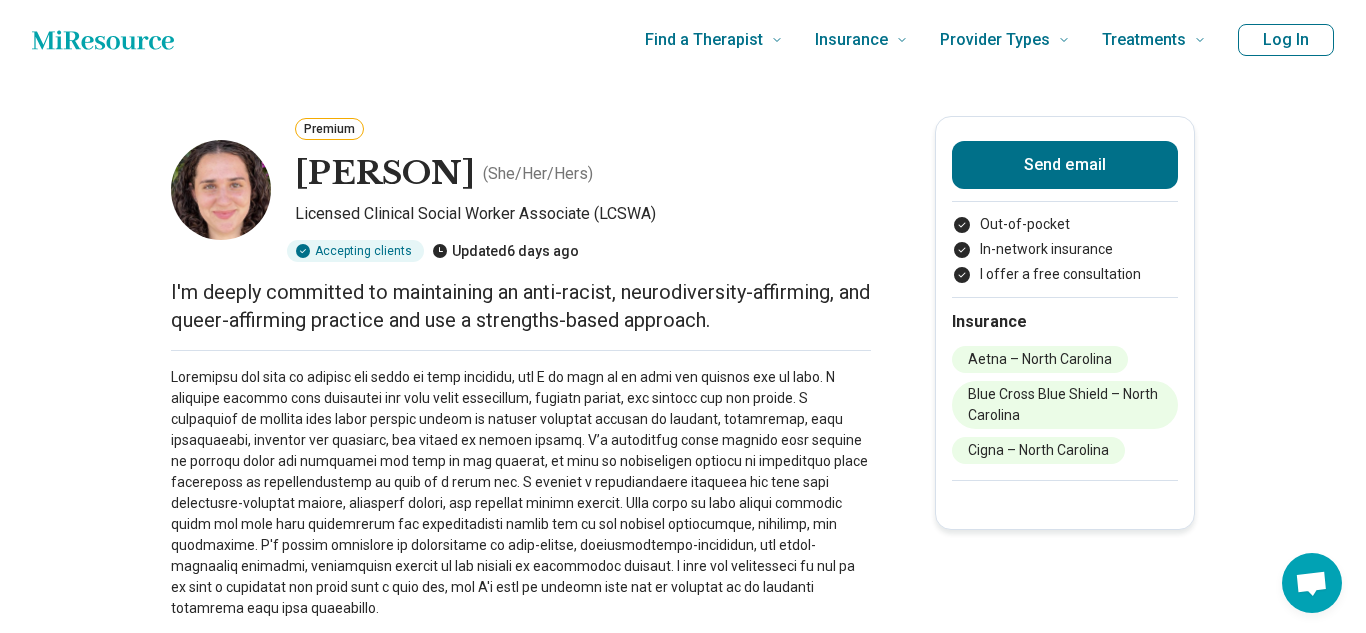 click at bounding box center (521, 493) 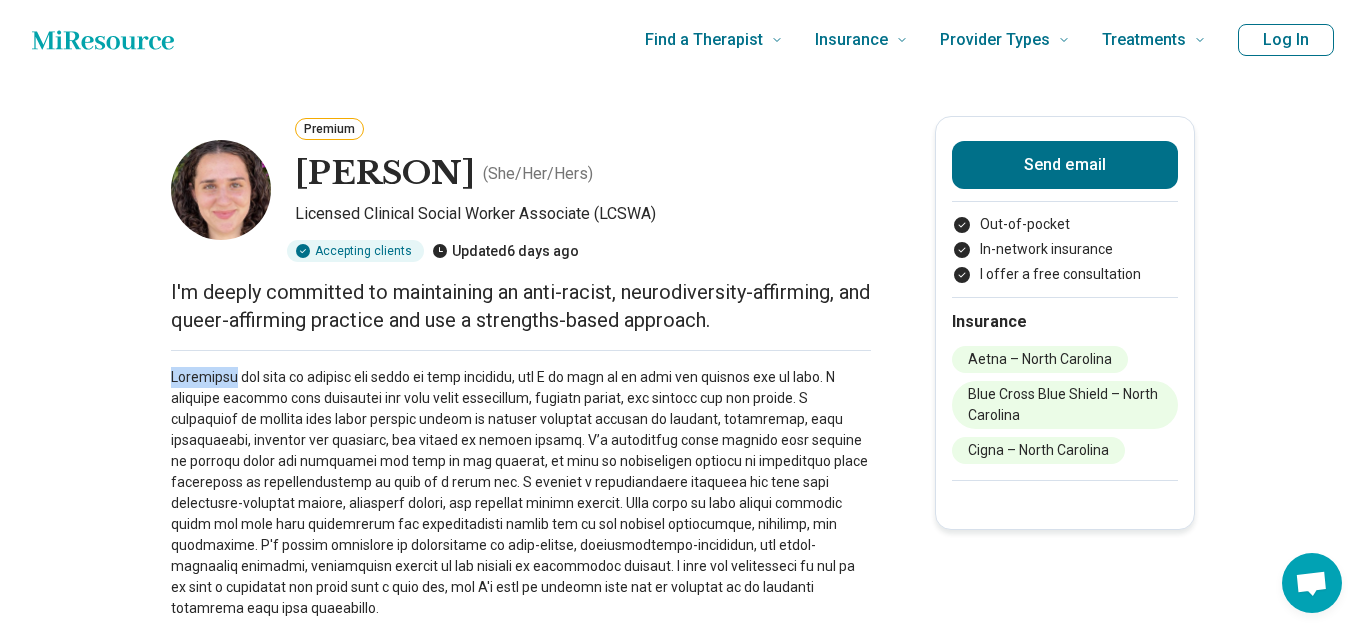 click at bounding box center (521, 493) 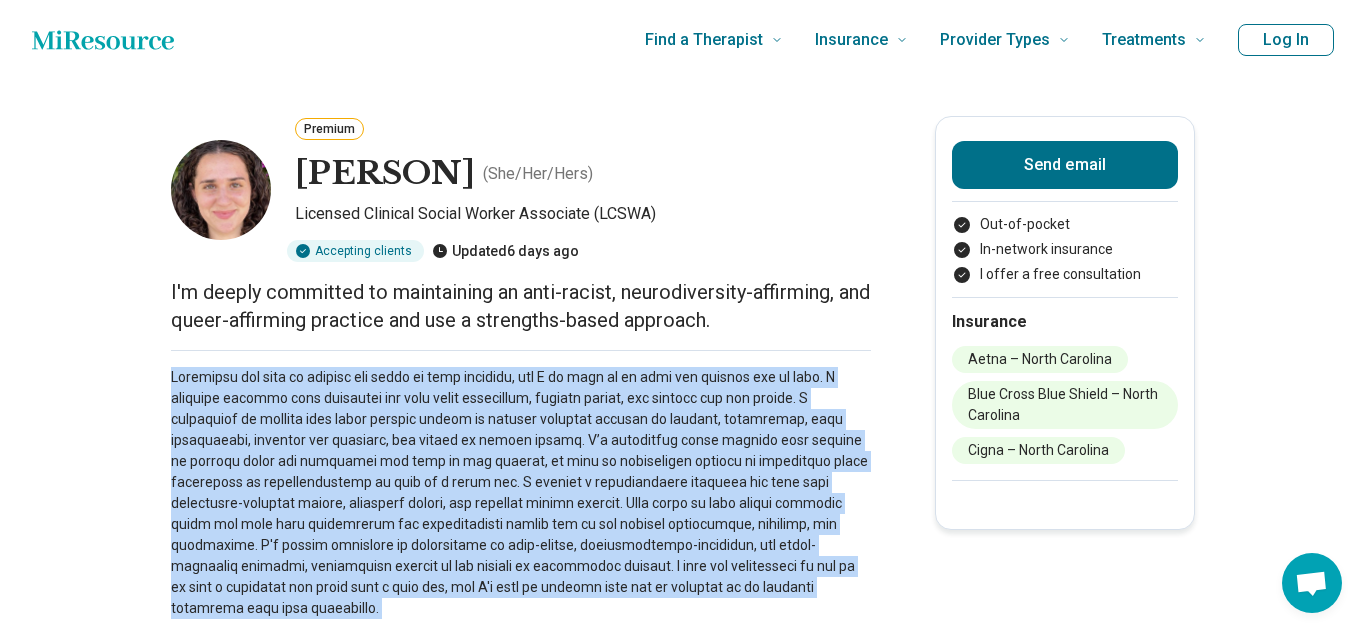 click at bounding box center [521, 493] 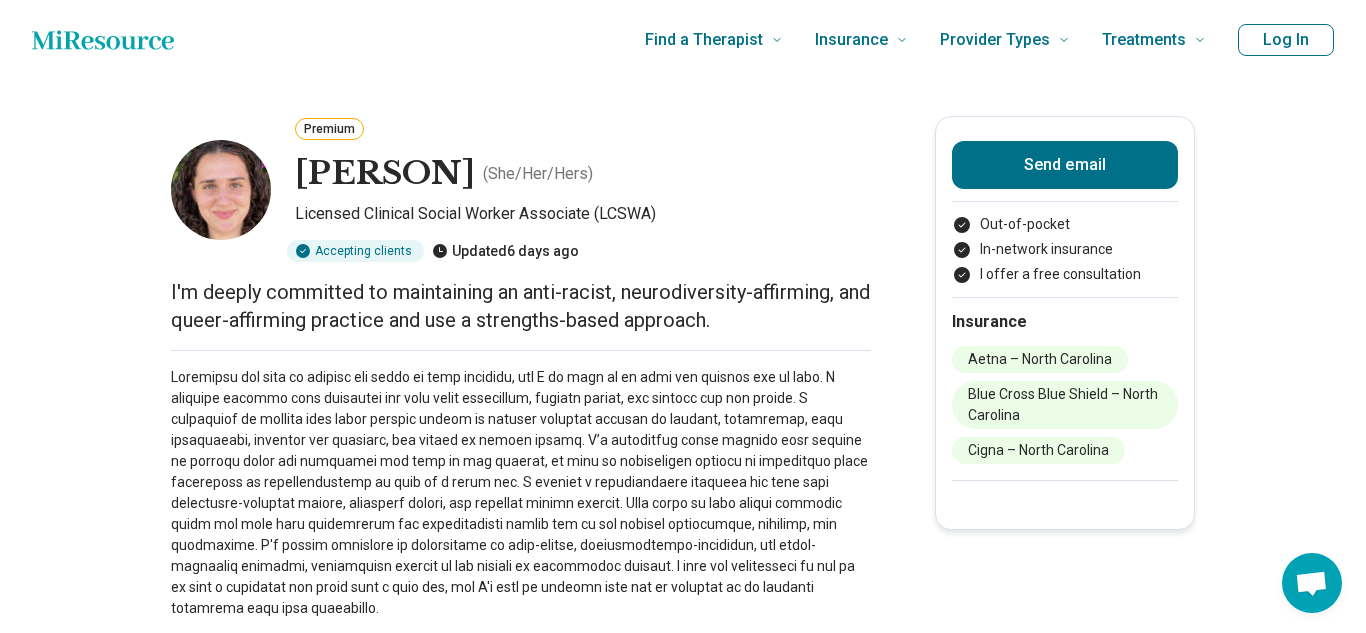 click at bounding box center [521, 493] 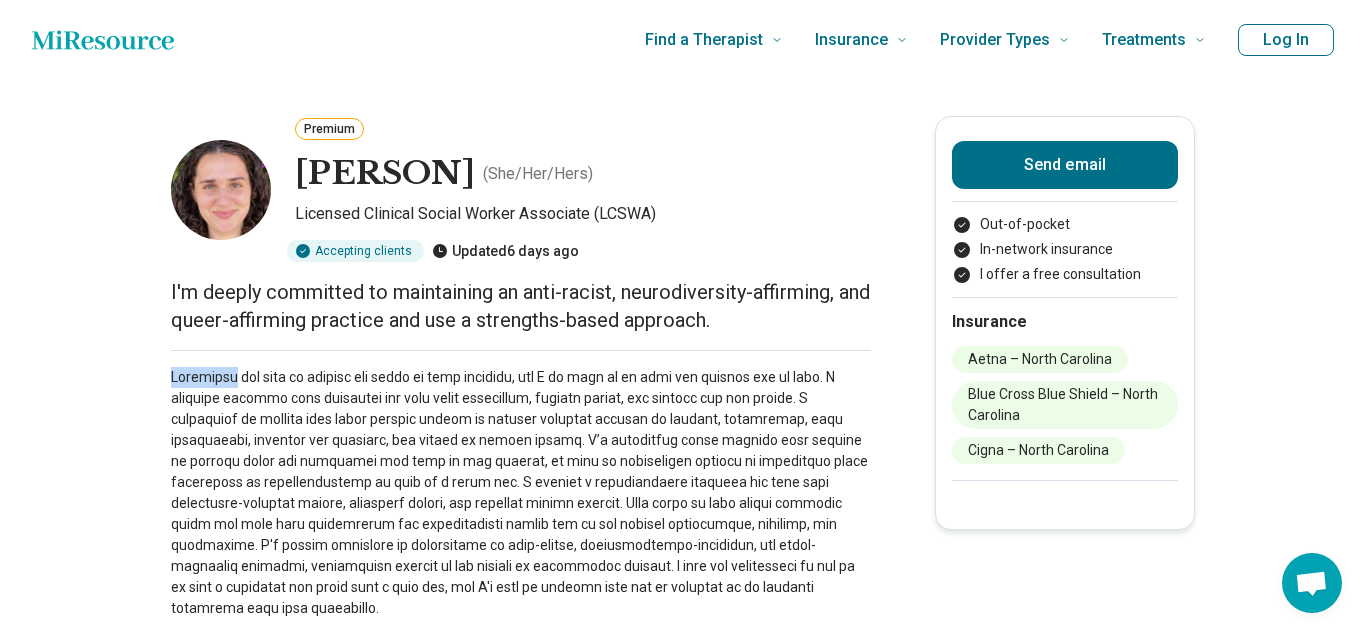 click at bounding box center [521, 493] 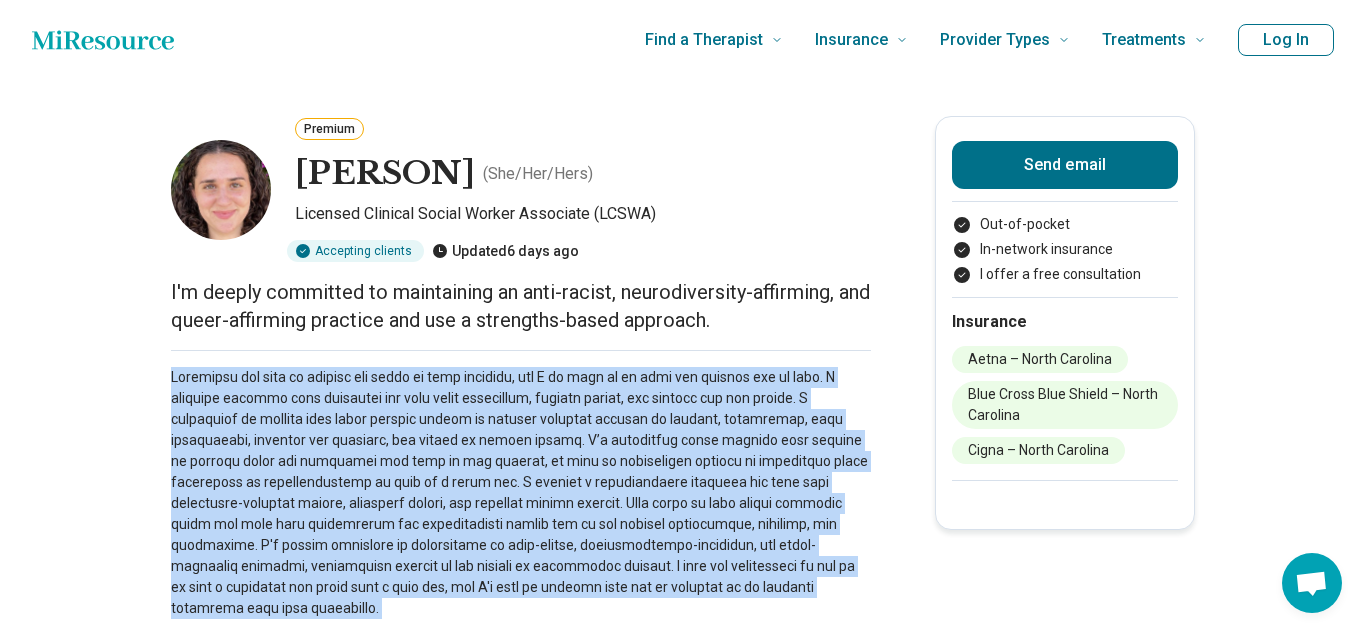 click on "Hide all" at bounding box center [521, 501] 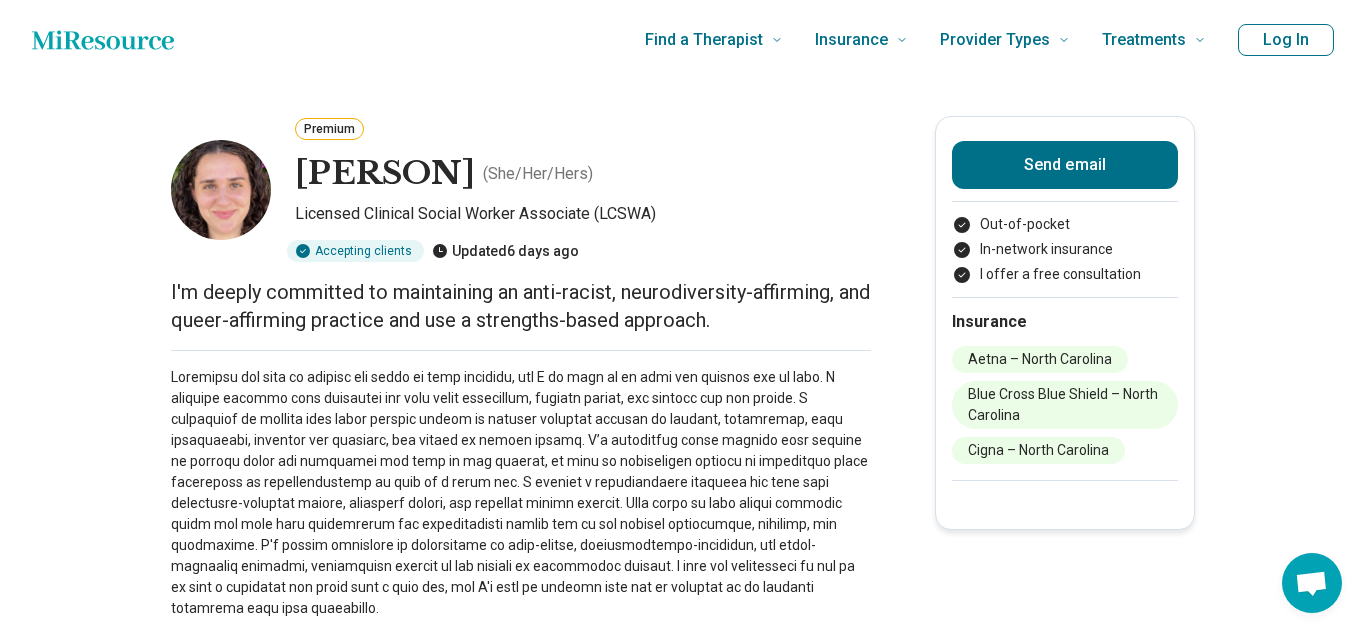 click on "I'm deeply committed to maintaining an anti-racist, neurodiversity-affirming, and queer-affirming practice and use a strengths-based approach." at bounding box center (521, 306) 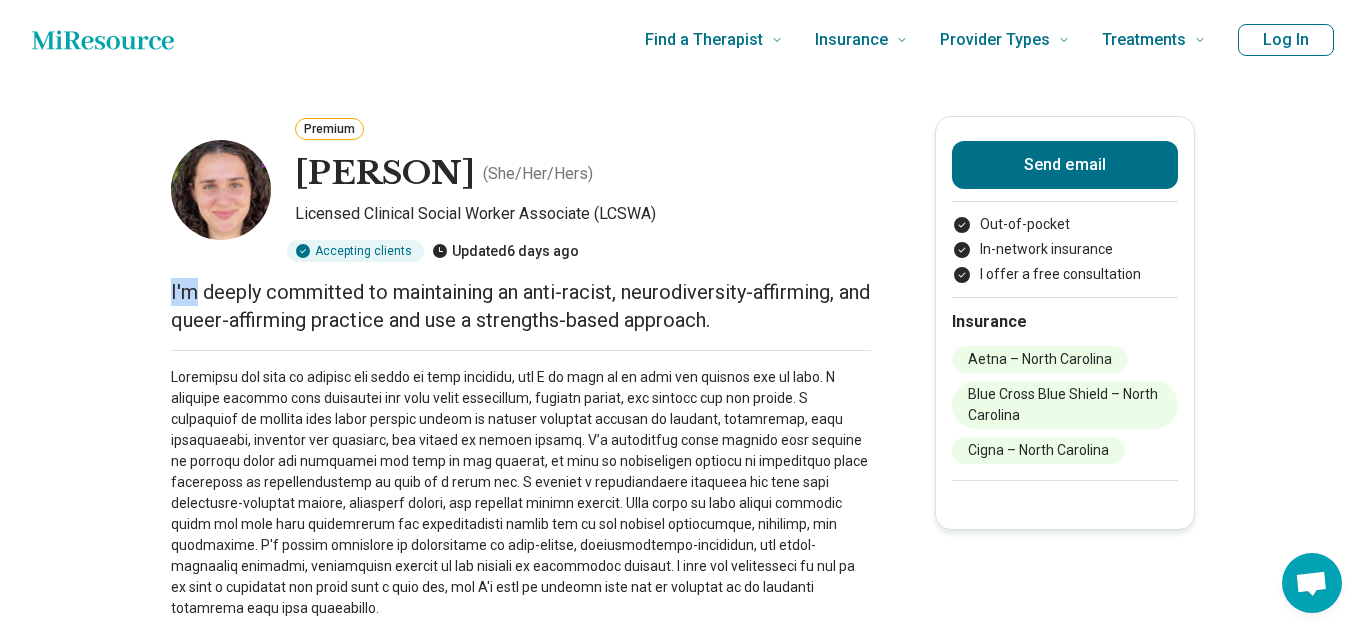 click on "I'm deeply committed to maintaining an anti-racist, neurodiversity-affirming, and queer-affirming practice and use a strengths-based approach." at bounding box center [521, 306] 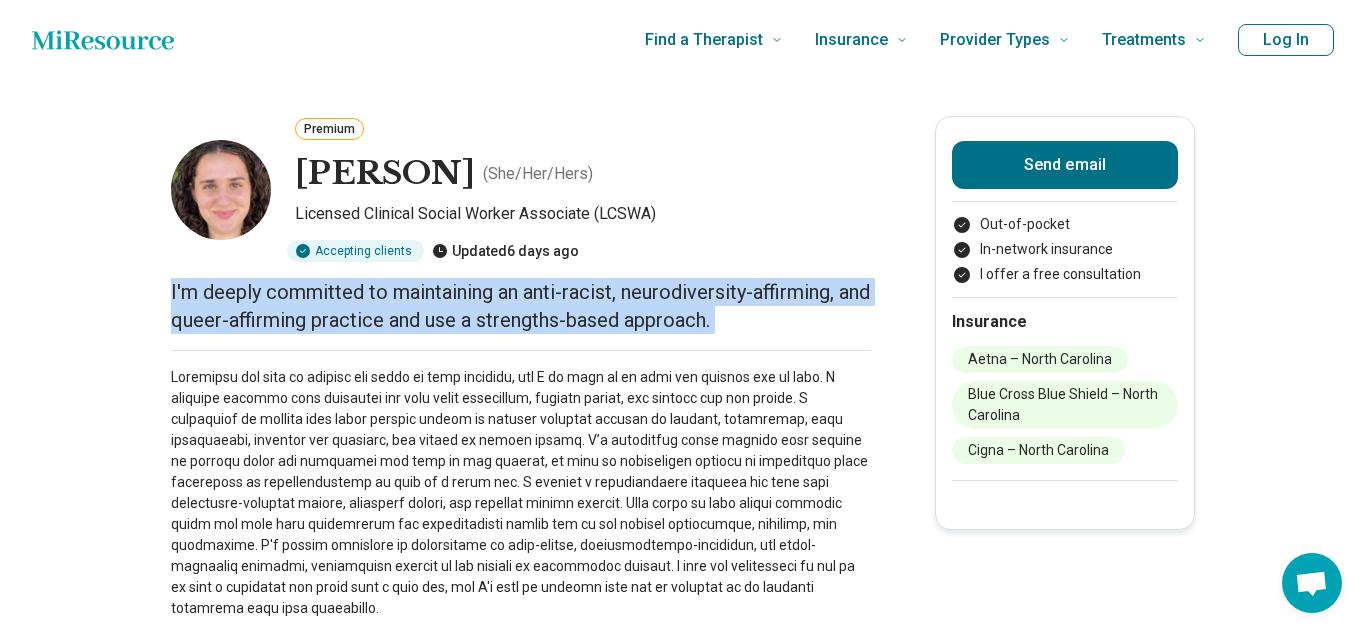 copy on "I'm deeply committed to maintaining an anti-racist, neurodiversity-affirming, and queer-affirming practice and use a strengths-based approach." 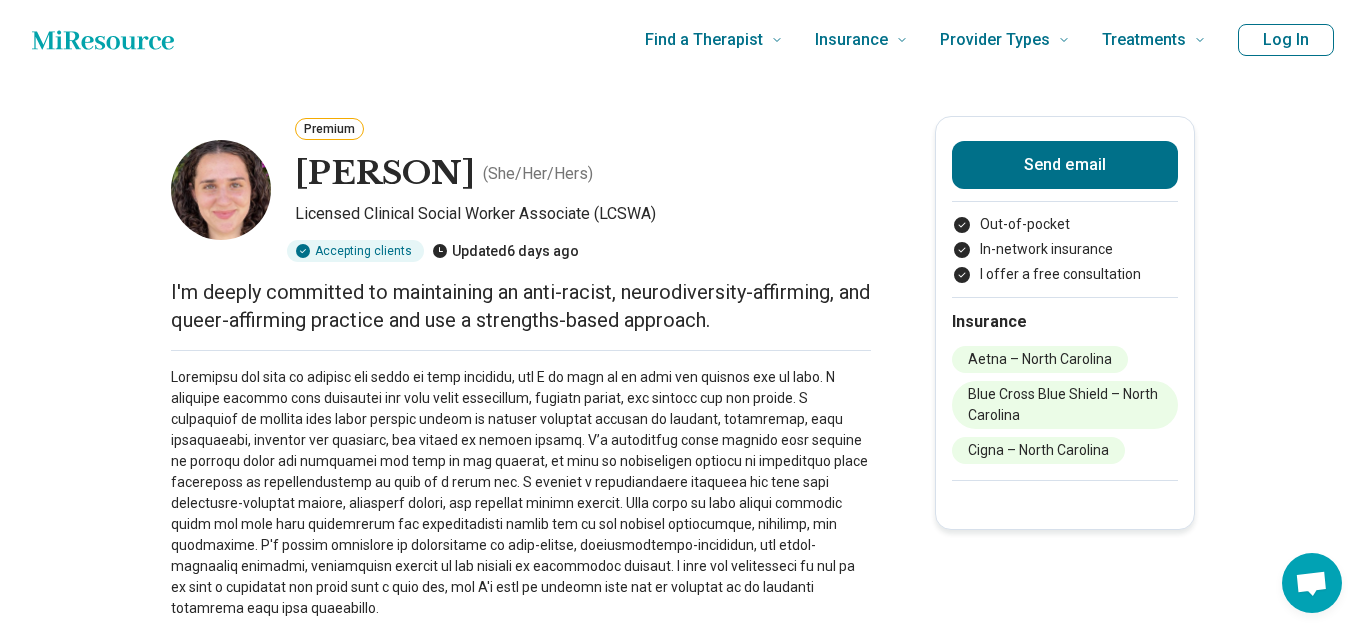 click on "I'm deeply committed to maintaining an anti-racist, neurodiversity-affirming, and queer-affirming practice and use a strengths-based approach." at bounding box center (521, 306) 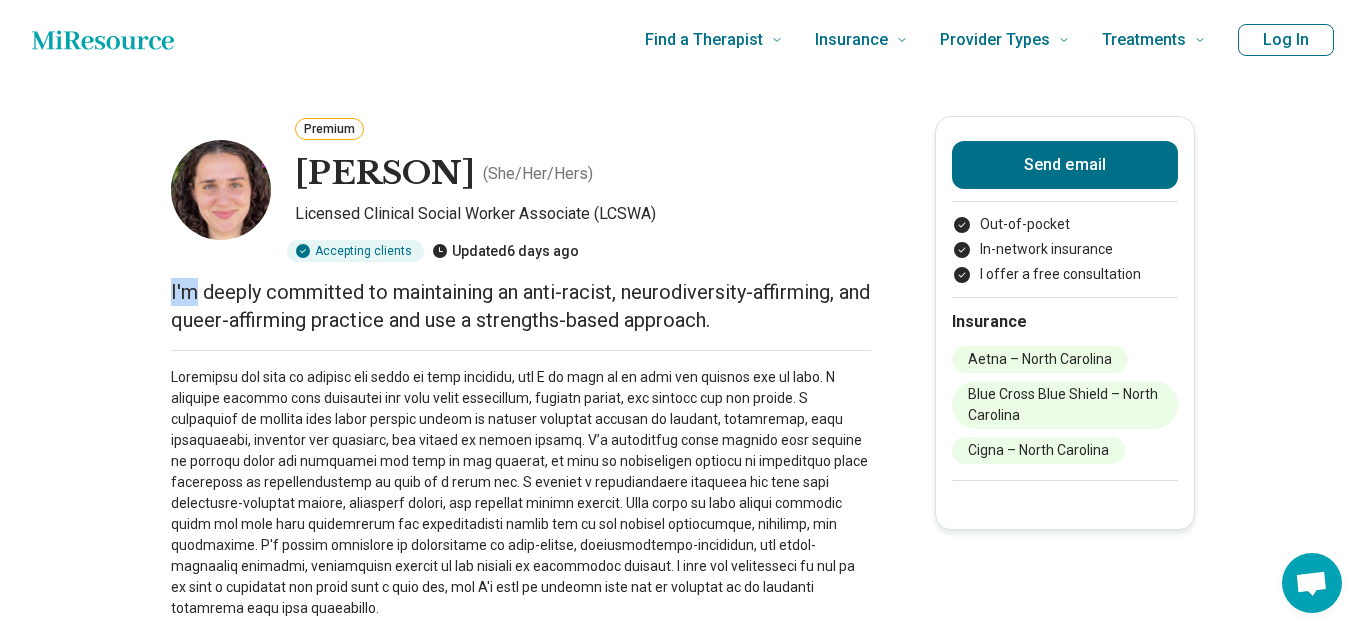 click on "I'm deeply committed to maintaining an anti-racist, neurodiversity-affirming, and queer-affirming practice and use a strengths-based approach." at bounding box center (521, 306) 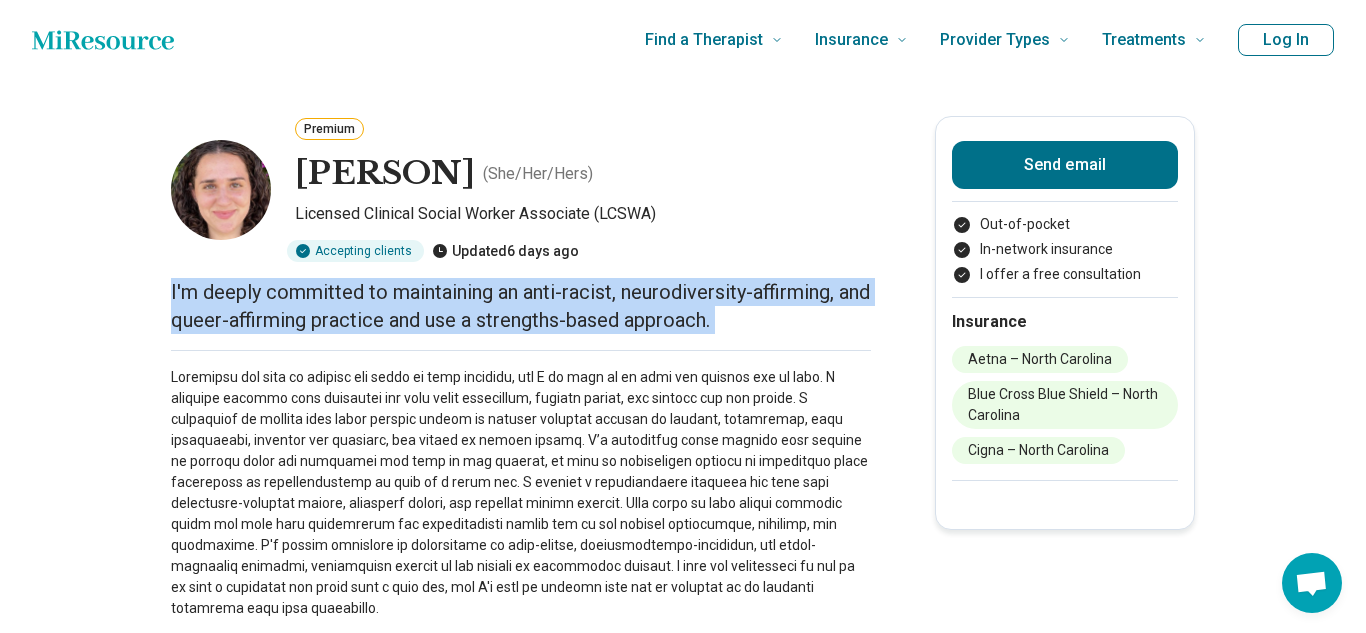 copy on "I'm deeply committed to maintaining an anti-racist, neurodiversity-affirming, and queer-affirming practice and use a strengths-based approach." 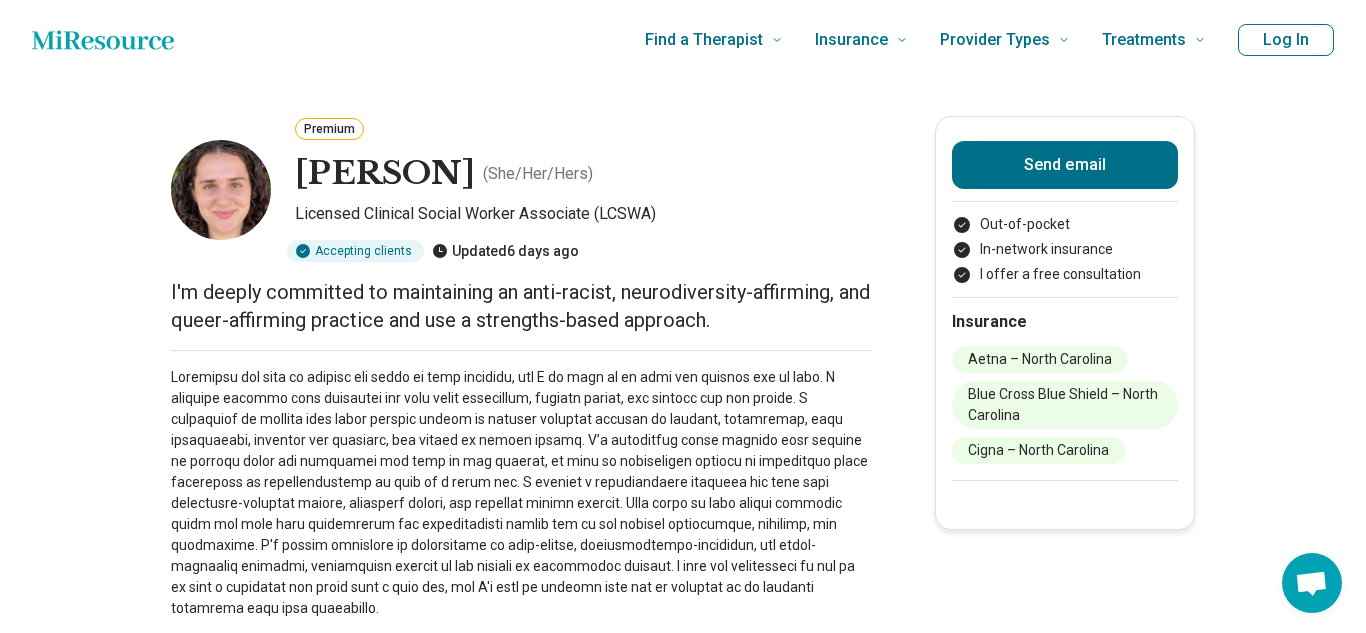 click at bounding box center [521, 493] 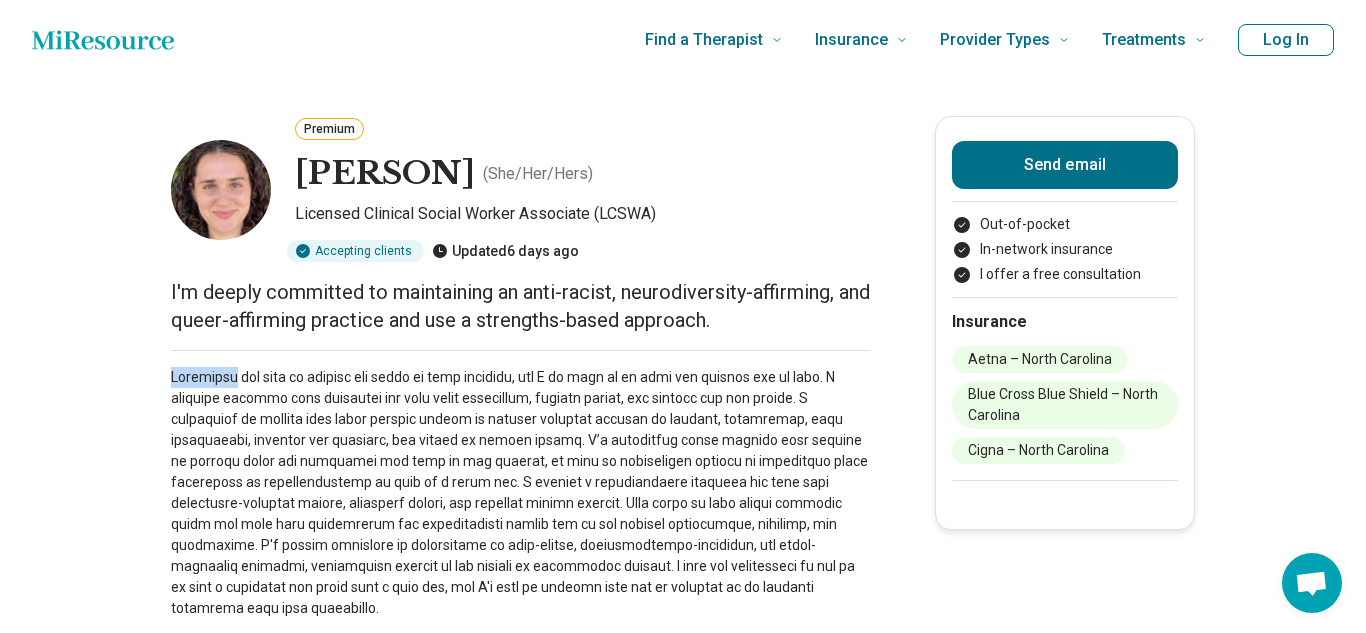 click at bounding box center [521, 493] 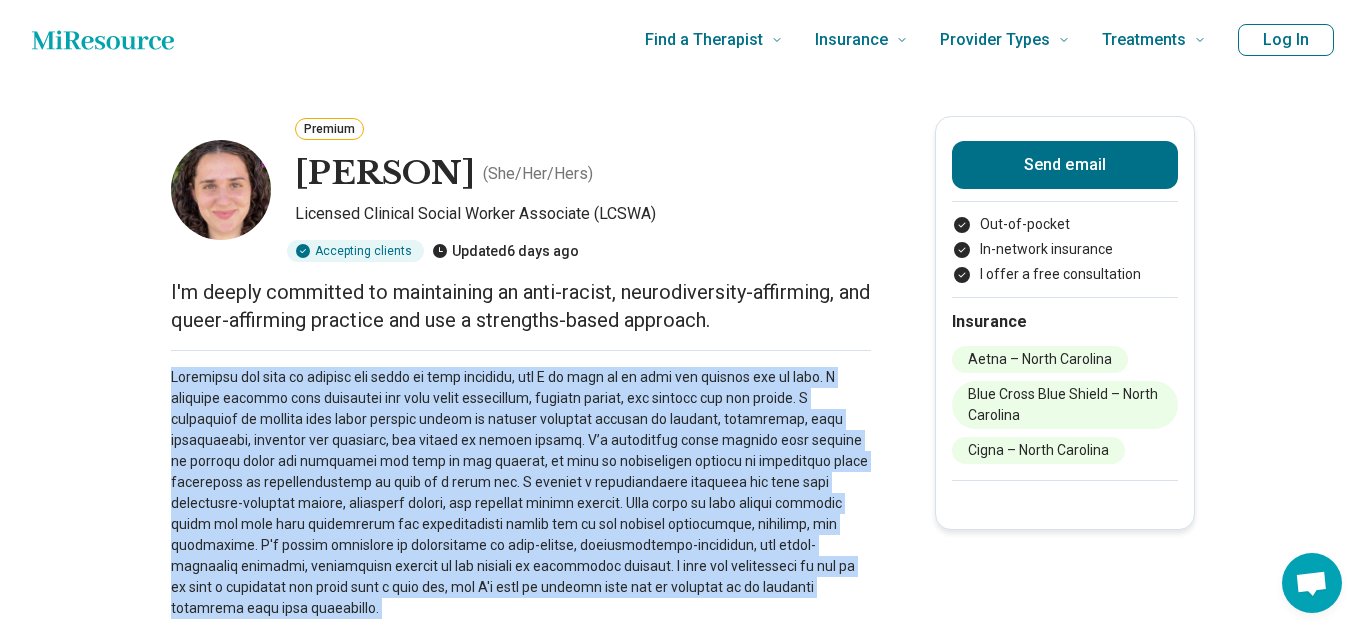 click at bounding box center [521, 493] 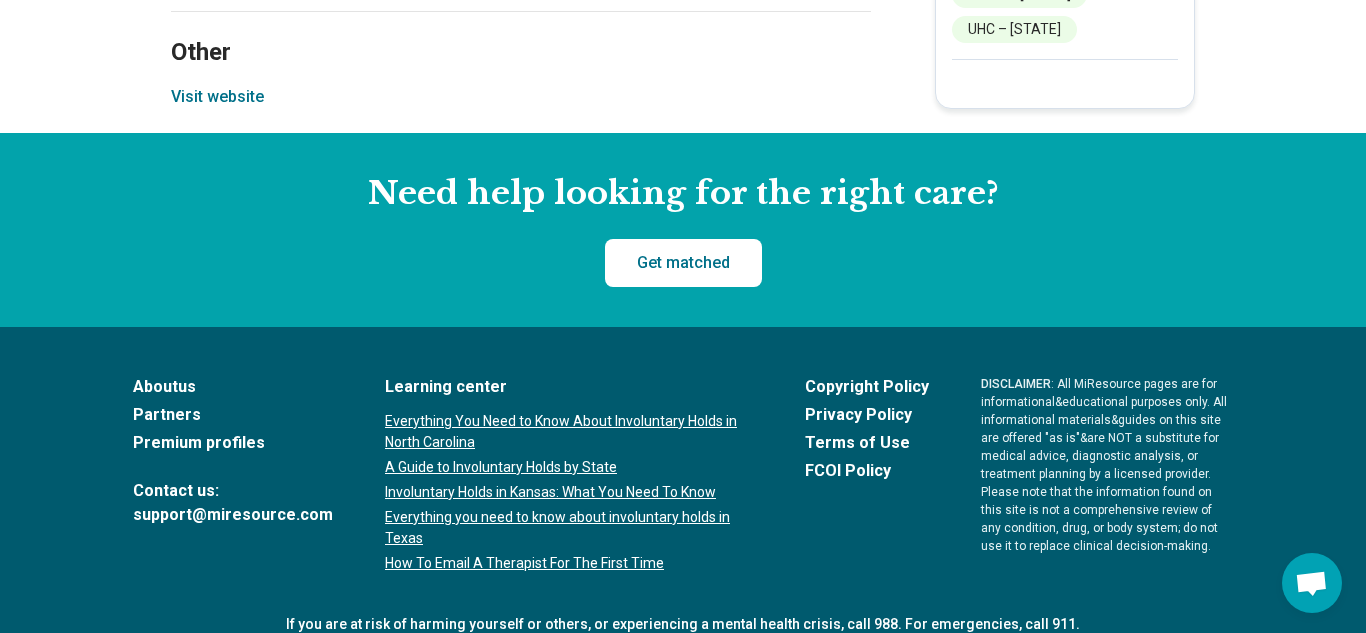 scroll, scrollTop: 2572, scrollLeft: 0, axis: vertical 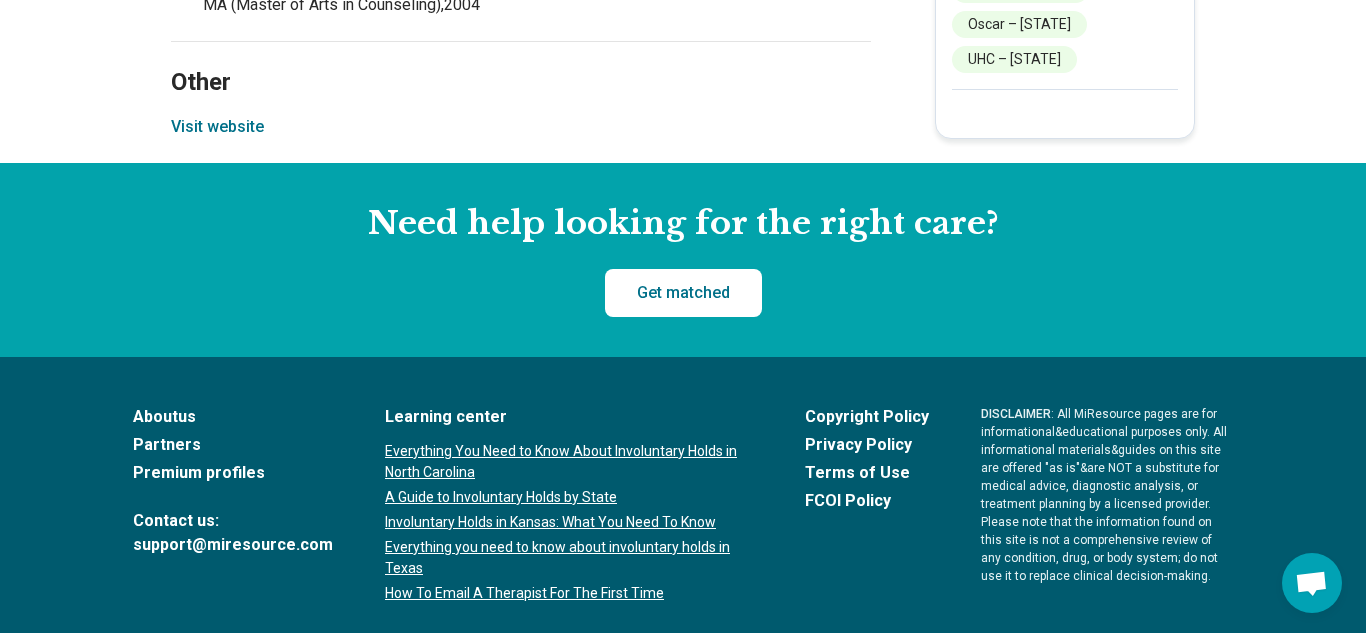 click on "Visit website" at bounding box center (217, 127) 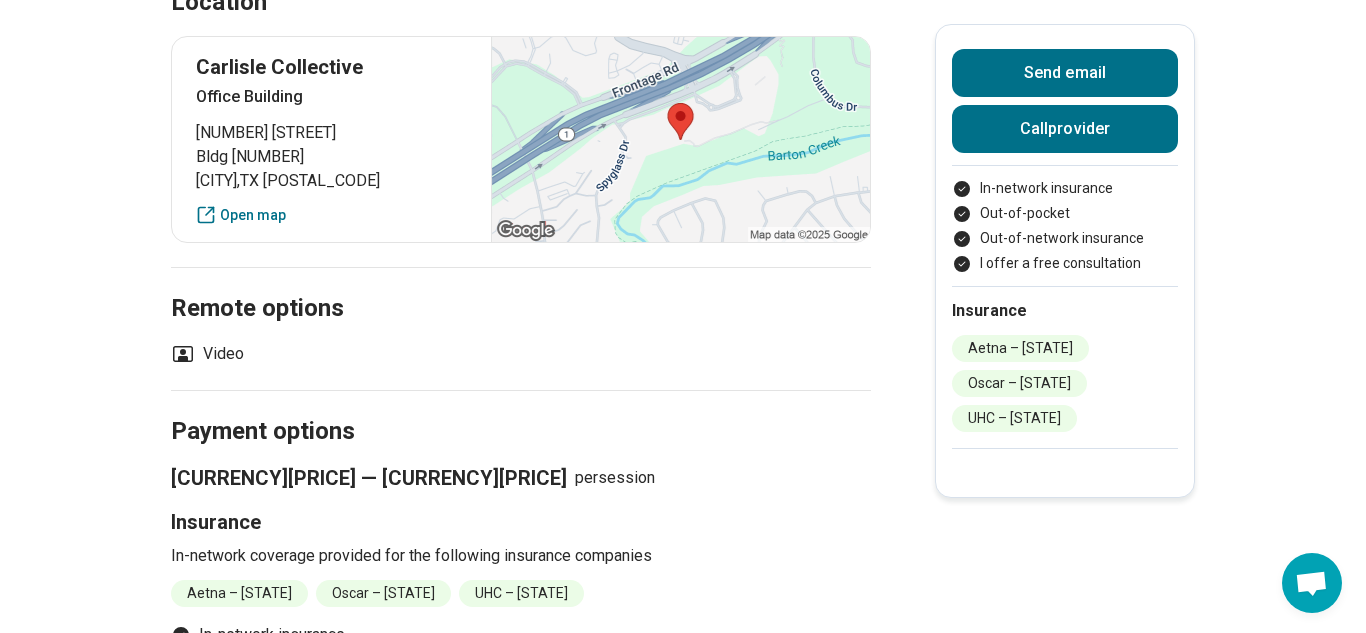 scroll, scrollTop: 1438, scrollLeft: 0, axis: vertical 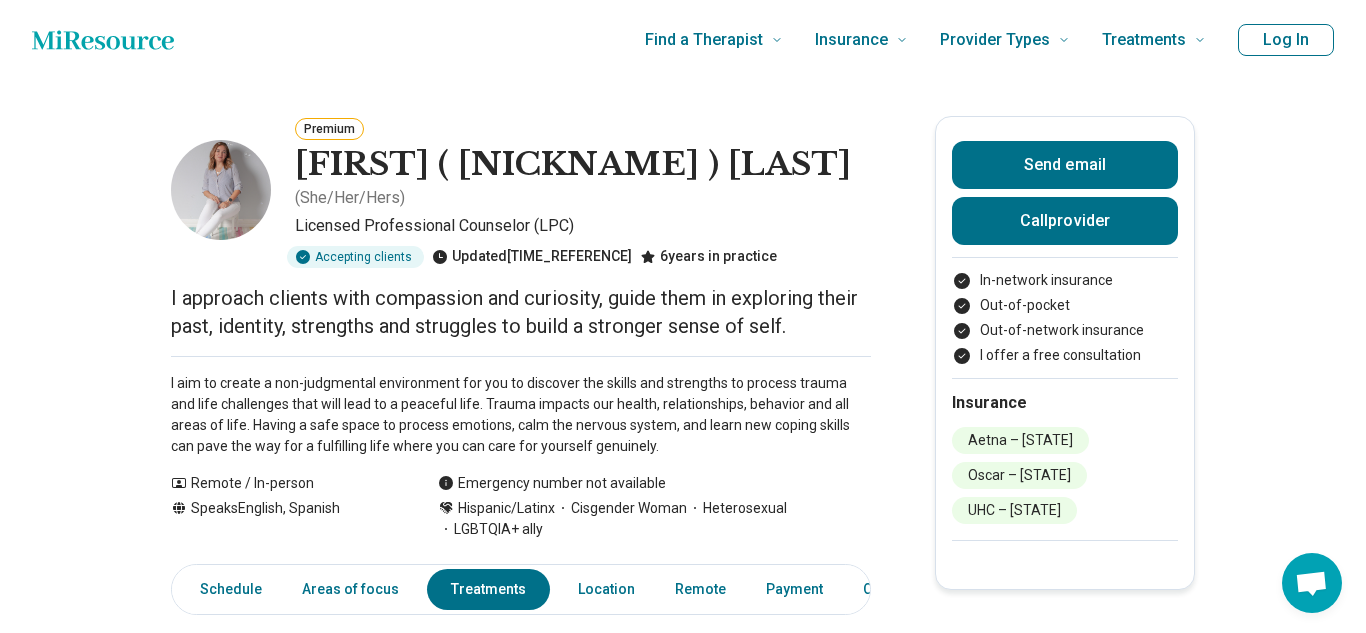 click on "I approach clients with compassion and curiosity, guide them in exploring their past, identity, strengths and struggles to build a stronger sense of self." at bounding box center (521, 312) 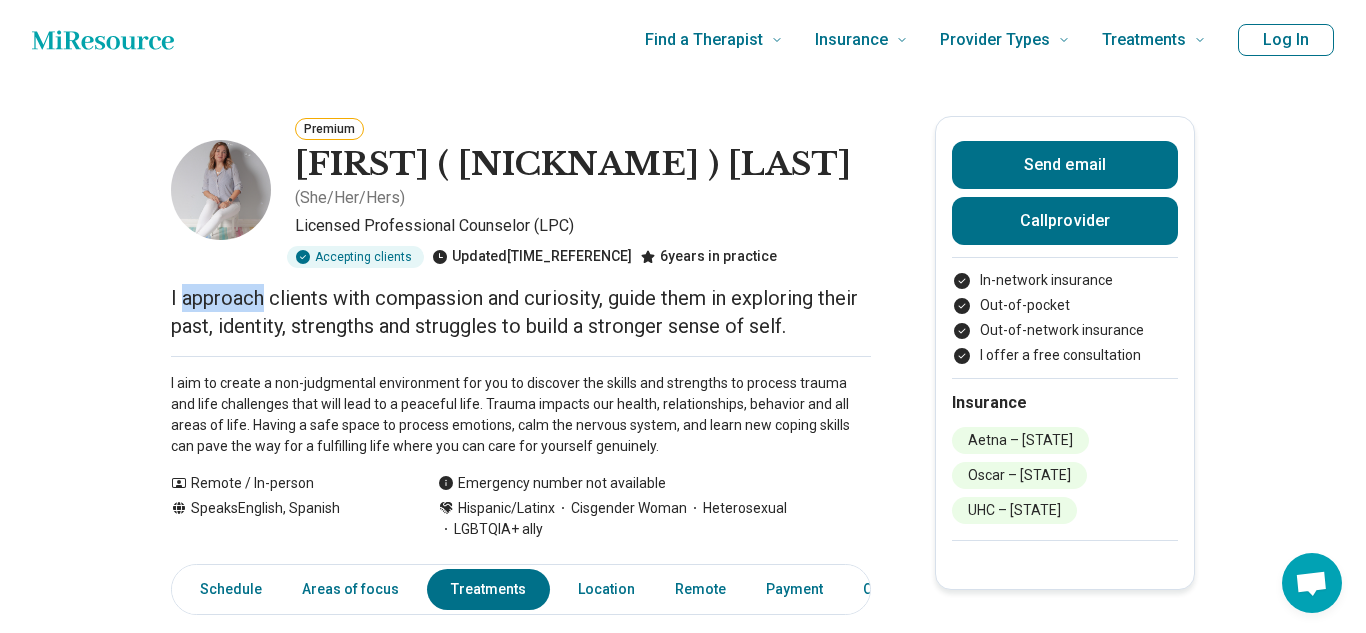 click on "I approach clients with compassion and curiosity, guide them in exploring their past, identity, strengths and struggles to build a stronger sense of self." at bounding box center [521, 312] 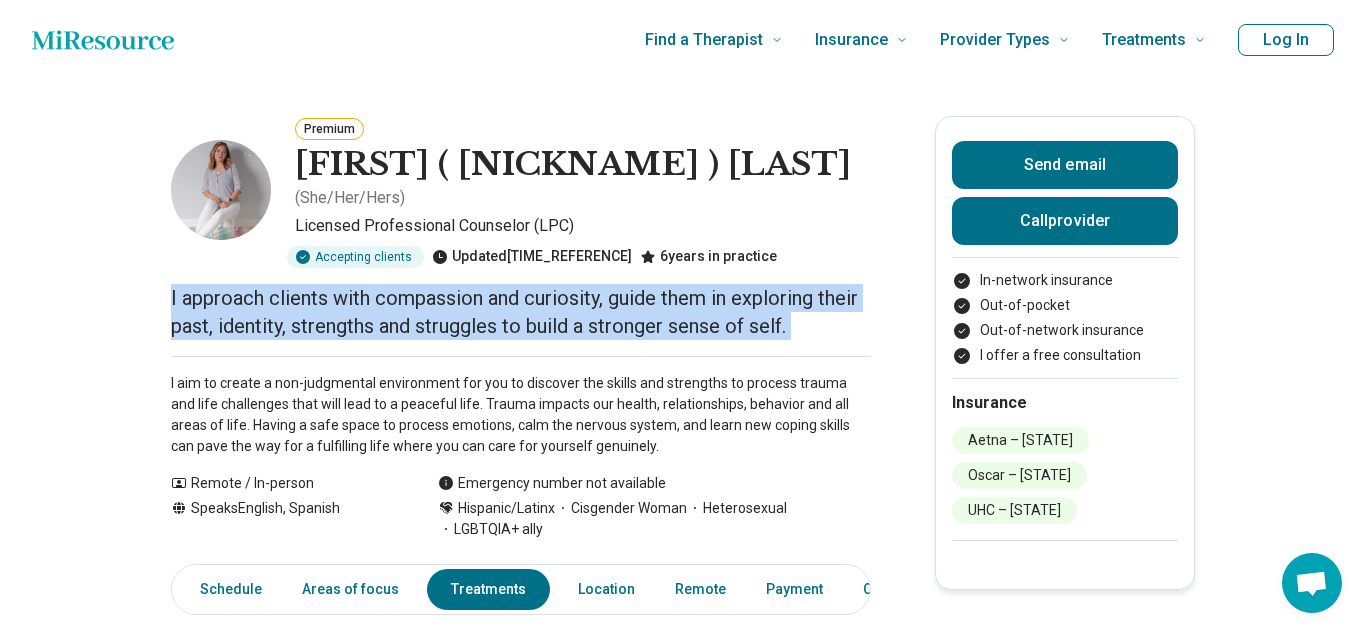 copy on "I approach clients with compassion and curiosity, guide them in exploring their past, identity, strengths and struggles to build a stronger sense of self." 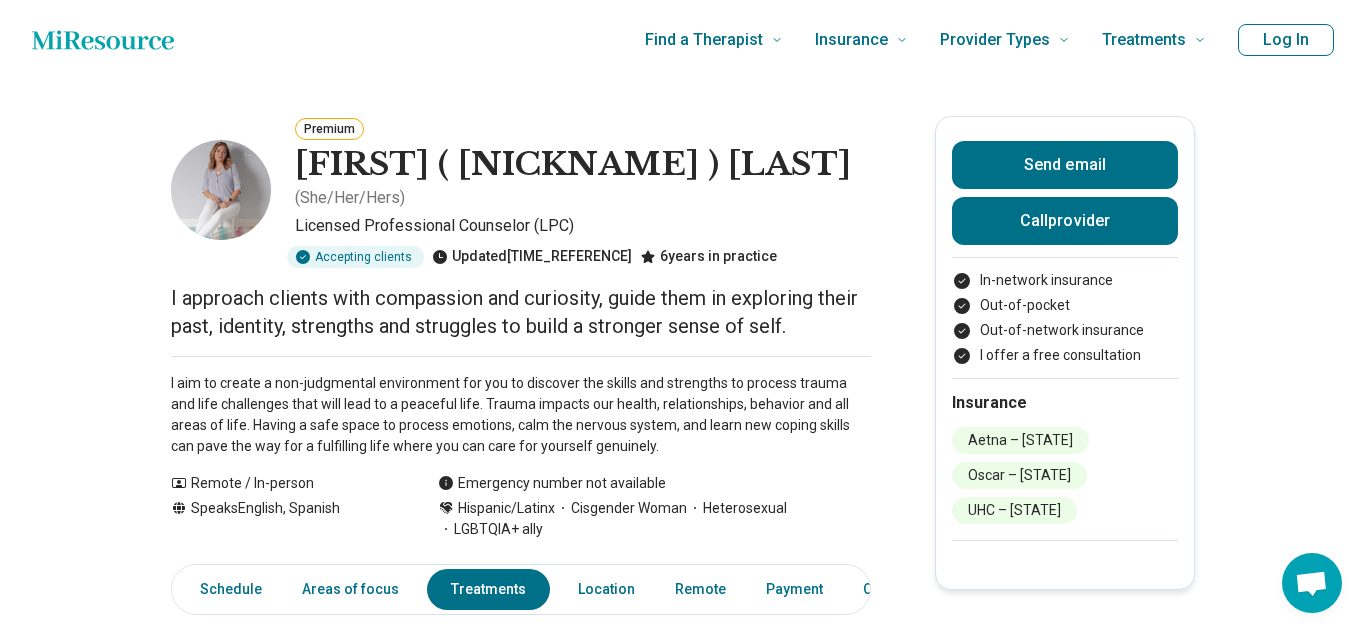 click on "I aim to create a non-judgmental environment for you to discover the skills and strengths to process trauma and life challenges that will lead to a peaceful life.  Trauma impacts our health, relationships, behavior and all areas of life. Having a safe space to process emotions, calm the nervous system, and learn new coping skills can pave the way for a fulfilling life where you can care for yourself genuinely." at bounding box center [521, 415] 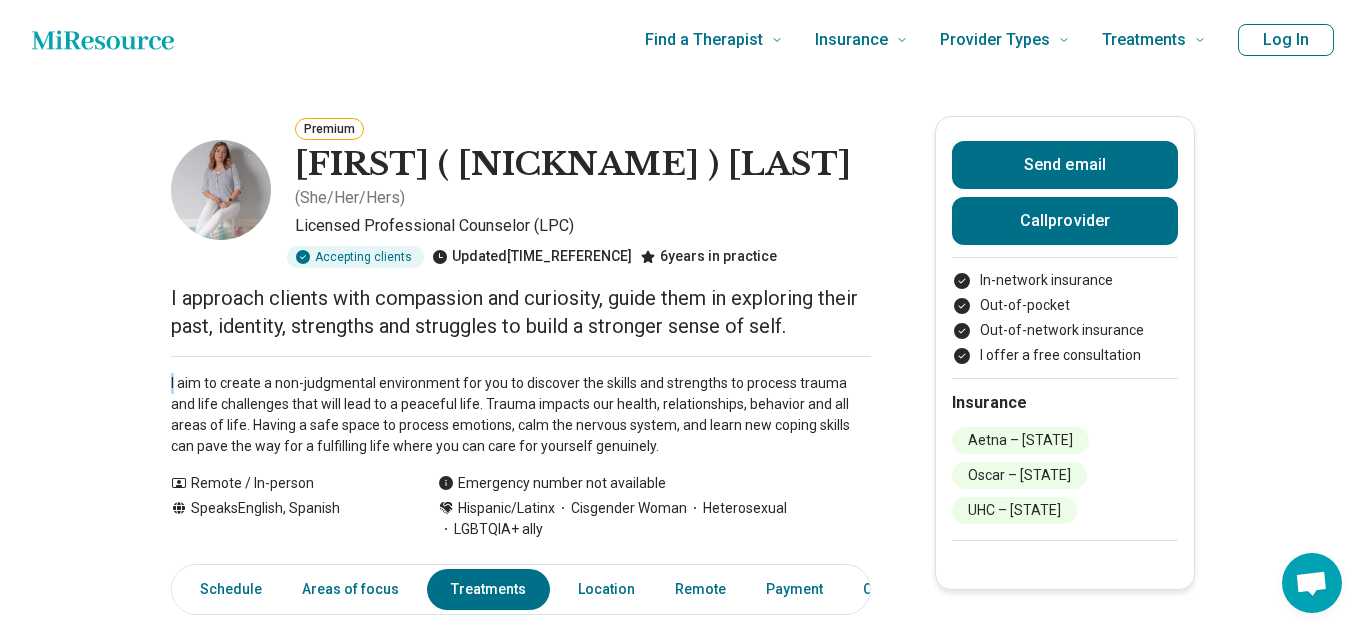 click on "I aim to create a non-judgmental environment for you to discover the skills and strengths to process trauma and life challenges that will lead to a peaceful life.  Trauma impacts our health, relationships, behavior and all areas of life. Having a safe space to process emotions, calm the nervous system, and learn new coping skills can pave the way for a fulfilling life where you can care for yourself genuinely." at bounding box center [521, 415] 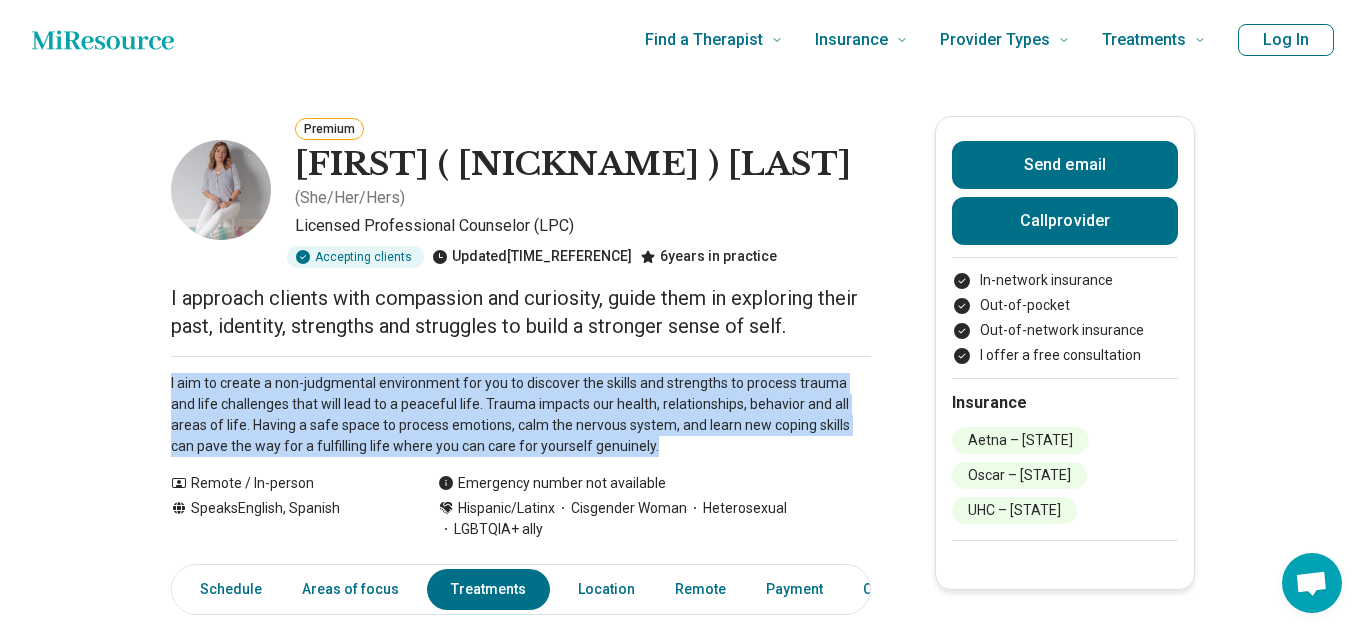 copy on "I aim to create a non-judgmental environment for you to discover the skills and strengths to process trauma and life challenges that will lead to a peaceful life.  Trauma impacts our health, relationships, behavior and all areas of life. Having a safe space to process emotions, calm the nervous system, and learn new coping skills can pave the way for a fulfilling life where you can care for yourself genuinely. Show all" 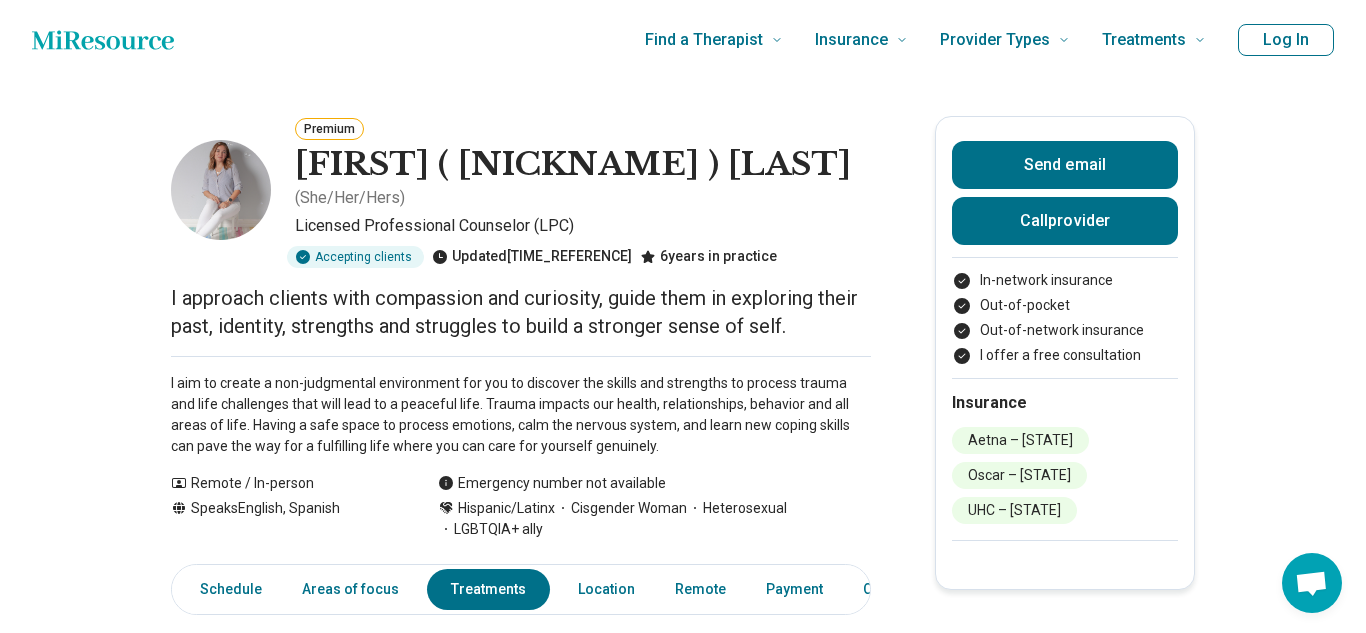 click on "I approach clients with compassion and curiosity, guide them in exploring their past, identity, strengths and struggles to build a stronger sense of self." at bounding box center [521, 312] 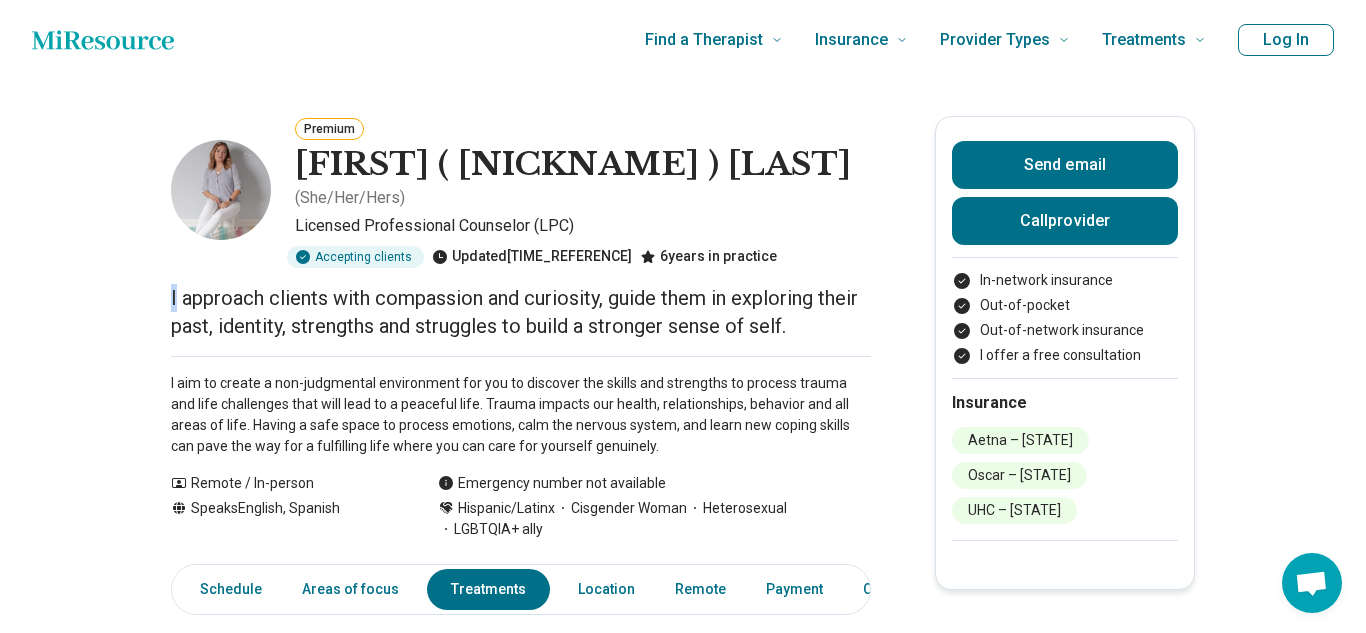 click on "I approach clients with compassion and curiosity, guide them in exploring their past, identity, strengths and struggles to build a stronger sense of self." at bounding box center (521, 312) 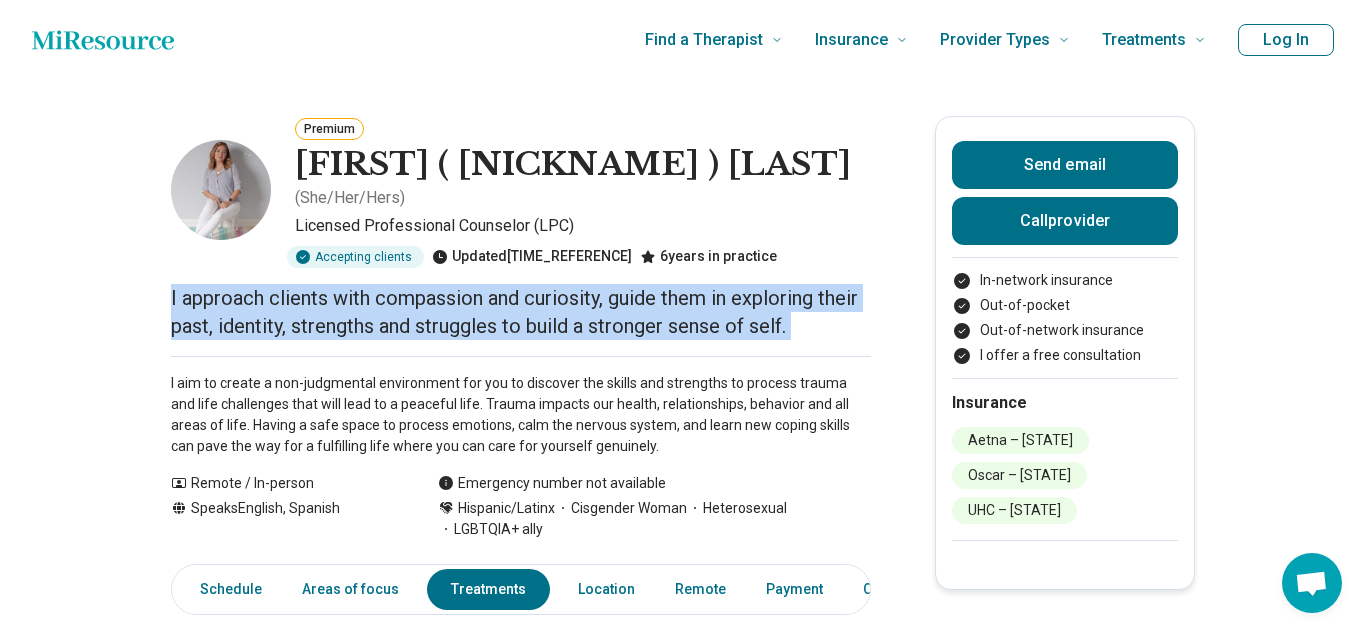 click on "I approach clients with compassion and curiosity, guide them in exploring their past, identity, strengths and struggles to build a stronger sense of self." at bounding box center (521, 312) 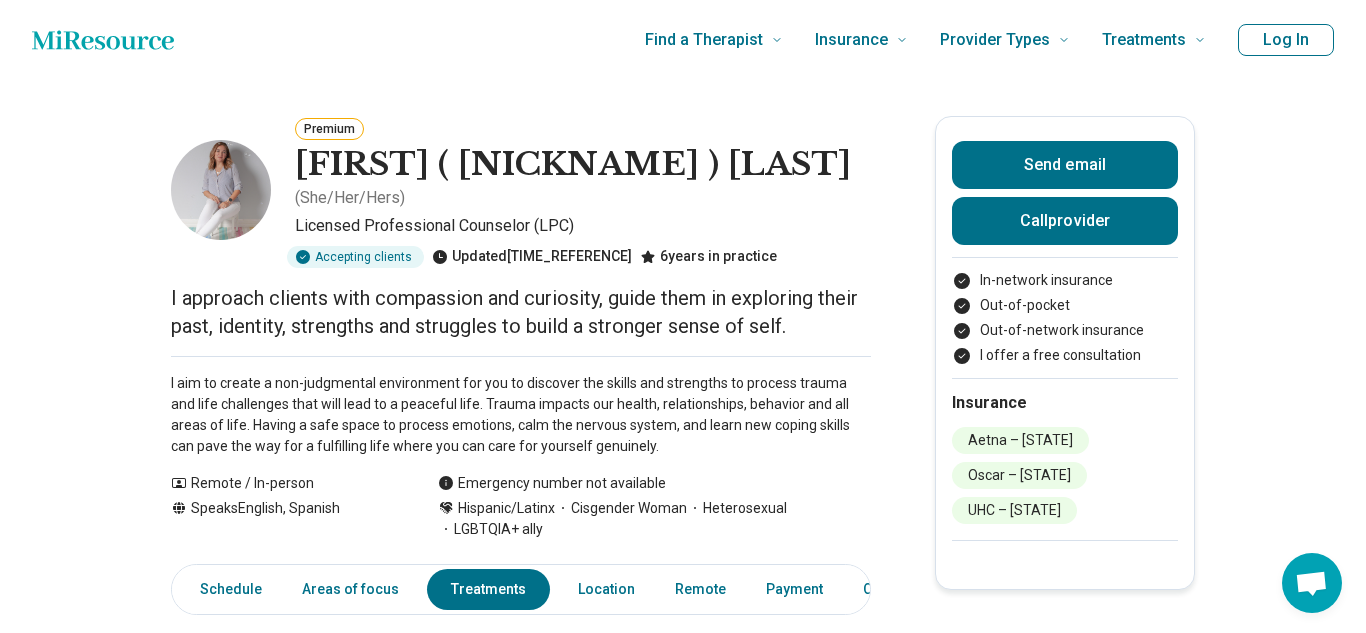 click on "I approach clients with compassion and curiosity, guide them in exploring their past, identity, strengths and struggles to build a stronger sense of self." at bounding box center [521, 312] 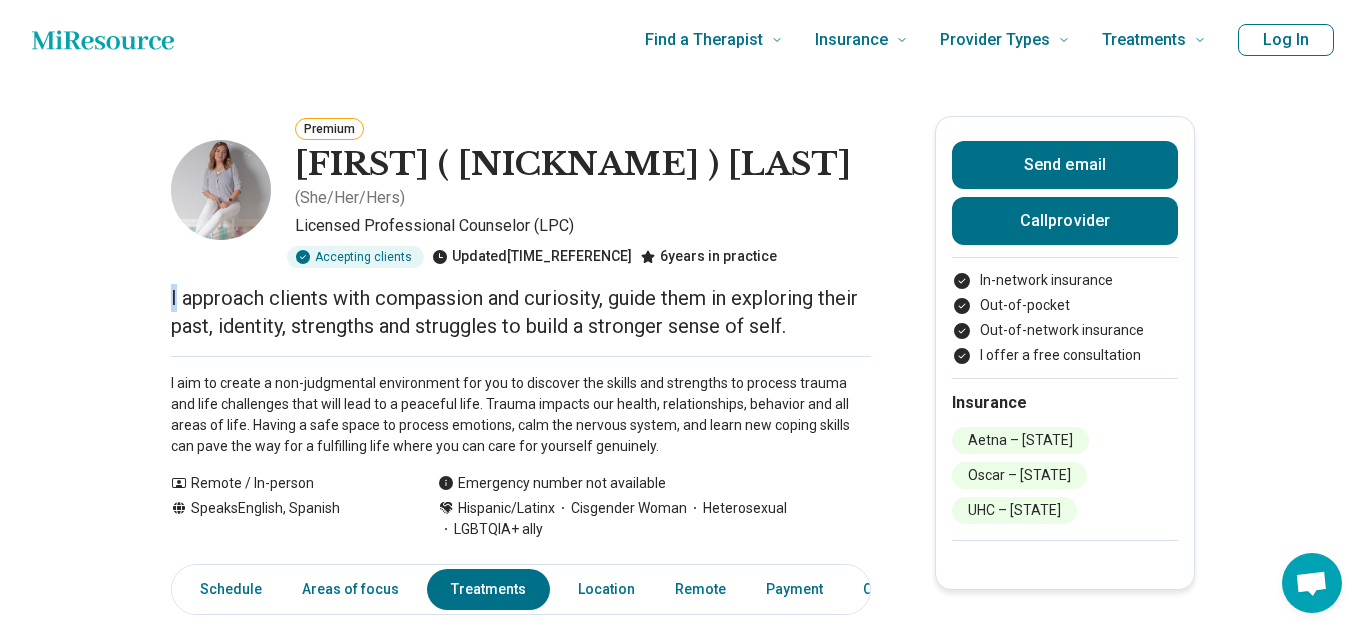 click on "I approach clients with compassion and curiosity, guide them in exploring their past, identity, strengths and struggles to build a stronger sense of self." at bounding box center [521, 312] 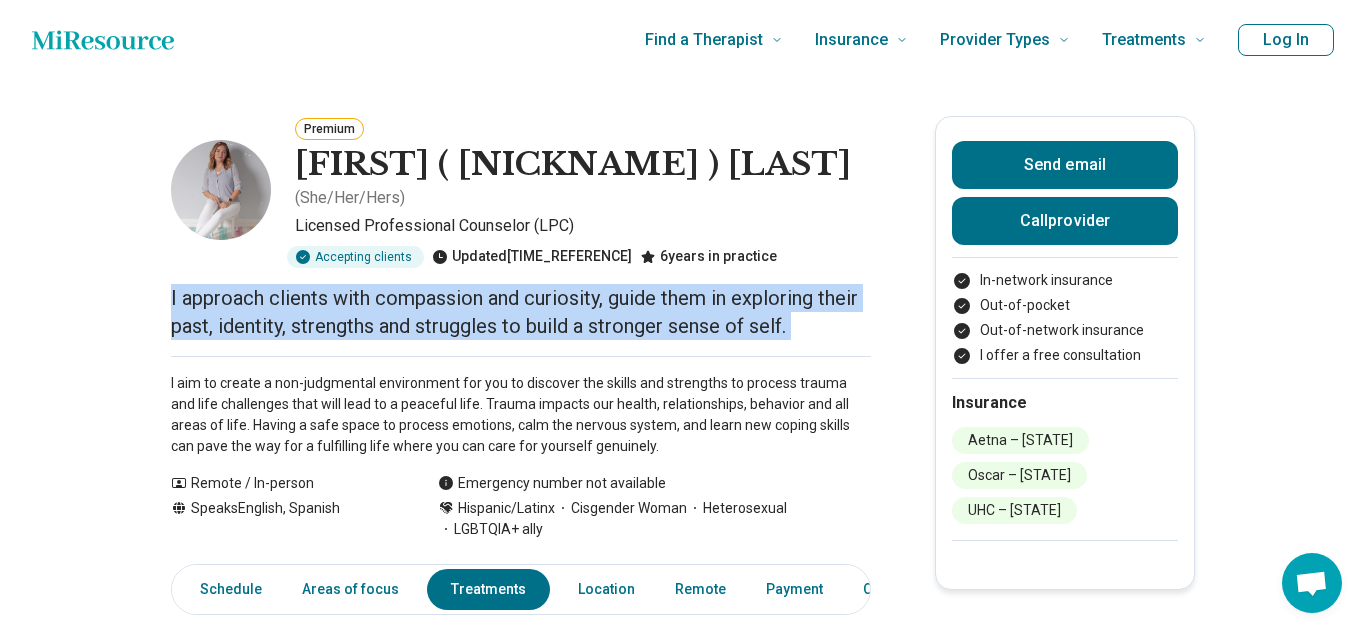 click on "I aim to create a non-judgmental environment for you to discover the skills and strengths to process trauma and life challenges that will lead to a peaceful life.  Trauma impacts our health, relationships, behavior and all areas of life. Having a safe space to process emotions, calm the nervous system, and learn new coping skills can pave the way for a fulfilling life where you can care for yourself genuinely." at bounding box center [521, 415] 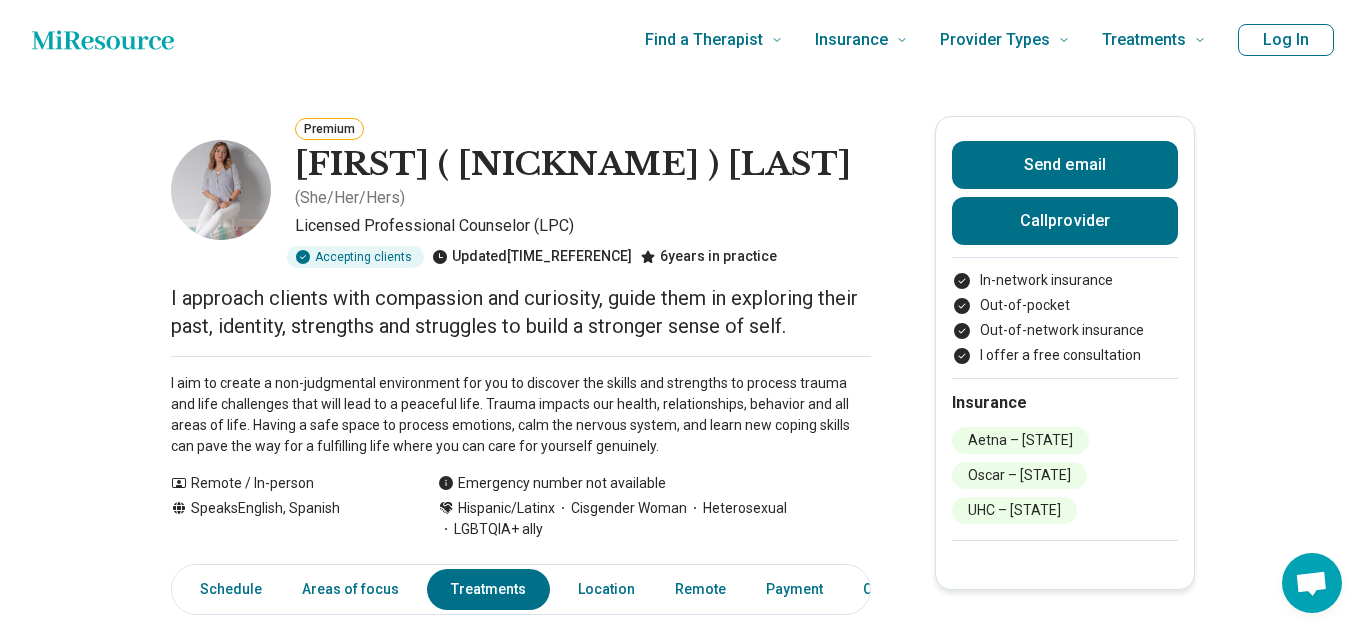 click on "I aim to create a non-judgmental environment for you to discover the skills and strengths to process trauma and life challenges that will lead to a peaceful life.  Trauma impacts our health, relationships, behavior and all areas of life. Having a safe space to process emotions, calm the nervous system, and learn new coping skills can pave the way for a fulfilling life where you can care for yourself genuinely." at bounding box center (521, 415) 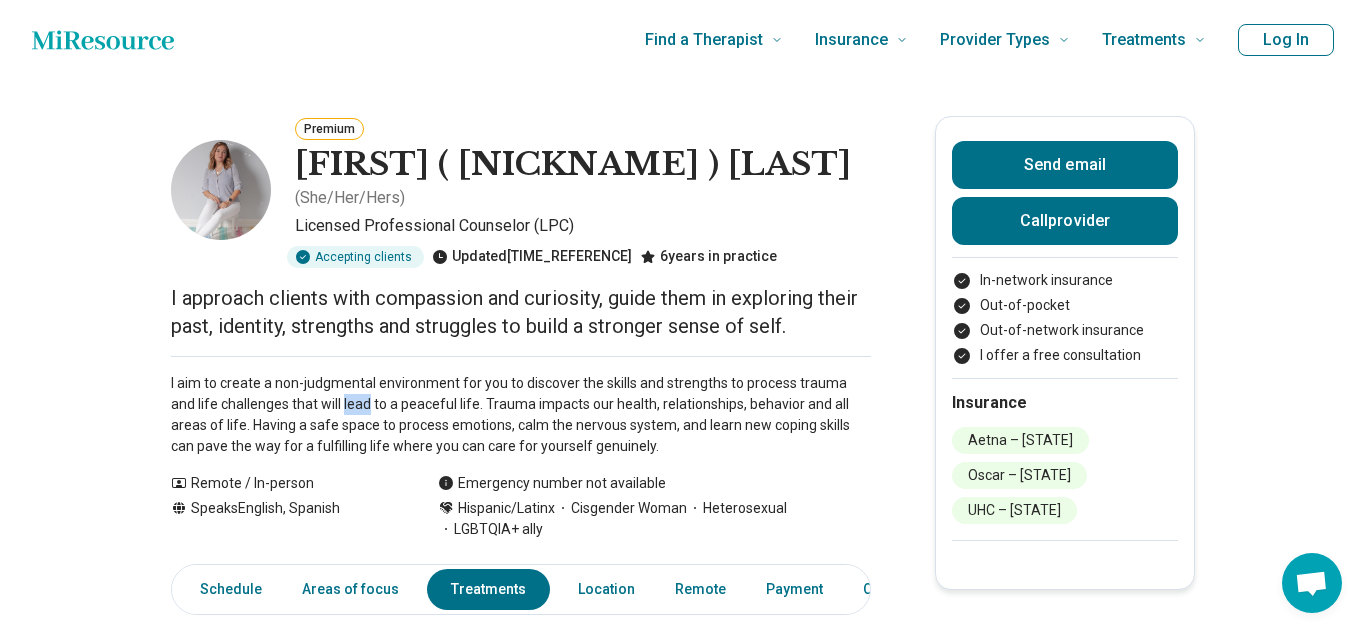 click on "Premium [FIRST] [LAST] ( [PRONOUN] ) Licensed Professional Counselor (LPC) Accepting clients Updated  [TIME_REFERENCE] [NUMBER]  years in practice I approach clients with compassion and curiosity, guide them in exploring their past, identity, strengths and struggles to build a stronger sense of self. I aim to create a non-judgmental environment for you to discover the skills and strengths to process trauma and life challenges that will lead to a peaceful life.  Trauma impacts our health, relationships, behavior and all areas of life. Having a safe space to process emotions, calm the nervous system, and learn new coping skills can pave the way for a fulfilling life where you can care for yourself genuinely. Show all Remote / In-person Speaks  English, Spanish Emergency number not available Hispanic/Latinx Cisgender Woman Heterosexual LGBTQIA+ ally Send email Call  provider In-network insurance Out-of-pocket Out-of-network insurance I offer a free consultation Insurance Aetna – [STATE] Oscar – [STATE] Schedule" at bounding box center (683, 1407) 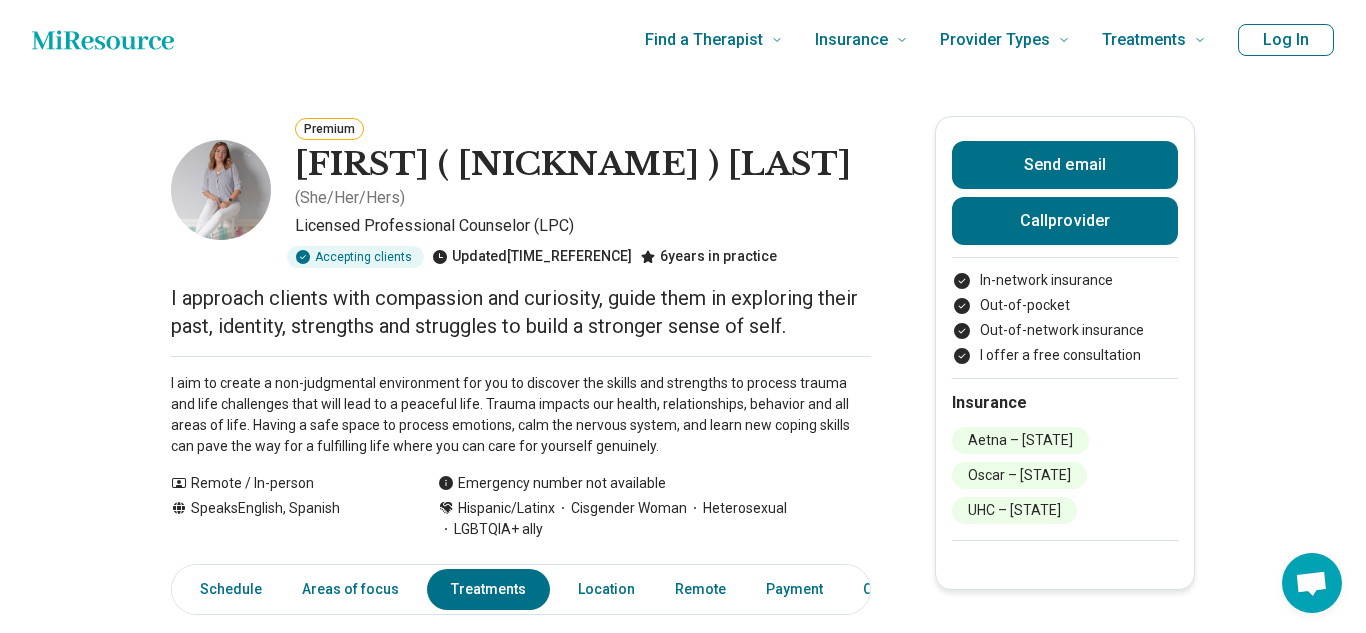 click on "I aim to create a non-judgmental environment for you to discover the skills and strengths to process trauma and life challenges that will lead to a peaceful life.  Trauma impacts our health, relationships, behavior and all areas of life. Having a safe space to process emotions, calm the nervous system, and learn new coping skills can pave the way for a fulfilling life where you can care for yourself genuinely." at bounding box center [521, 415] 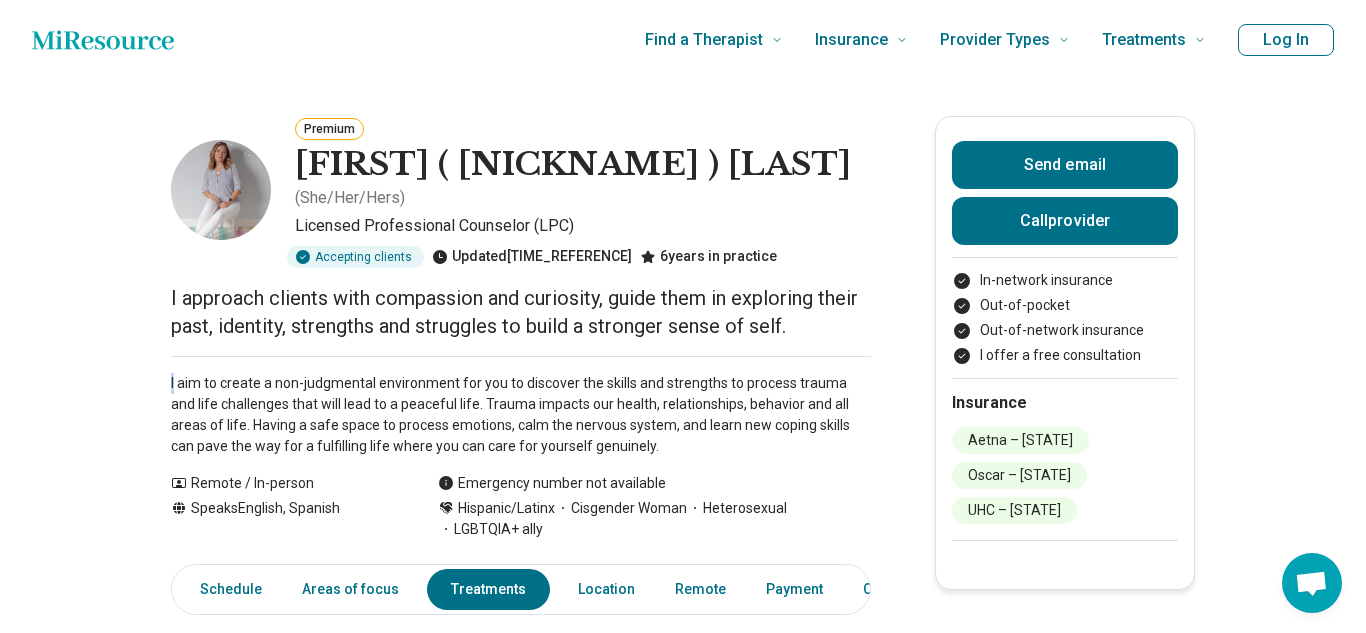 click on "I aim to create a non-judgmental environment for you to discover the skills and strengths to process trauma and life challenges that will lead to a peaceful life.  Trauma impacts our health, relationships, behavior and all areas of life. Having a safe space to process emotions, calm the nervous system, and learn new coping skills can pave the way for a fulfilling life where you can care for yourself genuinely." at bounding box center (521, 415) 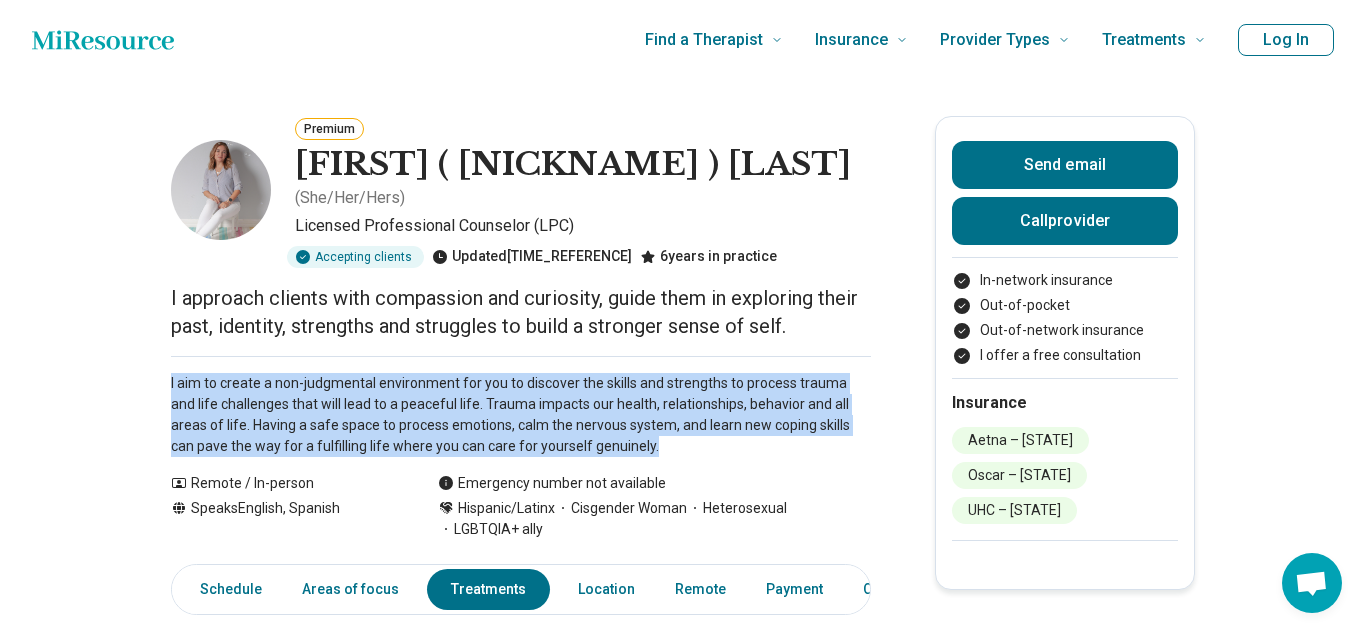 copy on "I aim to create a non-judgmental environment for you to discover the skills and strengths to process trauma and life challenges that will lead to a peaceful life.  Trauma impacts our health, relationships, behavior and all areas of life. Having a safe space to process emotions, calm the nervous system, and learn new coping skills can pave the way for a fulfilling life where you can care for yourself genuinely. Show all" 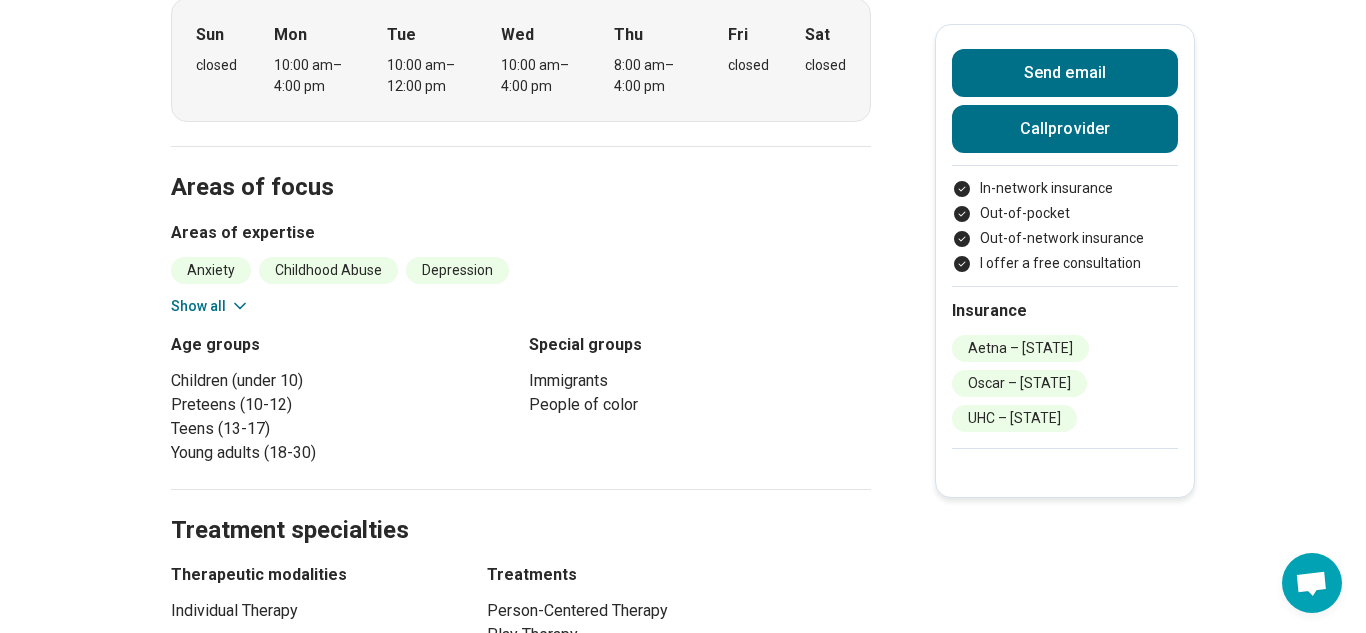 scroll, scrollTop: 695, scrollLeft: 0, axis: vertical 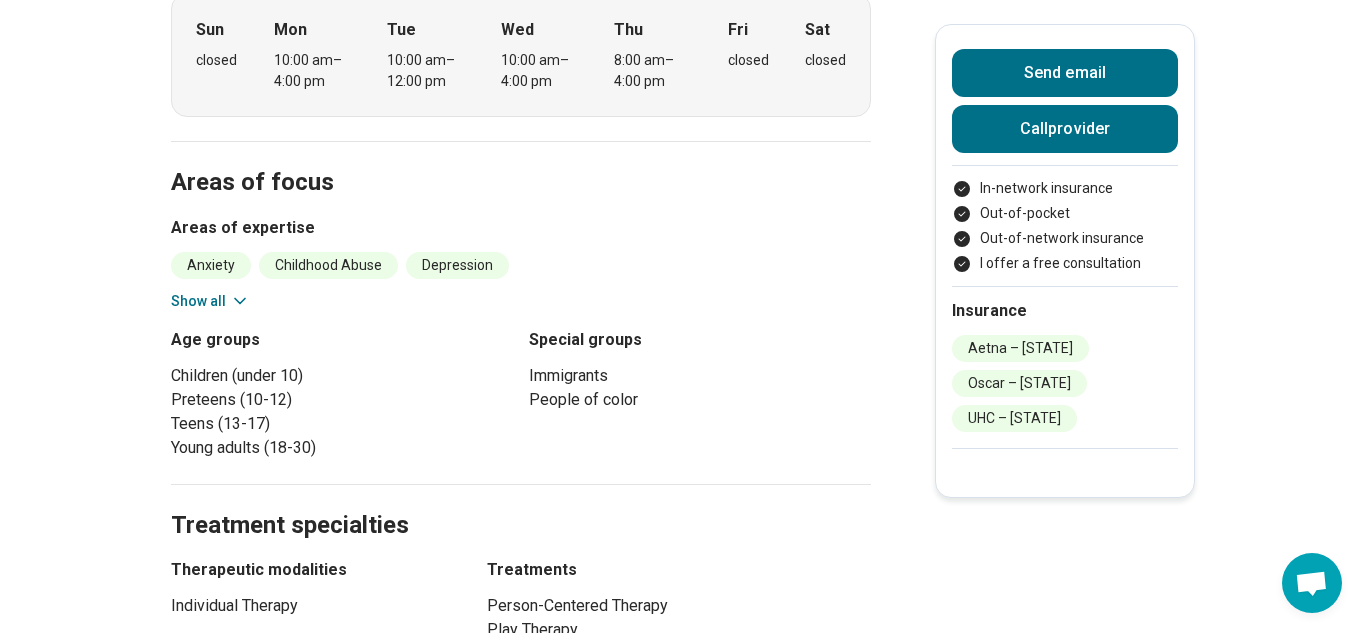 click on "Anxiety Childhood Abuse Depression Grief and Loss Immigration/Acculturation Posttraumatic Stress Disorder (PTSD) Racial/Cultural Oppression or Trauma Self-Esteem Trauma Show all" at bounding box center [521, 282] 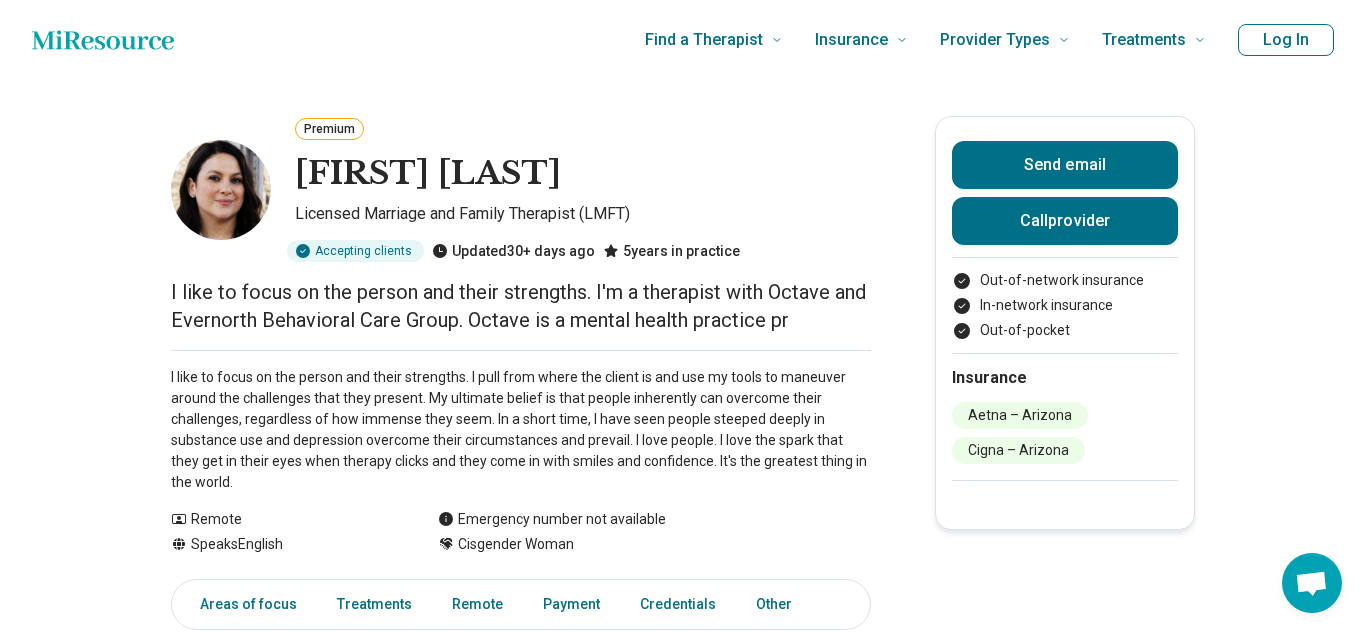 scroll, scrollTop: 0, scrollLeft: 0, axis: both 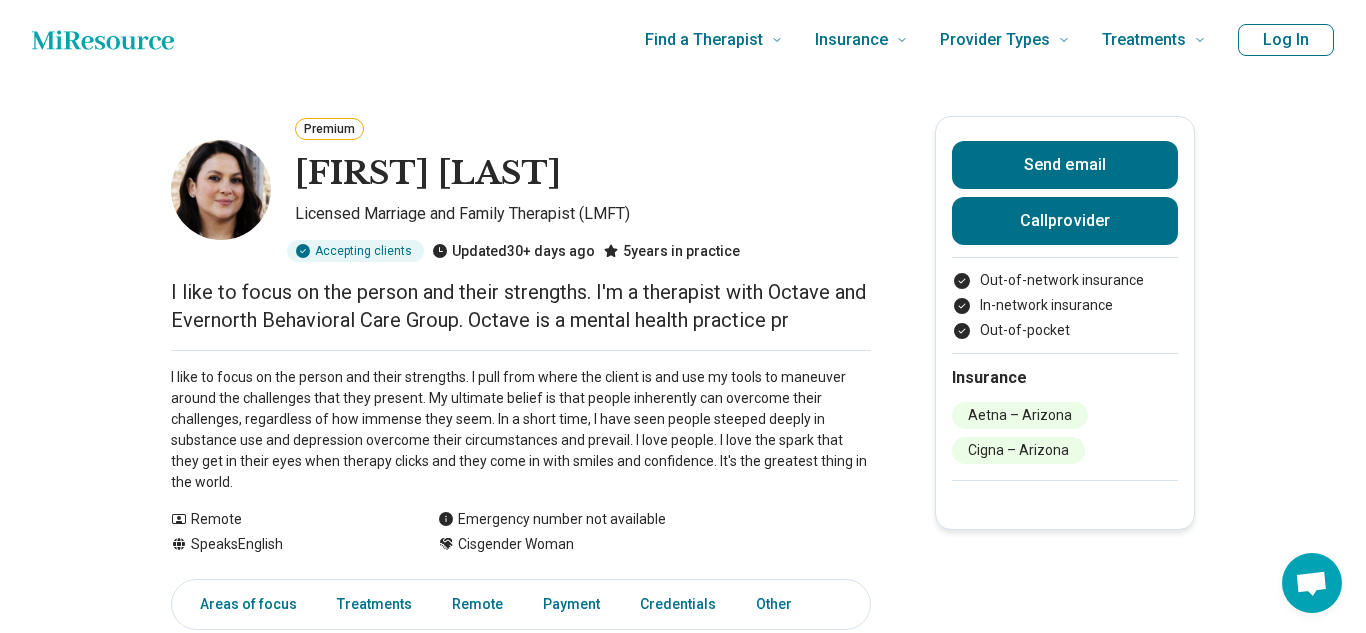 click on "I like to focus on the person and their strengths.
I'm a therapist with Octave and Evernorth Behavioral Care Group. Octave is a mental health practice pr" at bounding box center [521, 306] 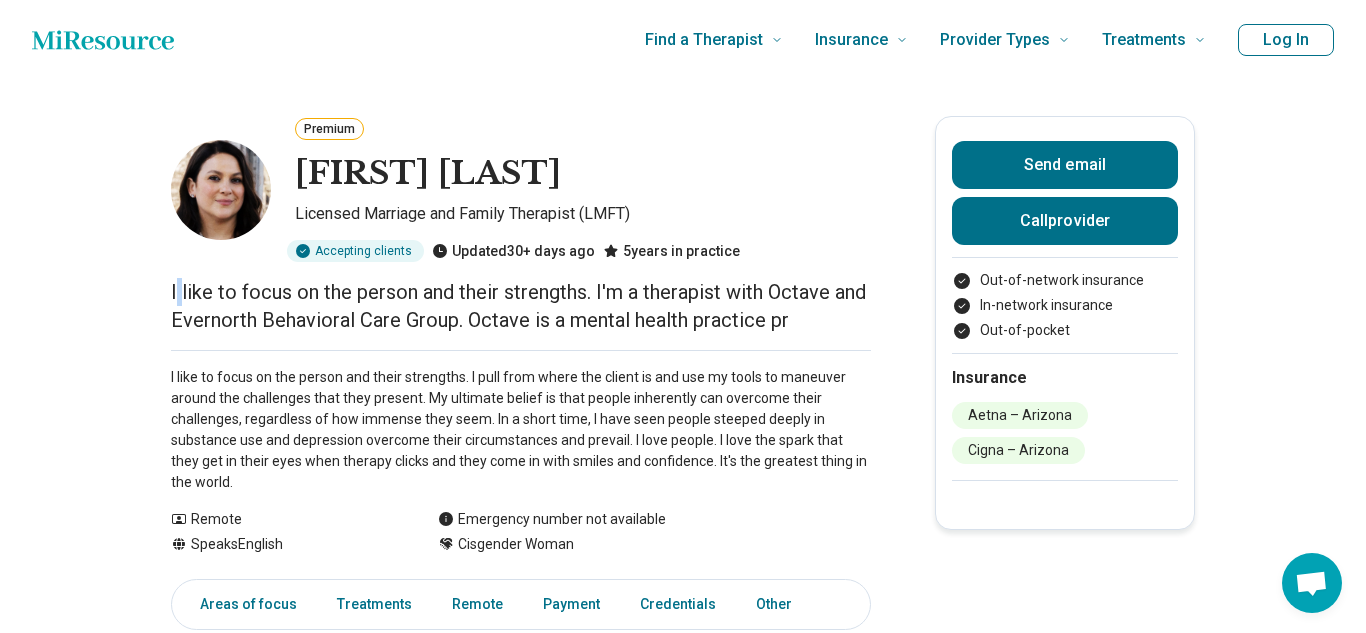 click on "I like to focus on the person and their strengths.
I'm a therapist with Octave and Evernorth Behavioral Care Group. Octave is a mental health practice pr" at bounding box center (521, 306) 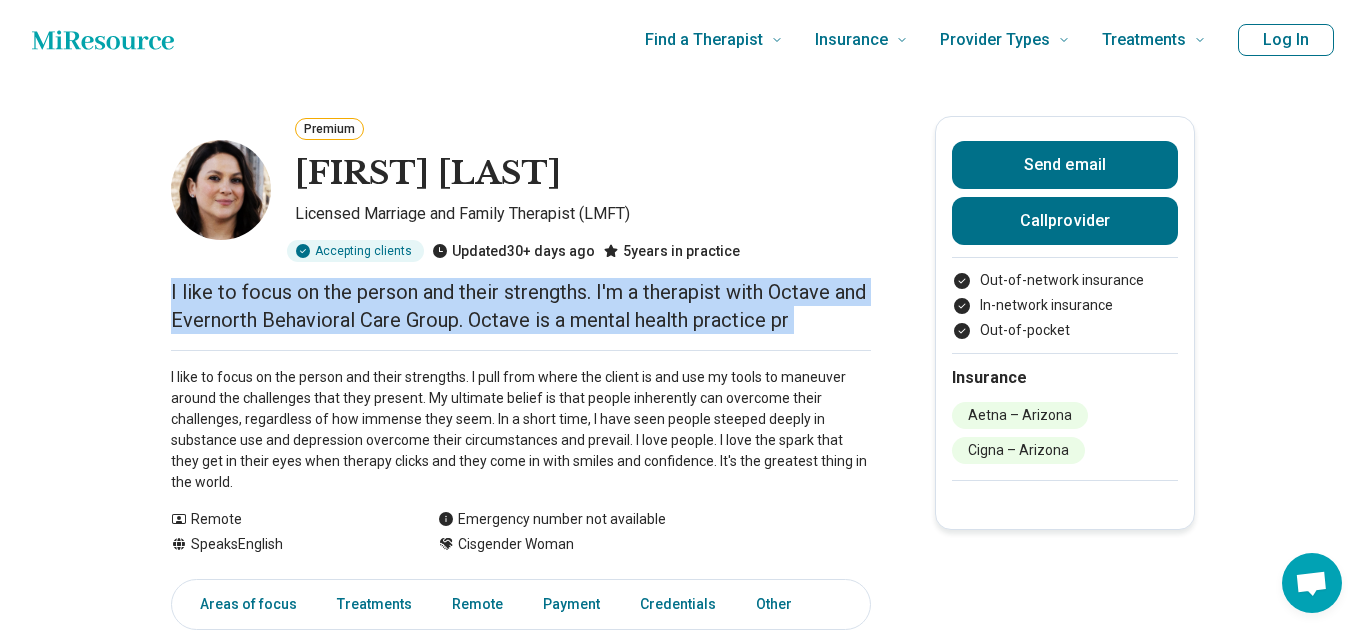 copy on "I like to focus on the person and their strengths.
I'm a therapist with Octave and Evernorth Behavioral Care Group. Octave is a mental health practice pr" 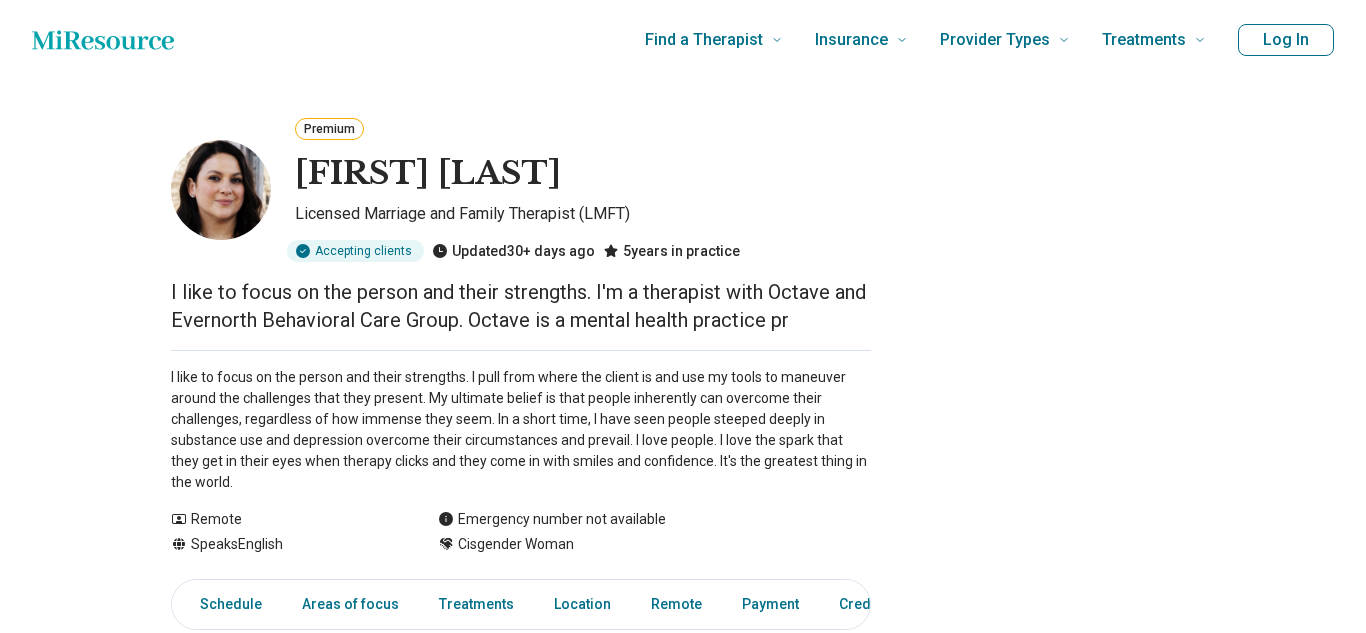 scroll, scrollTop: 0, scrollLeft: 0, axis: both 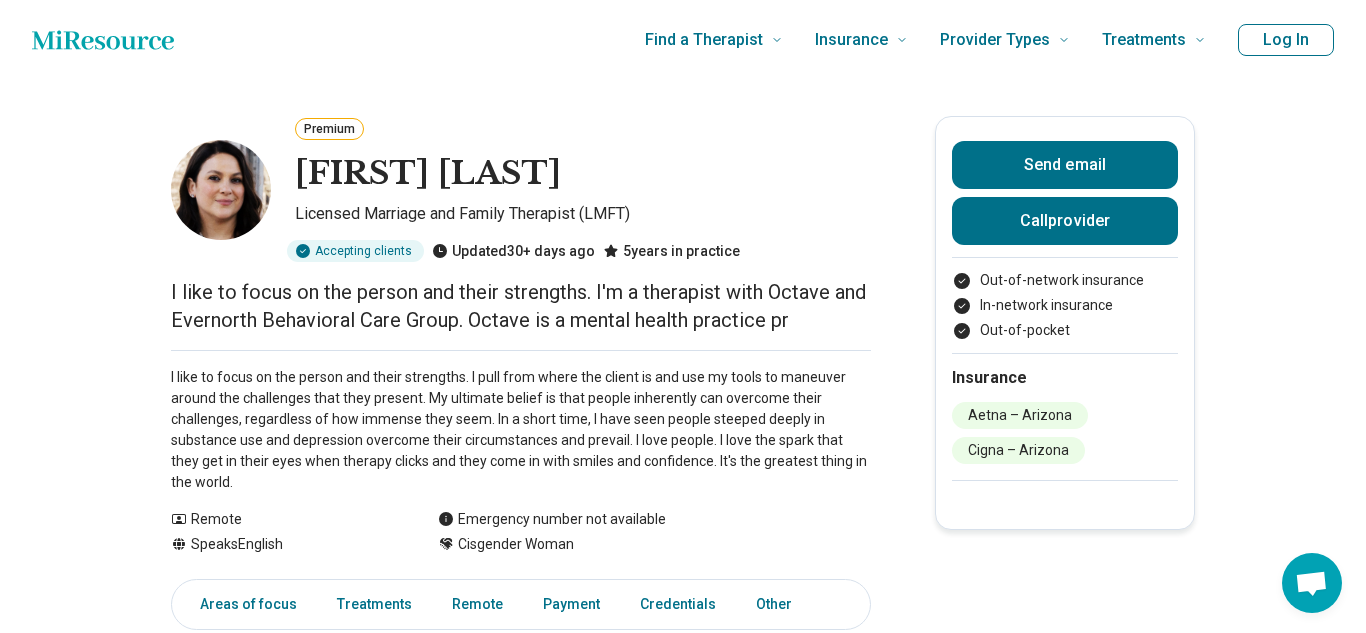 click on "I like to focus on the person and their strengths. I pull from where the client is and use my tools to maneuver around the challenges that they present. My ultimate belief is that people inherently can overcome their challenges, regardless of how immense they seem. In a short time, I have seen people steeped deeply in substance use and depression overcome their circumstances and prevail. I love people. I love the spark that they get in their eyes when therapy clicks and they come in with smiles and confidence. It's the greatest thing in the world." at bounding box center [521, 430] 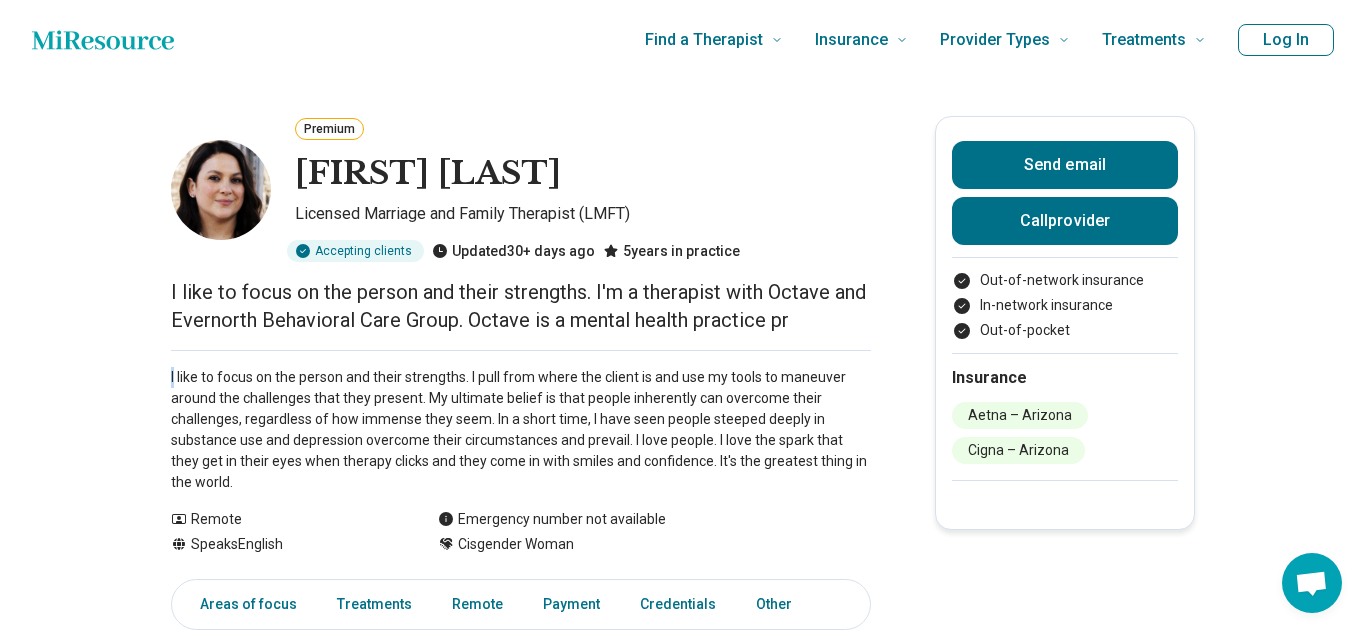 click on "I like to focus on the person and their strengths. I pull from where the client is and use my tools to maneuver around the challenges that they present. My ultimate belief is that people inherently can overcome their challenges, regardless of how immense they seem. In a short time, I have seen people steeped deeply in substance use and depression overcome their circumstances and prevail. I love people. I love the spark that they get in their eyes when therapy clicks and they come in with smiles and confidence. It's the greatest thing in the world." at bounding box center [521, 430] 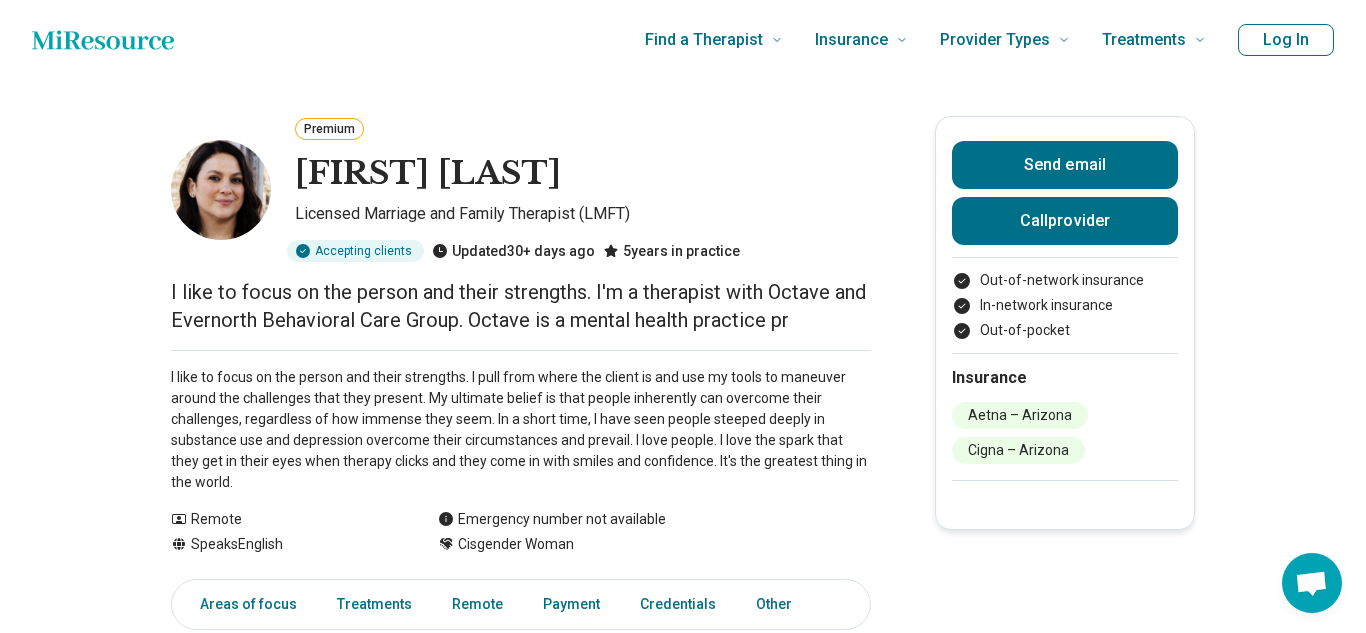 click on "I like to focus on the person and their strengths. I pull from where the client is and use my tools to maneuver around the challenges that they present. My ultimate belief is that people inherently can overcome their challenges, regardless of how immense they seem. In a short time, I have seen people steeped deeply in substance use and depression overcome their circumstances and prevail. I love people. I love the spark that they get in their eyes when therapy clicks and they come in with smiles and confidence. It's the greatest thing in the world." at bounding box center (521, 430) 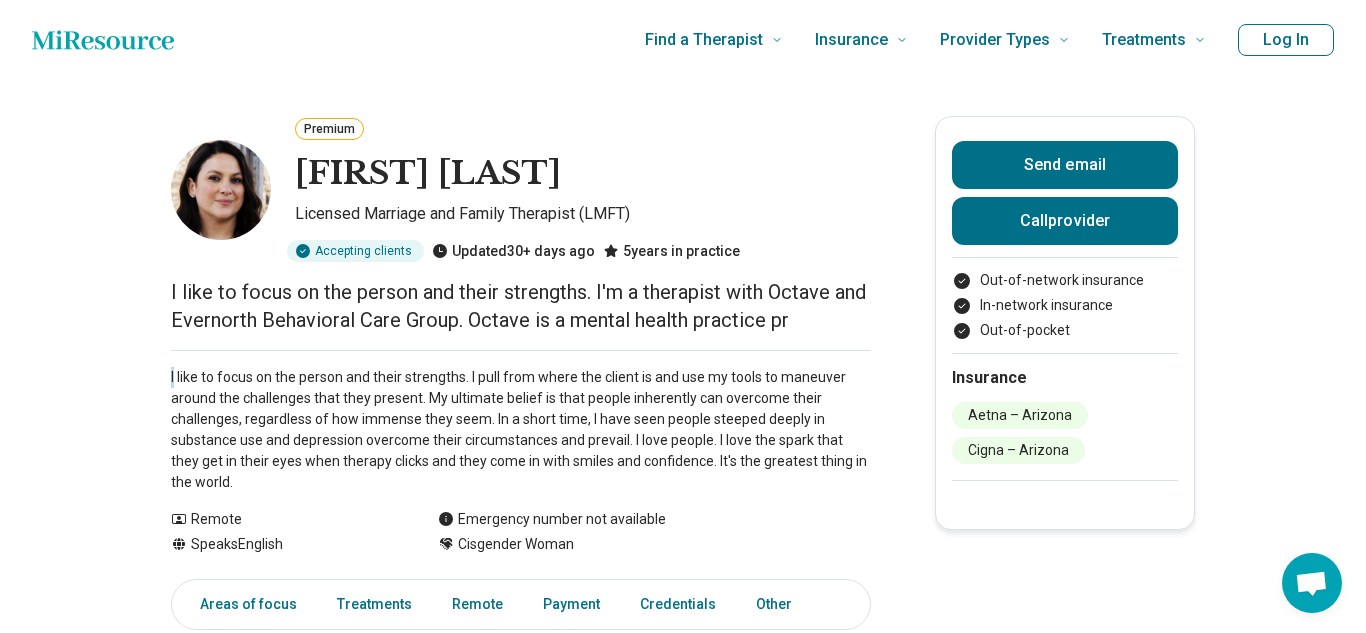 click on "I like to focus on the person and their strengths. I pull from where the client is and use my tools to maneuver around the challenges that they present. My ultimate belief is that people inherently can overcome their challenges, regardless of how immense they seem. In a short time, I have seen people steeped deeply in substance use and depression overcome their circumstances and prevail. I love people. I love the spark that they get in their eyes when therapy clicks and they come in with smiles and confidence. It's the greatest thing in the world." at bounding box center (521, 430) 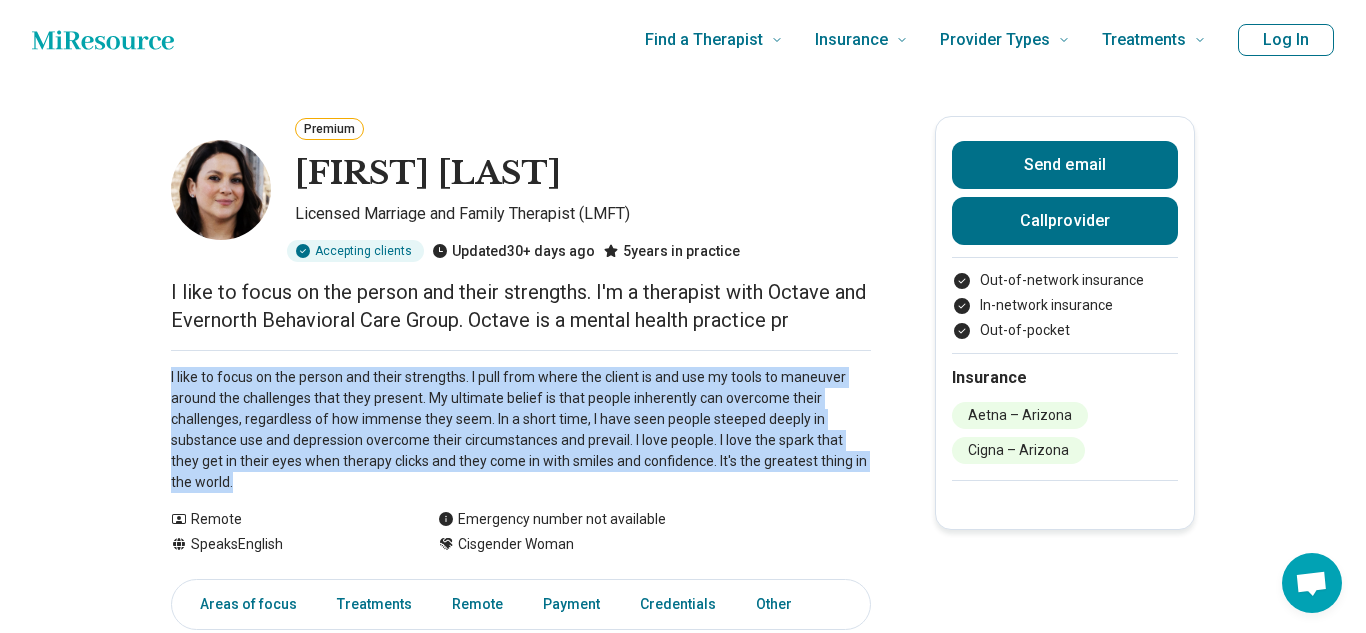 click on "I like to focus on the person and their strengths. I pull from where the client is and use my tools to maneuver around the challenges that they present. My ultimate belief is that people inherently can overcome their challenges, regardless of how immense they seem. In a short time, I have seen people steeped deeply in substance use and depression overcome their circumstances and prevail. I love people. I love the spark that they get in their eyes when therapy clicks and they come in with smiles and confidence. It's the greatest thing in the world." at bounding box center [521, 430] 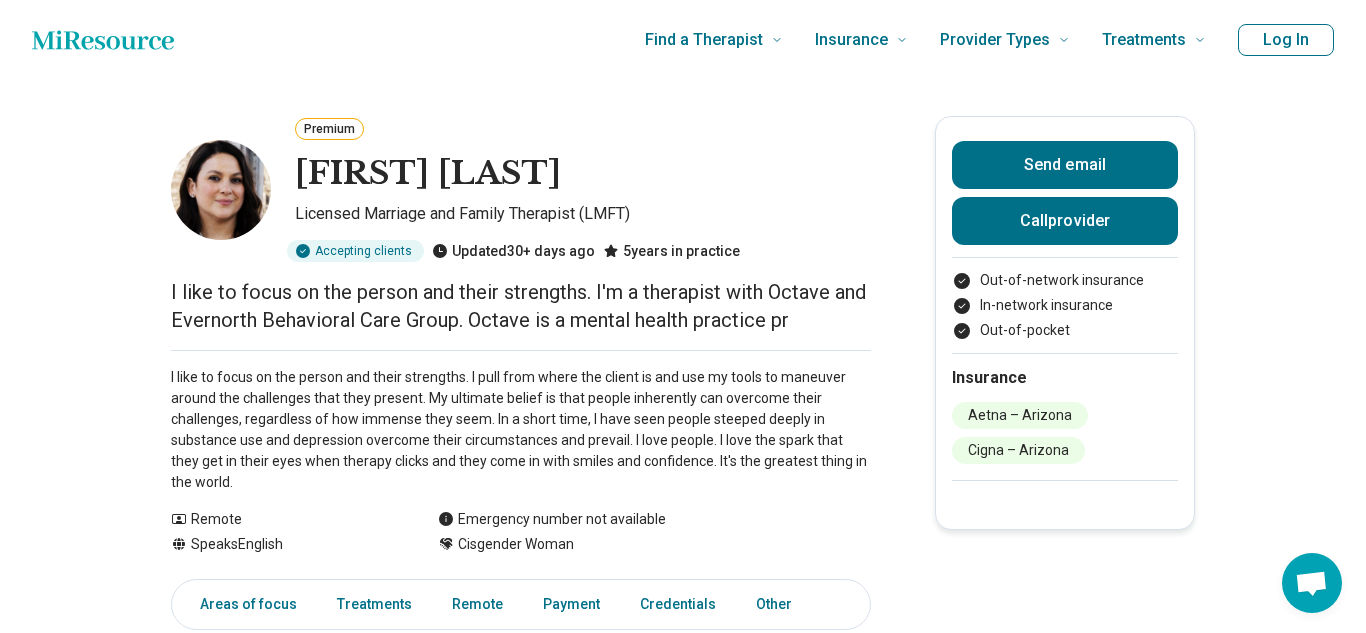 click on "I like to focus on the person and their strengths. I pull from where the client is and use my tools to maneuver around the challenges that they present. My ultimate belief is that people inherently can overcome their challenges, regardless of how immense they seem. In a short time, I have seen people steeped deeply in substance use and depression overcome their circumstances and prevail. I love people. I love the spark that they get in their eyes when therapy clicks and they come in with smiles and confidence. It's the greatest thing in the world." at bounding box center [521, 430] 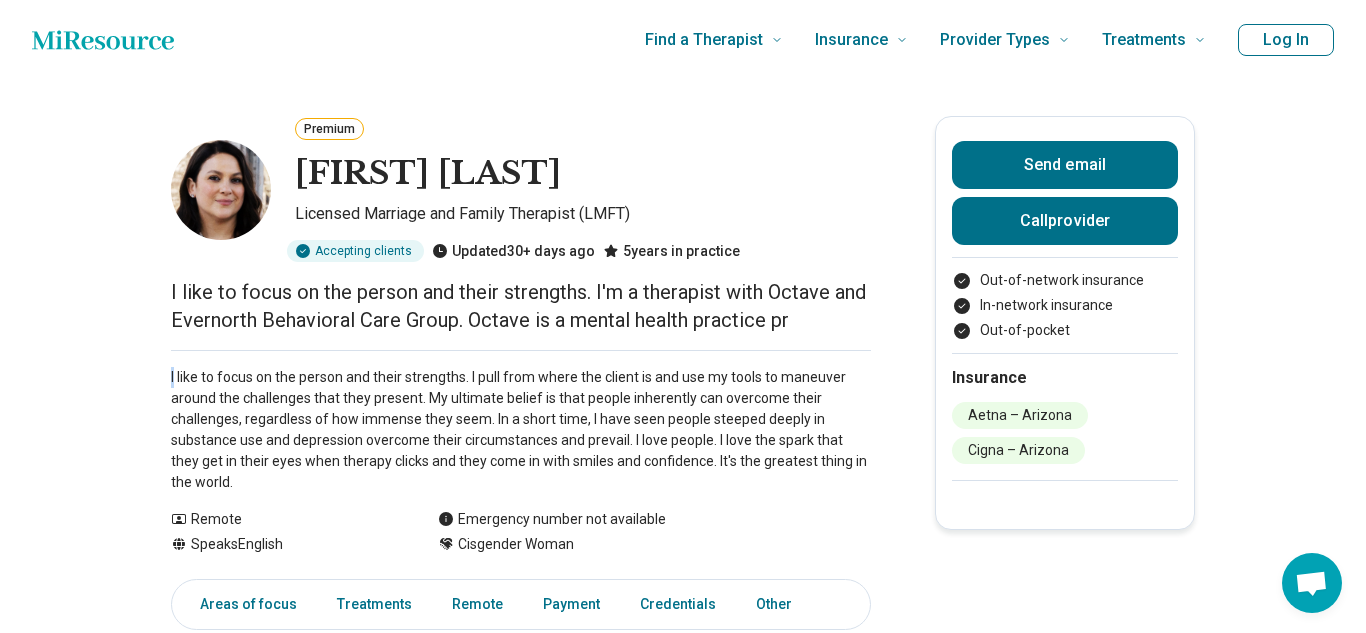 click on "I like to focus on the person and their strengths. I pull from where the client is and use my tools to maneuver around the challenges that they present. My ultimate belief is that people inherently can overcome their challenges, regardless of how immense they seem. In a short time, I have seen people steeped deeply in substance use and depression overcome their circumstances and prevail. I love people. I love the spark that they get in their eyes when therapy clicks and they come in with smiles and confidence. It's the greatest thing in the world." at bounding box center (521, 430) 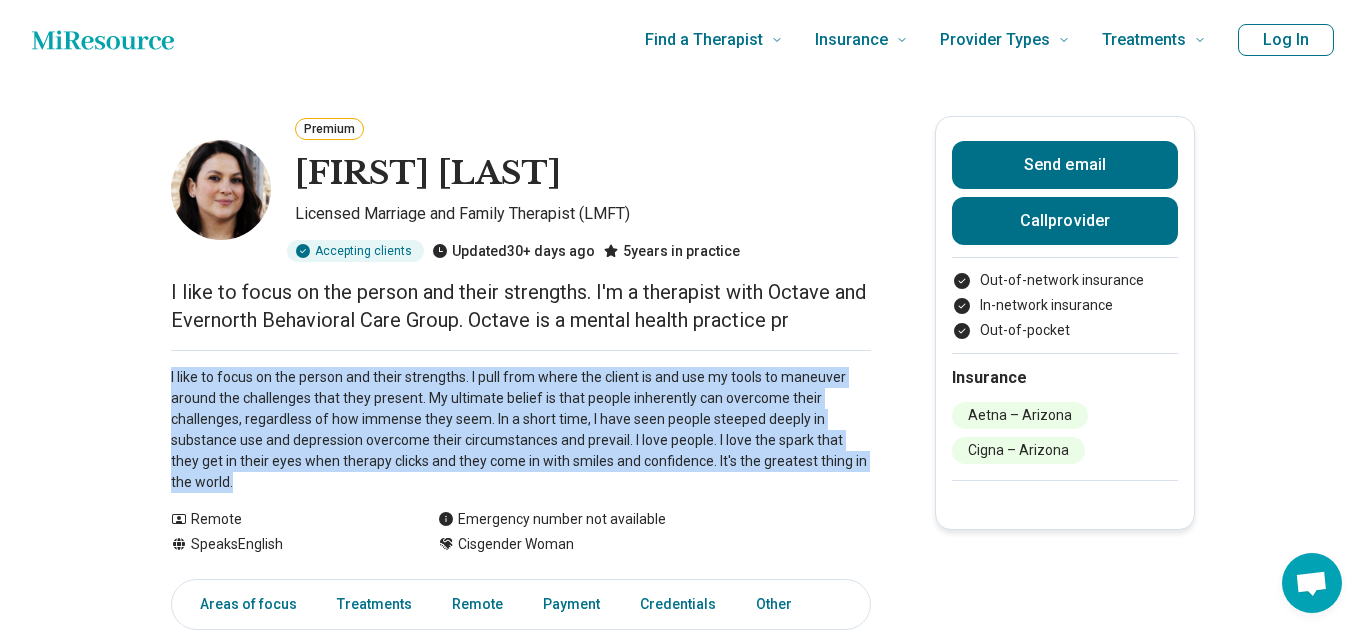 click on "Licensed Marriage and Family Therapist (LMFT)" at bounding box center [583, 217] 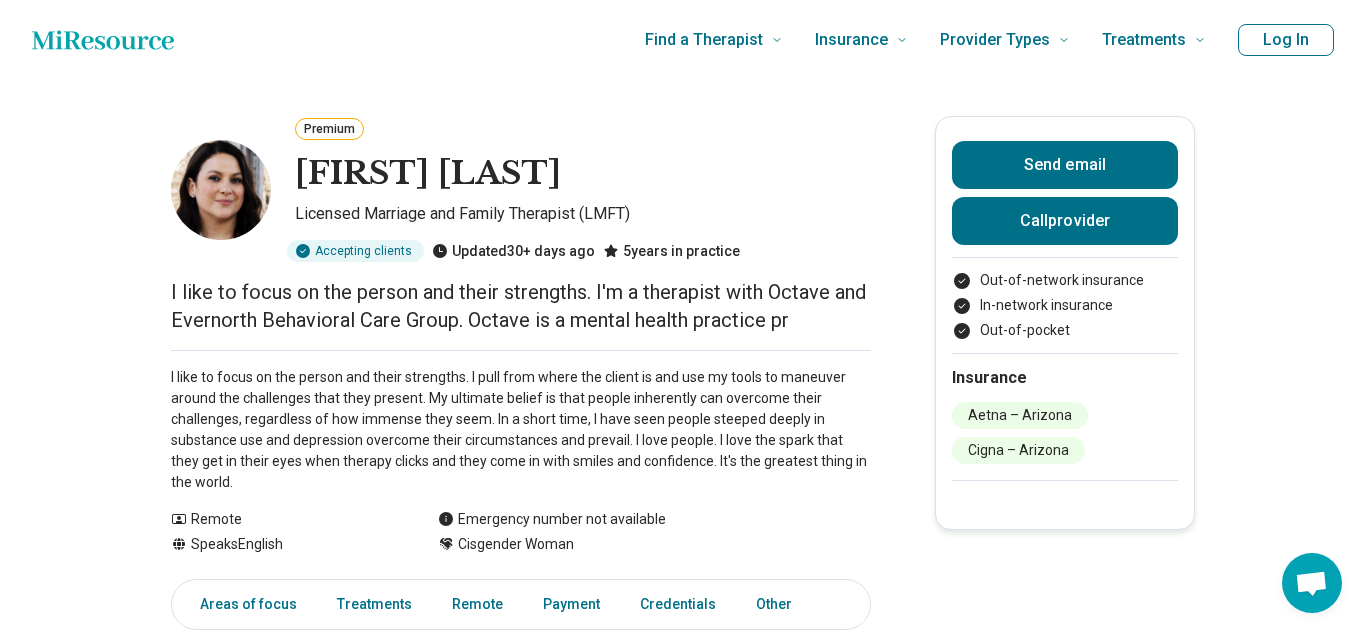 click on "I like to focus on the person and their strengths.
I'm a therapist with Octave and Evernorth Behavioral Care Group. Octave is a mental health practice pr" at bounding box center (521, 306) 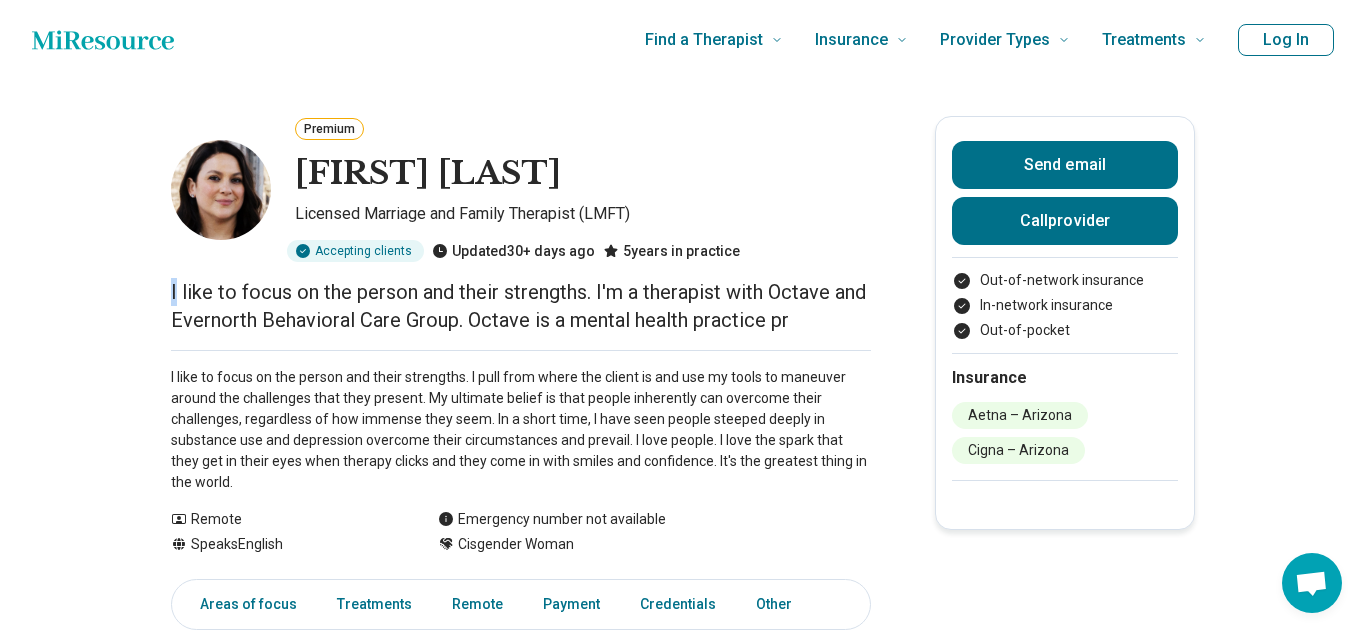 click on "I like to focus on the person and their strengths.
I'm a therapist with Octave and Evernorth Behavioral Care Group. Octave is a mental health practice pr" at bounding box center [521, 306] 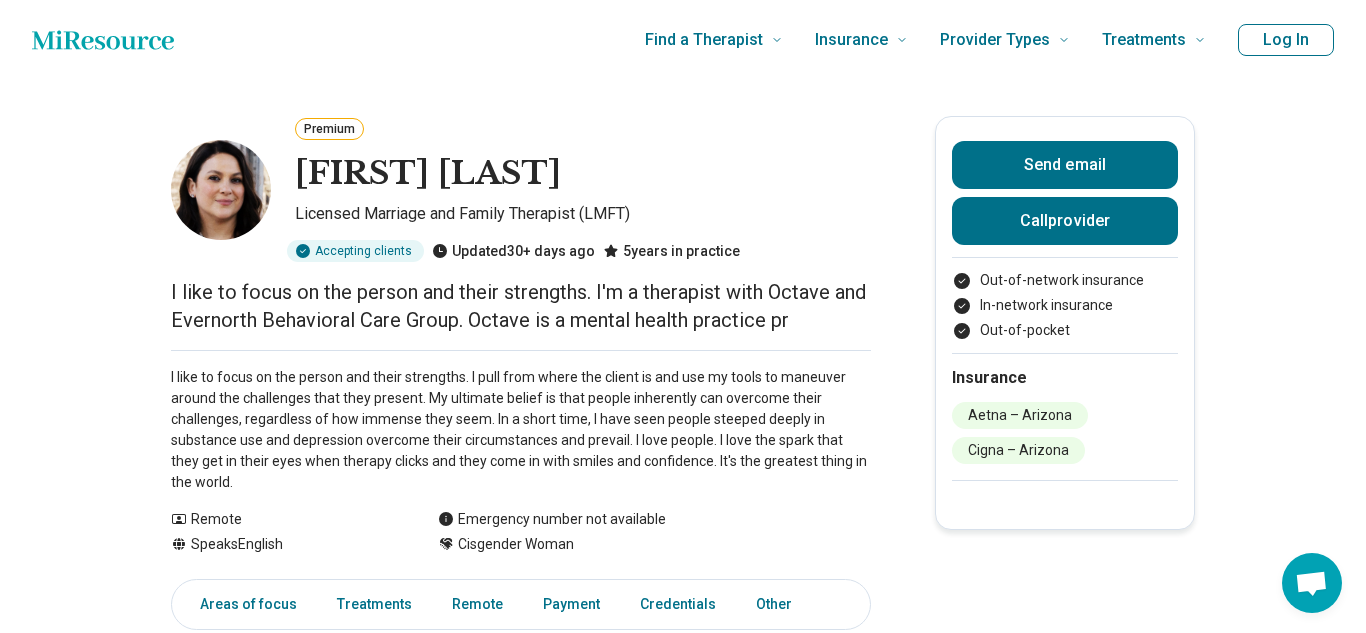 click on "I like to focus on the person and their strengths.
I'm a therapist with Octave and Evernorth Behavioral Care Group. Octave is a mental health practice pr" at bounding box center [521, 306] 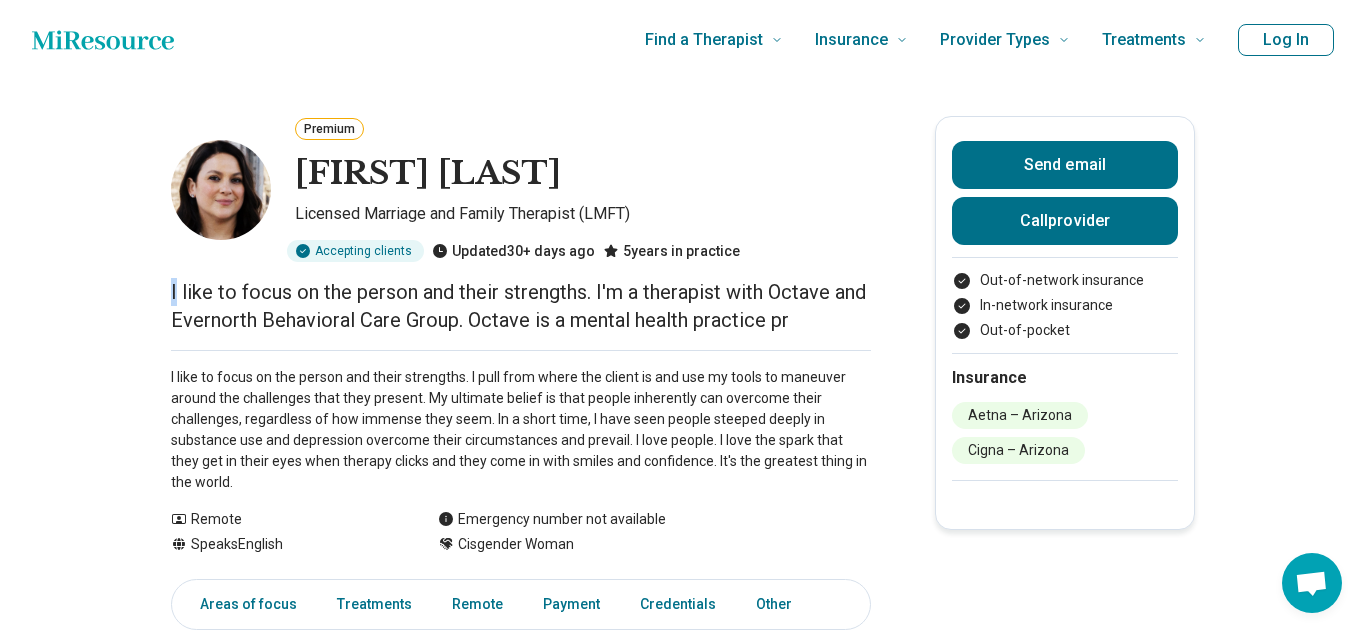click on "I like to focus on the person and their strengths.
I'm a therapist with Octave and Evernorth Behavioral Care Group. Octave is a mental health practice pr" at bounding box center [521, 306] 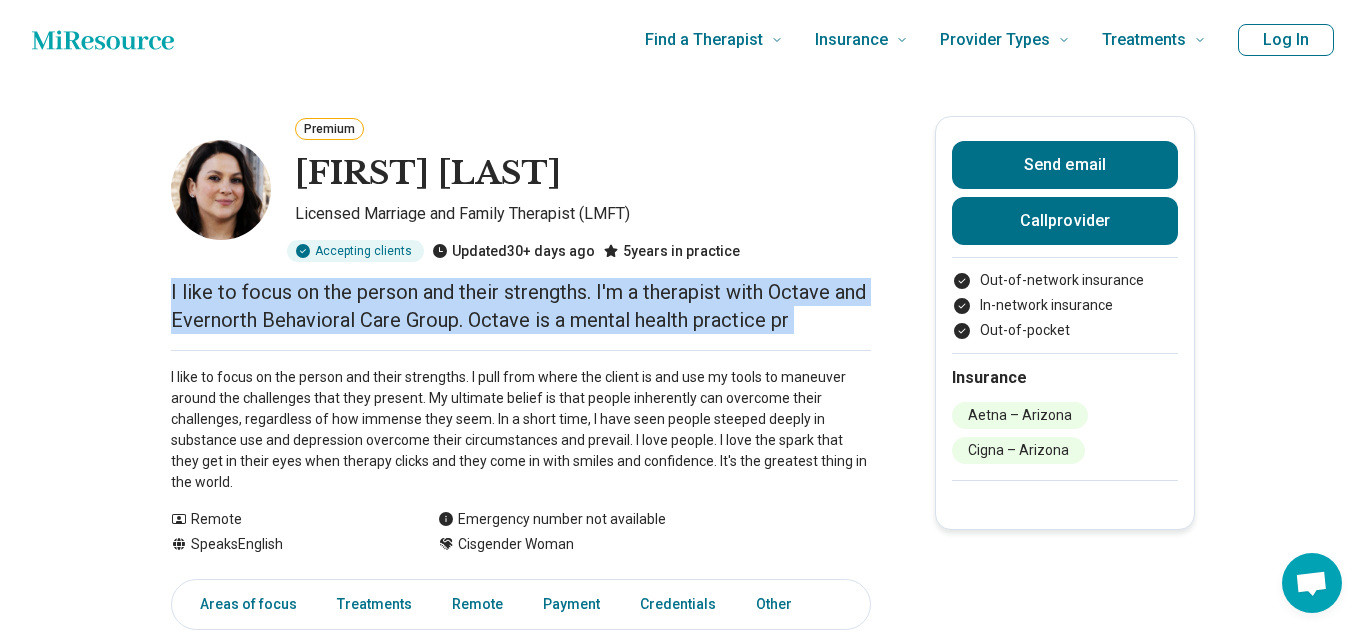 click on "I like to focus on the person and their strengths.
I'm a therapist with Octave and Evernorth Behavioral Care Group. Octave is a mental health practice pr" at bounding box center (521, 306) 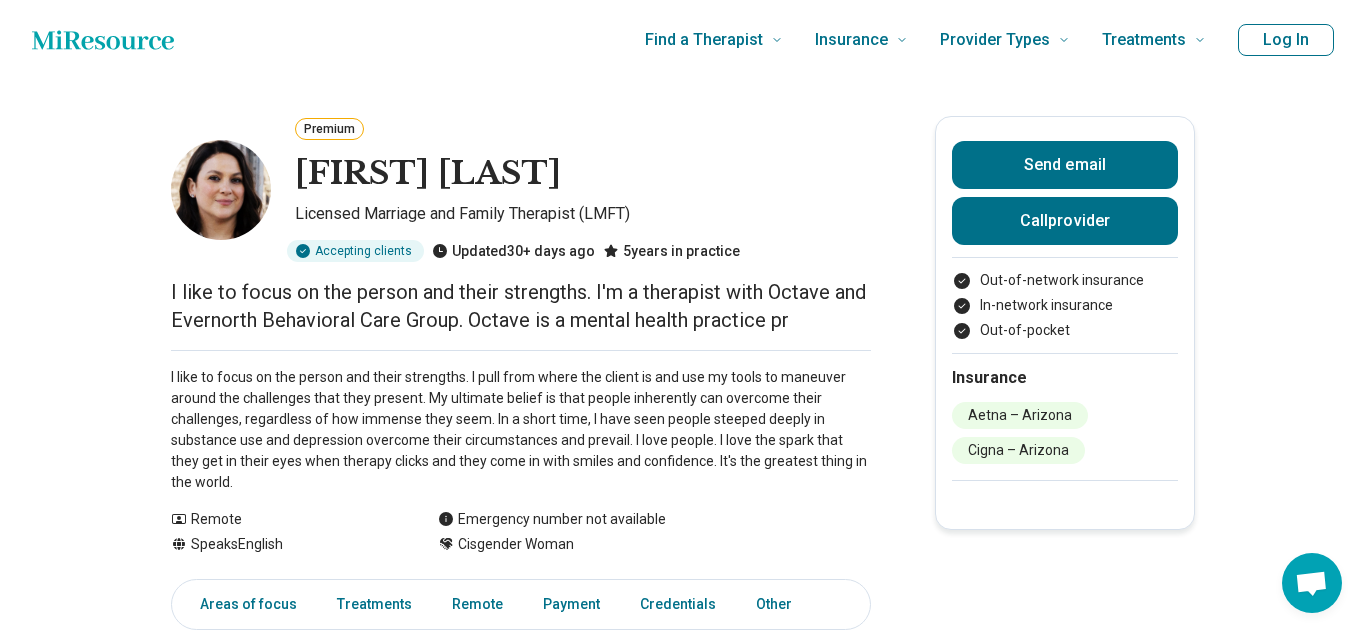 click on "I like to focus on the person and their strengths.
I'm a therapist with Octave and Evernorth Behavioral Care Group. Octave is a mental health practice pr" at bounding box center [521, 306] 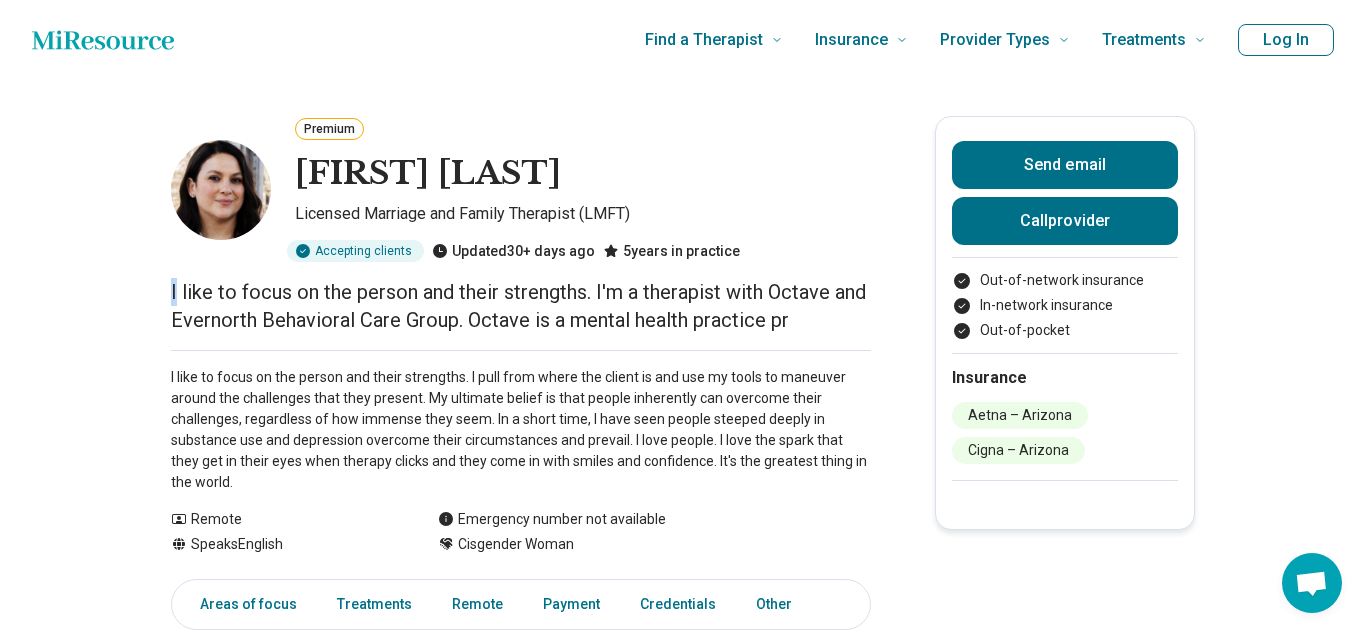 click on "I like to focus on the person and their strengths.
I'm a therapist with Octave and Evernorth Behavioral Care Group. Octave is a mental health practice pr" at bounding box center [521, 306] 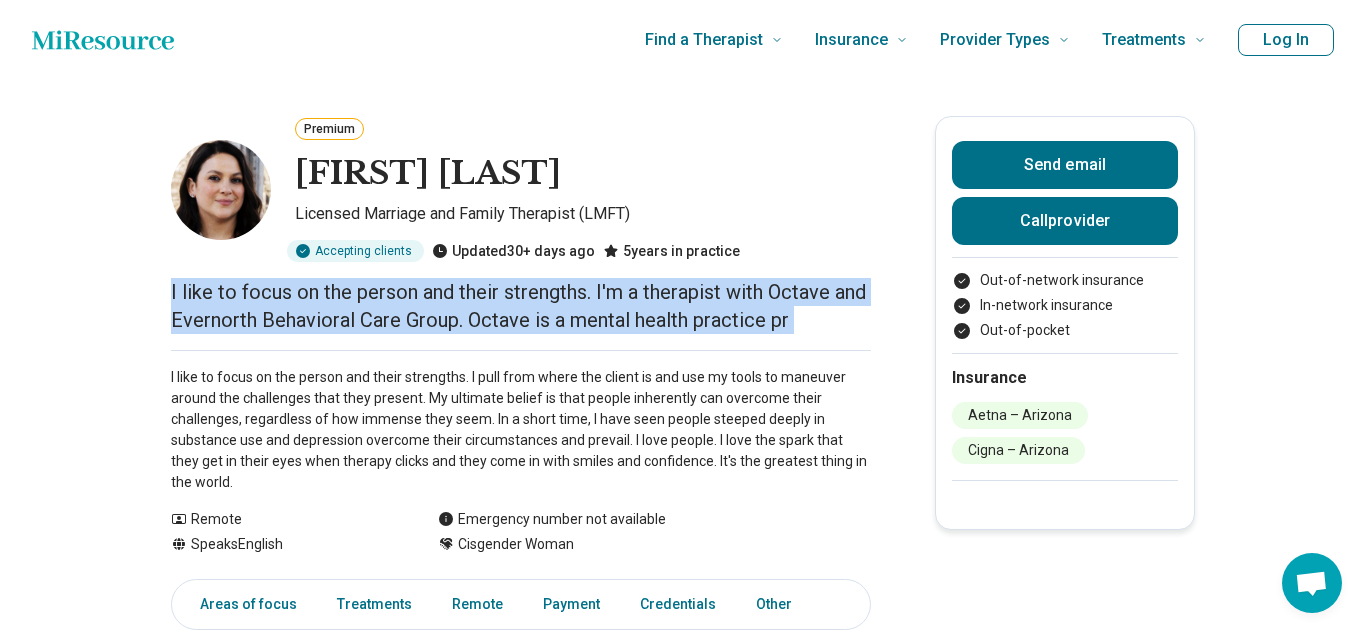 click on "I like to focus on the person and their strengths. I pull from where the client is and use my tools to maneuver around the challenges that they present. My ultimate belief is that people inherently can overcome their challenges, regardless of how immense they seem. In a short time, I have seen people steeped deeply in substance use and depression overcome their circumstances and prevail. I love people. I love the spark that they get in their eyes when therapy clicks and they come in with smiles and confidence. It's the greatest thing in the world." at bounding box center [521, 430] 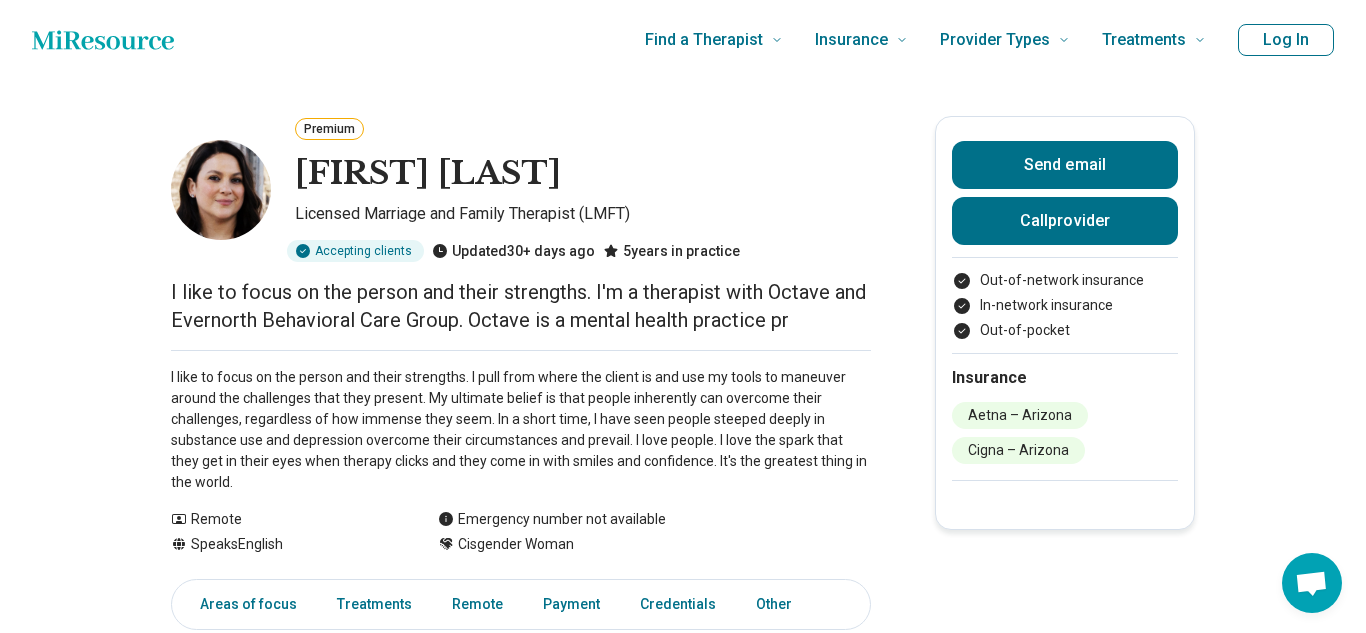 click on "I like to focus on the person and their strengths. I pull from where the client is and use my tools to maneuver around the challenges that they present. My ultimate belief is that people inherently can overcome their challenges, regardless of how immense they seem. In a short time, I have seen people steeped deeply in substance use and depression overcome their circumstances and prevail. I love people. I love the spark that they get in their eyes when therapy clicks and they come in with smiles and confidence. It's the greatest thing in the world." at bounding box center [521, 430] 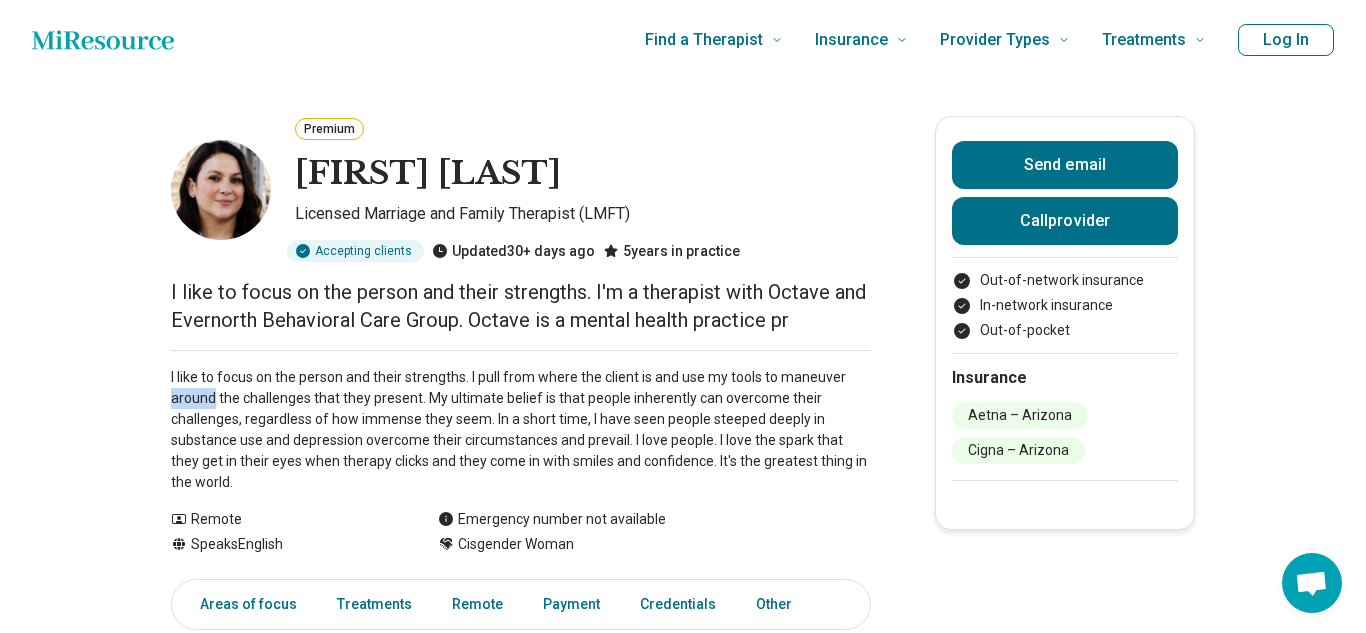 click on "I like to focus on the person and their strengths. I pull from where the client is and use my tools to maneuver around the challenges that they present. My ultimate belief is that people inherently can overcome their challenges, regardless of how immense they seem. In a short time, I have seen people steeped deeply in substance use and depression overcome their circumstances and prevail. I love people. I love the spark that they get in their eyes when therapy clicks and they come in with smiles and confidence. It's the greatest thing in the world." at bounding box center (521, 430) 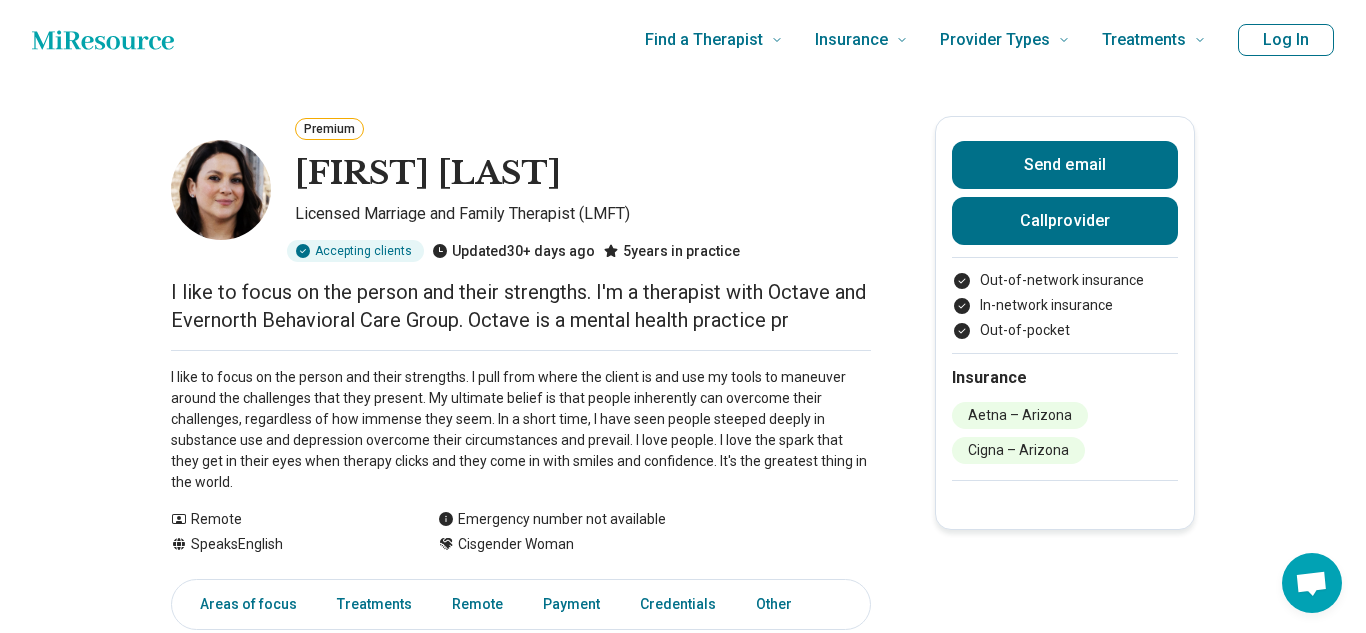 click on "I like to focus on the person and their strengths. I pull from where the client is and use my tools to maneuver around the challenges that they present. My ultimate belief is that people inherently can overcome their challenges, regardless of how immense they seem. In a short time, I have seen people steeped deeply in substance use and depression overcome their circumstances and prevail. I love people. I love the spark that they get in their eyes when therapy clicks and they come in with smiles and confidence. It's the greatest thing in the world." at bounding box center [521, 430] 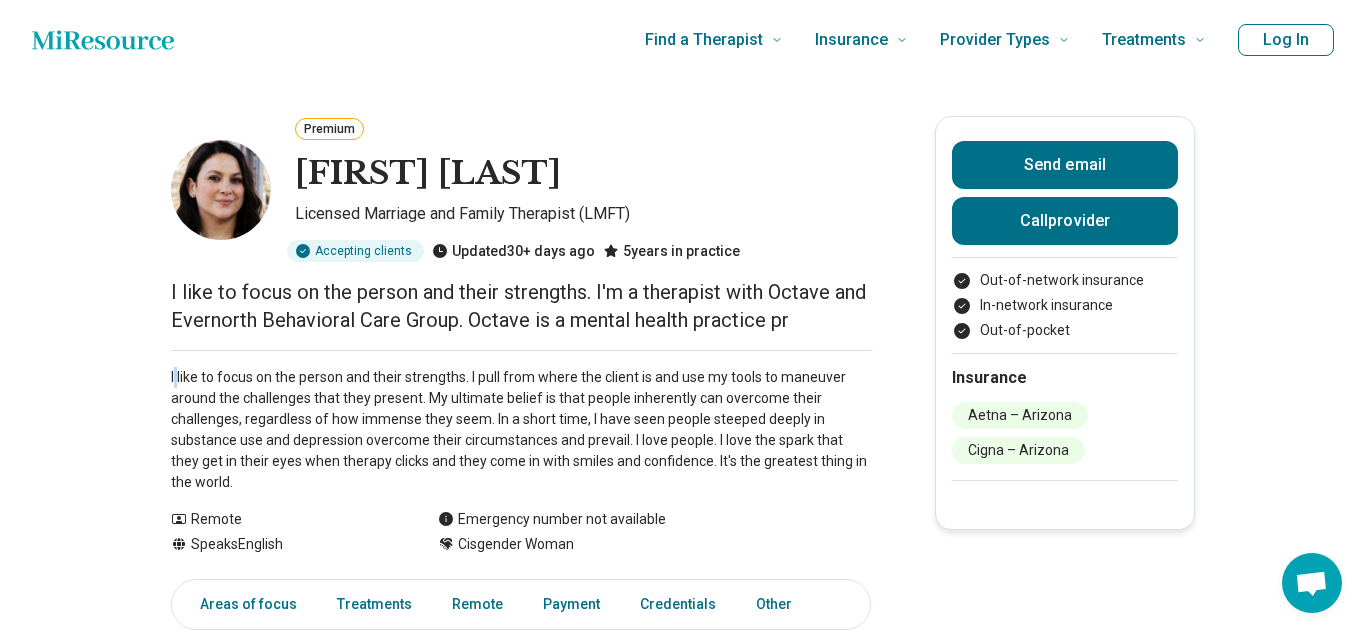 click on "I like to focus on the person and their strengths. I pull from where the client is and use my tools to maneuver around the challenges that they present. My ultimate belief is that people inherently can overcome their challenges, regardless of how immense they seem. In a short time, I have seen people steeped deeply in substance use and depression overcome their circumstances and prevail. I love people. I love the spark that they get in their eyes when therapy clicks and they come in with smiles and confidence. It's the greatest thing in the world." at bounding box center (521, 430) 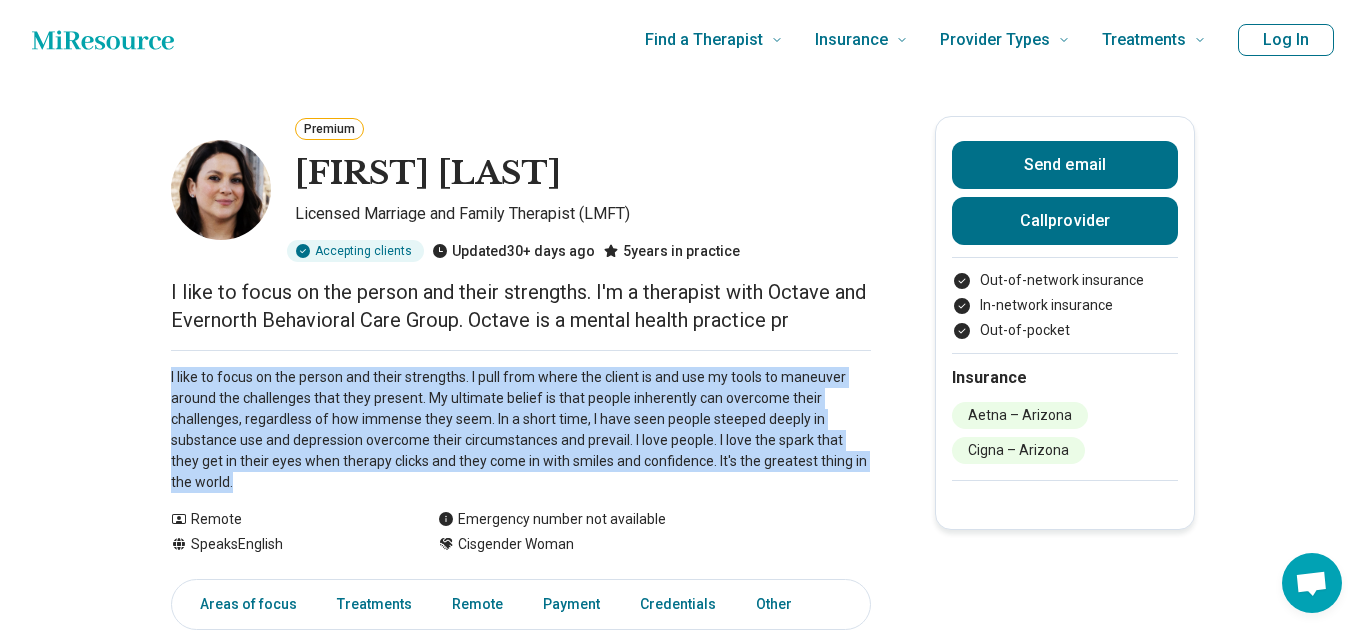 copy on "I like to focus on the person and their strengths. I pull from where the client is and use my tools to maneuver around the challenges that they present. My ultimate belief is that people inherently can overcome their challenges, regardless of how immense they seem. In a short time, I have seen people steeped deeply in substance use and depression overcome their circumstances and prevail. I love people. I love the spark that they get in their eyes when therapy clicks and they come in with smiles and confidence. It's the greatest thing in the world. Show all" 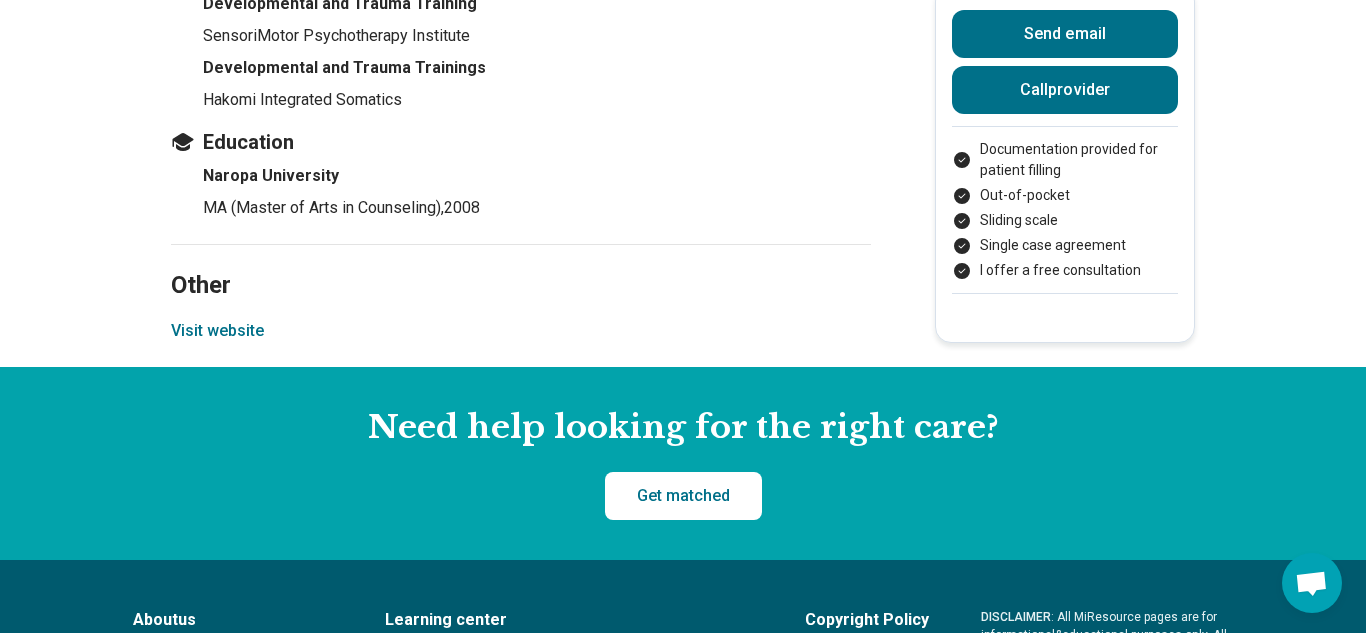 scroll, scrollTop: 2606, scrollLeft: 0, axis: vertical 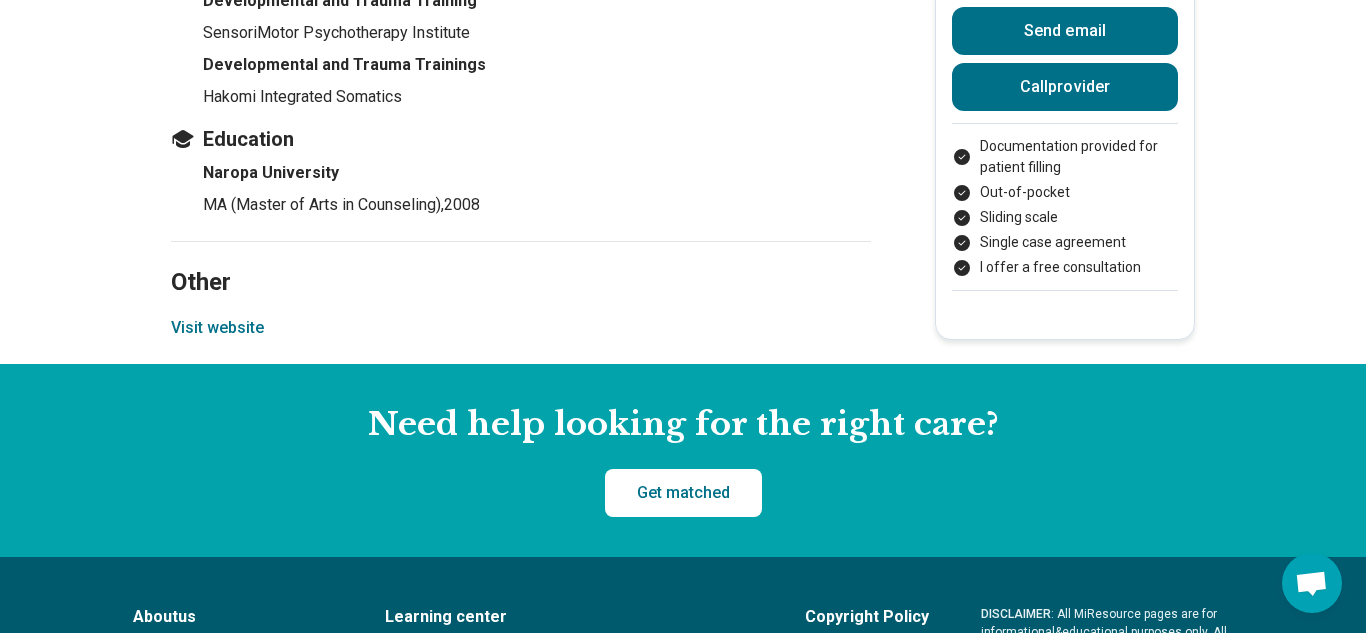 click on "Visit website" at bounding box center (217, 328) 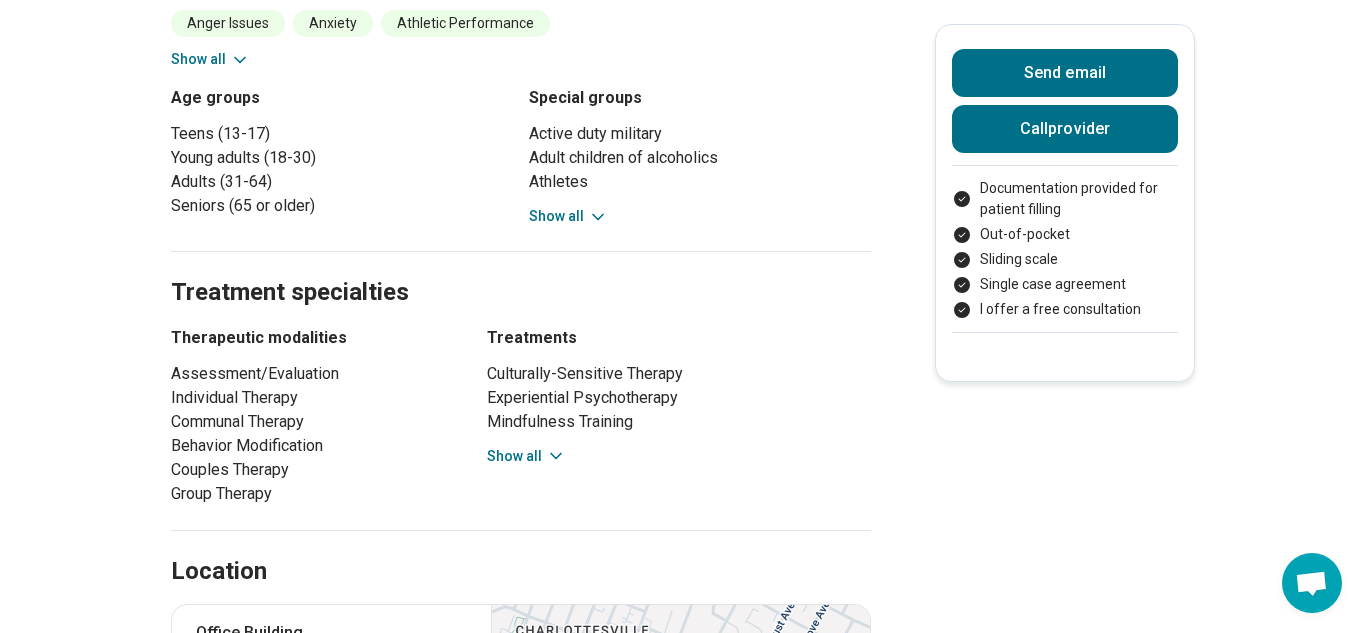 scroll, scrollTop: 0, scrollLeft: 0, axis: both 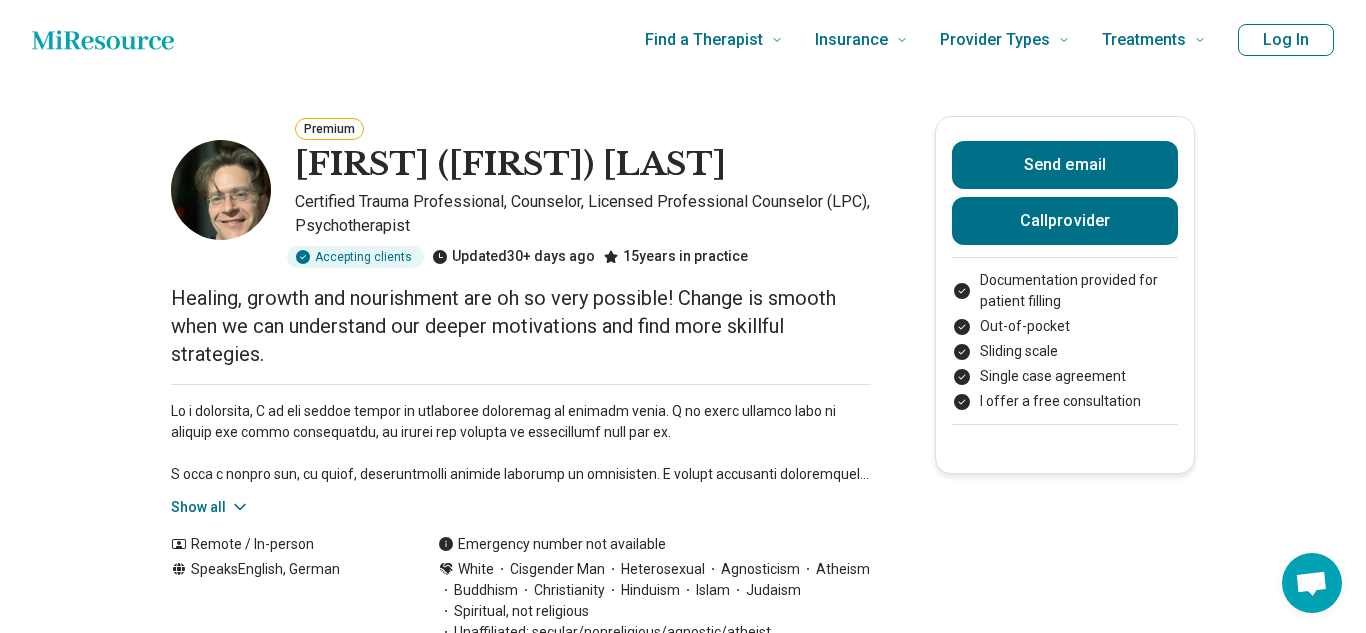 click on "Healing, growth and nourishment are oh so very possible! Change is smooth when we can understand our deeper motivations and find more skillful strategies." at bounding box center (521, 326) 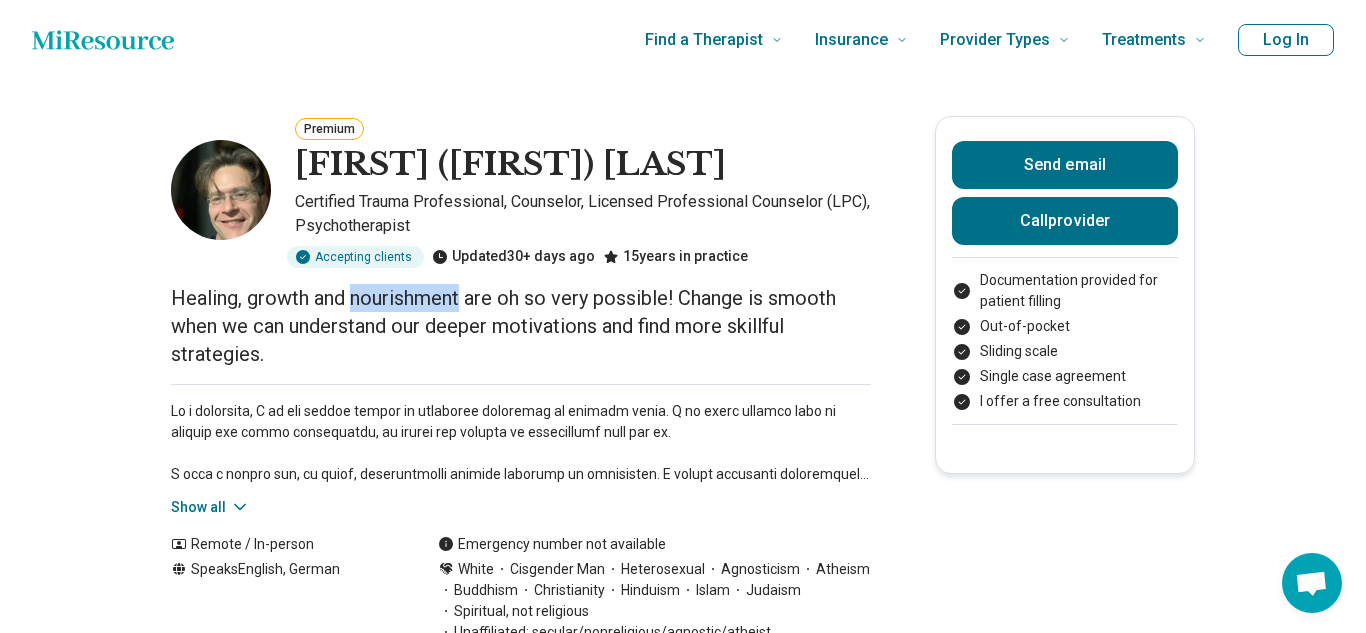 click on "Healing, growth and nourishment are oh so very possible! Change is smooth when we can understand our deeper motivations and find more skillful strategies." at bounding box center [521, 326] 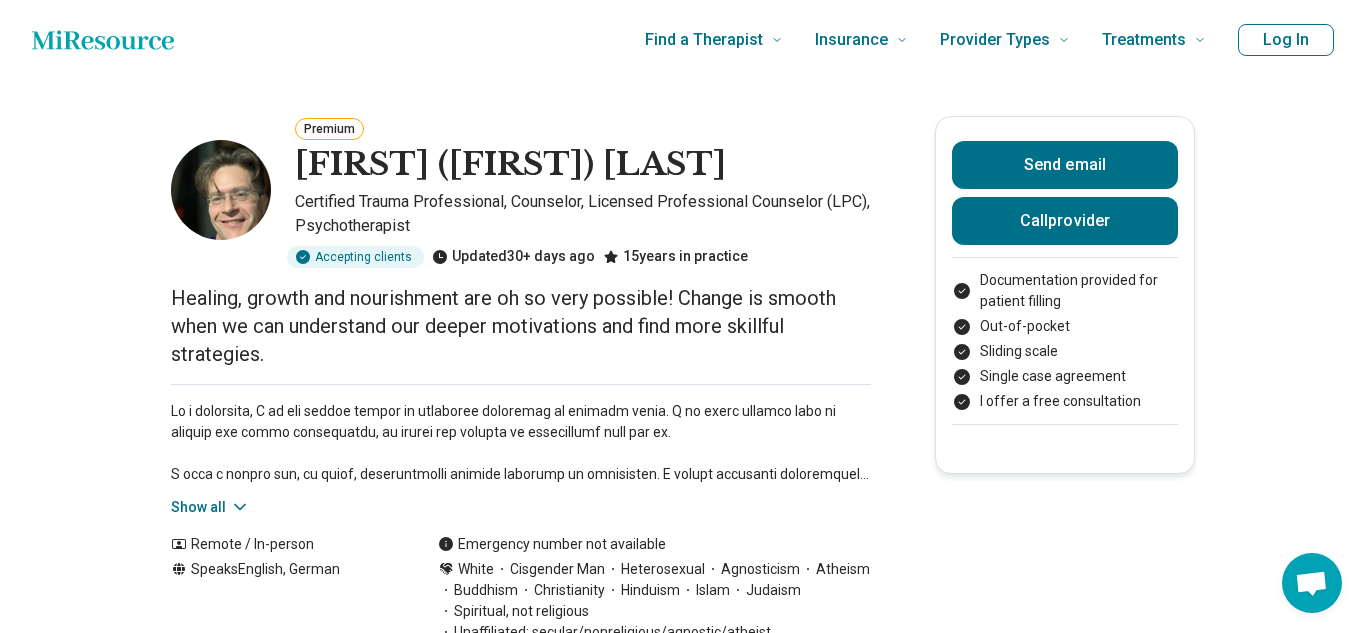 click on "Healing, growth and nourishment are oh so very possible! Change is smooth when we can understand our deeper motivations and find more skillful strategies." at bounding box center (521, 326) 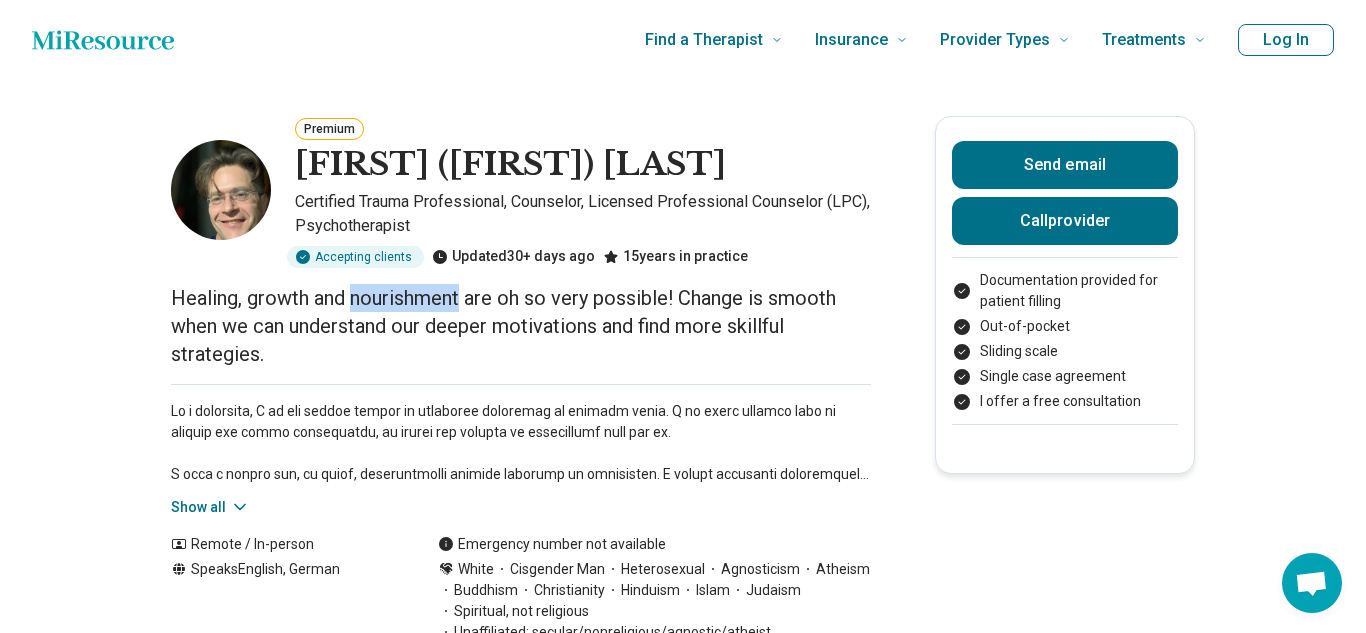 click on "Healing, growth and nourishment are oh so very possible! Change is smooth when we can understand our deeper motivations and find more skillful strategies." at bounding box center [521, 326] 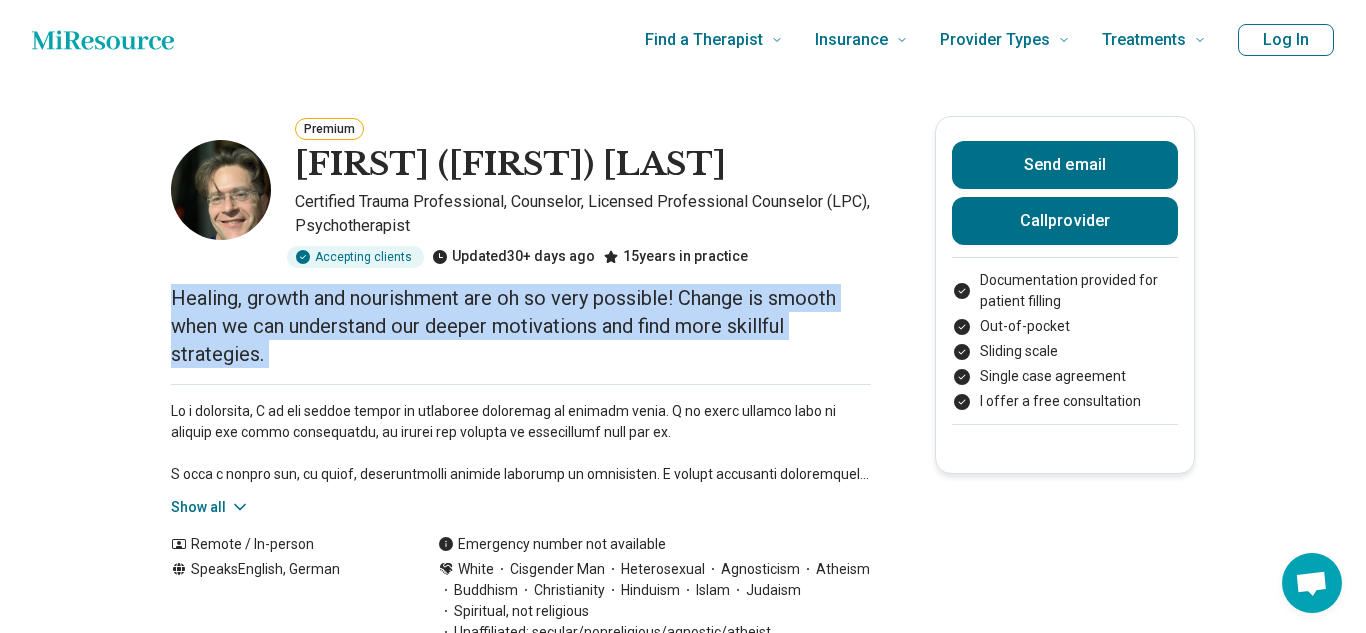 click on "Healing, growth and nourishment are oh so very possible! Change is smooth when we can understand our deeper motivations and find more skillful strategies." at bounding box center [521, 326] 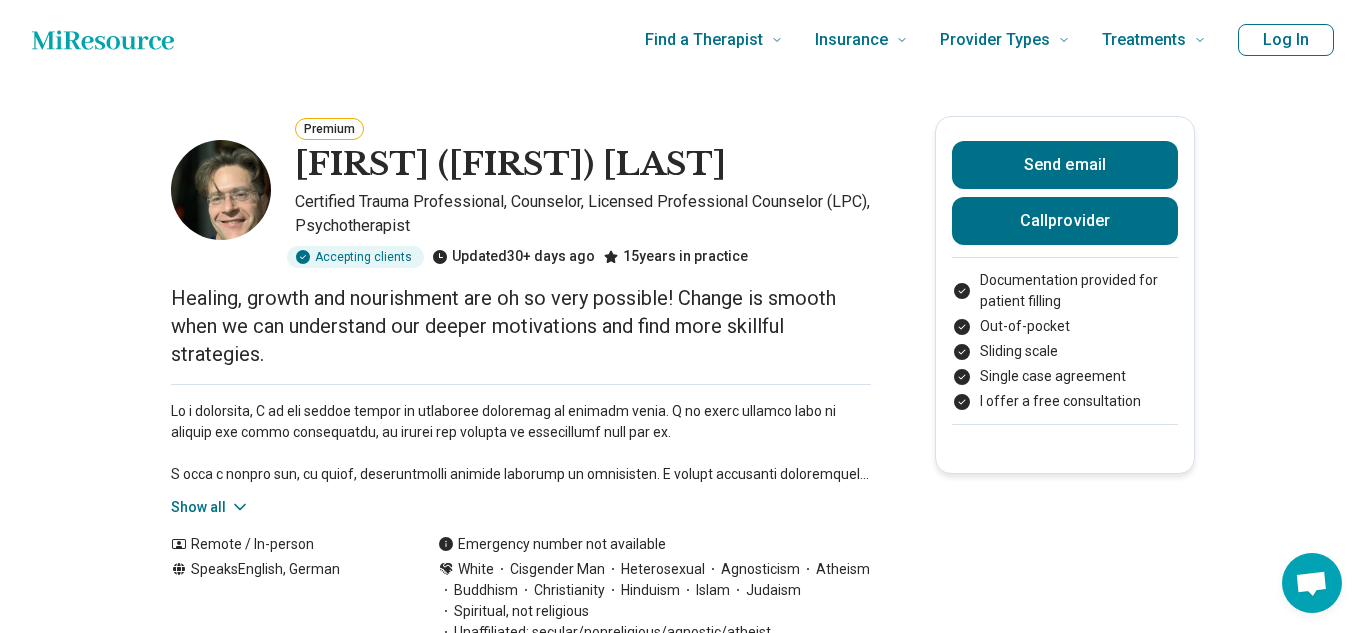 click on "Premium Fabian (Fabi) Kuttner Certified Trauma Professional, Counselor, Licensed Professional Counselor (LPC), Psychotherapist Accepting clients Updated  30+ days ago 15  years in practice Healing, growth and nourishment are oh so very possible! Change is smooth when we can understand our deeper motivations and find more skillful strategies. Show all Remote / In-person Speaks  English, German Emergency number not available White Cisgender Man Heterosexual Agnosticism Atheism Buddhism Christianity Hinduism Islam Judaism Spiritual, not religious Unaffiliated: secular/nonreligious/agnostic/atheist LGBTQIA+ ally Send email Call  provider Documentation provided for patient filling Out-of-pocket Sliding scale Single case agreement I offer a free consultation Areas of focus Treatments Location Remote Payment Credentials Other Areas of focus Areas of expertise Anger Issues Anxiety Athletic Performance Avoidant Personality Bipolar Disorder Burnout Conflict Resolution Dependent Personality Divorce End of Life Trauma ," at bounding box center (683, 1525) 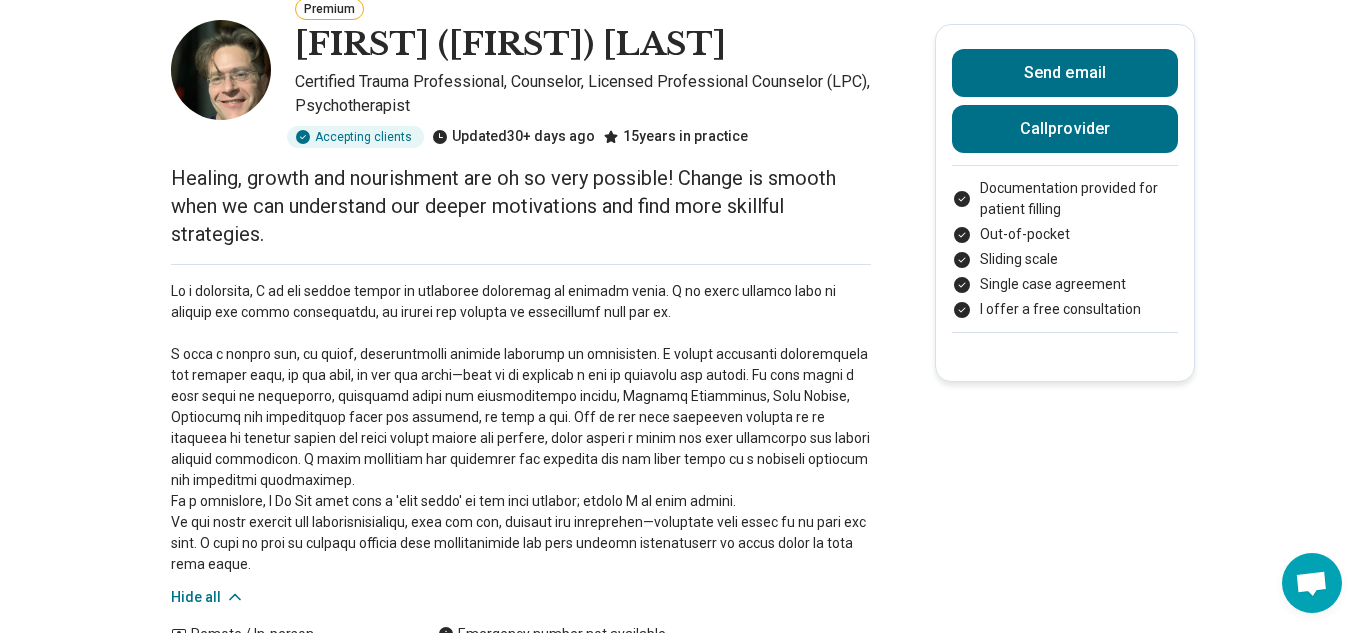 scroll, scrollTop: 184, scrollLeft: 0, axis: vertical 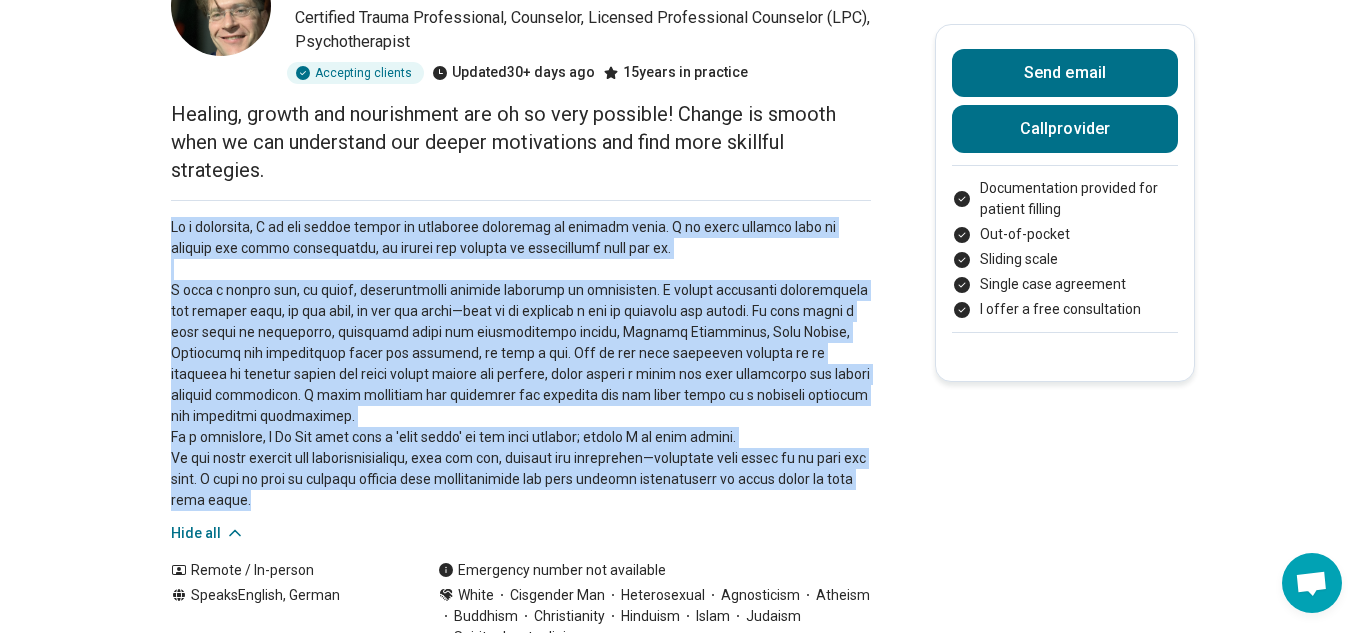 drag, startPoint x: 171, startPoint y: 228, endPoint x: 399, endPoint y: 500, distance: 354.9197 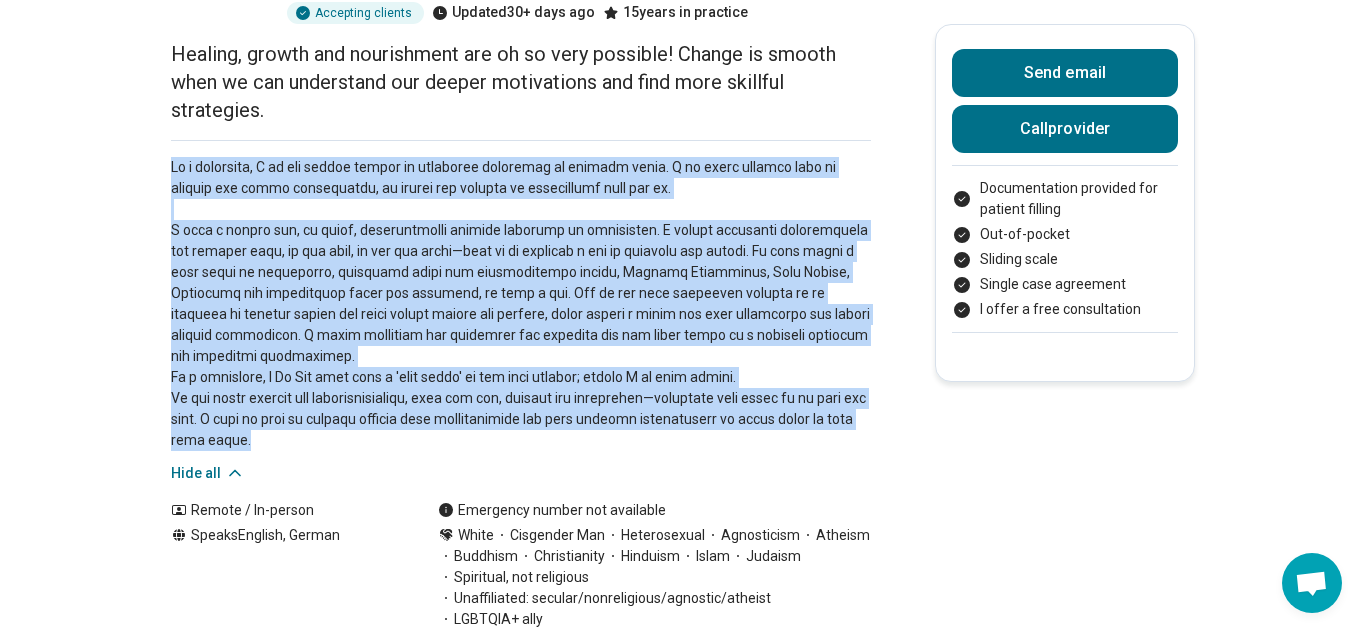 scroll, scrollTop: 255, scrollLeft: 0, axis: vertical 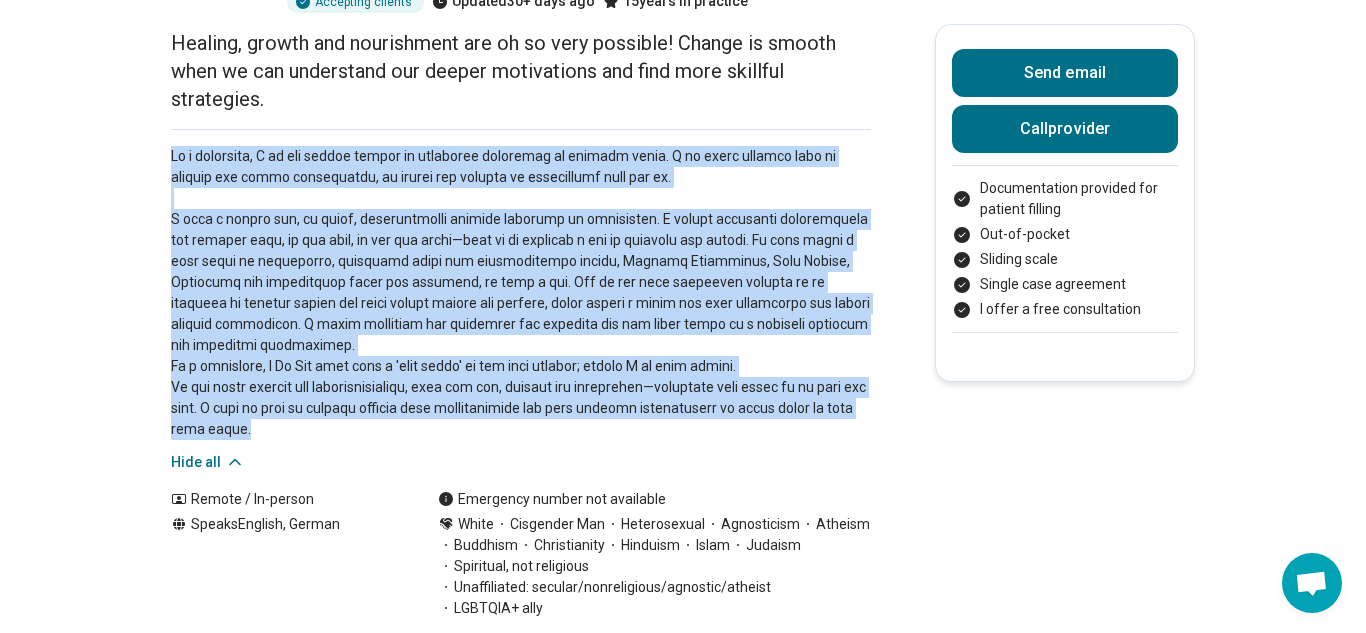 click at bounding box center (521, 293) 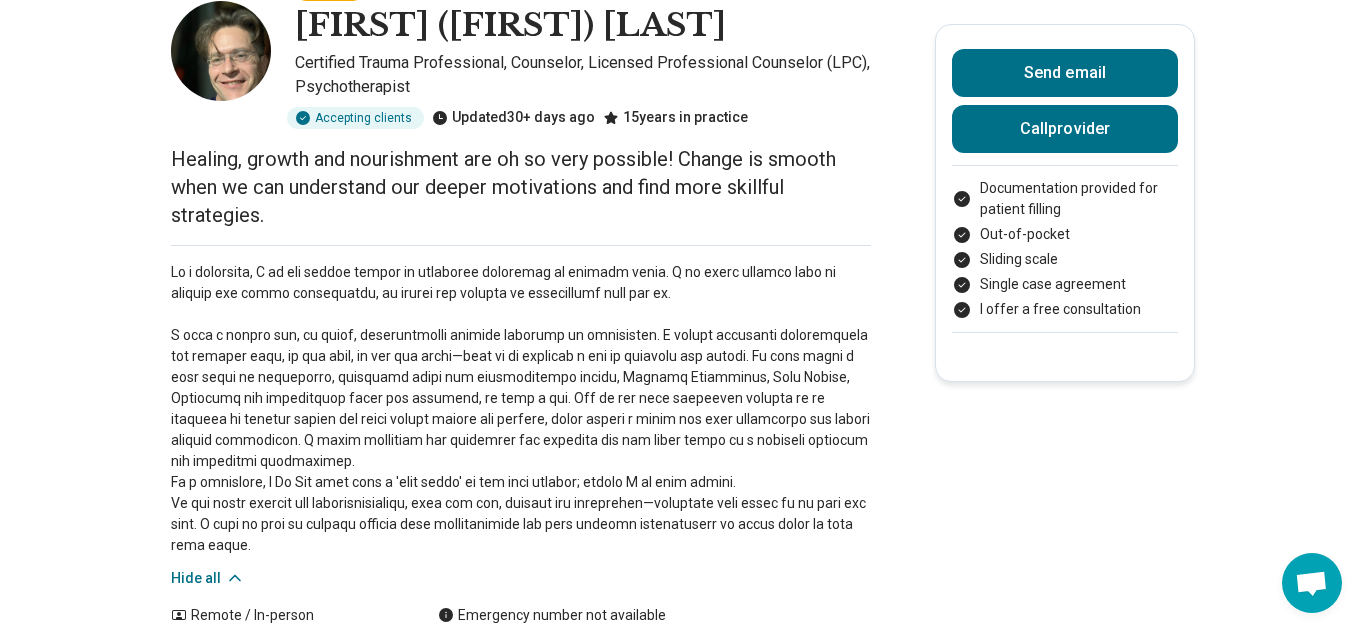 scroll, scrollTop: 130, scrollLeft: 0, axis: vertical 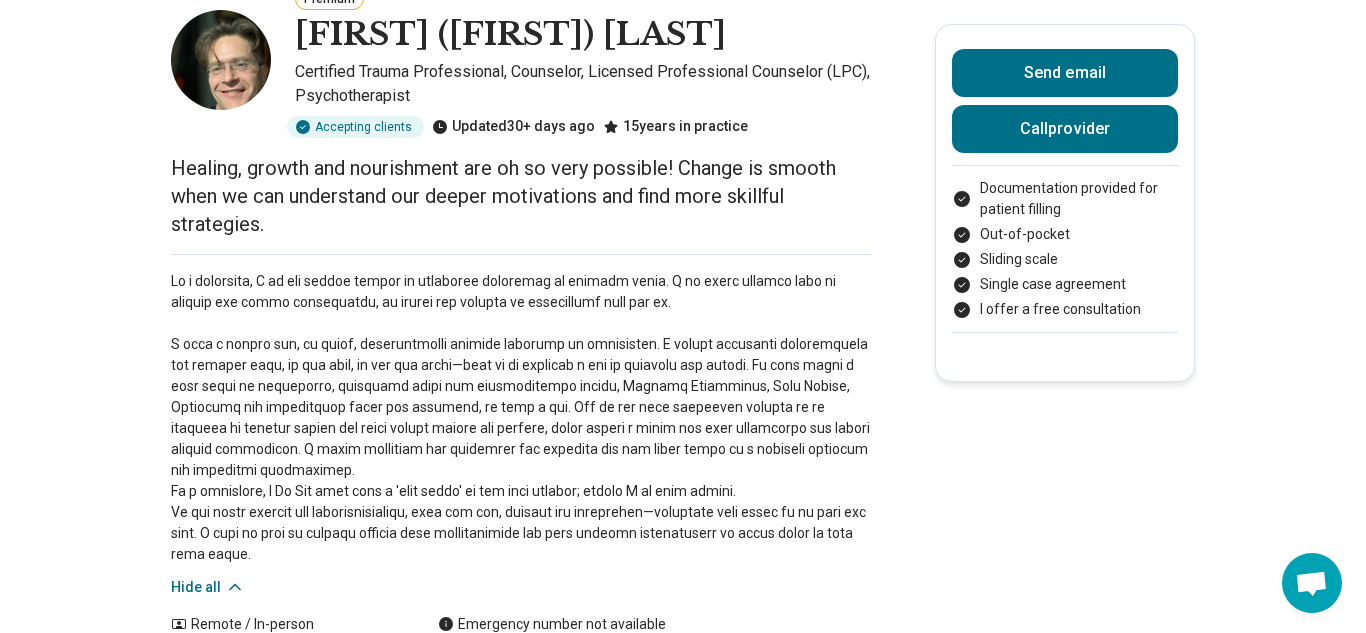 click on "Healing, growth and nourishment are oh so very possible! Change is smooth when we can understand our deeper motivations and find more skillful strategies." at bounding box center (521, 196) 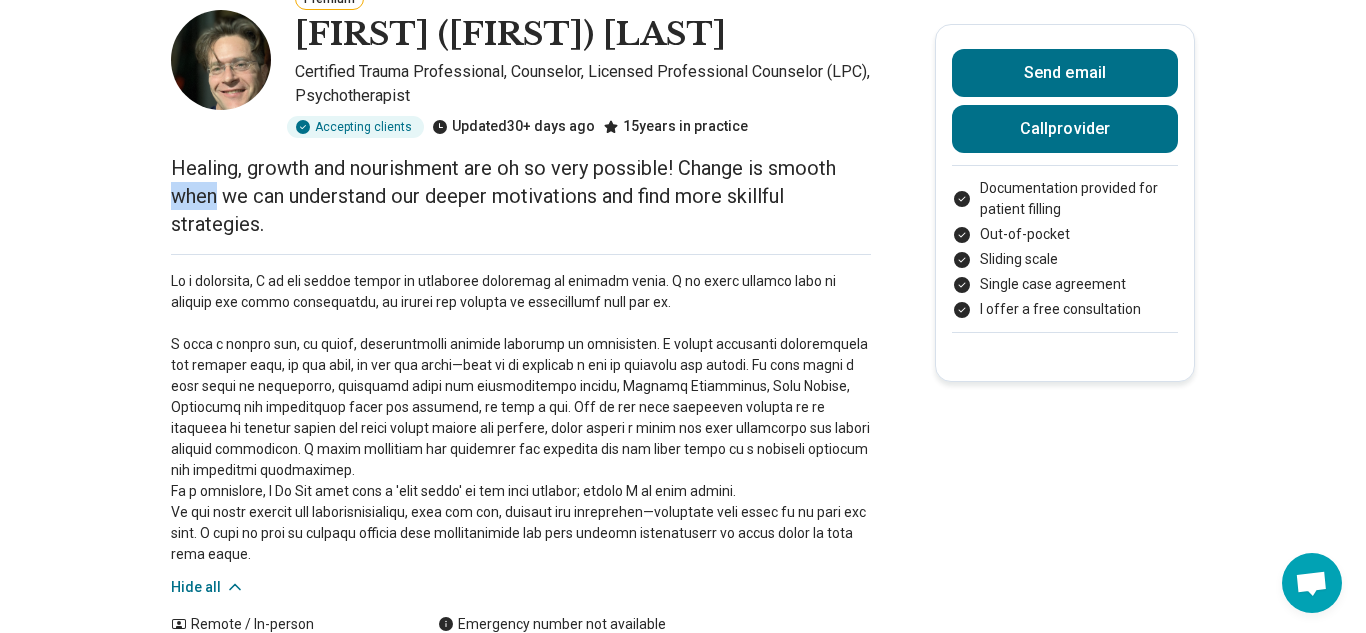click on "Healing, growth and nourishment are oh so very possible! Change is smooth when we can understand our deeper motivations and find more skillful strategies." at bounding box center (521, 196) 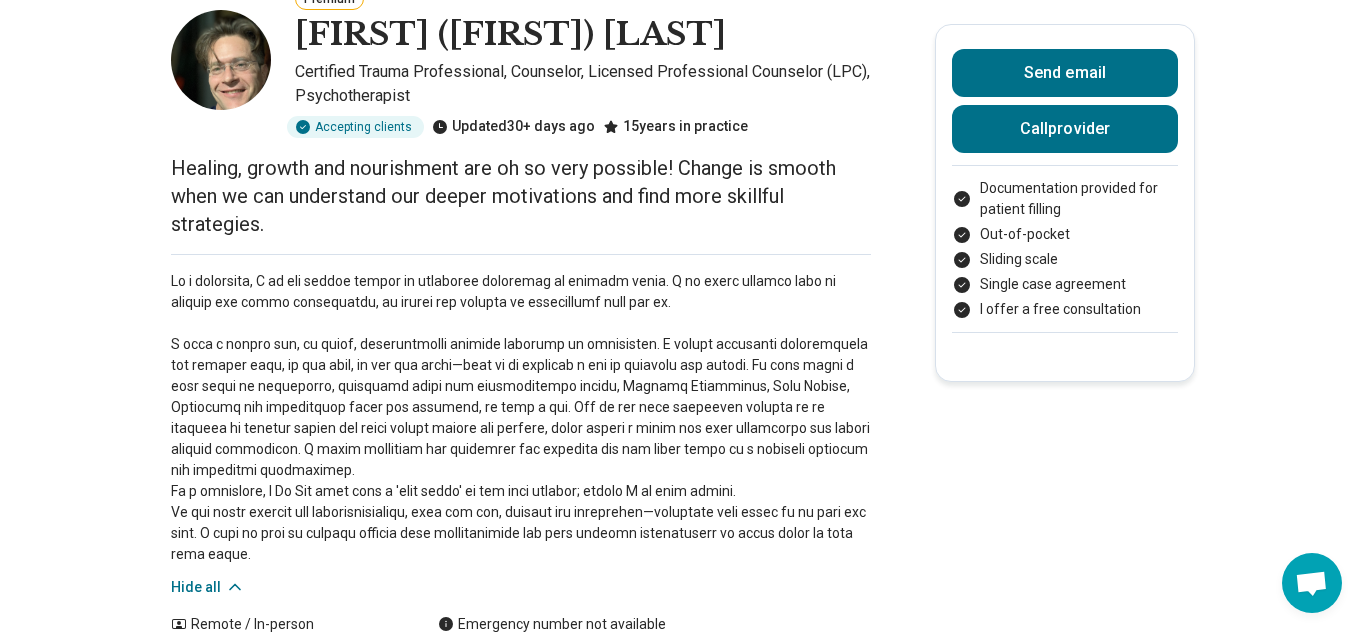 click on "Healing, growth and nourishment are oh so very possible! Change is smooth when we can understand our deeper motivations and find more skillful strategies." at bounding box center [521, 196] 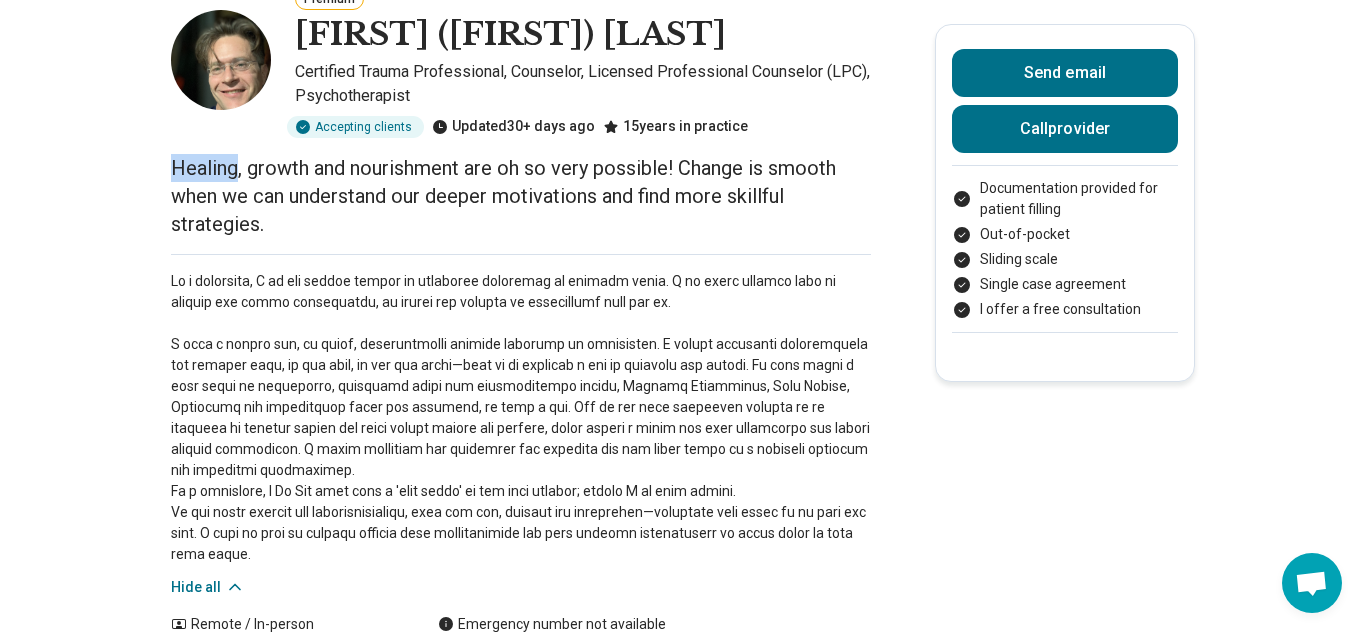 click on "Healing, growth and nourishment are oh so very possible! Change is smooth when we can understand our deeper motivations and find more skillful strategies." at bounding box center (521, 196) 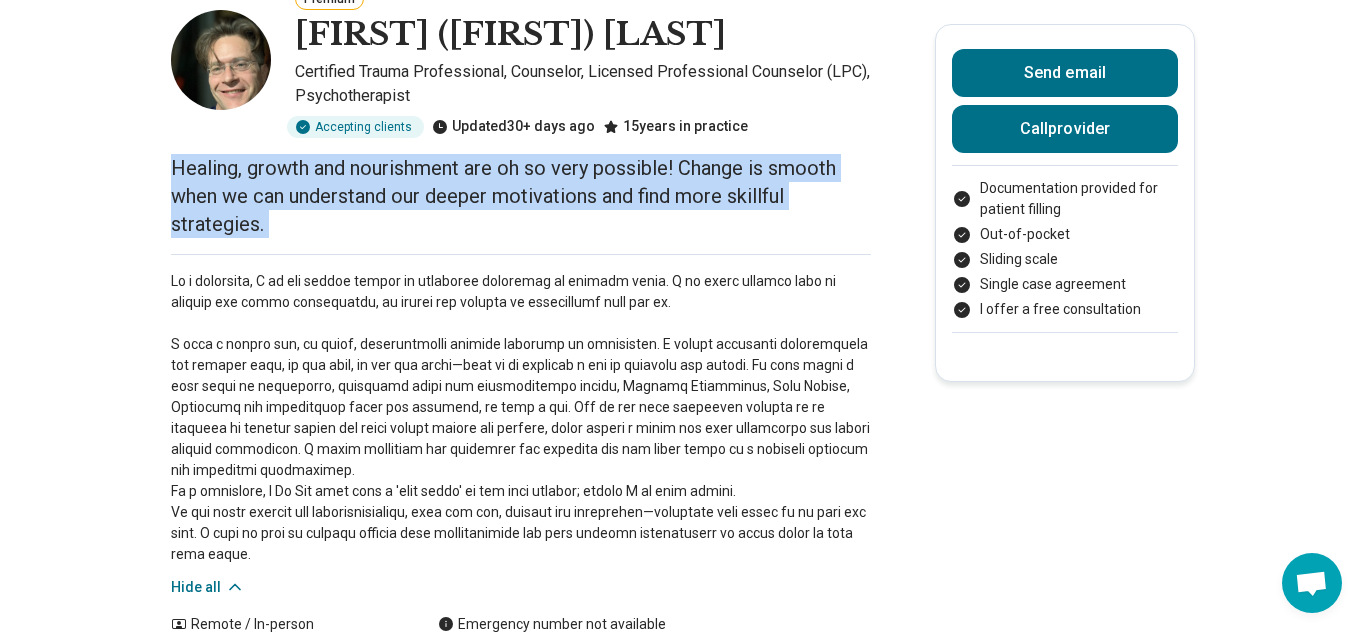 copy on "Healing, growth and nourishment are oh so very possible! Change is smooth when we can understand our deeper motivations and find more skillful strategies." 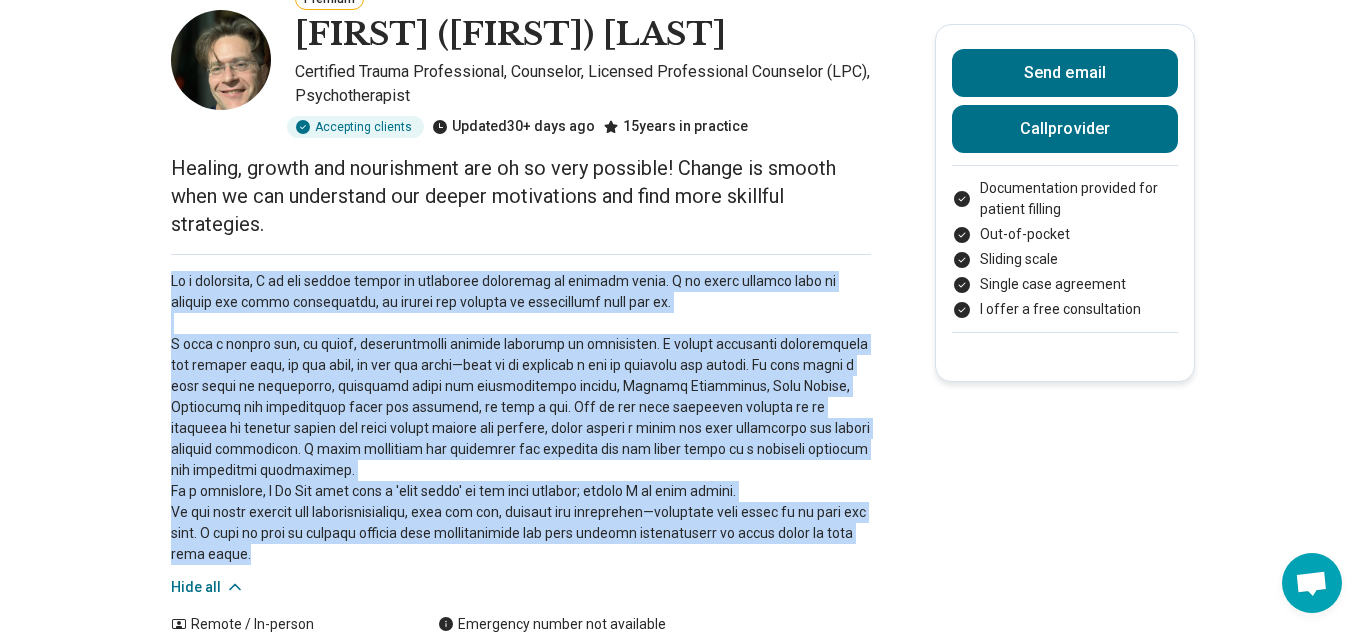 drag, startPoint x: 173, startPoint y: 283, endPoint x: 306, endPoint y: 549, distance: 297.39703 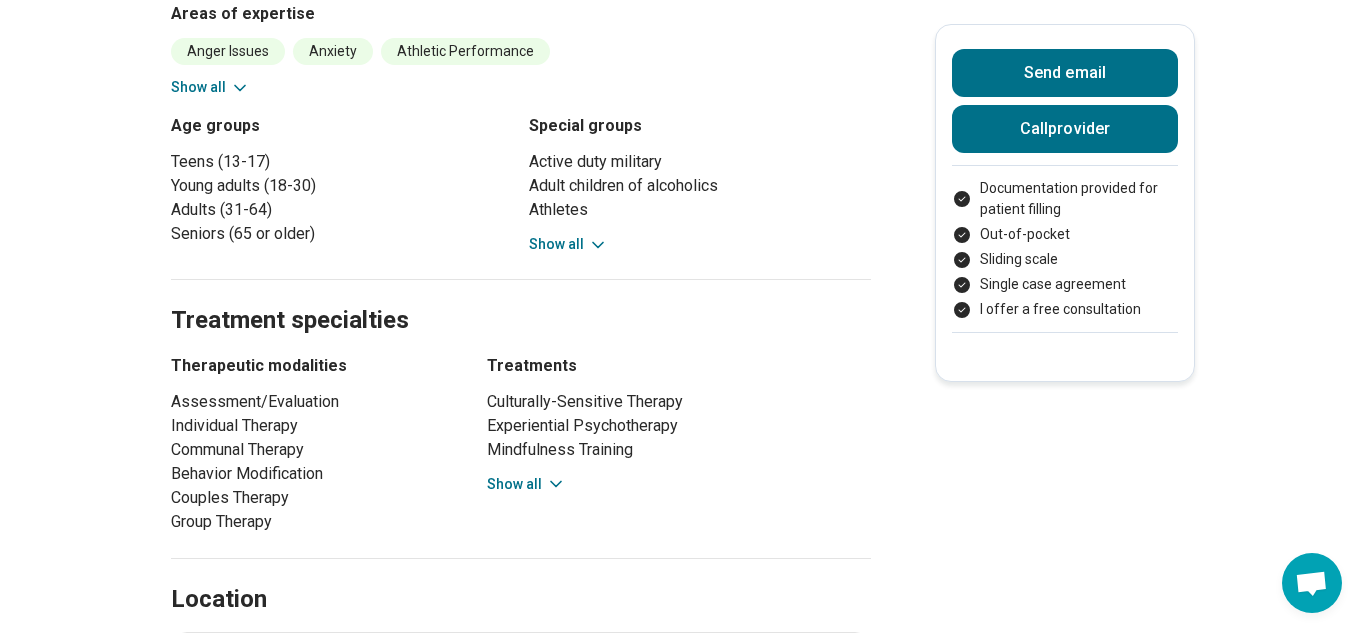 scroll, scrollTop: 1024, scrollLeft: 0, axis: vertical 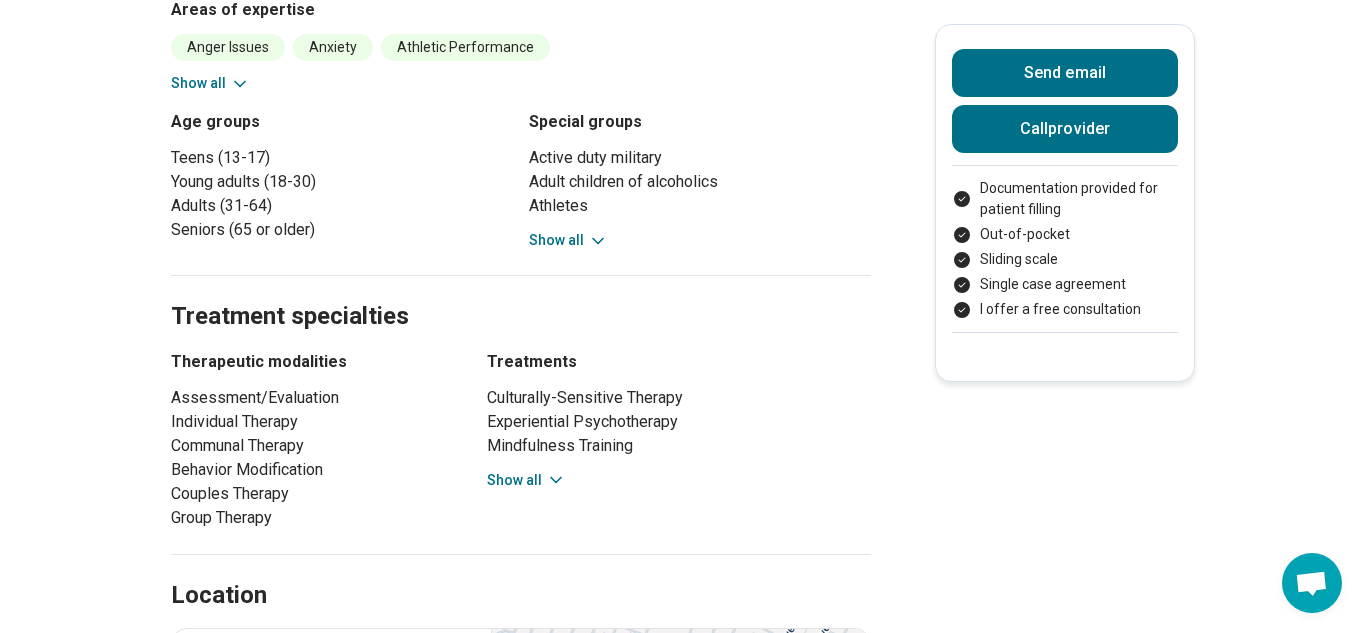 click 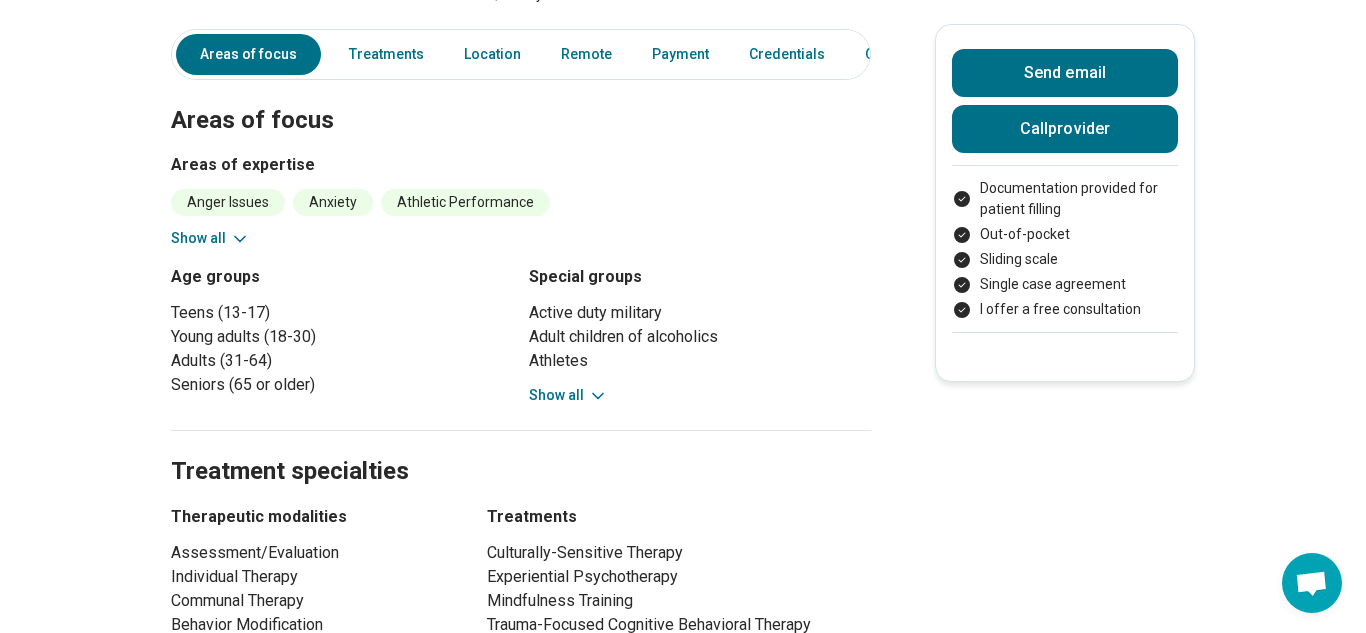 scroll, scrollTop: 871, scrollLeft: 0, axis: vertical 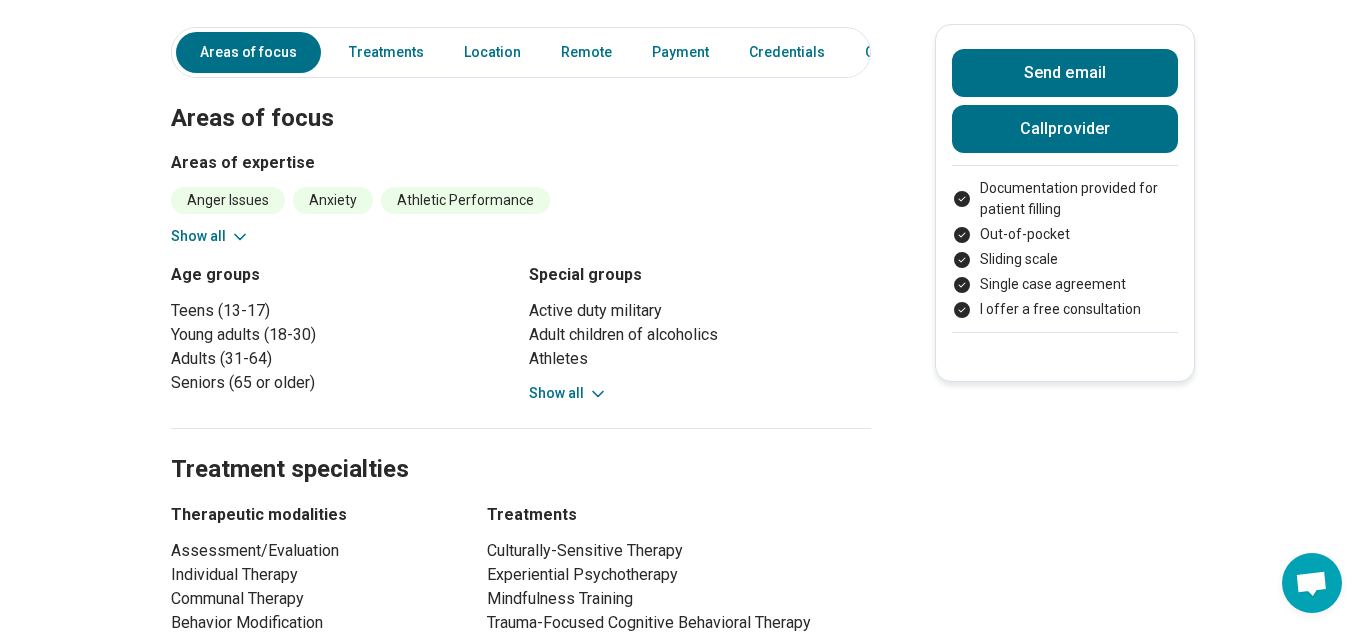 click on "Show all" at bounding box center (568, 393) 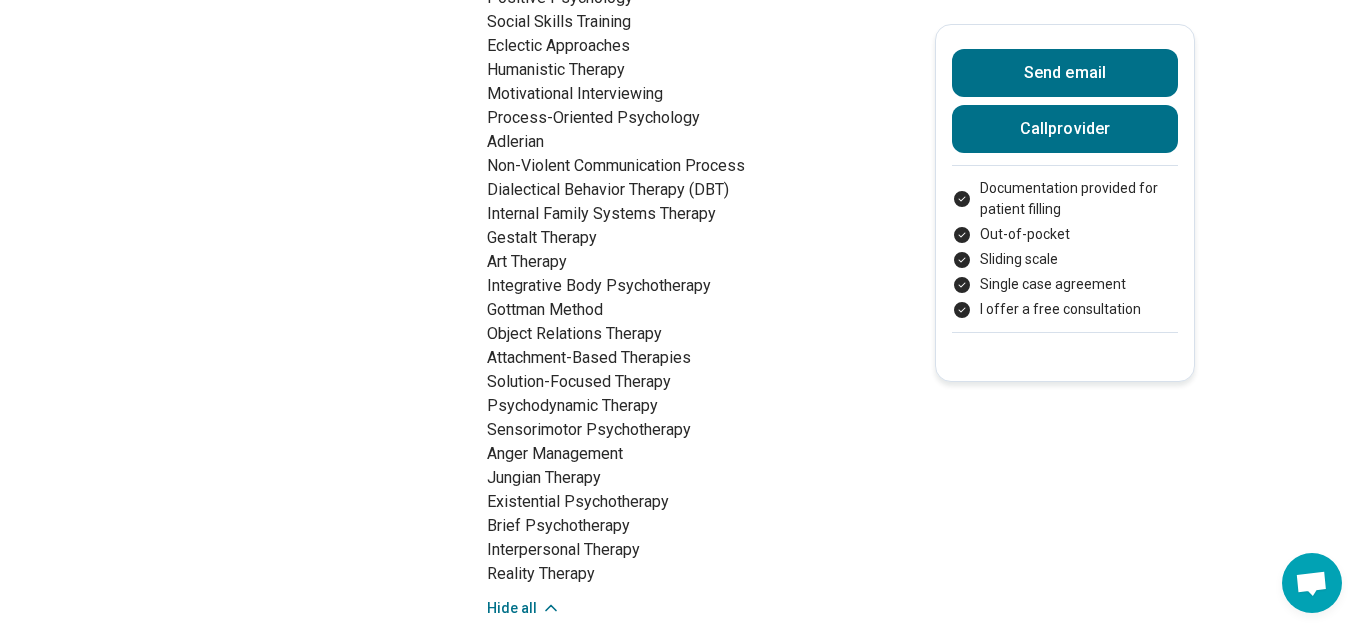 scroll, scrollTop: 2230, scrollLeft: 0, axis: vertical 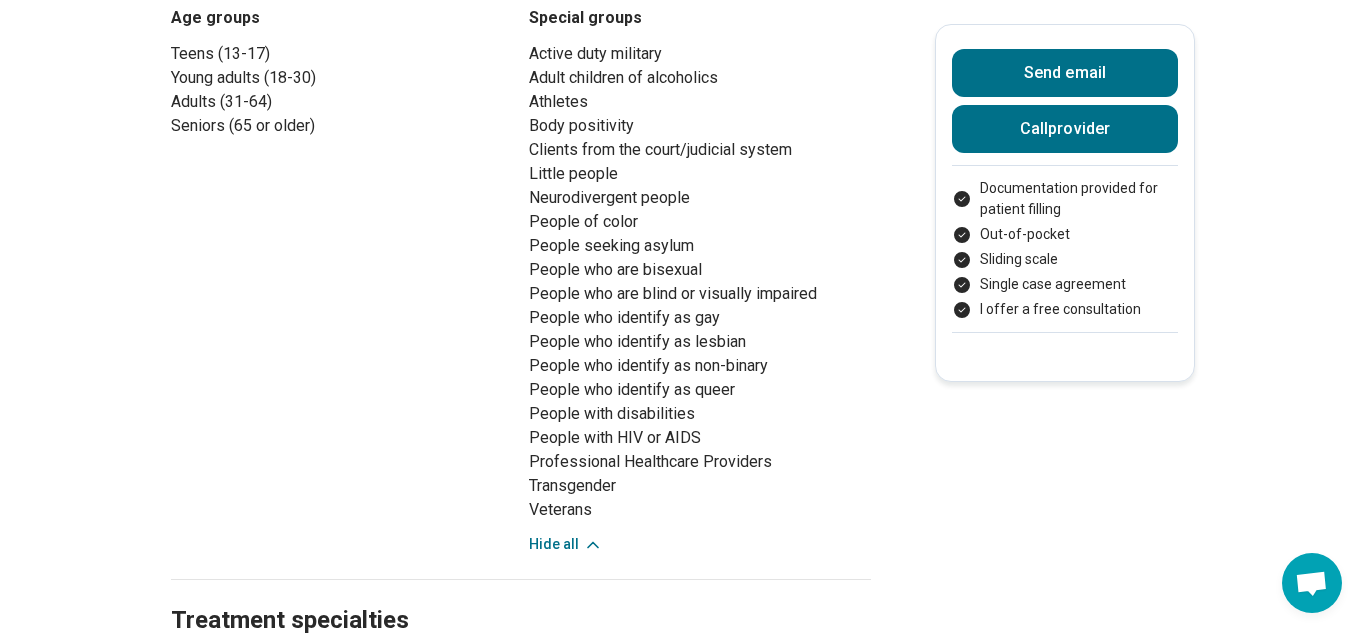 click on "Active duty military Adult children of alcoholics Athletes Body positivity Clients from the court/judicial system Little people Neurodivergent people People of color People seeking asylum People who are bisexual People who are blind or visually impaired People who identify as gay People who identify as lesbian People who identify as non-binary People who identify as queer People with disabilities People with HIV or AIDS Professional Healthcare Providers Transgender Veterans Hide all" at bounding box center (700, 298) 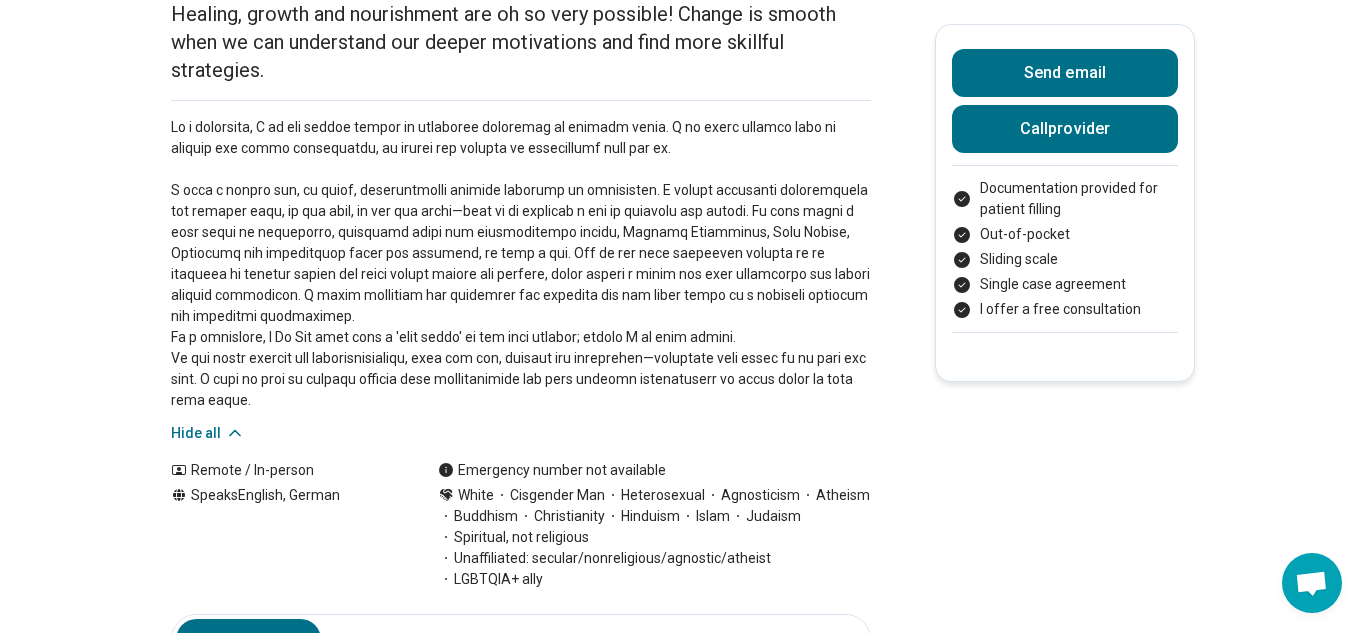scroll, scrollTop: 251, scrollLeft: 0, axis: vertical 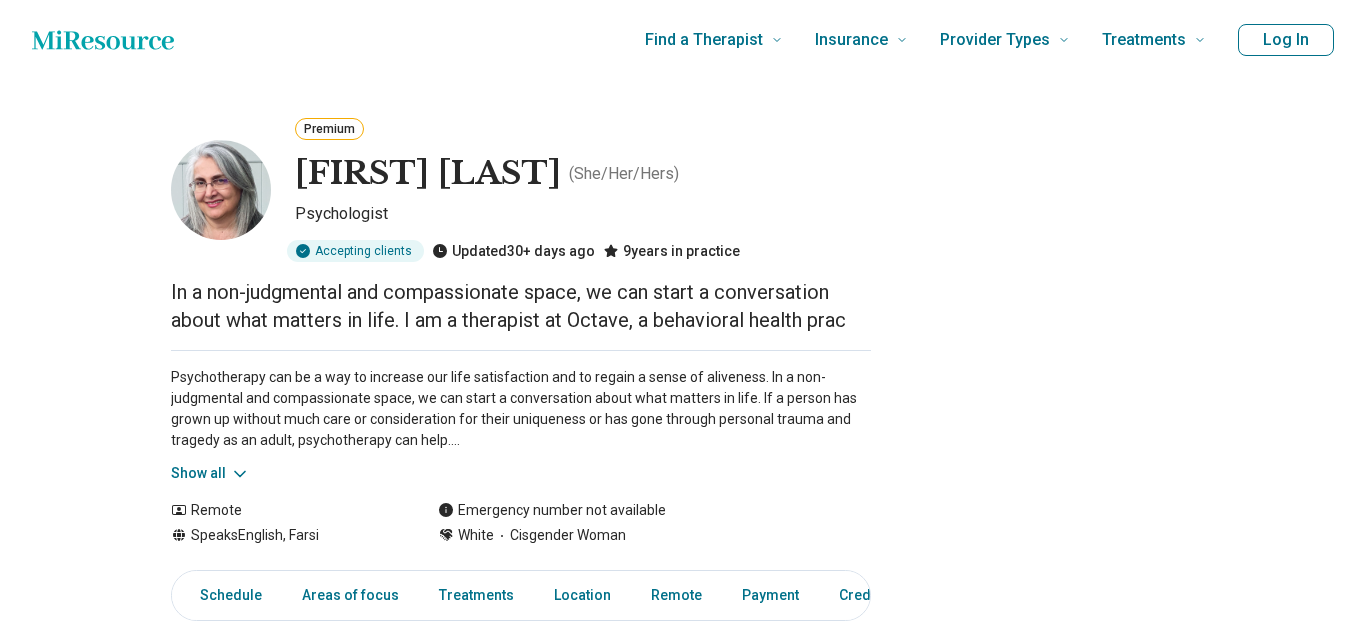click on "In a non-judgmental and compassionate space, we can start a conversation about what matters in life.
I am a therapist at Octave, a behavioral health prac" at bounding box center (521, 306) 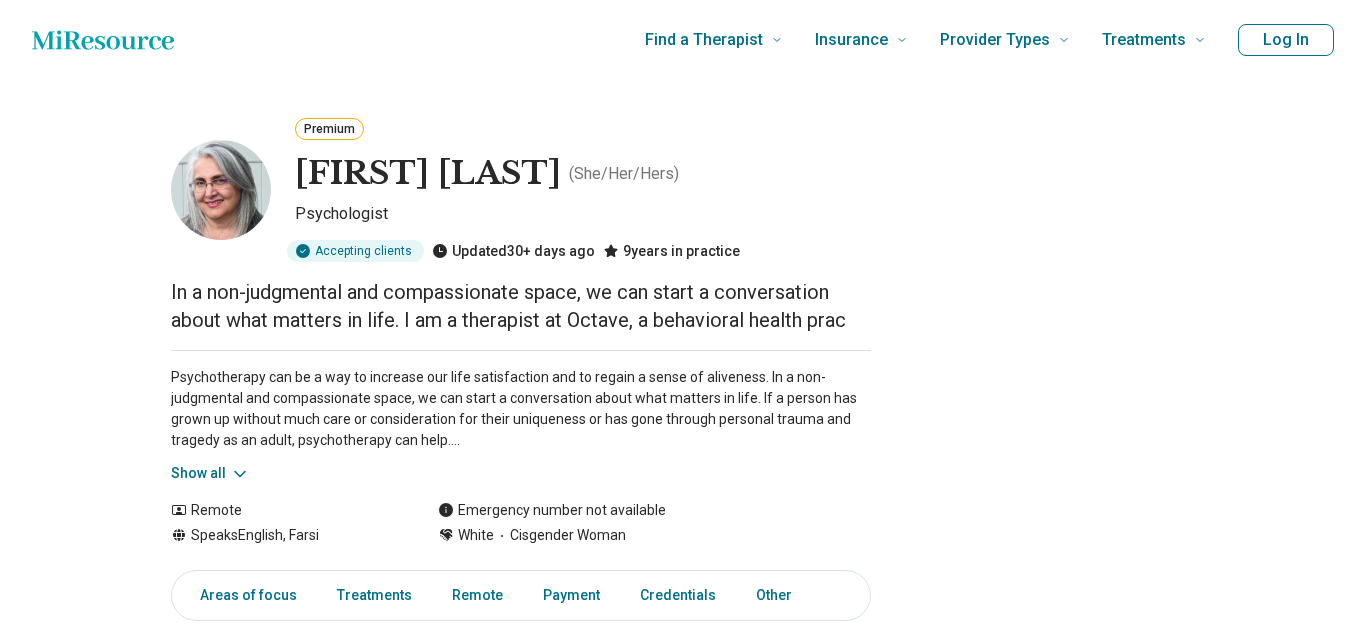 click on "In a non-judgmental and compassionate space, we can start a conversation about what matters in life.
I am a therapist at Octave, a behavioral health prac" at bounding box center (521, 306) 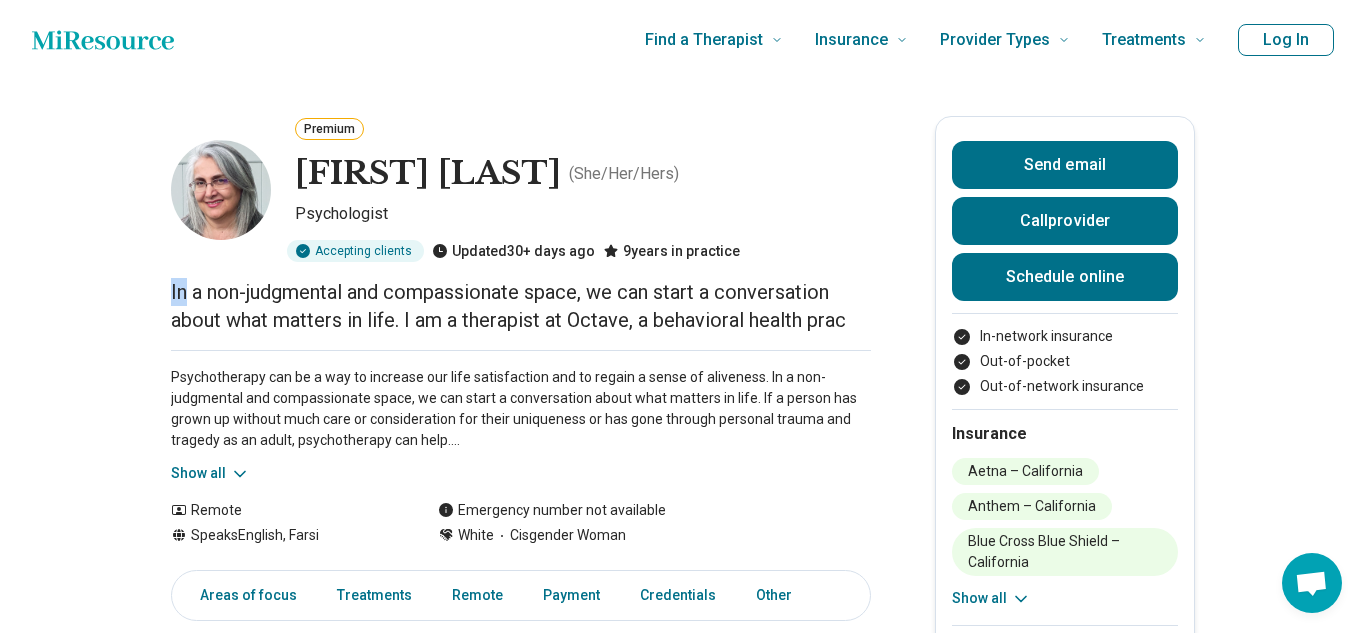click on "In a non-judgmental and compassionate space, we can start a conversation about what matters in life.
I am a therapist at Octave, a behavioral health prac" at bounding box center [521, 306] 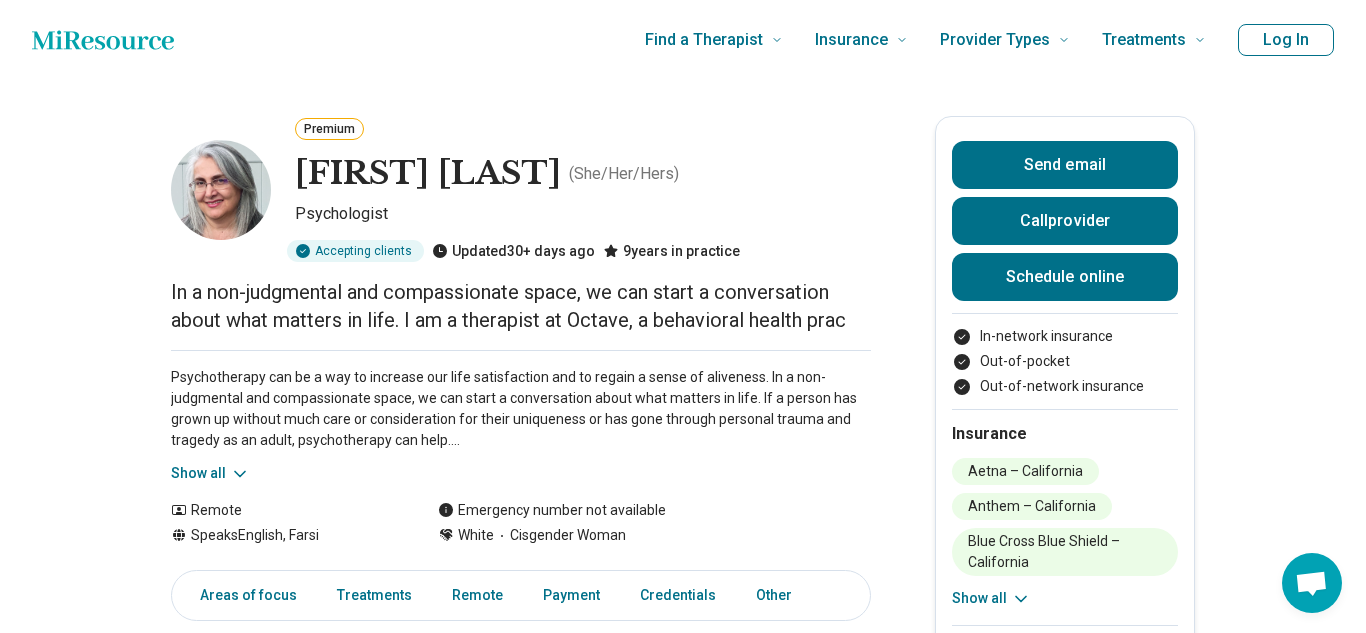 click on "In a non-judgmental and compassionate space, we can start a conversation about what matters in life.
I am a therapist at Octave, a behavioral health prac" at bounding box center (521, 306) 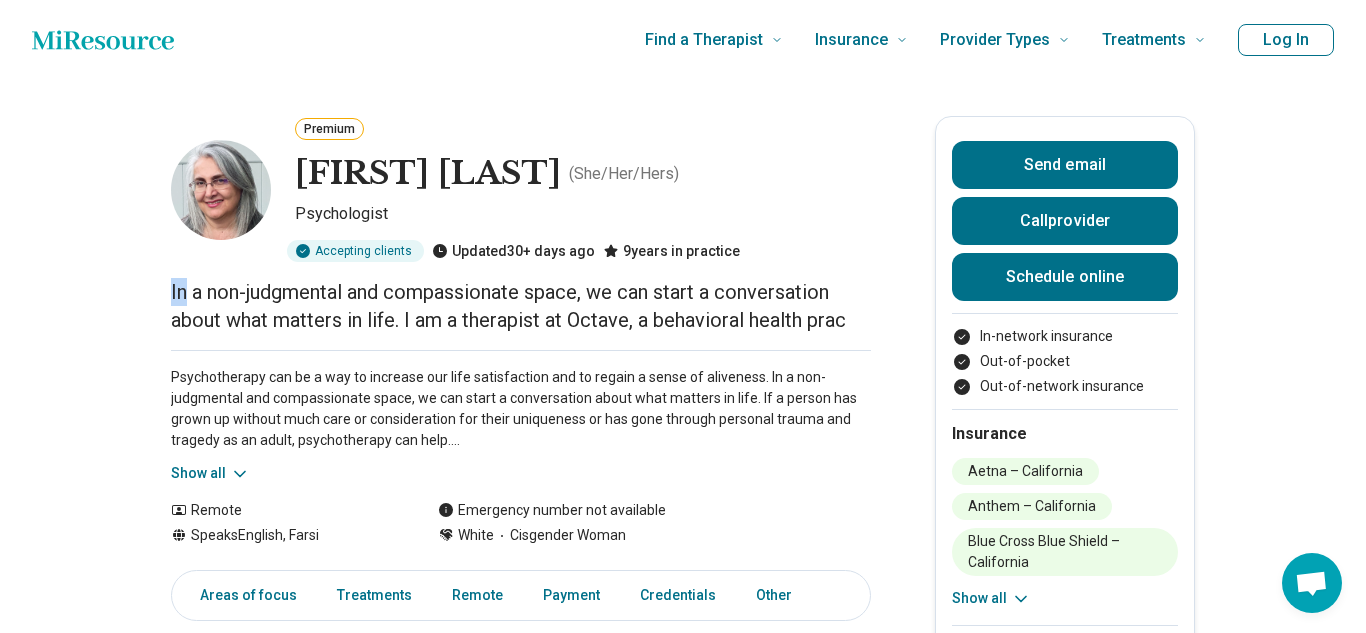 click on "In a non-judgmental and compassionate space, we can start a conversation about what matters in life.
I am a therapist at Octave, a behavioral health prac" at bounding box center (521, 306) 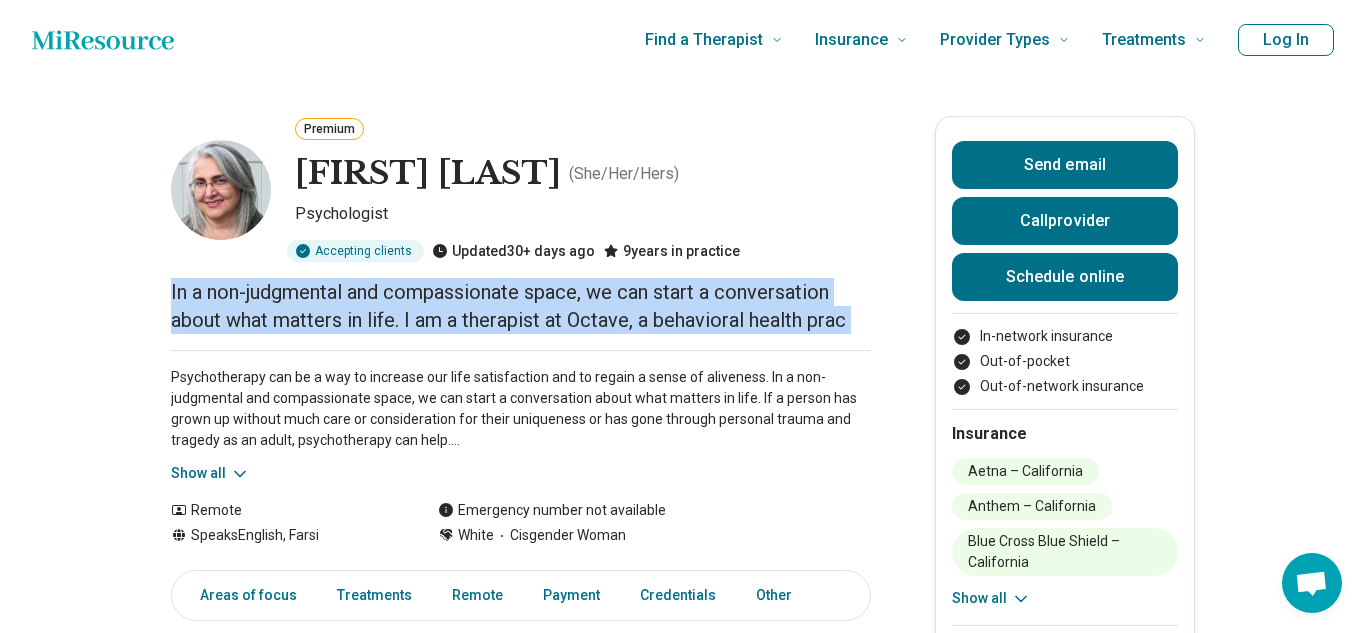click on "In a non-judgmental and compassionate space, we can start a conversation about what matters in life.
I am a therapist at Octave, a behavioral health prac" at bounding box center (521, 306) 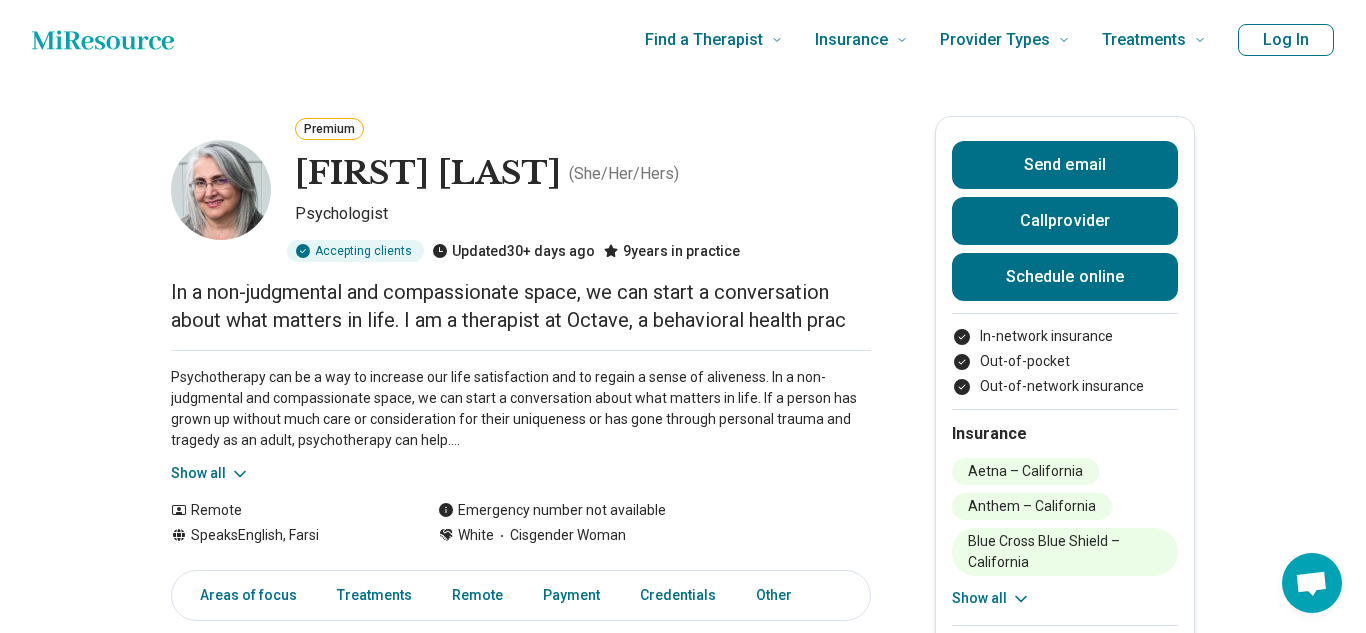 click on "In a non-judgmental and compassionate space, we can start a conversation about what matters in life.
I am a therapist at Octave, a behavioral health prac" at bounding box center (521, 306) 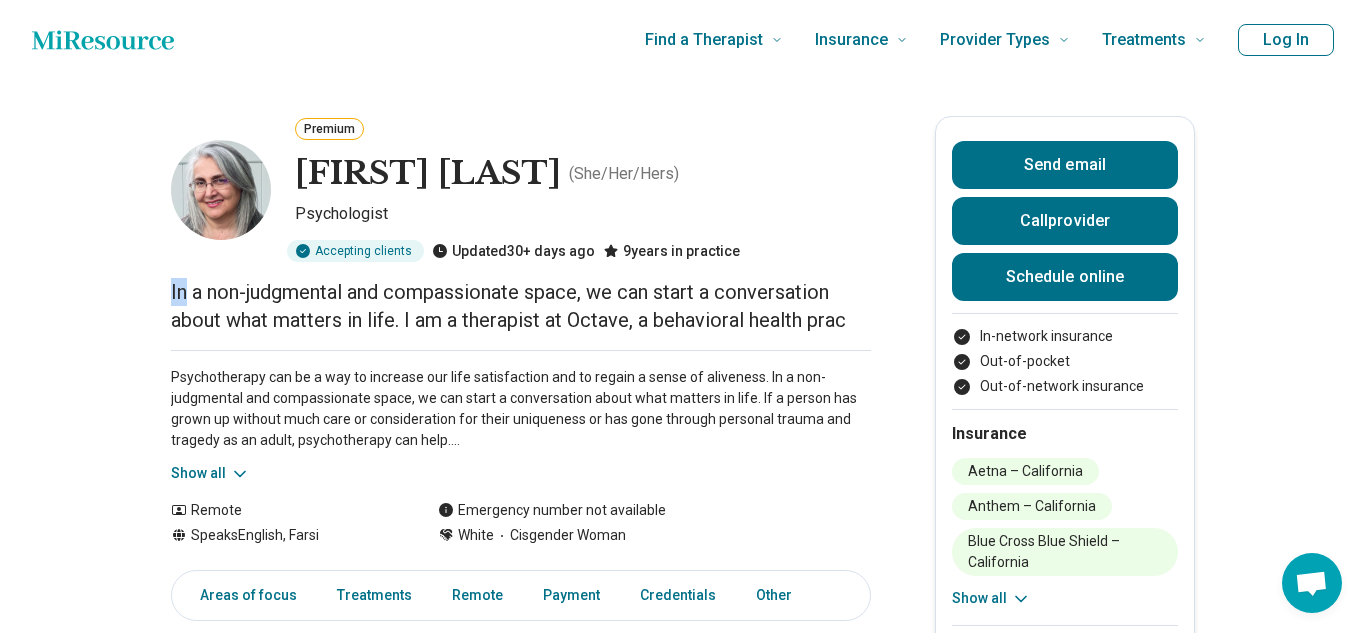 click on "In a non-judgmental and compassionate space, we can start a conversation about what matters in life.
I am a therapist at Octave, a behavioral health prac" at bounding box center [521, 306] 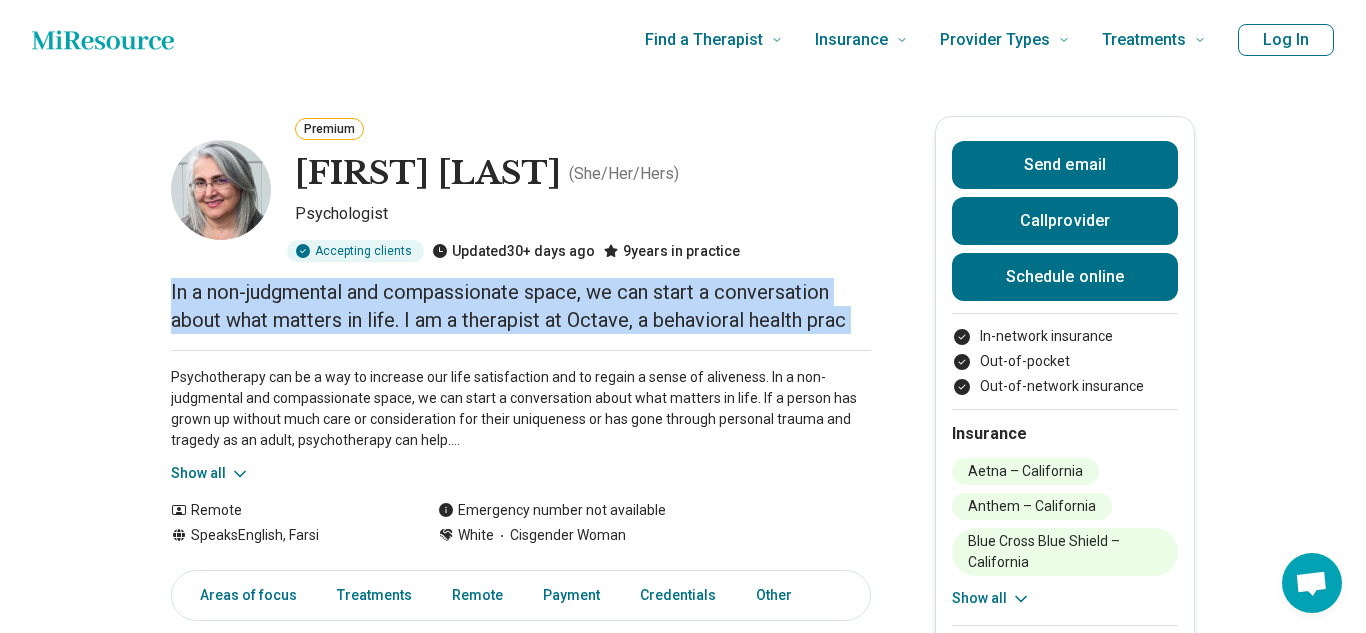 click 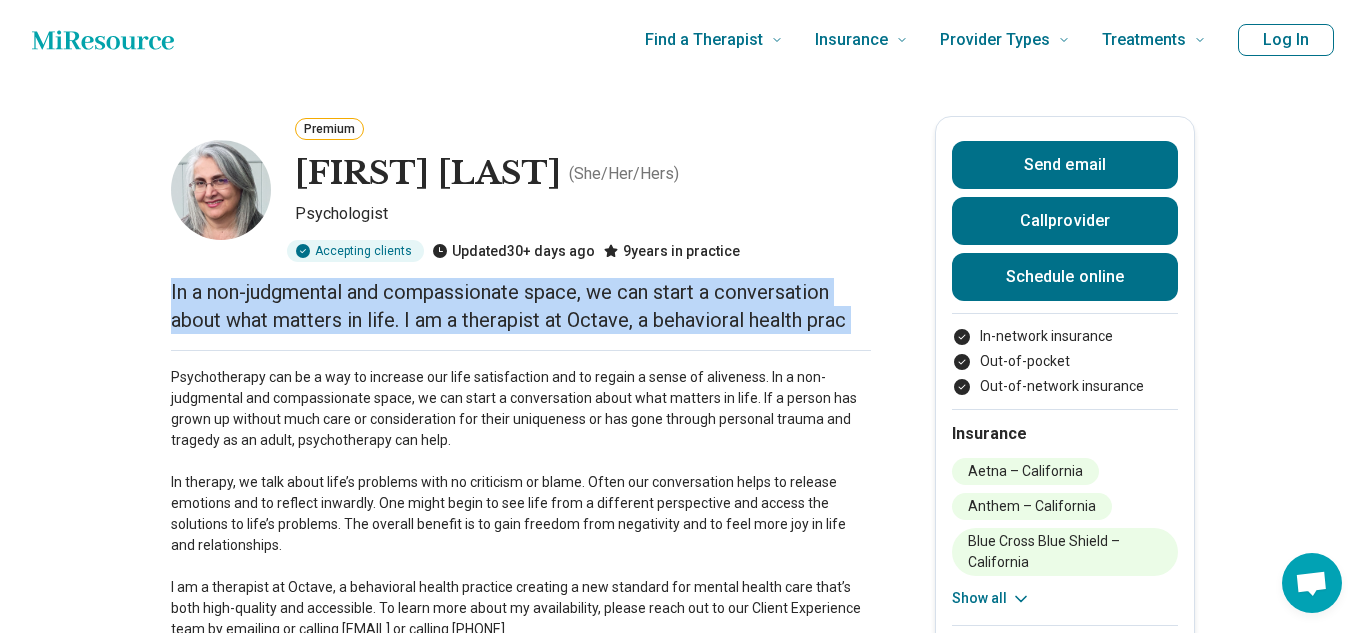 click on "Psychotherapy can be a way to increase our life satisfaction and to regain a sense of aliveness. In a non-judgmental and compassionate space, we can start a conversation about what matters in life. If a person has grown up without much care or consideration for their uniqueness or has gone through personal trauma and tragedy as an adult, psychotherapy can help.
In therapy, we talk about life’s problems with no criticism or blame. Often our conversation helps to release emotions and to reflect inwardly. One might begin to see life from a different perspective and access the solutions to life’s problems. The overall benefit is to gain freedom from negativity and to feel more joy in life and relationships.
I am a therapist at Octave, a behavioral health practice creating a new standard for mental health care that’s both high-quality and accessible. To learn more about my availability, please reach out to our Client Experience team by emailing or calling." at bounding box center (521, 503) 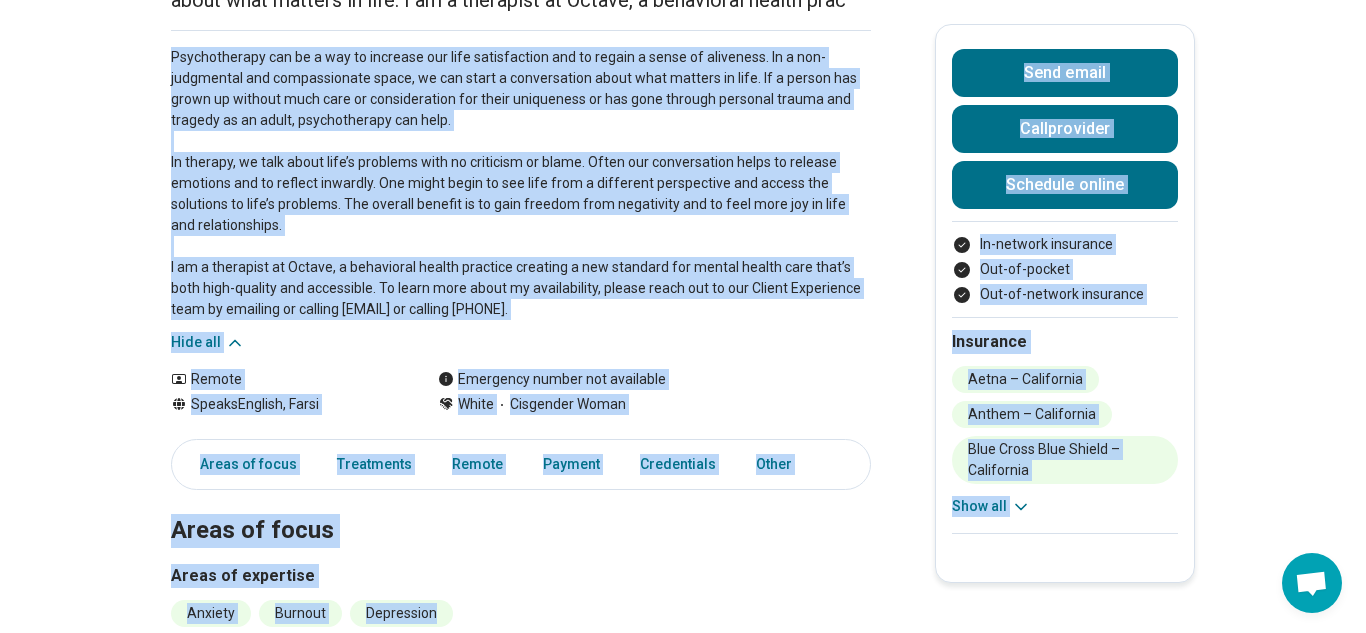 scroll, scrollTop: 334, scrollLeft: 0, axis: vertical 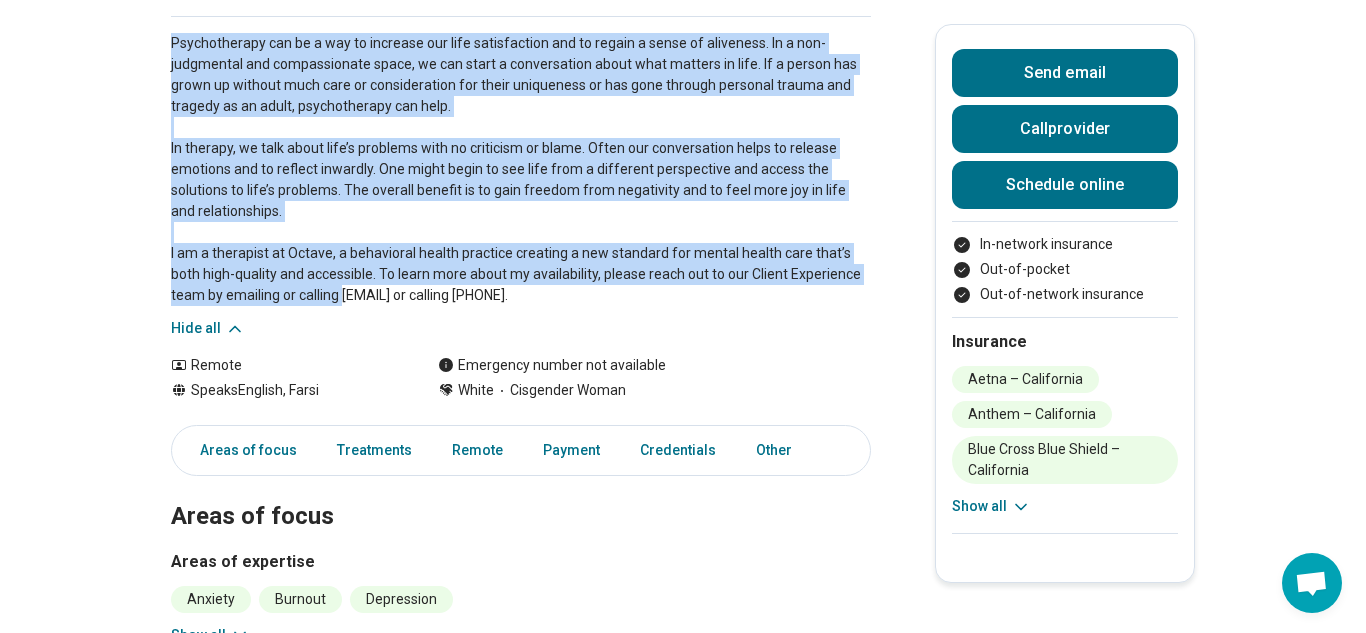 drag, startPoint x: 173, startPoint y: 378, endPoint x: 530, endPoint y: 296, distance: 366.29633 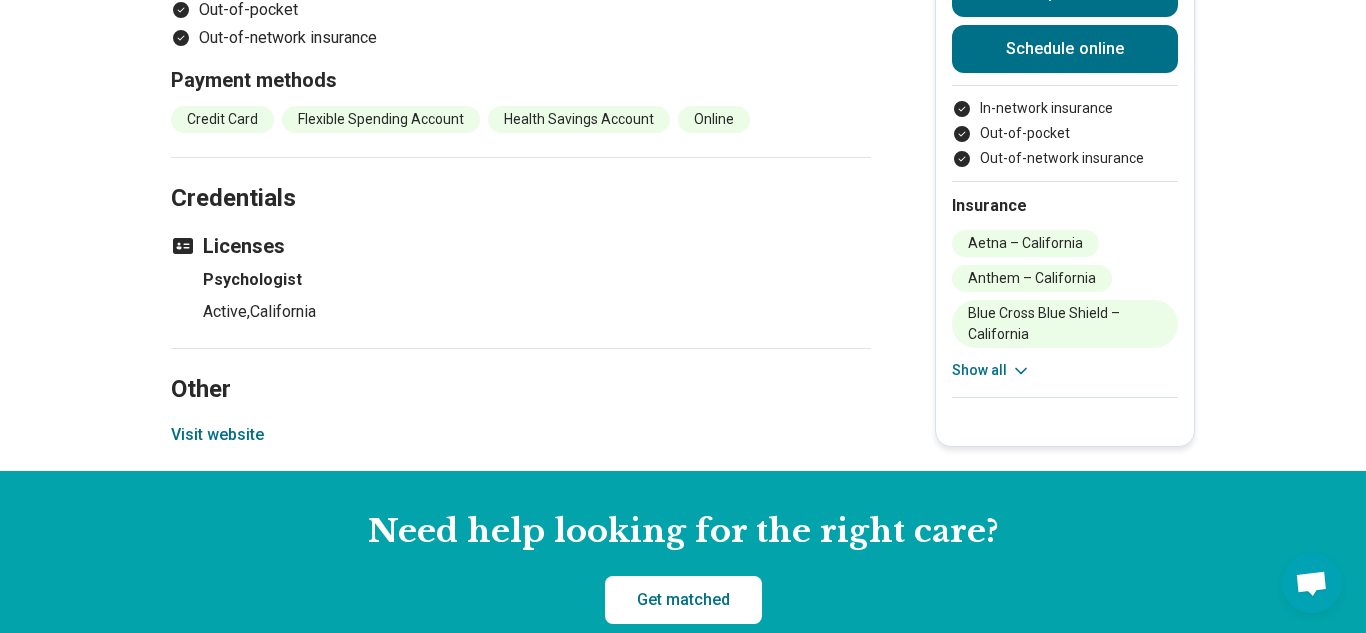 scroll, scrollTop: 1835, scrollLeft: 0, axis: vertical 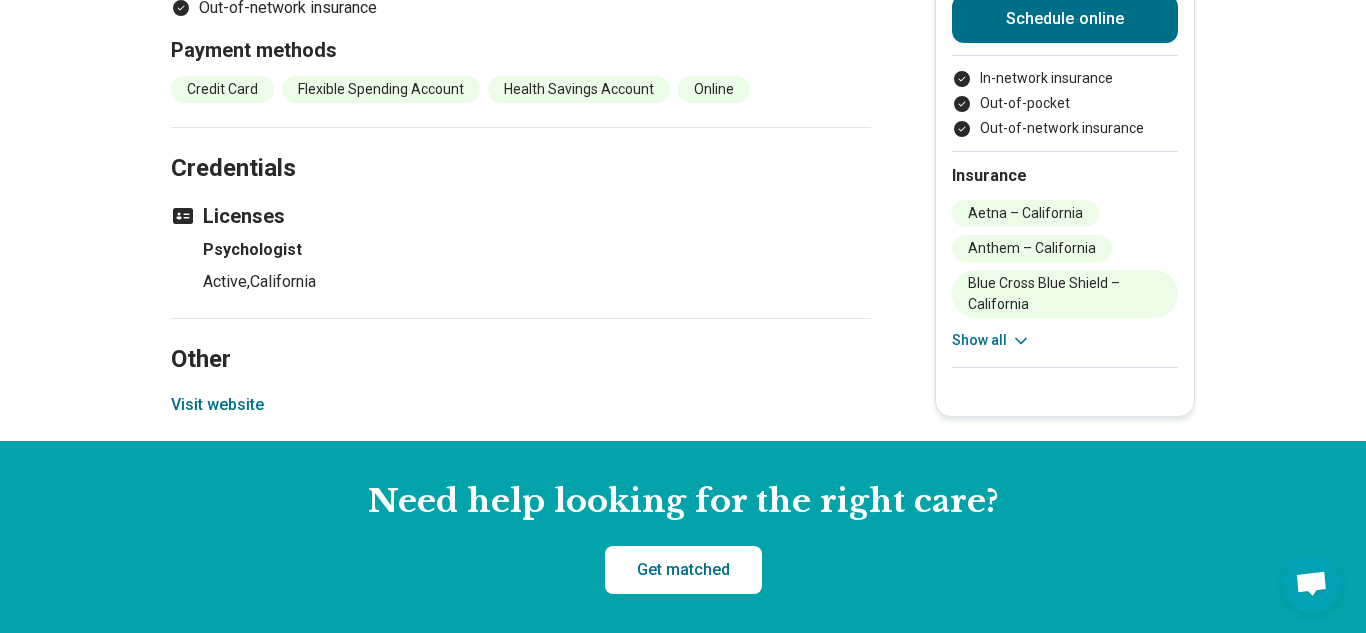 click on "Visit website" at bounding box center (217, 405) 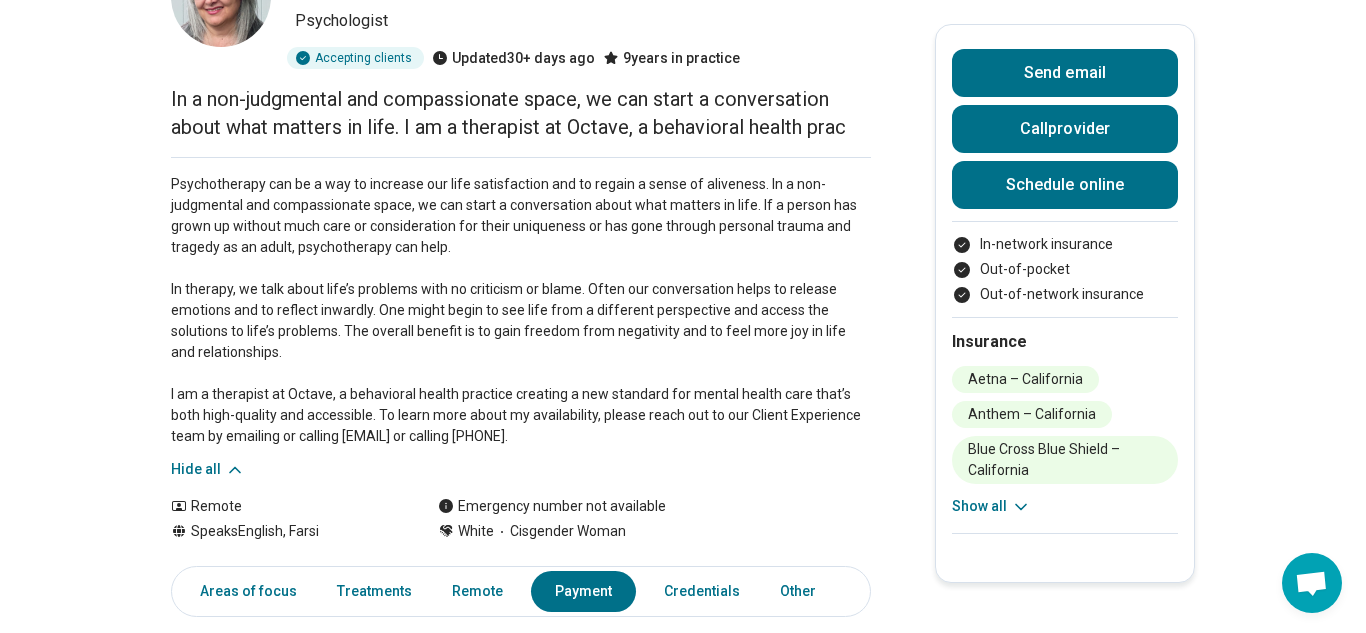 scroll, scrollTop: 181, scrollLeft: 0, axis: vertical 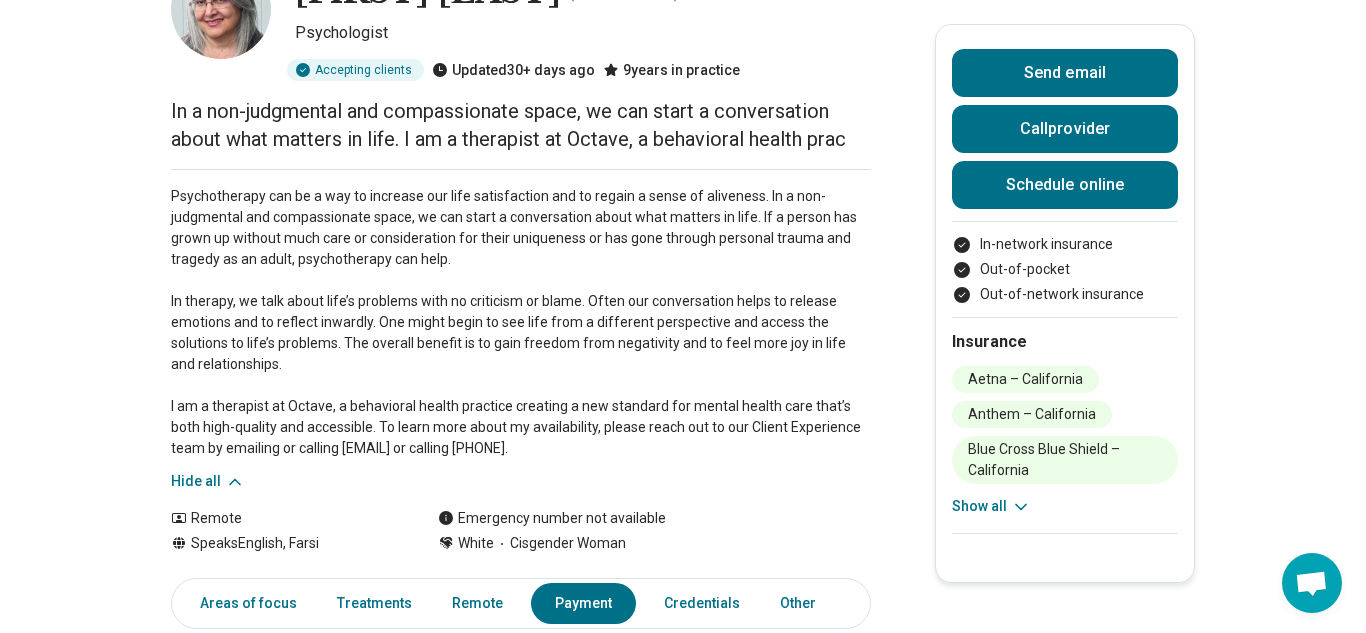 click on "In a non-judgmental and compassionate space, we can start a conversation about what matters in life.
I am a therapist at Octave, a behavioral health prac" at bounding box center [521, 125] 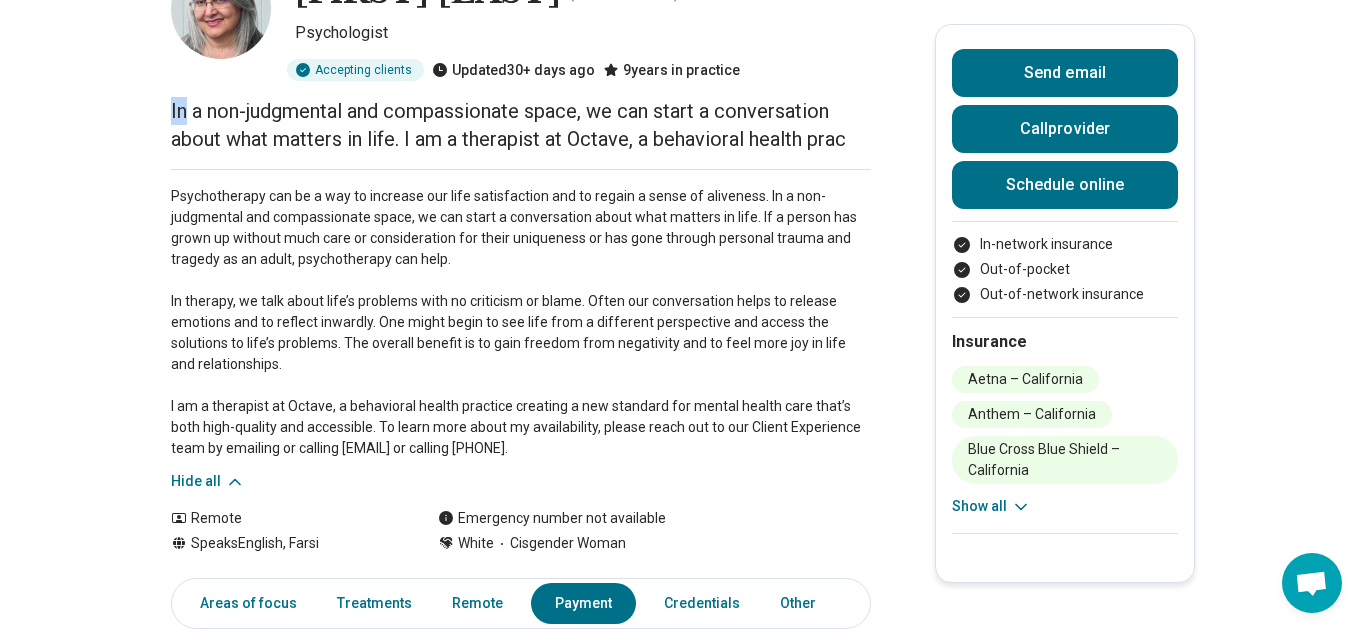 click on "In a non-judgmental and compassionate space, we can start a conversation about what matters in life.
I am a therapist at Octave, a behavioral health prac" at bounding box center (521, 125) 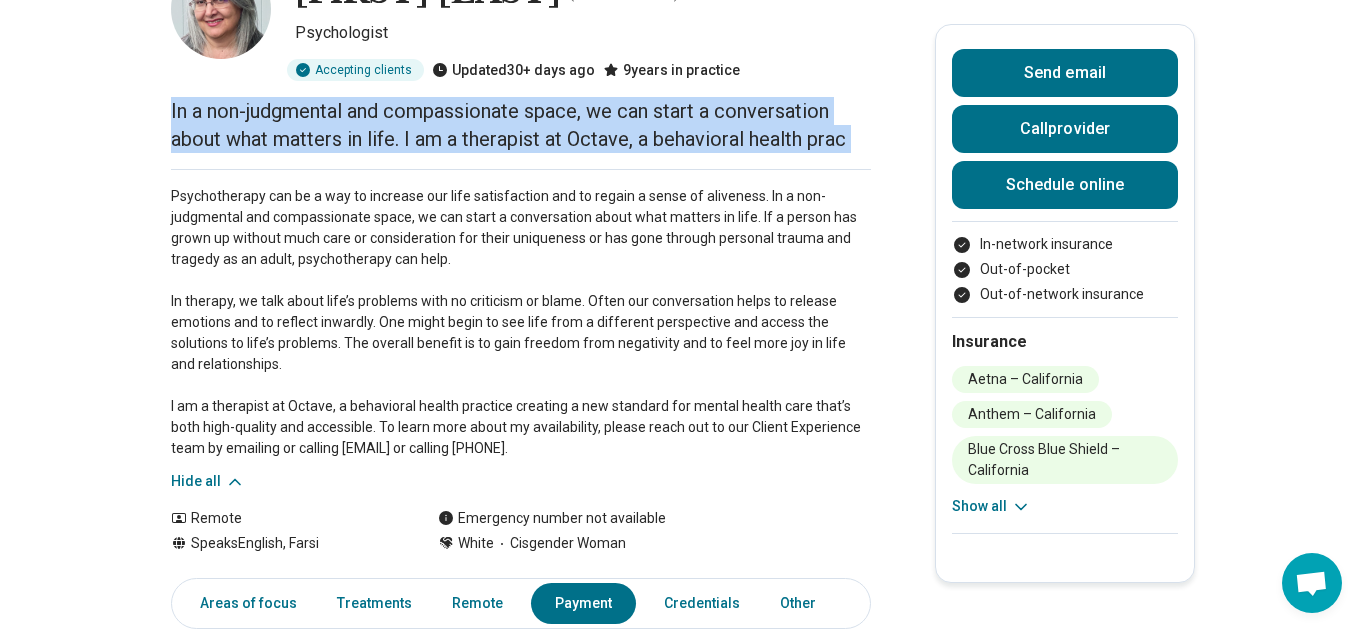 copy on "In a non-judgmental and compassionate space, we can start a conversation about what matters in life.
I am a therapist at Octave, a behavioral health prac" 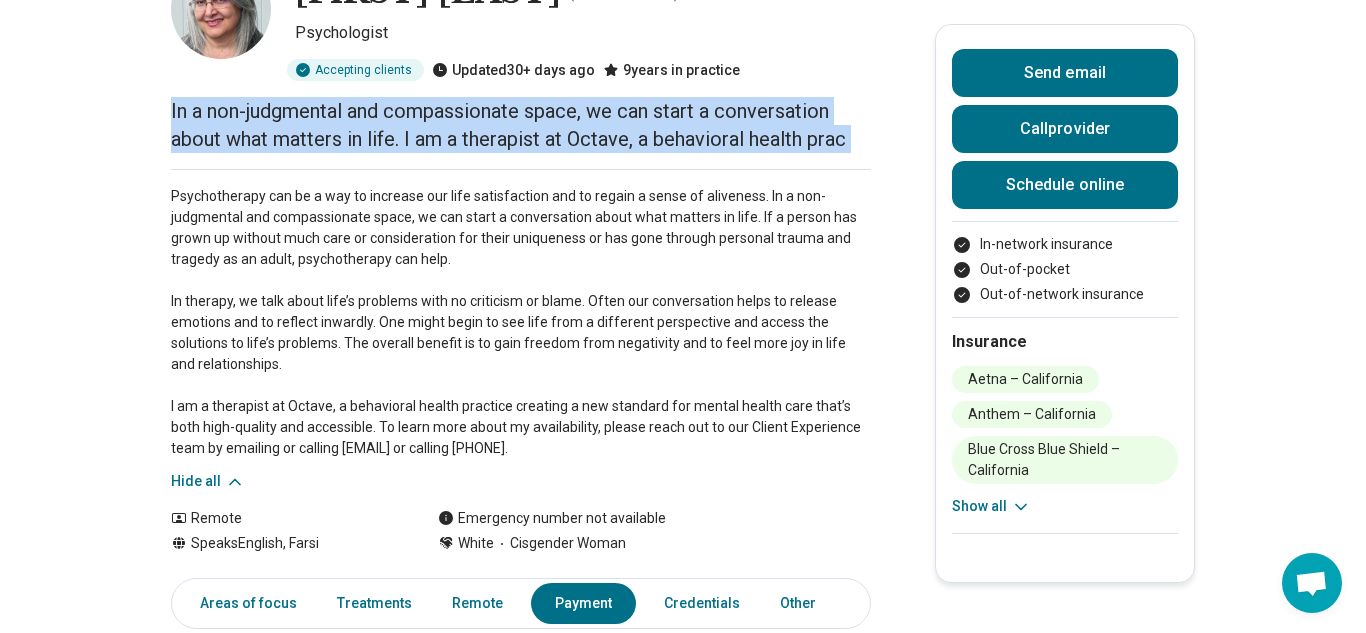 click on "Psychotherapy can be a way to increase our life satisfaction and to regain a sense of aliveness. In a non-judgmental and compassionate space, we can start a conversation about what matters in life. If a person has grown up without much care or consideration for their uniqueness or has gone through personal trauma and tragedy as an adult, psychotherapy can help.
In therapy, we talk about life’s problems with no criticism or blame. Often our conversation helps to release emotions and to reflect inwardly. One might begin to see life from a different perspective and access the solutions to life’s problems. The overall benefit is to gain freedom from negativity and to feel more joy in life and relationships.
I am a therapist at Octave, a behavioral health practice creating a new standard for mental health care that’s both high-quality and accessible. To learn more about my availability, please reach out to our Client Experience team by emailing or calling." at bounding box center (521, 322) 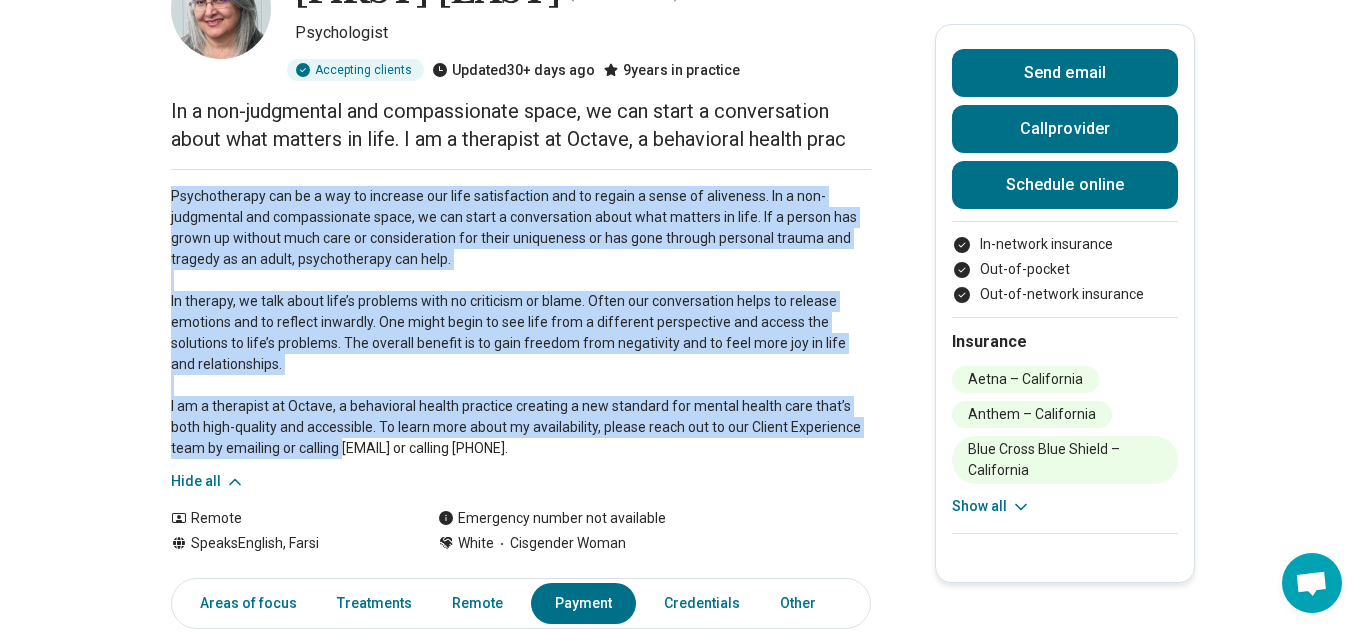 drag, startPoint x: 170, startPoint y: 193, endPoint x: 351, endPoint y: 450, distance: 314.34058 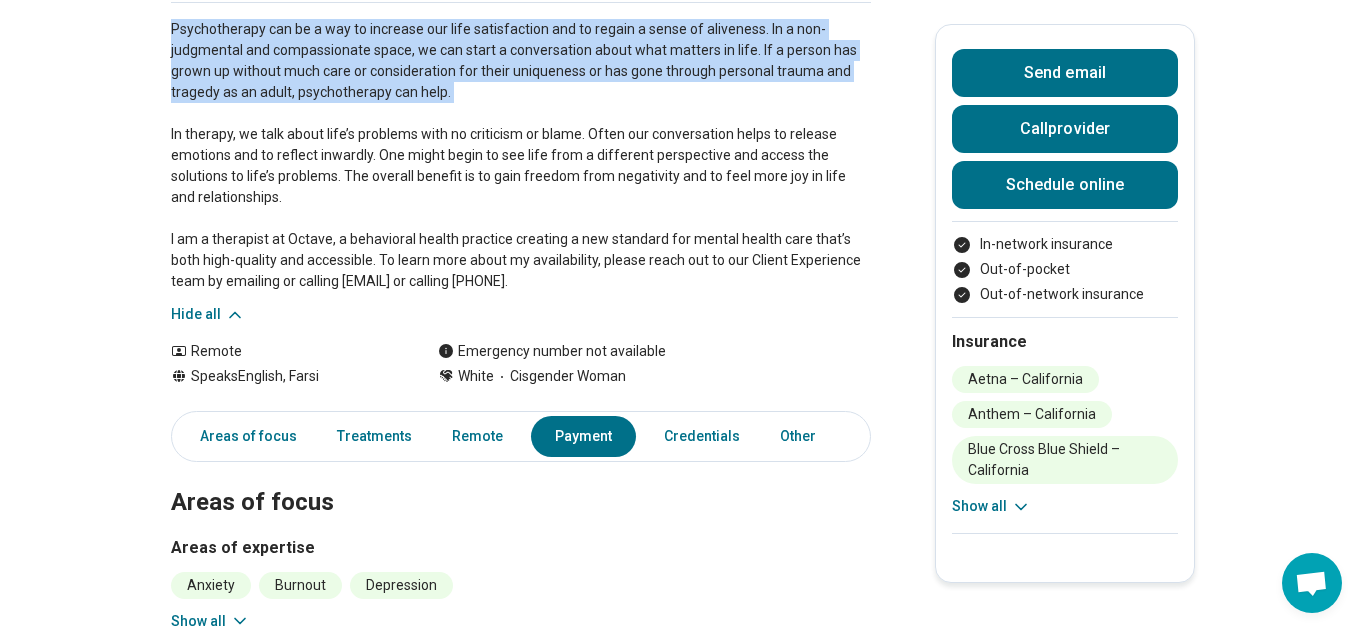 scroll, scrollTop: 334, scrollLeft: 0, axis: vertical 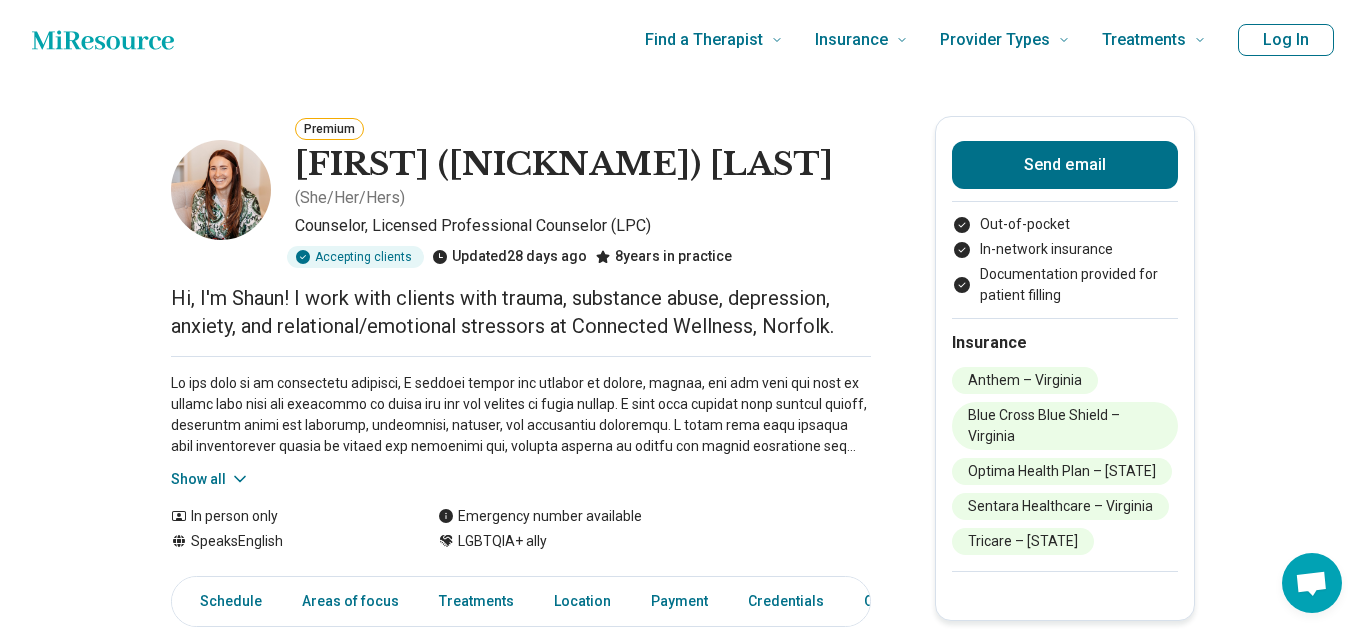 click on "Hi, I'm Shaun! I work with clients with trauma, substance abuse, depression, anxiety, and relational/emotional stressors at Connected Wellness, Norfolk." at bounding box center [521, 312] 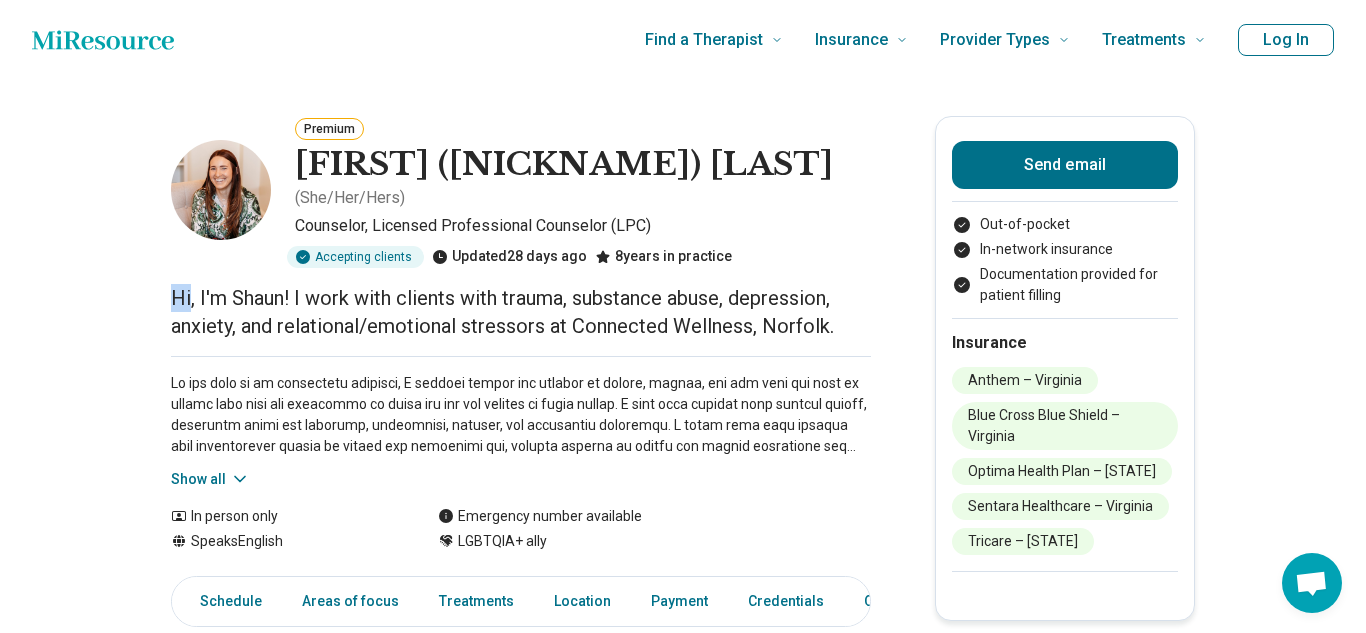 click on "Hi, I'm Shaun! I work with clients with trauma, substance abuse, depression, anxiety, and relational/emotional stressors at Connected Wellness, Norfolk." at bounding box center [521, 312] 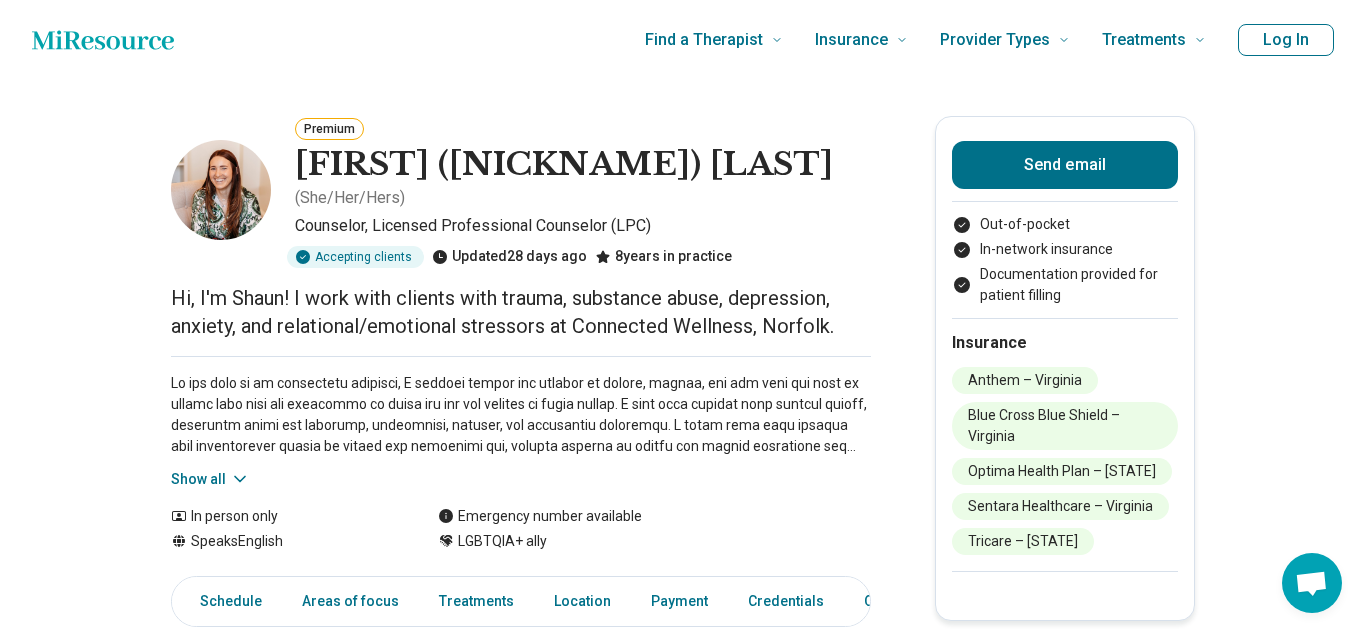 click on "Hi, I'm Shaun! I work with clients with trauma, substance abuse, depression, anxiety, and relational/emotional stressors at Connected Wellness, Norfolk." at bounding box center [521, 312] 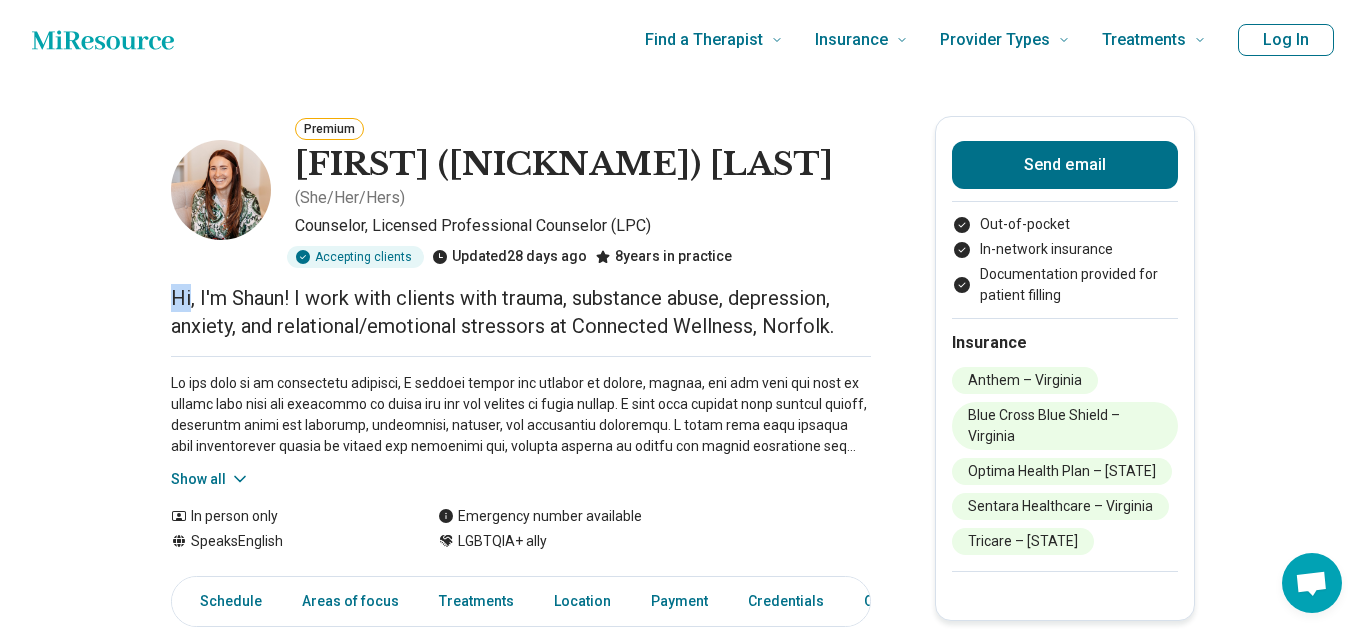 click on "Hi, I'm Shaun! I work with clients with trauma, substance abuse, depression, anxiety, and relational/emotional stressors at Connected Wellness, Norfolk." at bounding box center (521, 312) 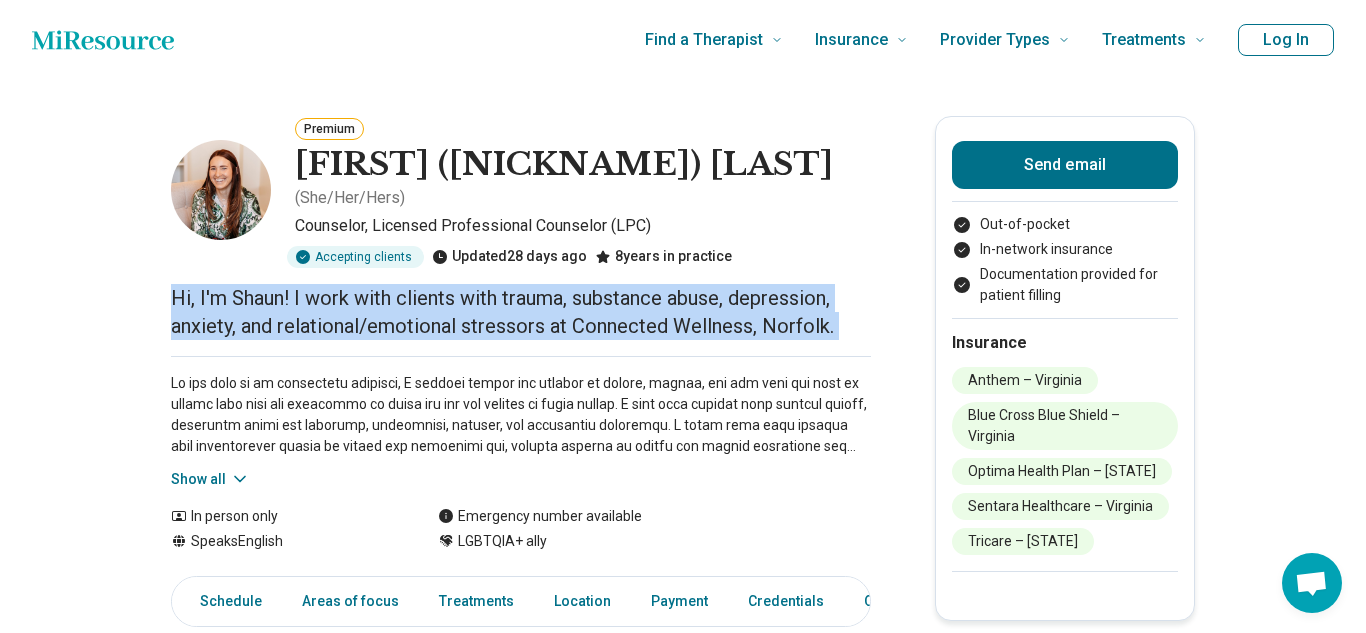 click at bounding box center [521, 415] 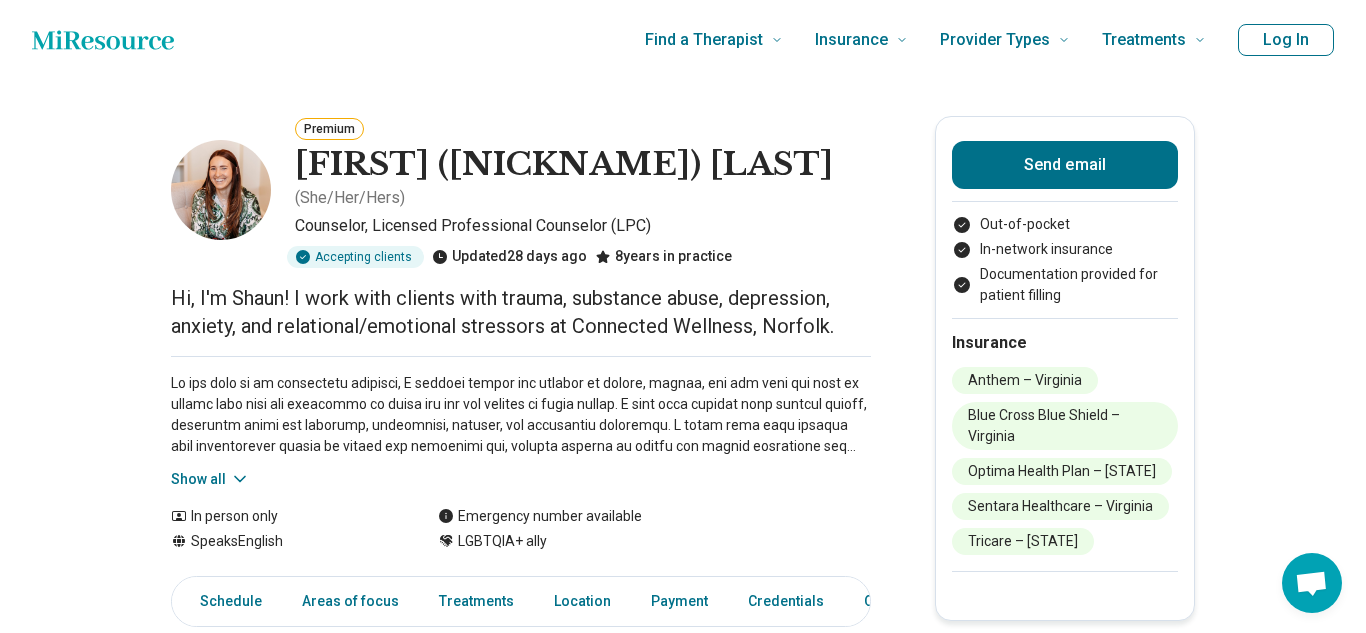 click on "Show all" at bounding box center [210, 479] 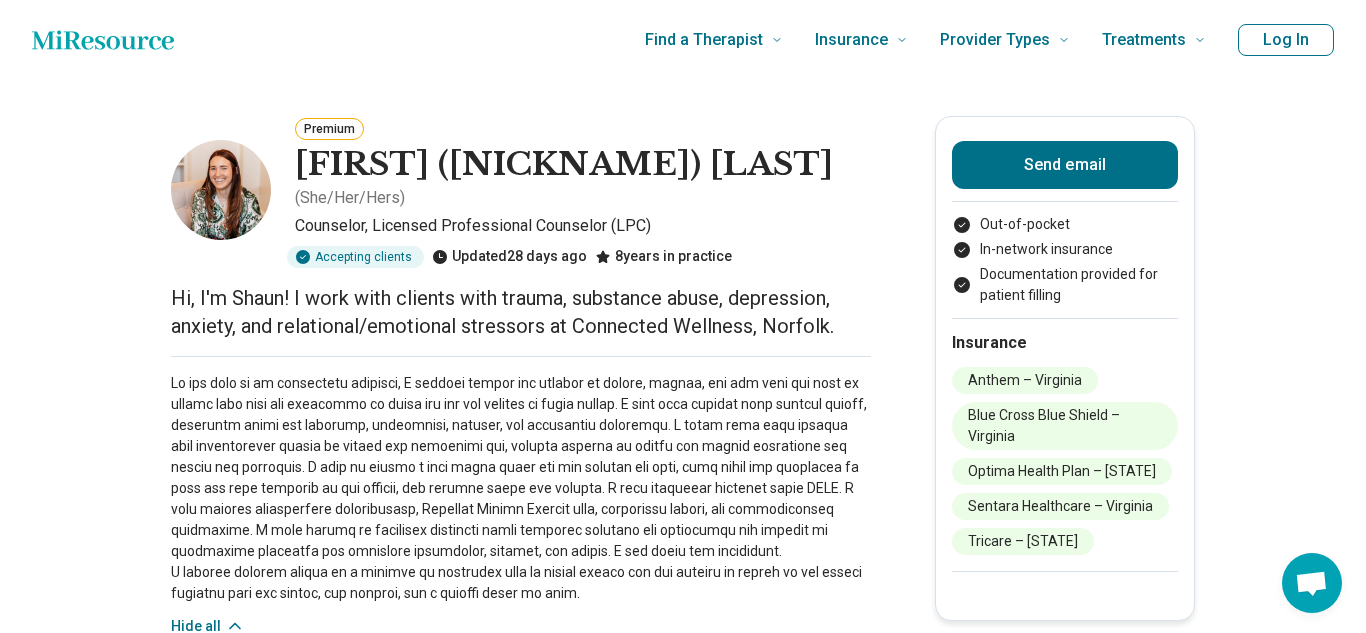 click at bounding box center (521, 488) 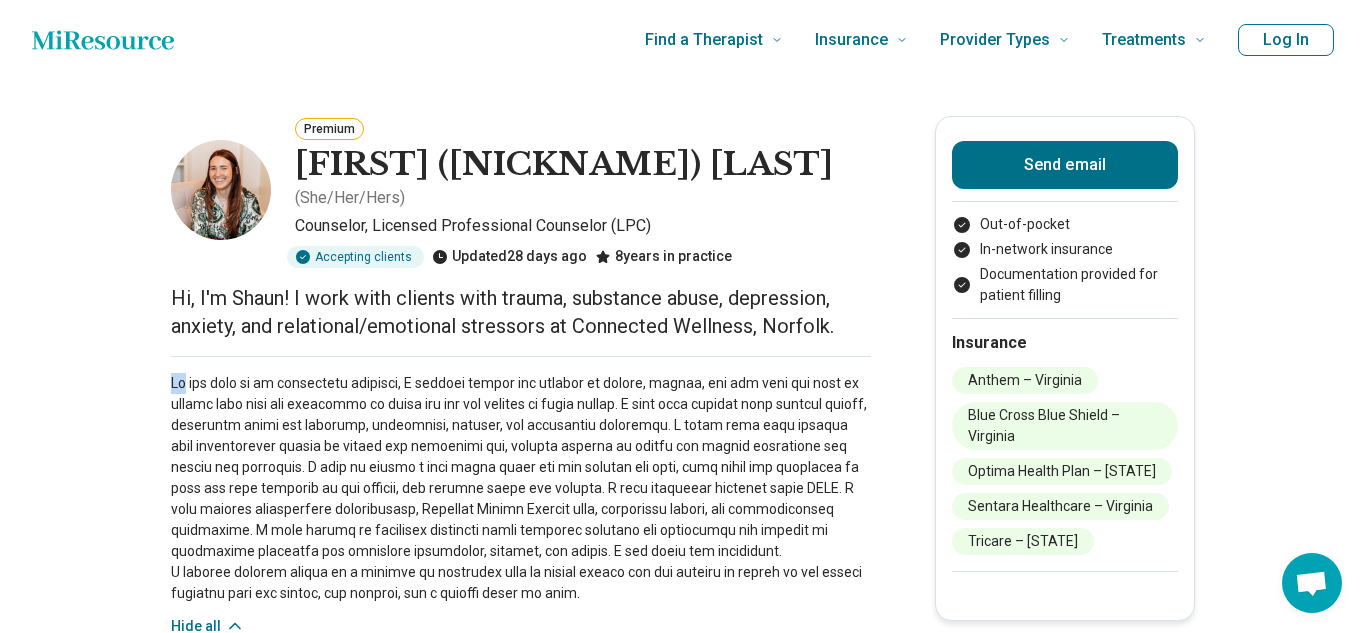 click at bounding box center (521, 488) 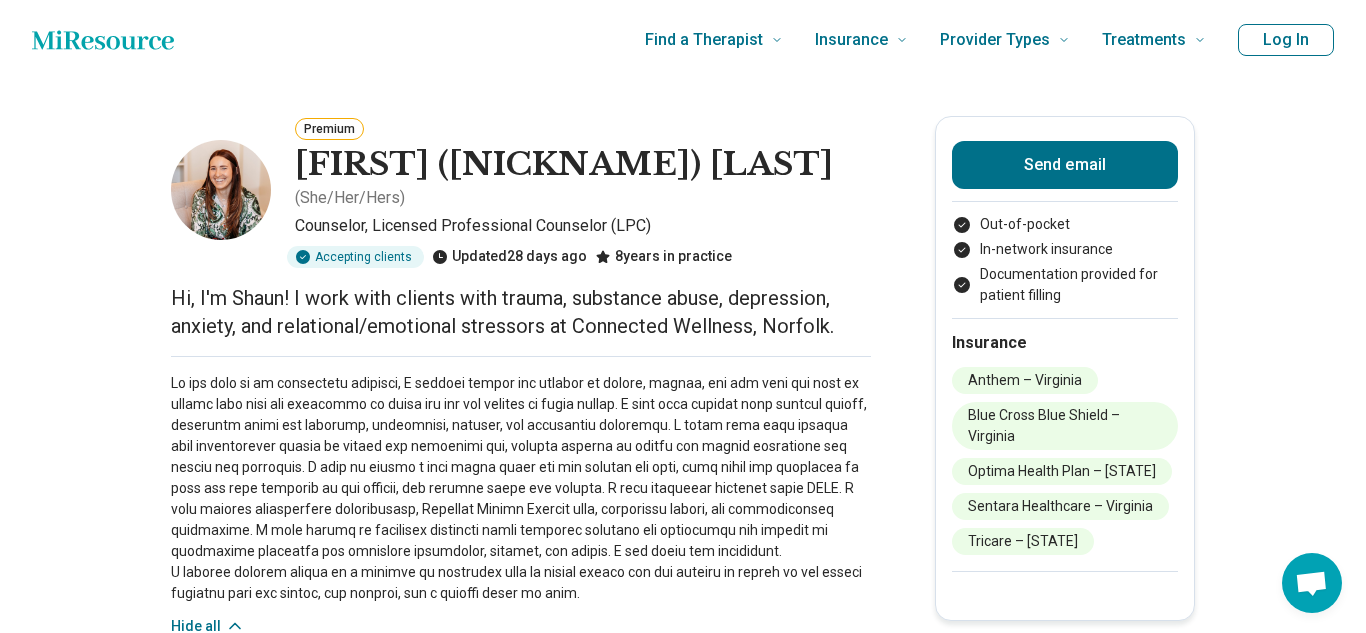 click at bounding box center (521, 488) 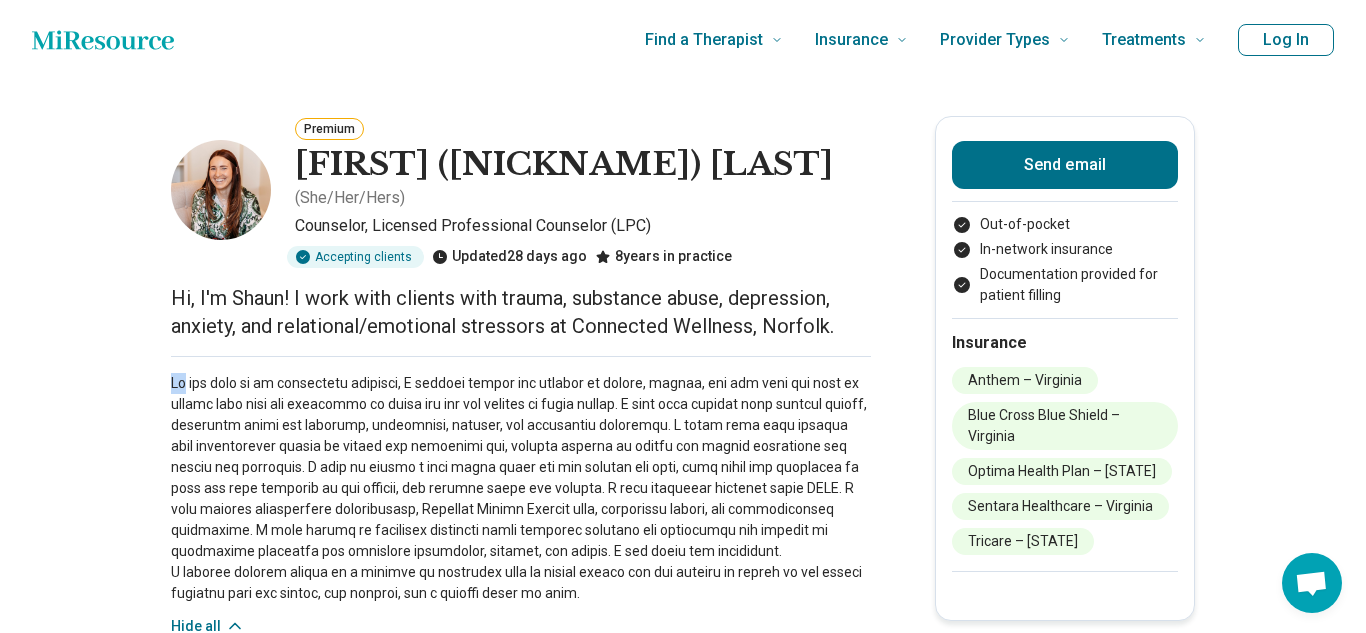 click at bounding box center [521, 488] 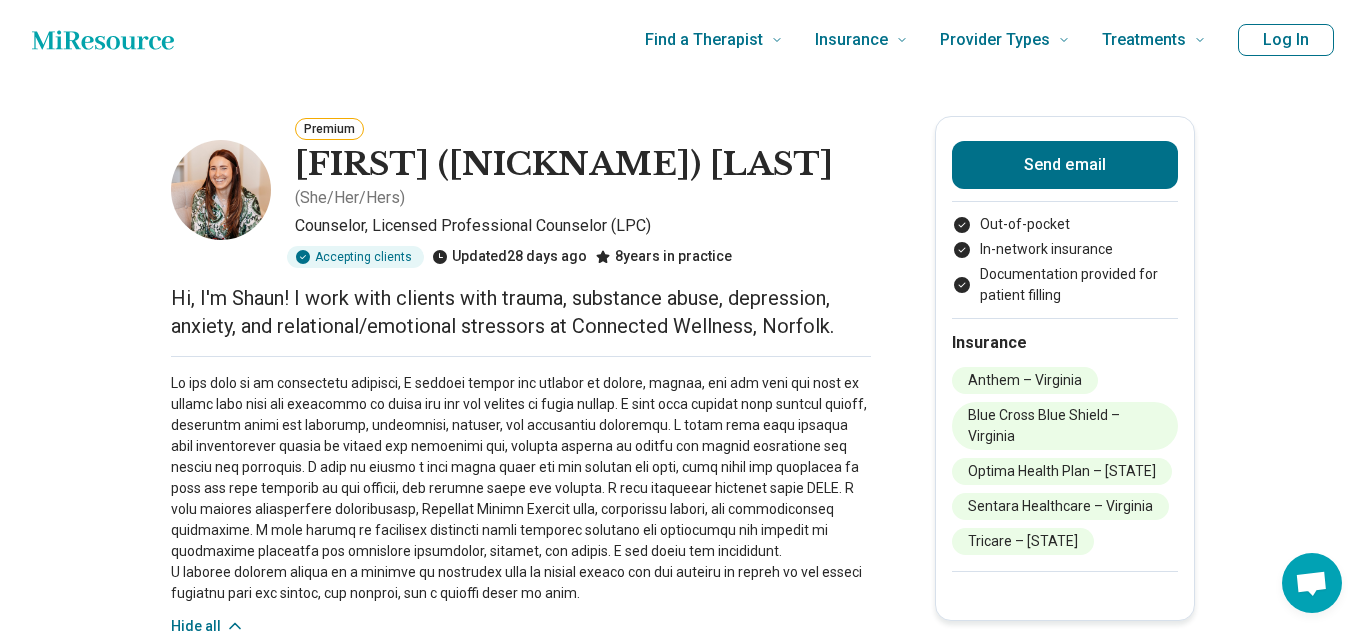click at bounding box center (521, 488) 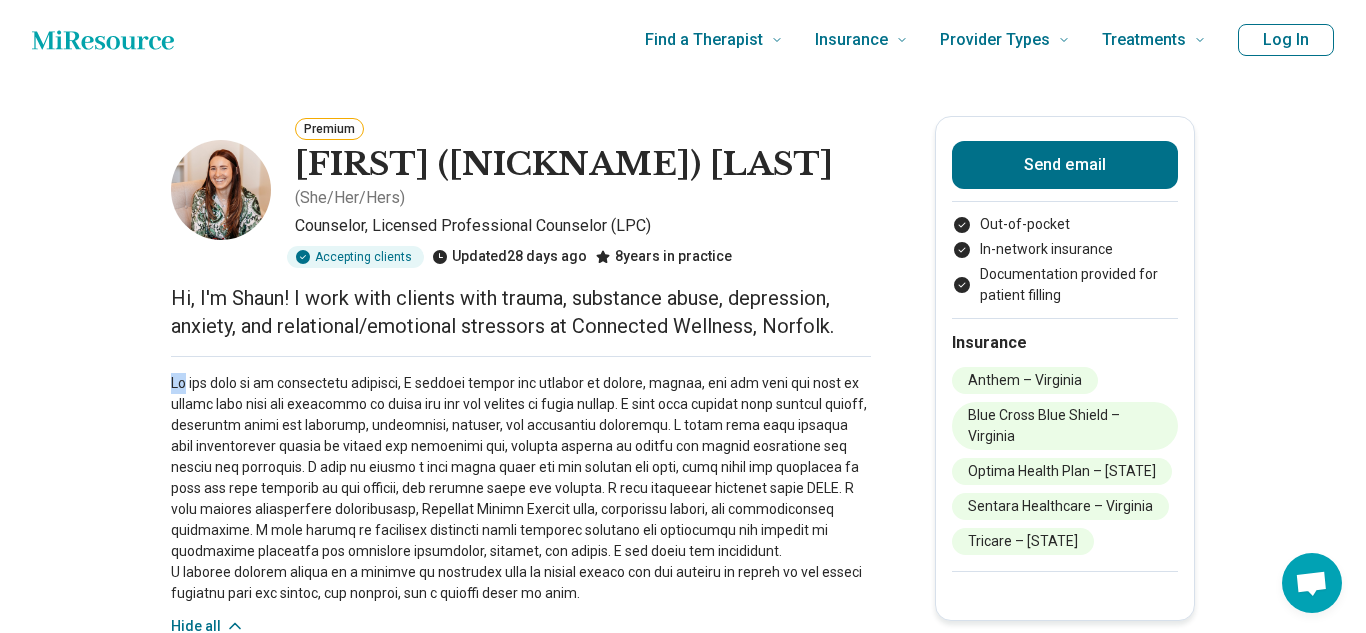 click at bounding box center (521, 488) 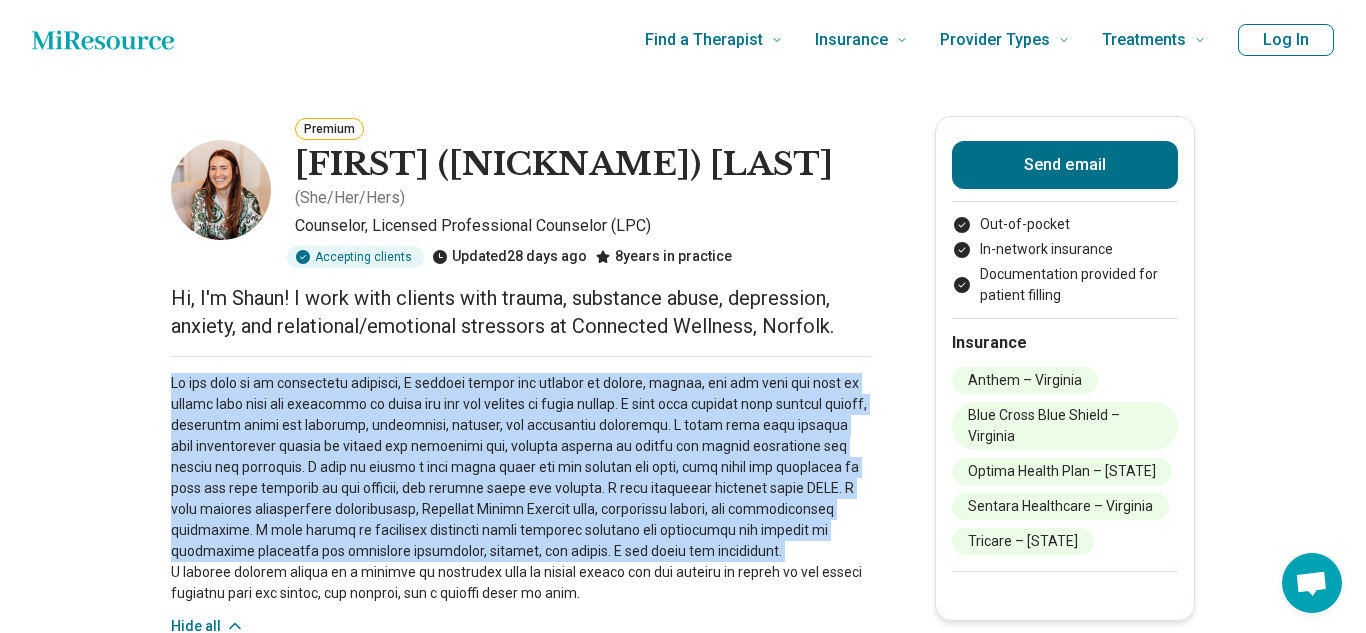 click at bounding box center (521, 488) 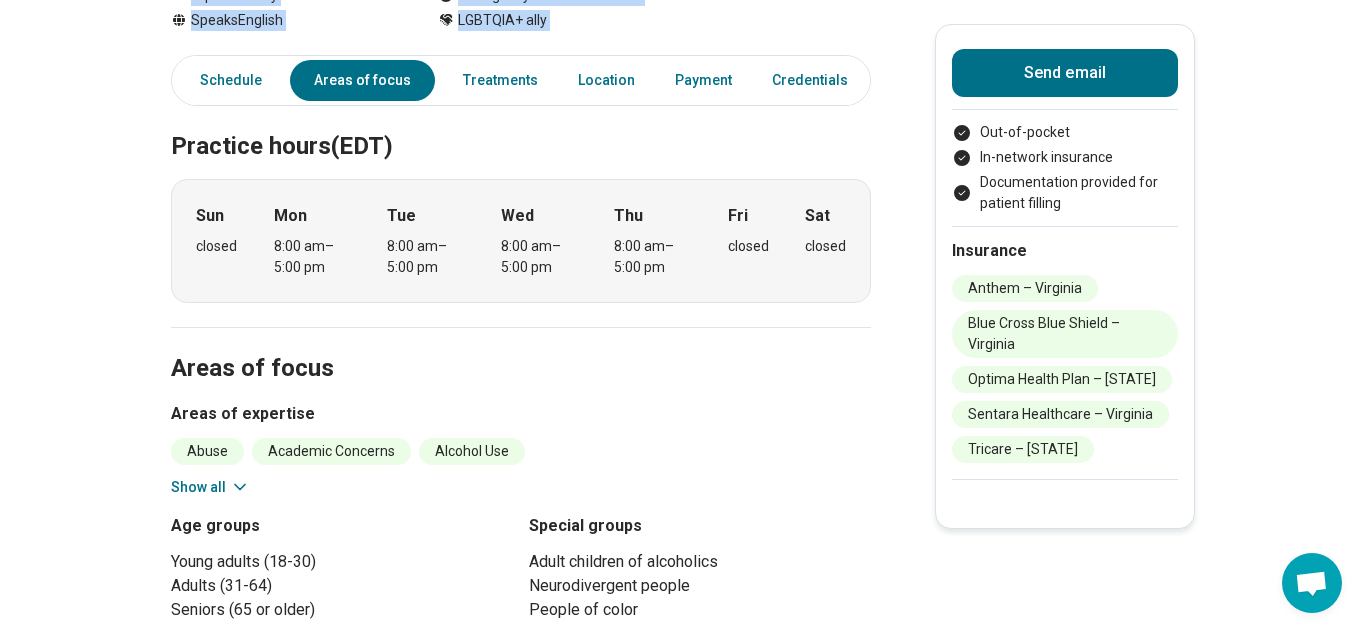 scroll, scrollTop: 0, scrollLeft: 0, axis: both 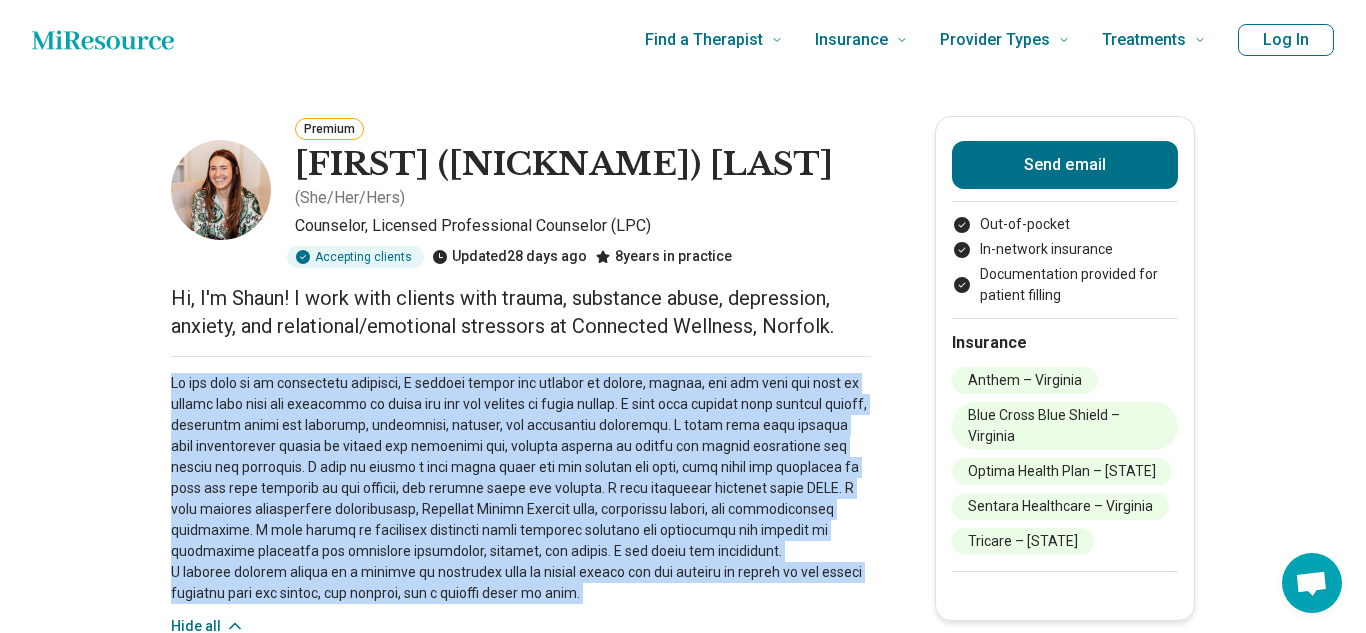 drag, startPoint x: 177, startPoint y: 382, endPoint x: 717, endPoint y: 588, distance: 577.9585 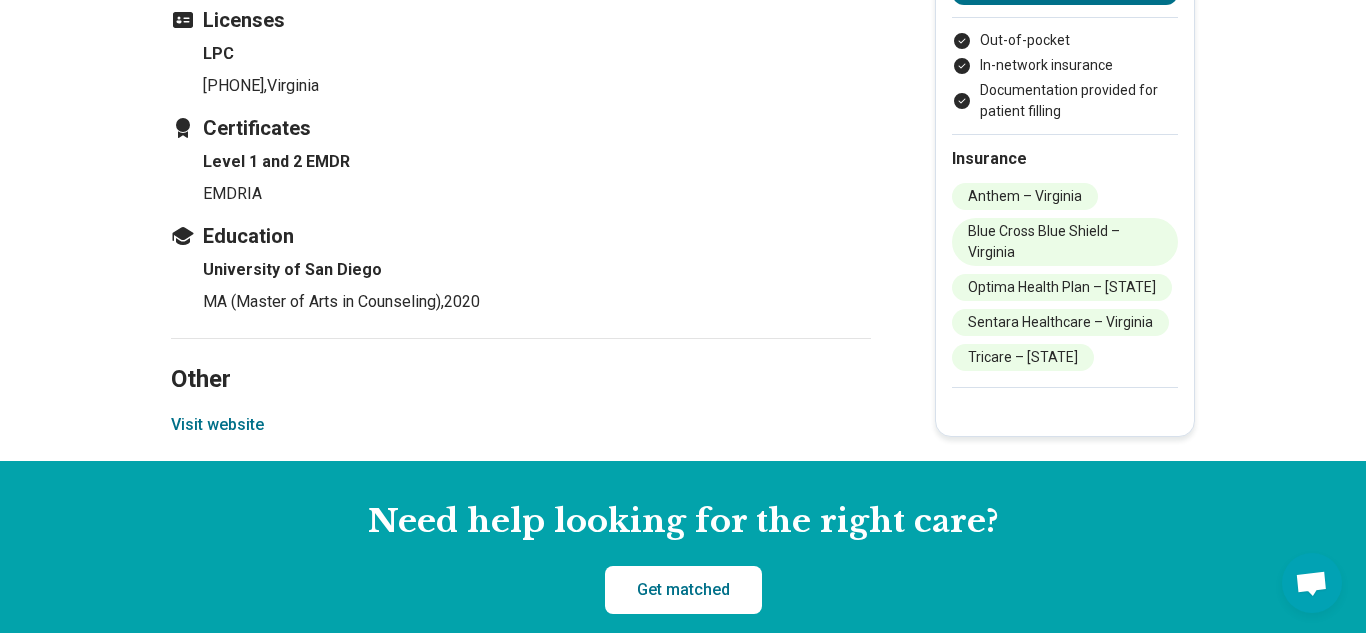 scroll, scrollTop: 2614, scrollLeft: 0, axis: vertical 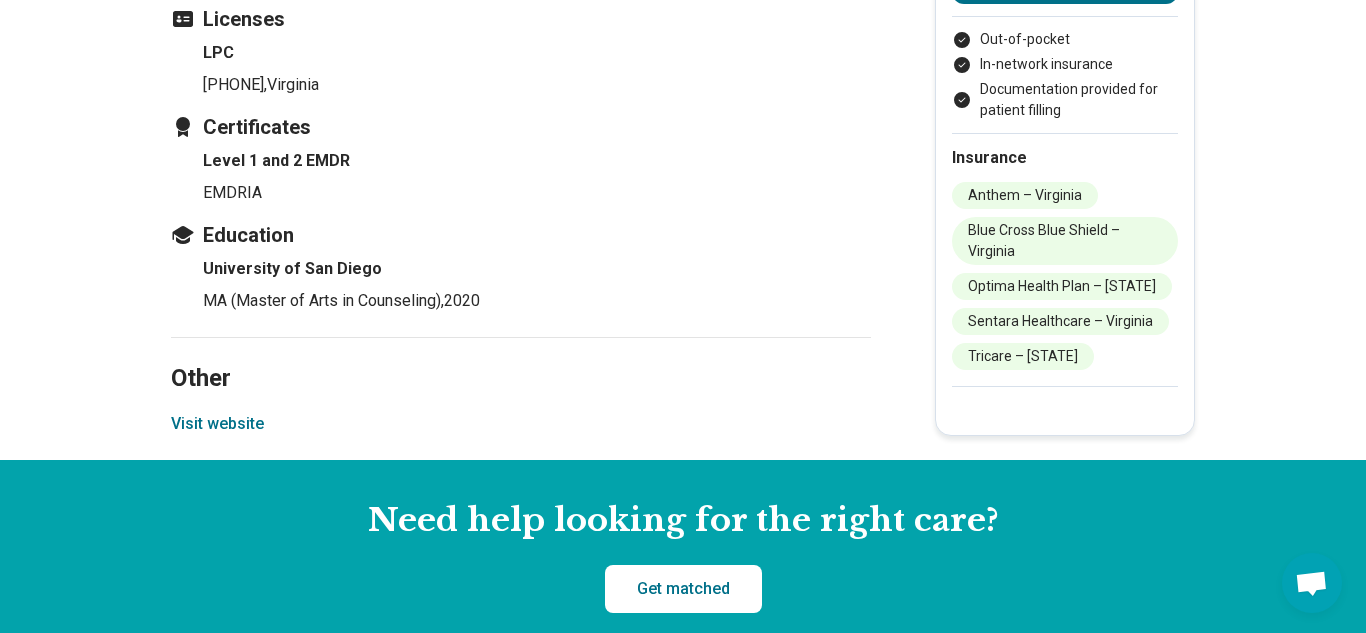 click on "Other Visit website" at bounding box center [521, 398] 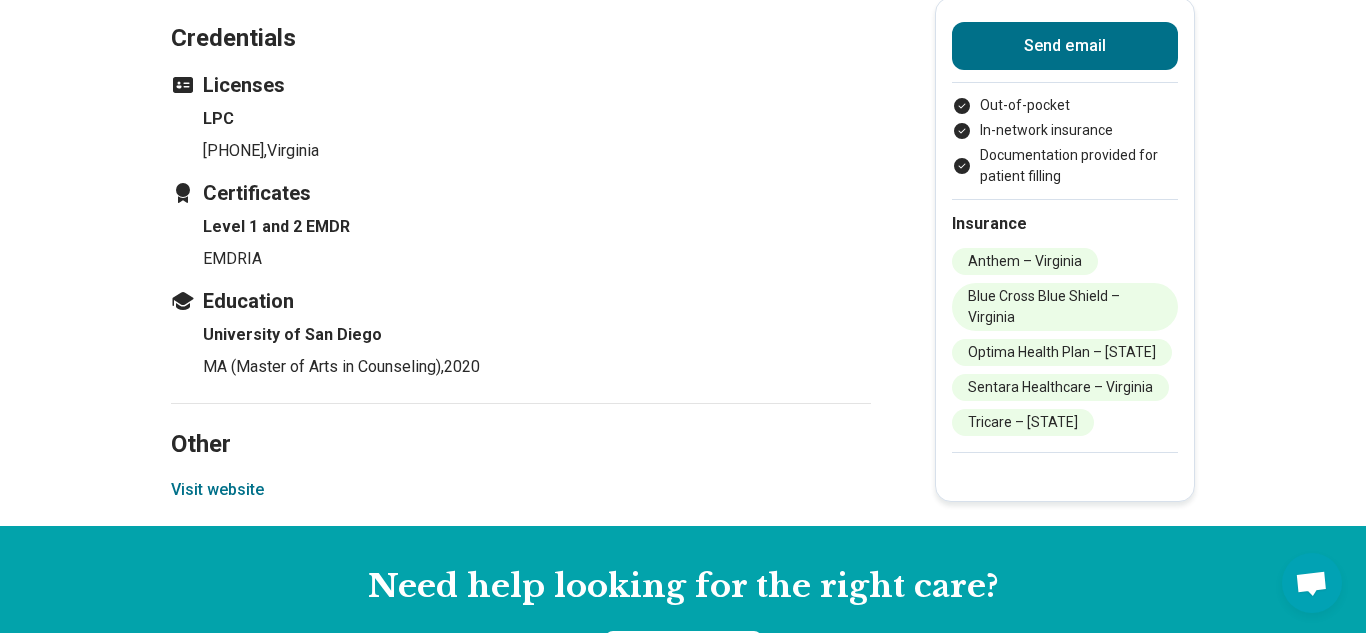 scroll, scrollTop: 2546, scrollLeft: 0, axis: vertical 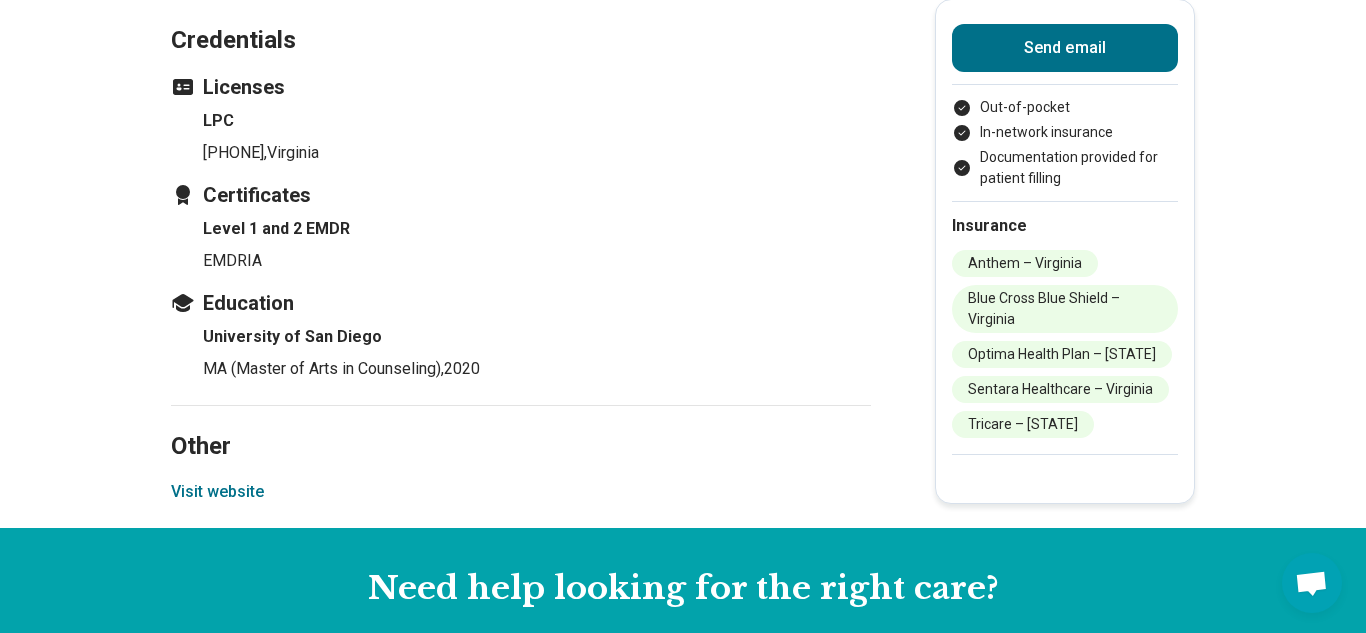 click on "Visit website" at bounding box center (217, 492) 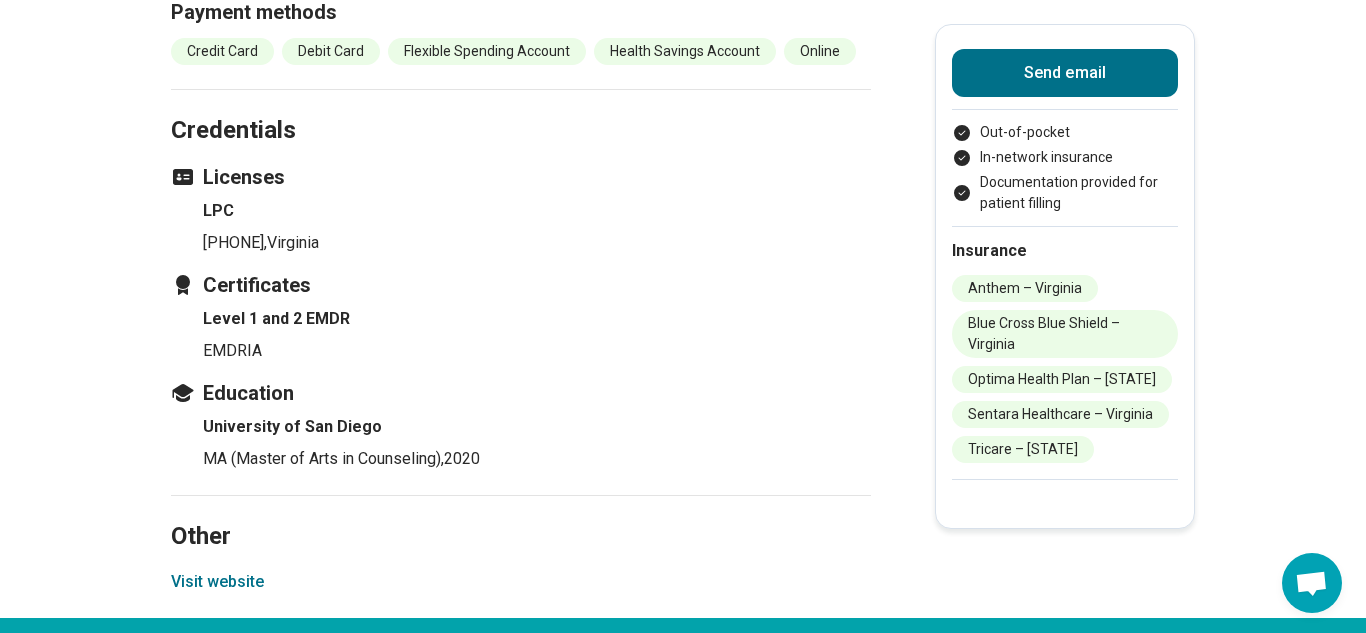 scroll, scrollTop: 2435, scrollLeft: 0, axis: vertical 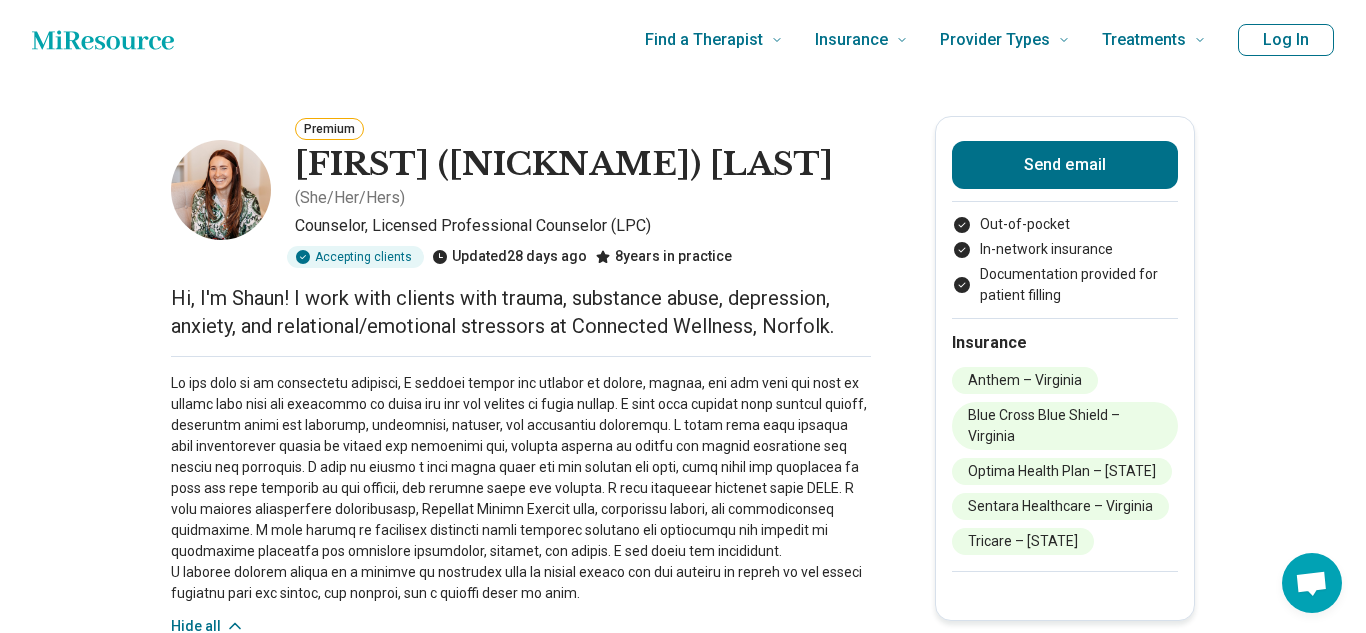 click on "Hi, I'm Shaun! I work with clients with trauma, substance abuse, depression, anxiety, and relational/emotional stressors at Connected Wellness, Norfolk." at bounding box center [521, 312] 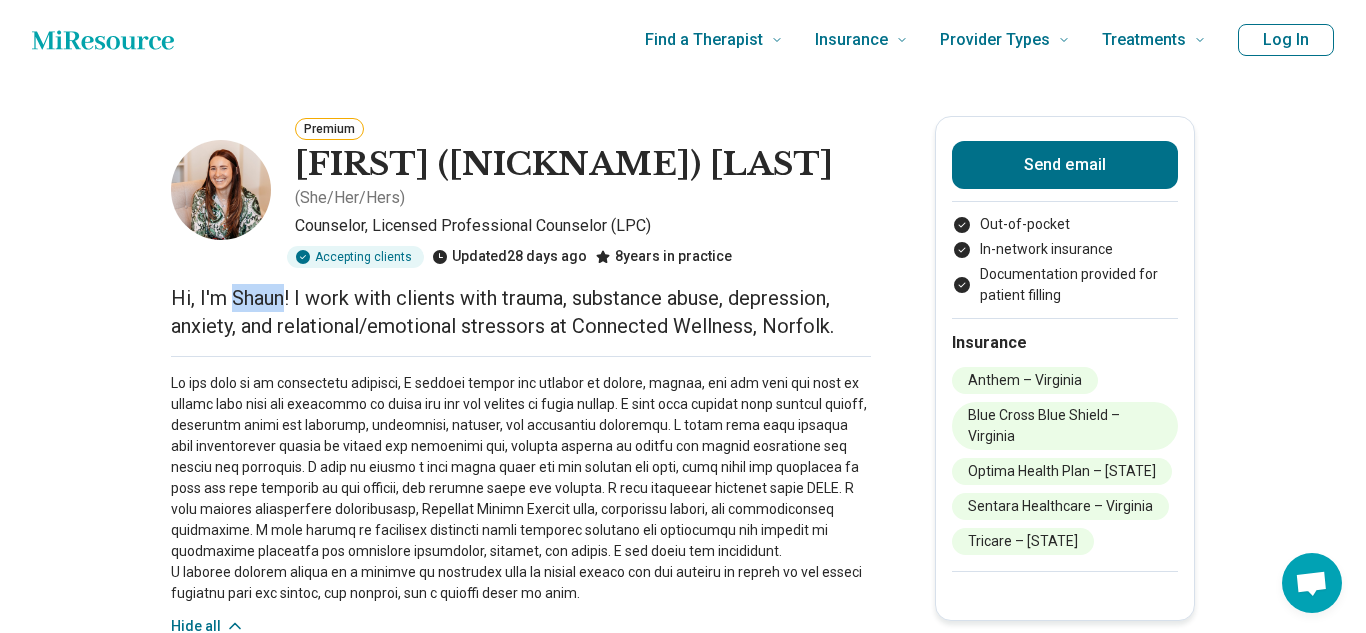 click on "Hi, I'm Shaun! I work with clients with trauma, substance abuse, depression, anxiety, and relational/emotional stressors at Connected Wellness, Norfolk." at bounding box center [521, 312] 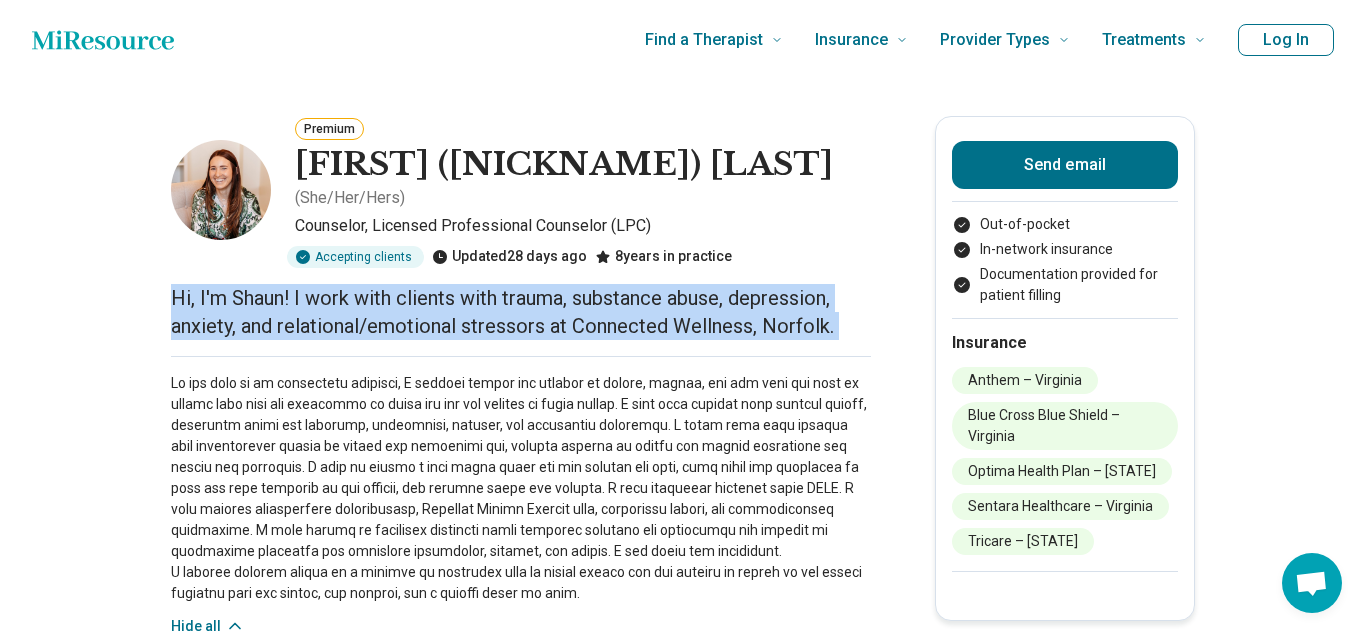 copy on "Hi, I'm Shaun! I work with clients with trauma, substance abuse, depression, anxiety, and relational/emotional stressors at Connected Wellness, Norfolk." 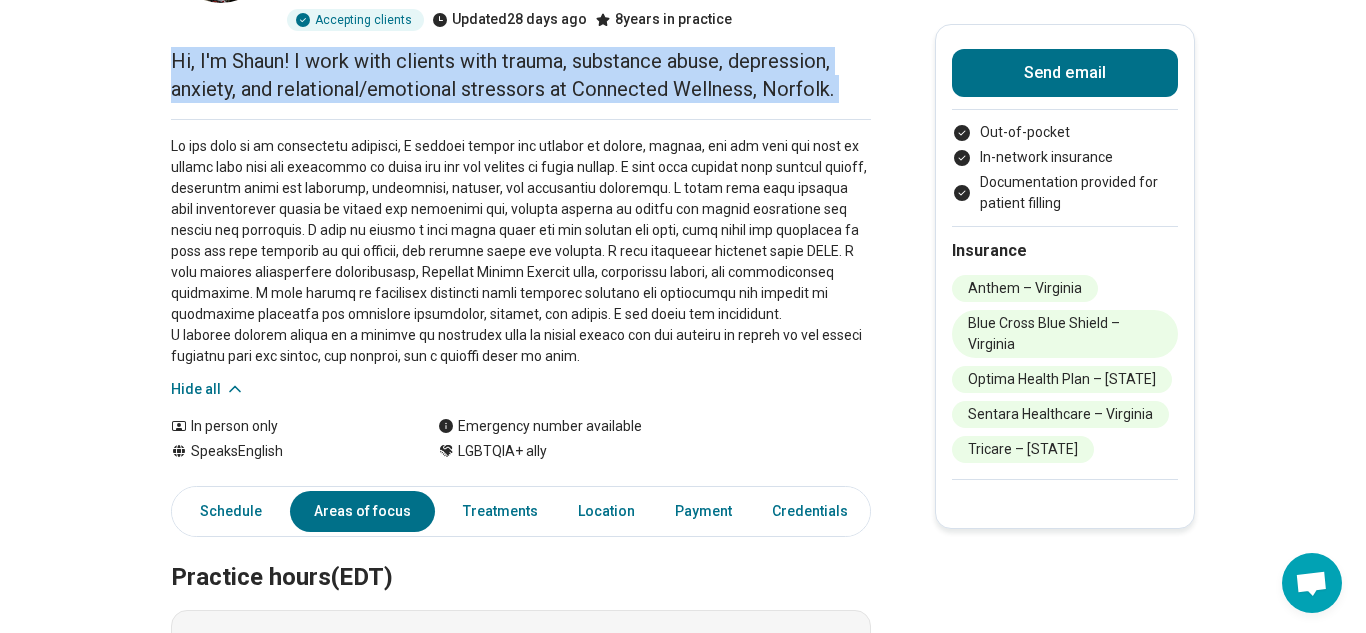 scroll, scrollTop: 275, scrollLeft: 0, axis: vertical 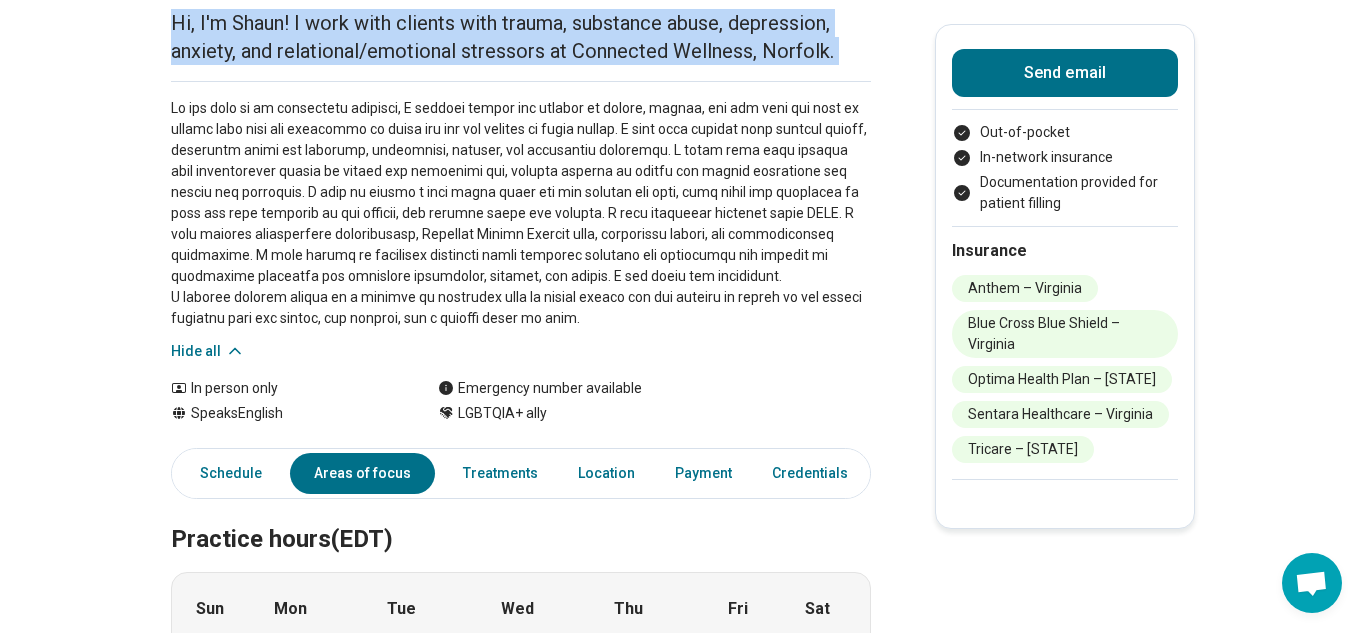click at bounding box center [521, 213] 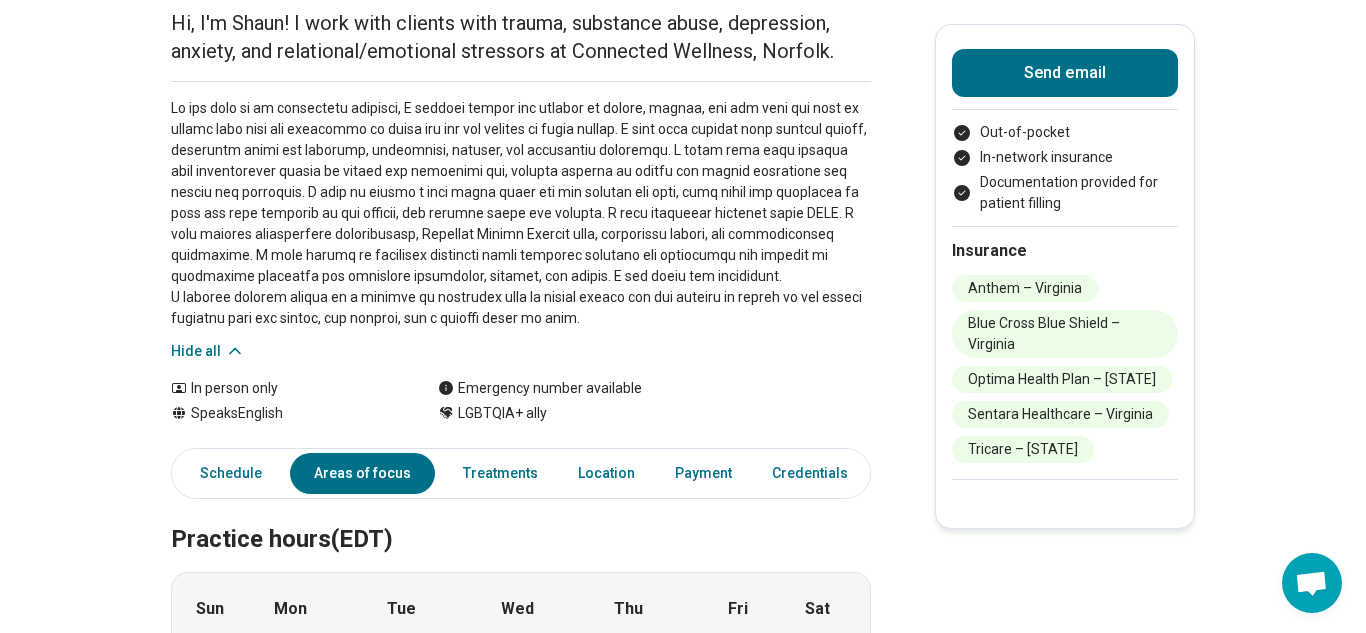 click at bounding box center [521, 213] 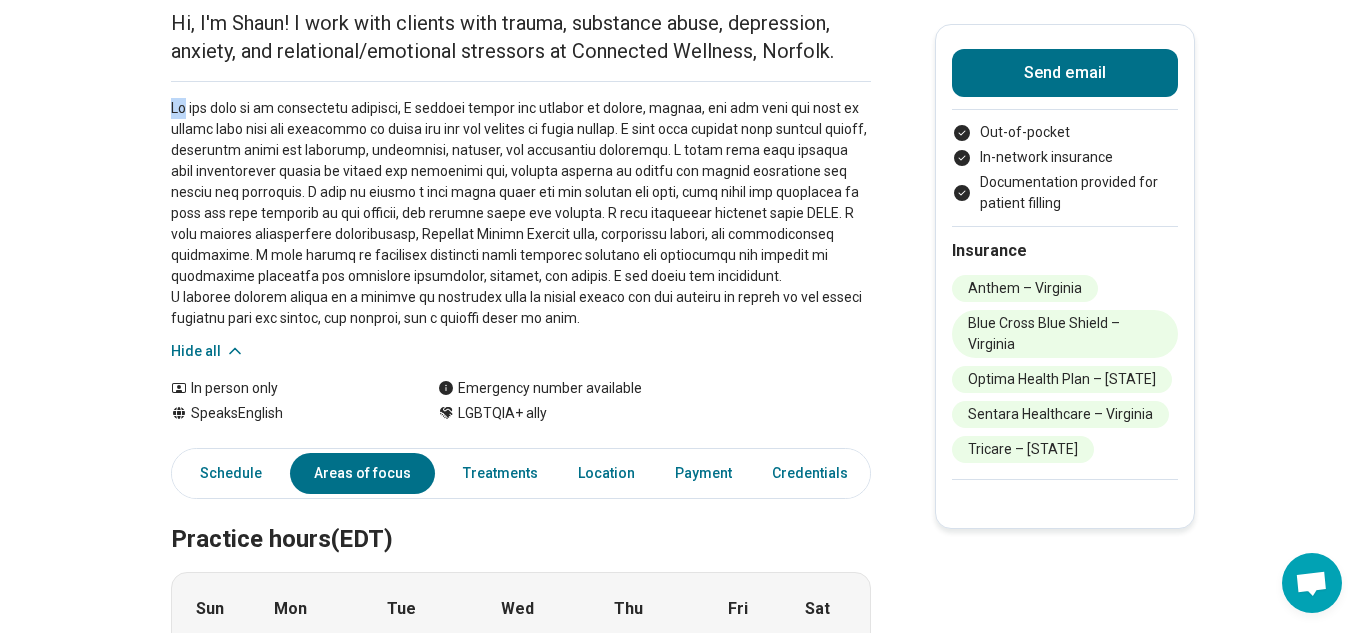 click at bounding box center [521, 213] 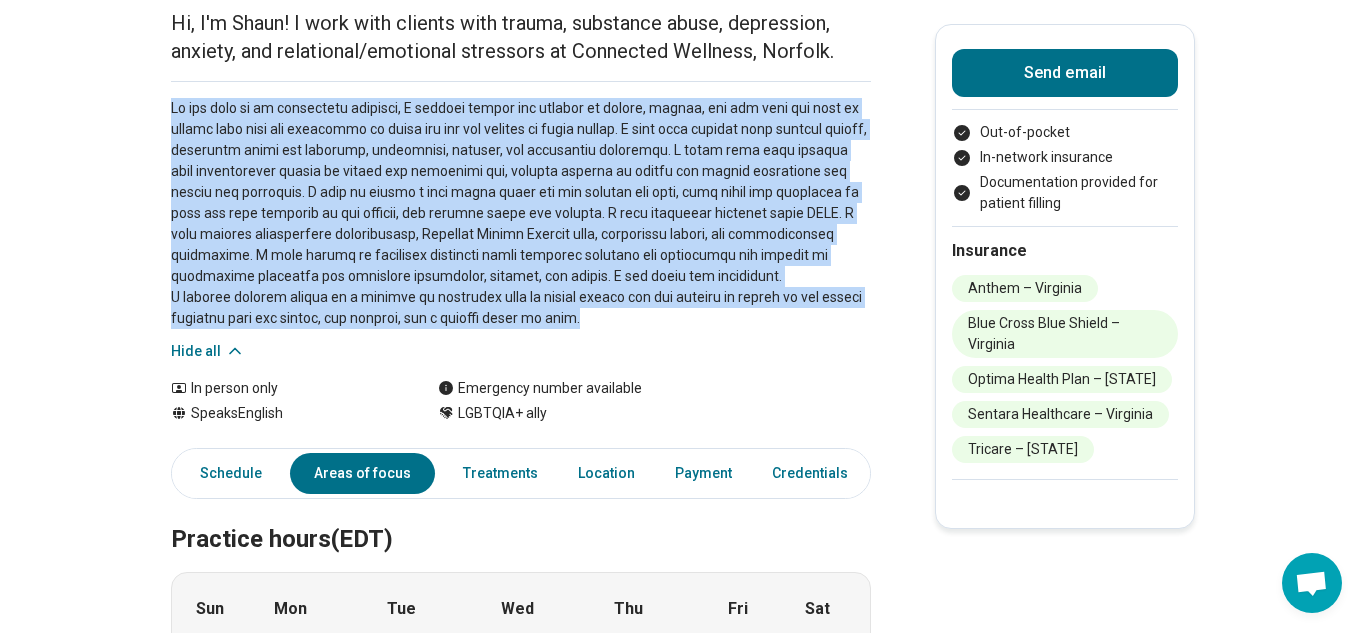 drag, startPoint x: 170, startPoint y: 106, endPoint x: 688, endPoint y: 321, distance: 560.8467 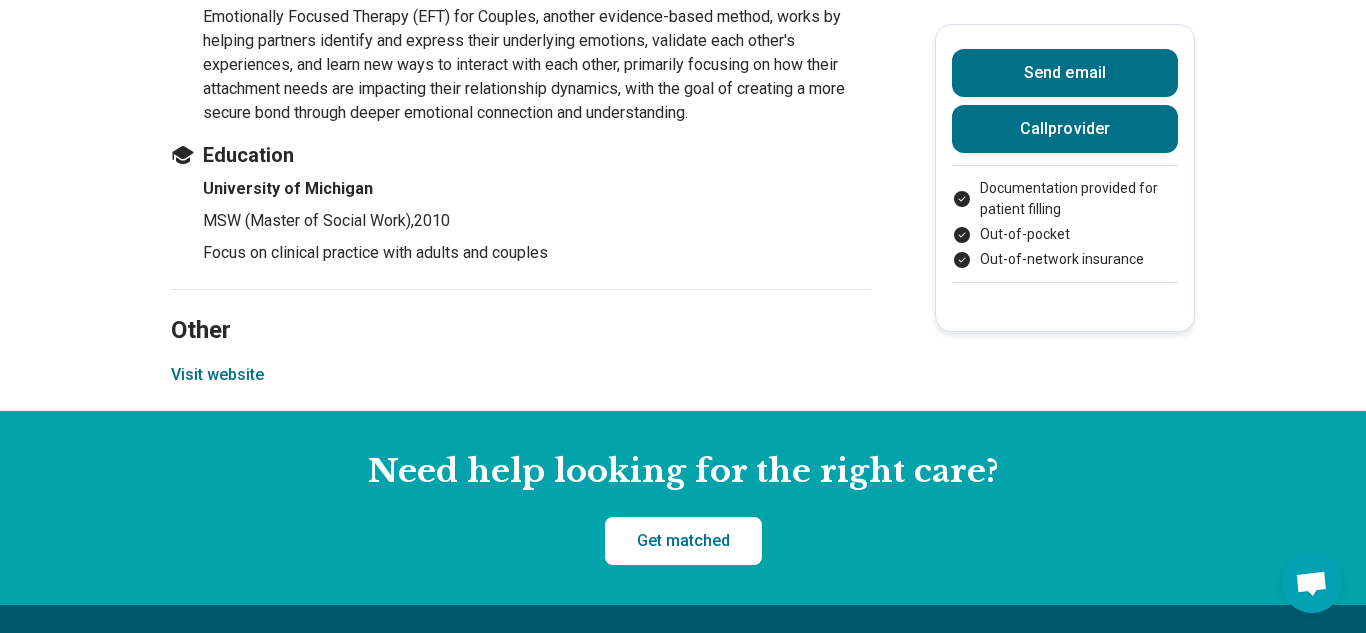 scroll, scrollTop: 2816, scrollLeft: 0, axis: vertical 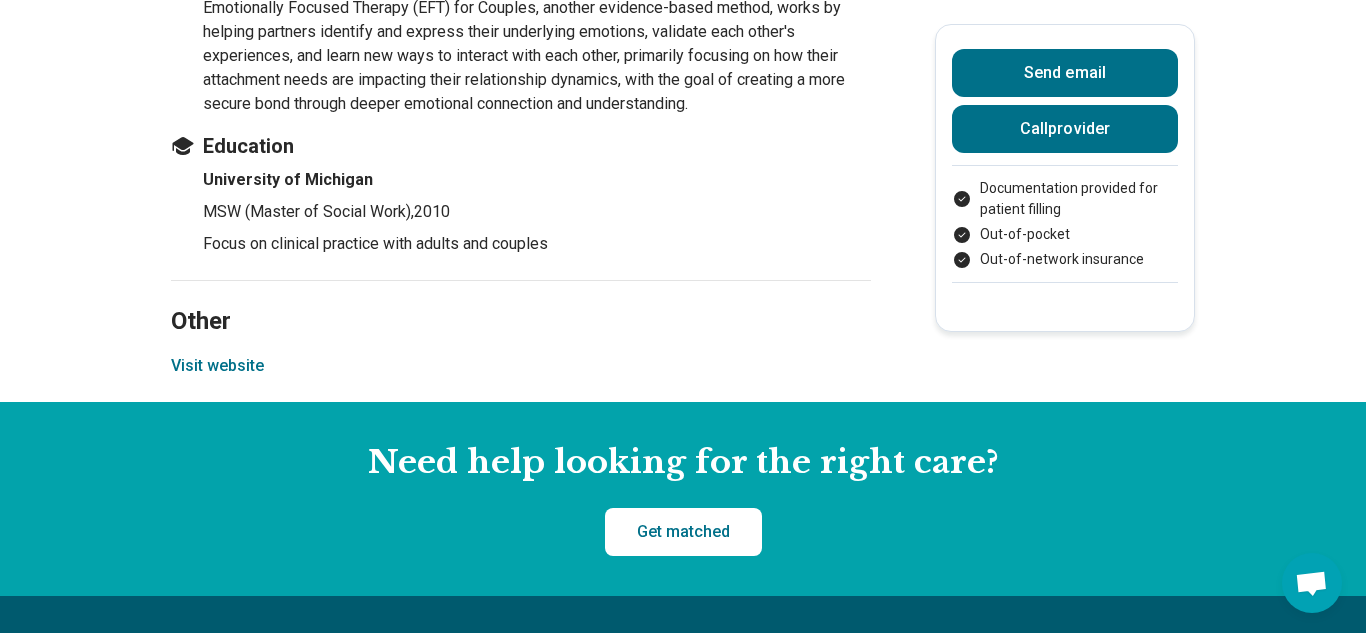 click on "Visit website" at bounding box center [217, 366] 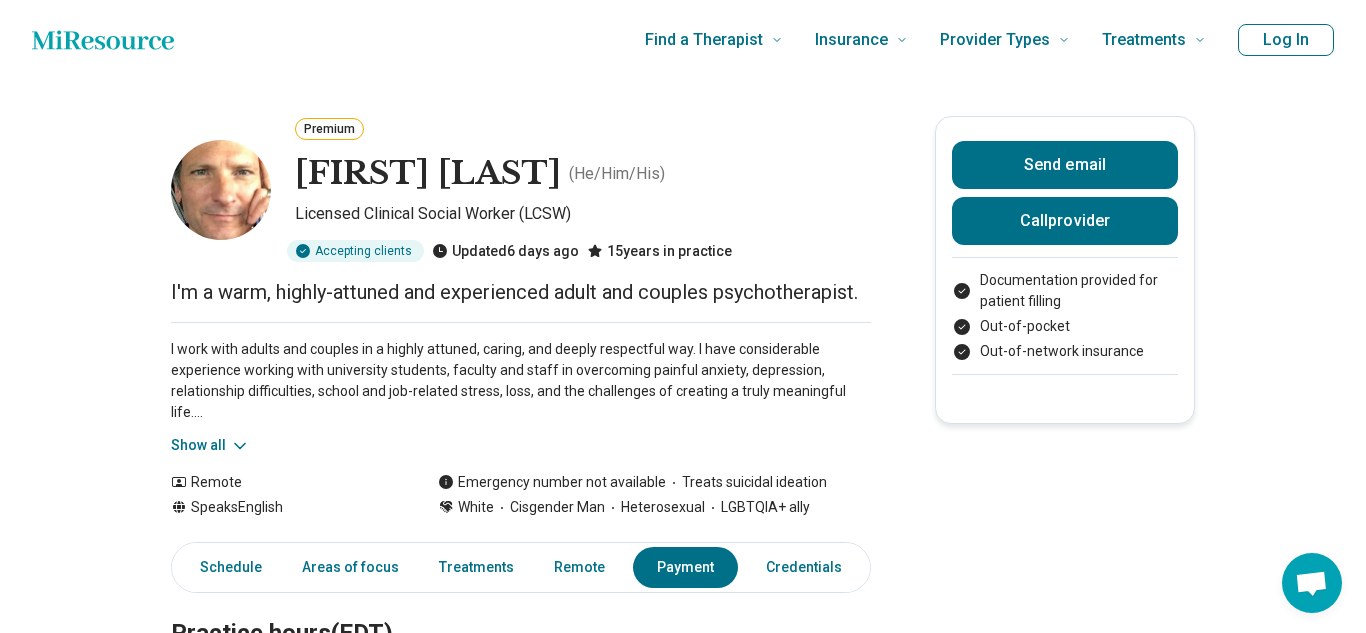 click on "I'm a warm, highly-attuned and experienced adult and couples psychotherapist." at bounding box center [521, 292] 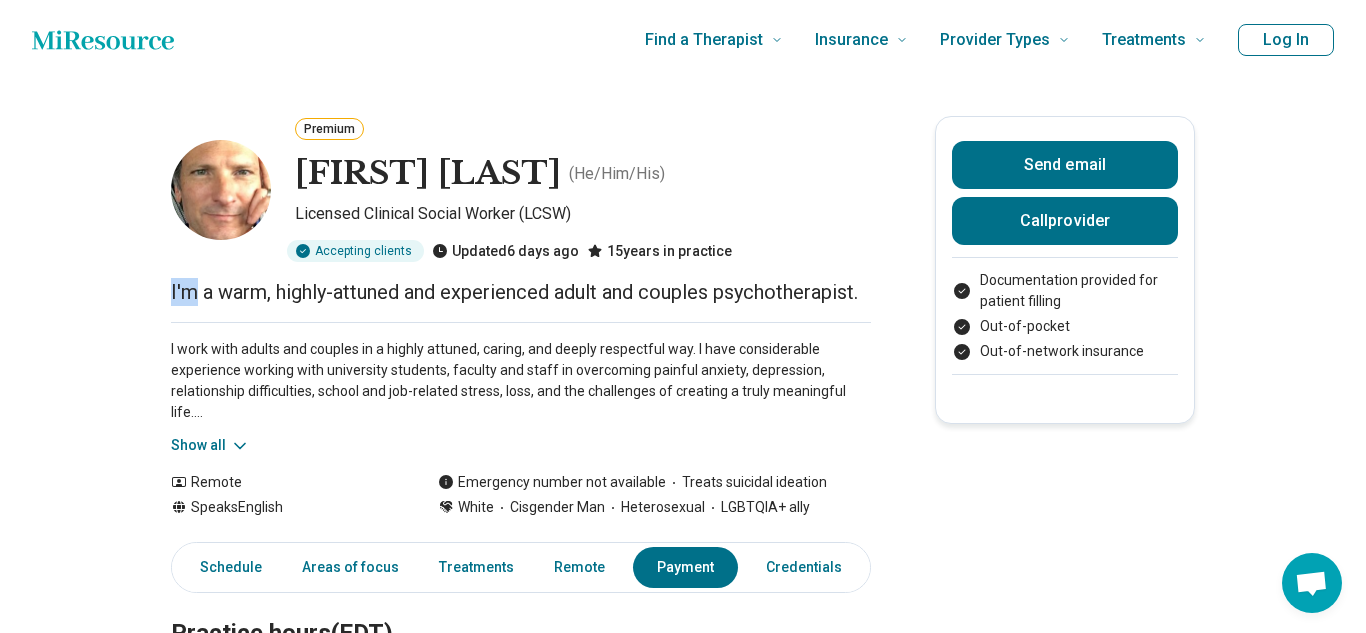 click on "I'm a warm, highly-attuned and experienced adult and couples psychotherapist." at bounding box center [521, 292] 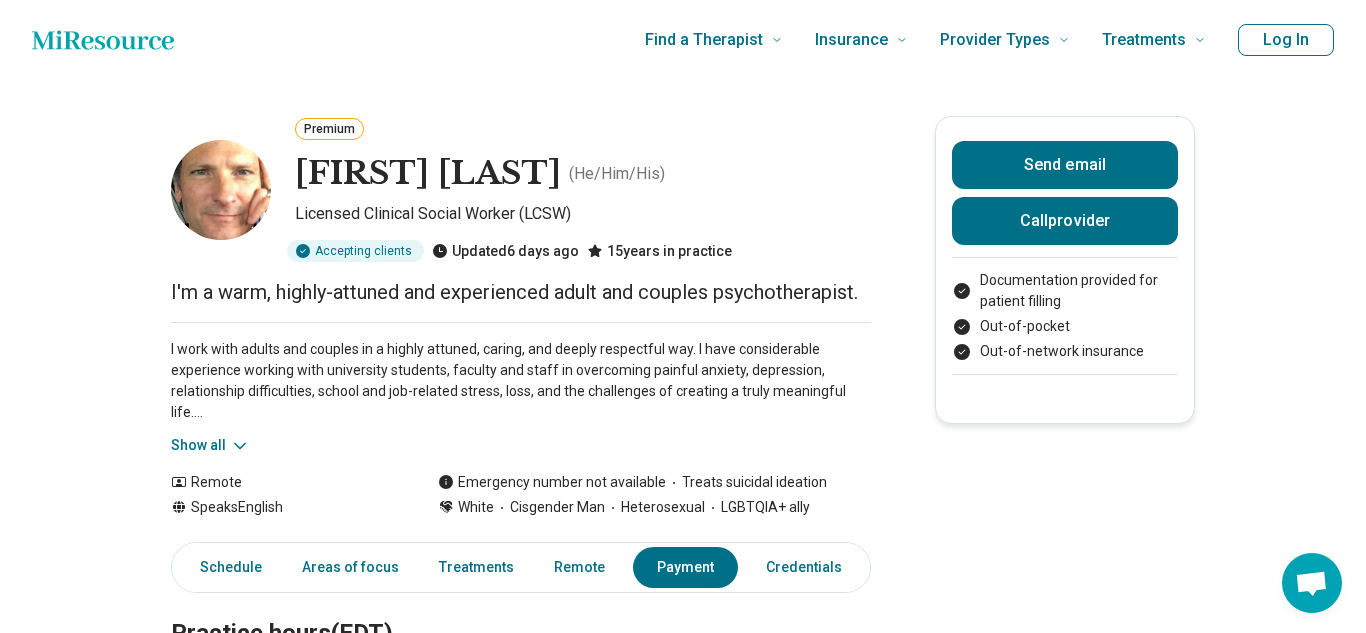 click on "I'm a warm, highly-attuned and experienced adult and couples psychotherapist." at bounding box center [521, 292] 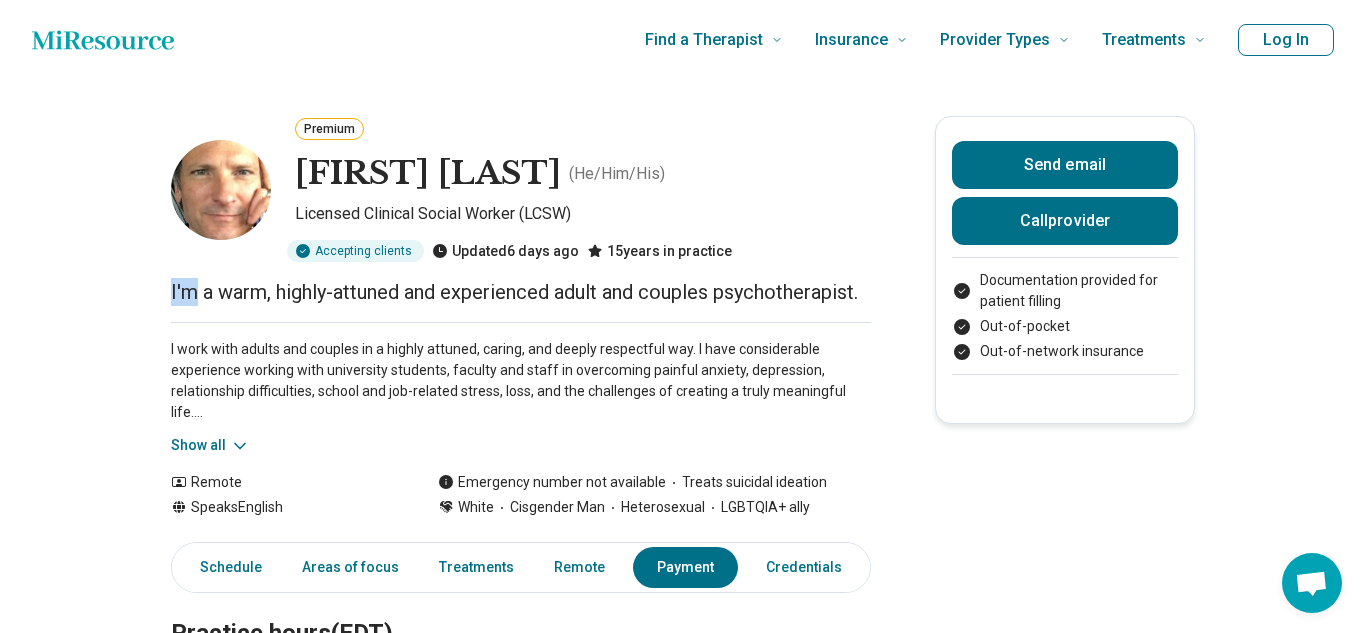 click on "I'm a warm, highly-attuned and experienced adult and couples psychotherapist." at bounding box center (521, 292) 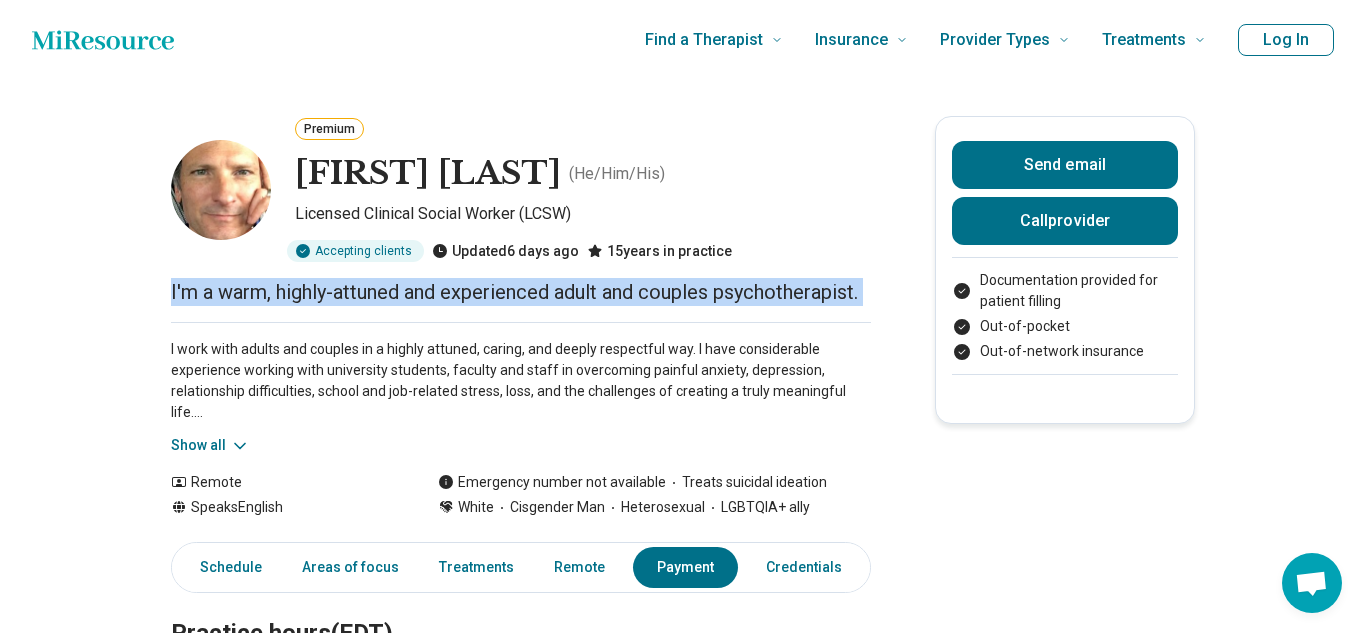 click on "I work with adults and couples in a highly attuned, caring, and deeply respectful way. I have considerable experience working with university students, faculty and staff in overcoming painful anxiety, depression, relationship difficulties, school and job-related stress, loss, and the challenges of creating a truly meaningful life.
I enjoy working with people from all backgrounds and lifestyles, and will tailor my approach to your needs. I work with couples in traditional and non-traditional relationships. I particularly enjoy helping couples from different backgrounds overcome differences in styles and expectations.
I earned my degree and trained at the University of Michigan - Ann Arbor and continue to participate in ongoing training, consultation, and therapeutic work.  I welcome diversity of all kinds. All are welcome.
If you'd like to talk more about your unique situation and how I can help, please call me at 202.256.4357." at bounding box center (521, 381) 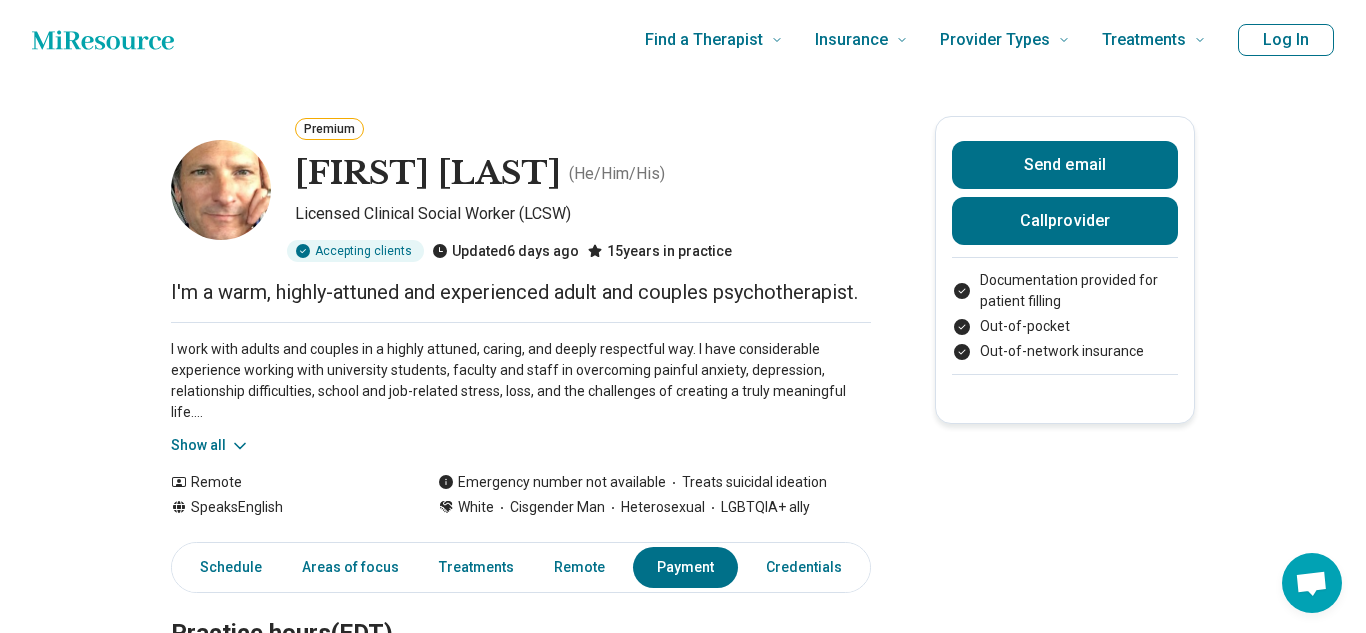 click on "Show all" at bounding box center (210, 445) 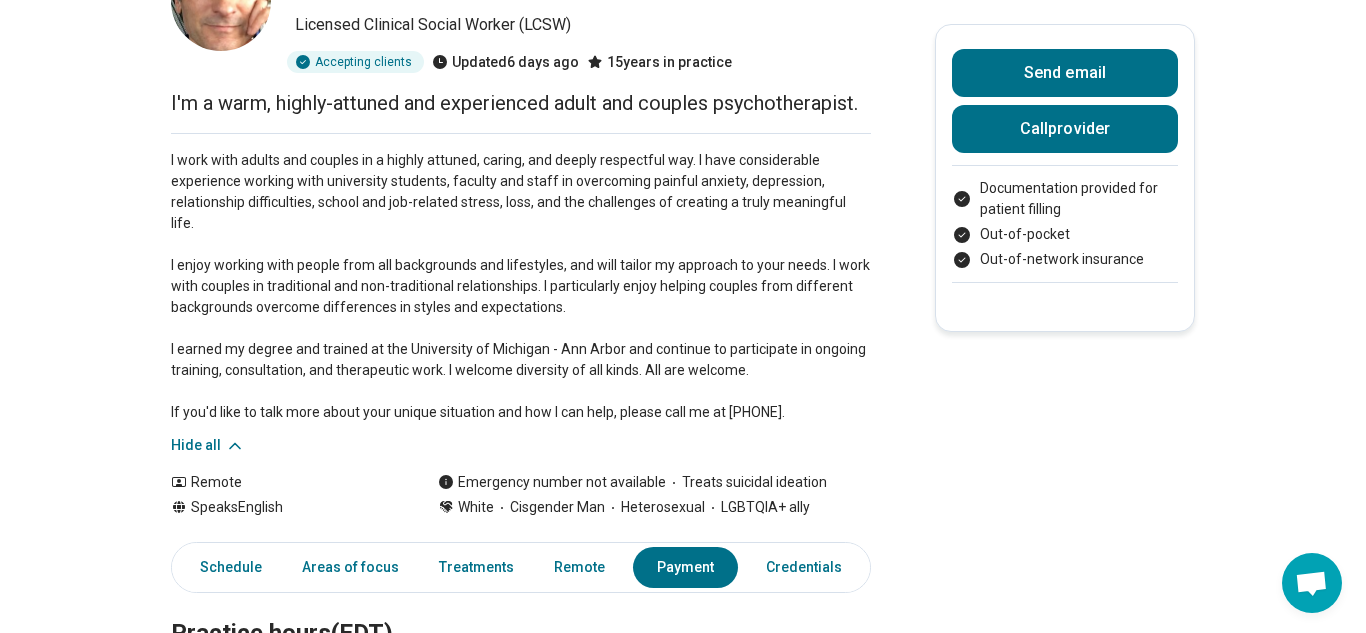 scroll, scrollTop: 190, scrollLeft: 0, axis: vertical 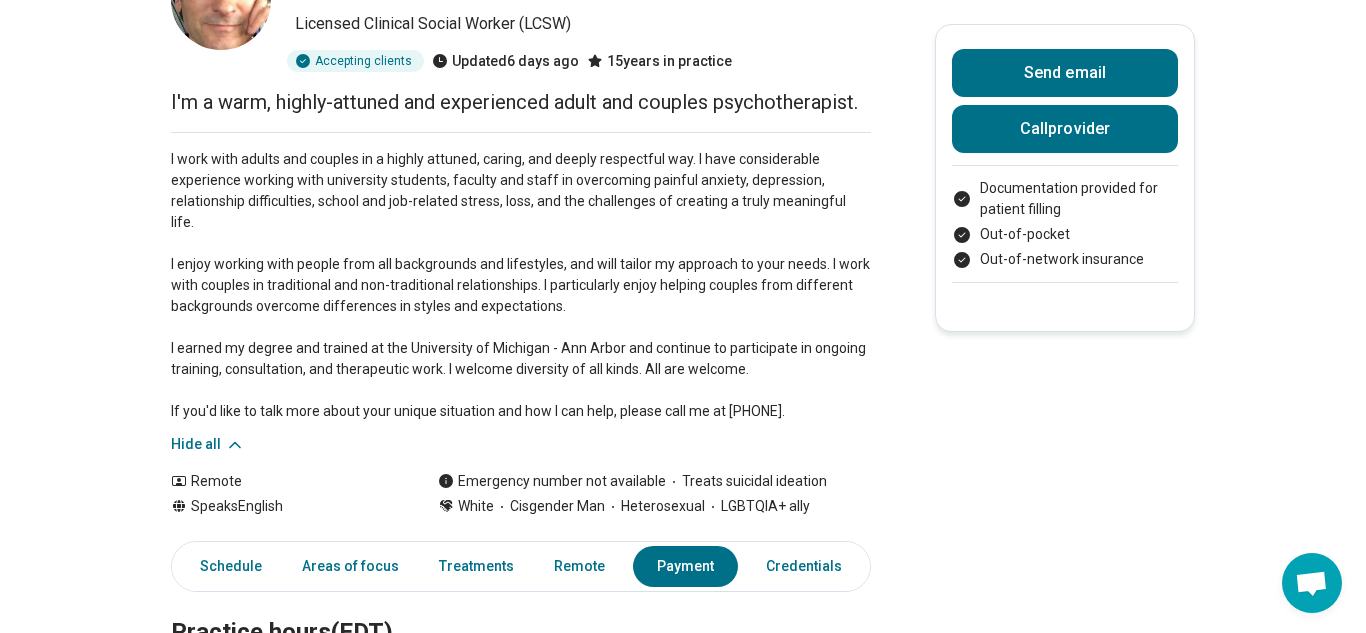 drag, startPoint x: 170, startPoint y: 158, endPoint x: 861, endPoint y: 389, distance: 728.58905 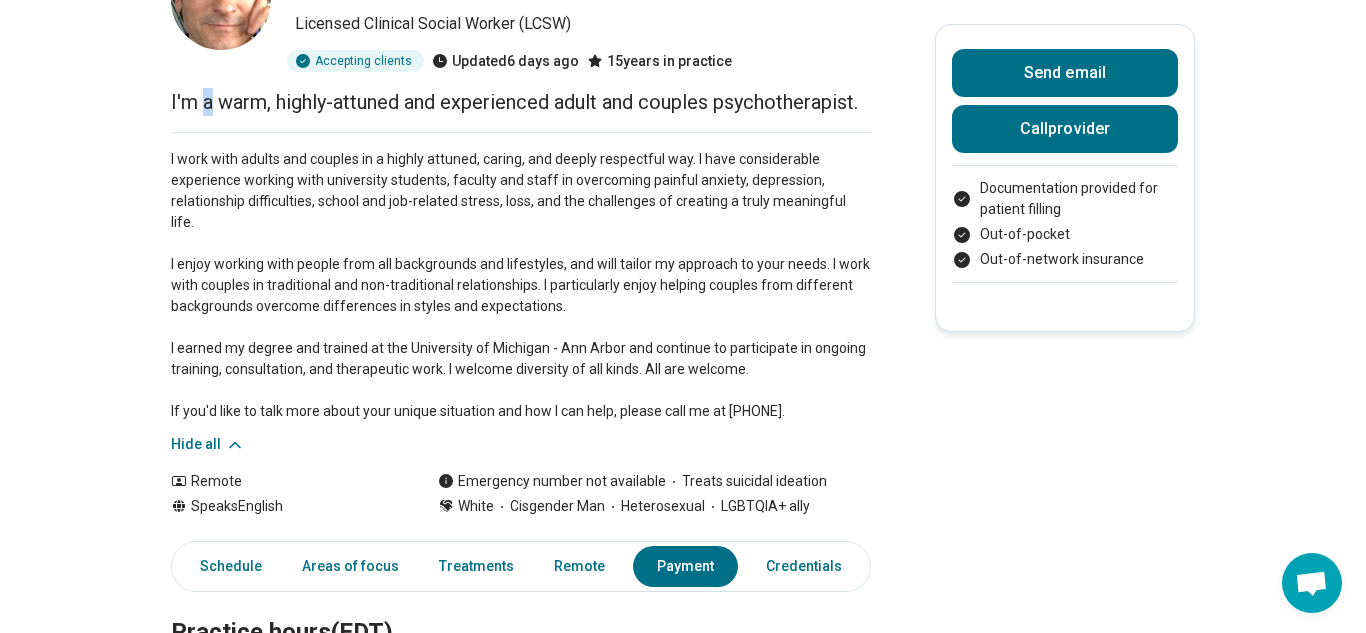 click on "I'm a warm, highly-attuned and experienced adult and couples psychotherapist." at bounding box center [521, 102] 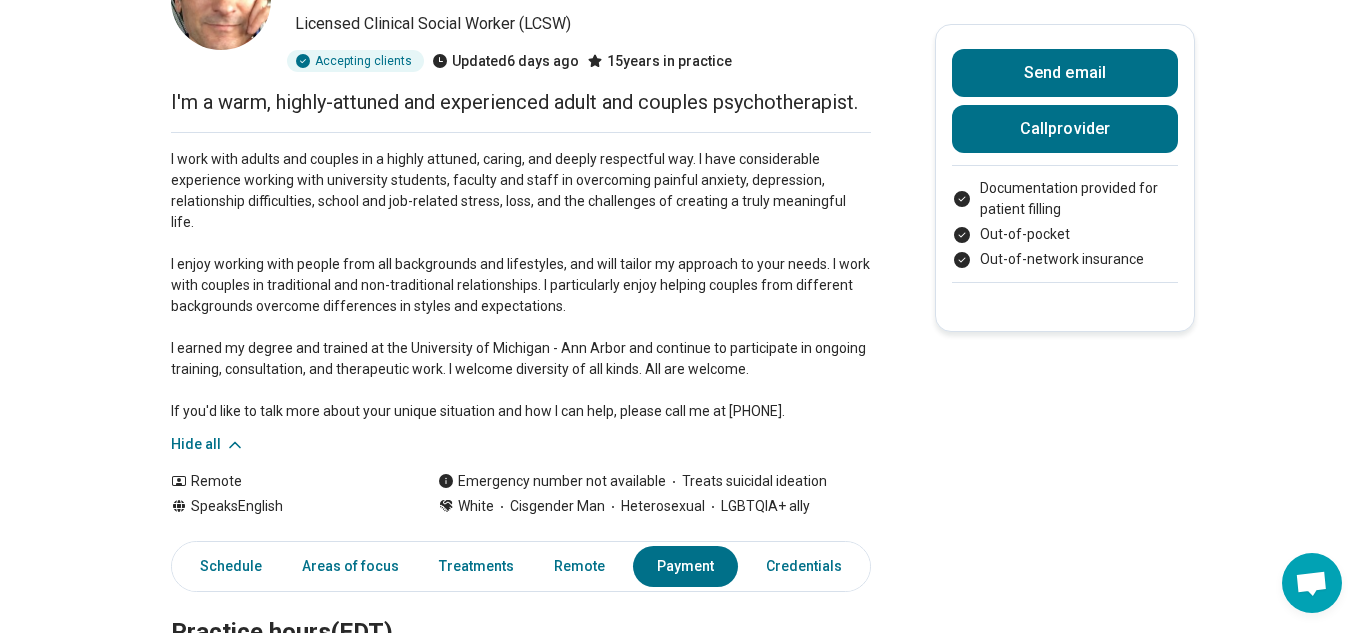 click on "I'm a warm, highly-attuned and experienced adult and couples psychotherapist." at bounding box center (521, 102) 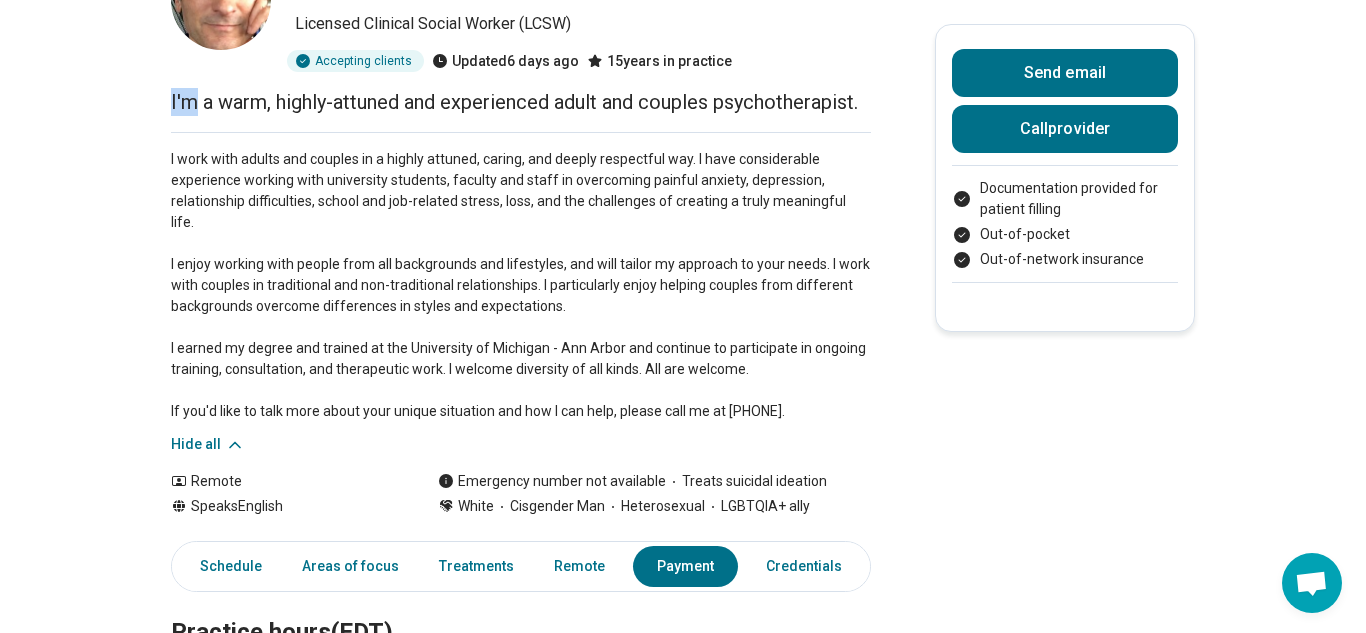 click on "I'm a warm, highly-attuned and experienced adult and couples psychotherapist." at bounding box center [521, 102] 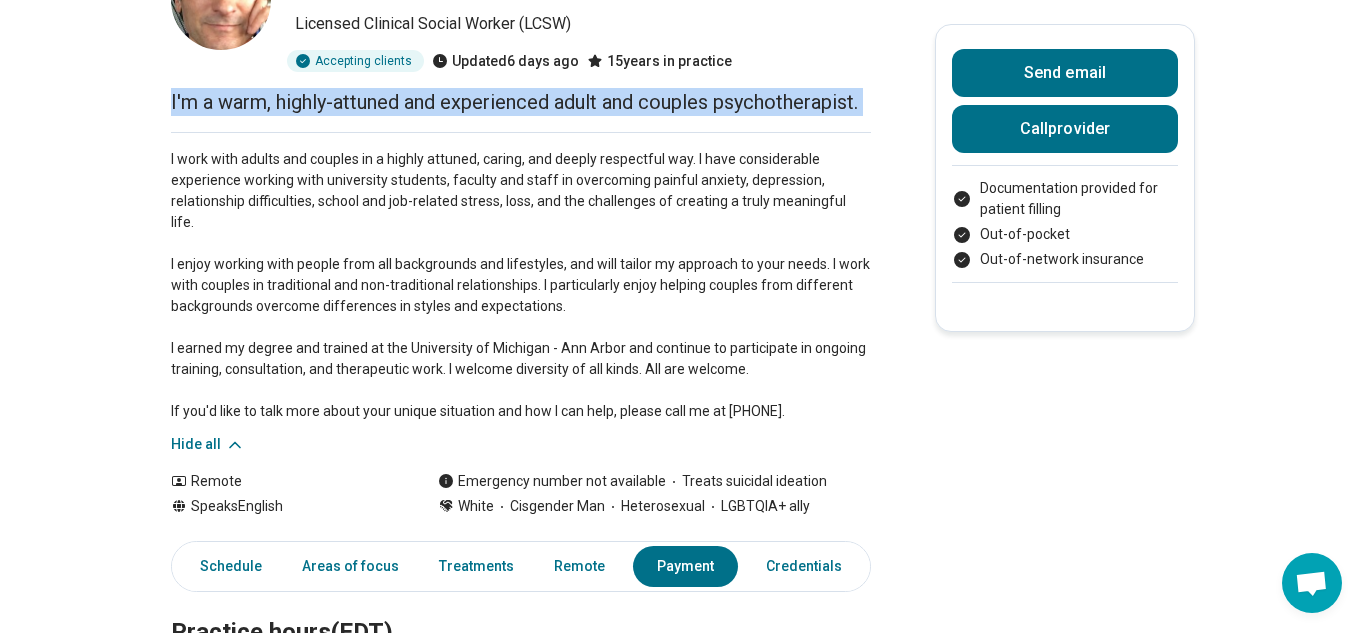 copy on "I'm a warm, highly-attuned and experienced adult and couples psychotherapist." 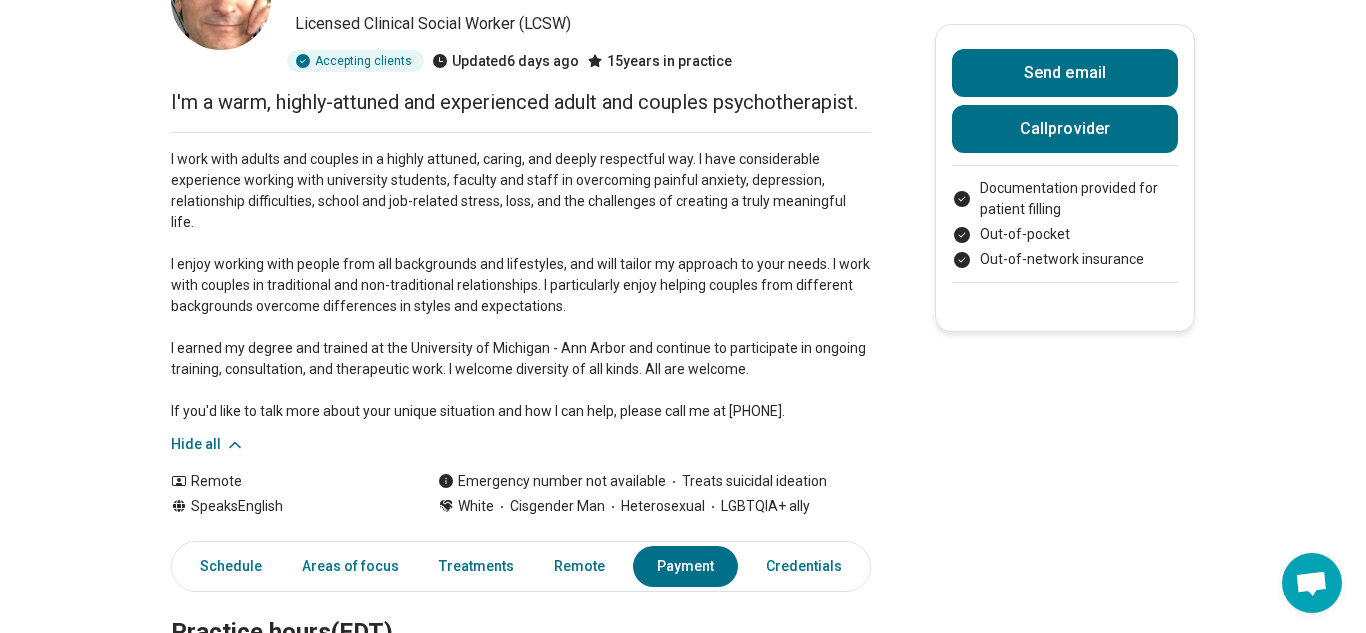 drag, startPoint x: 170, startPoint y: 158, endPoint x: 915, endPoint y: 383, distance: 778.23517 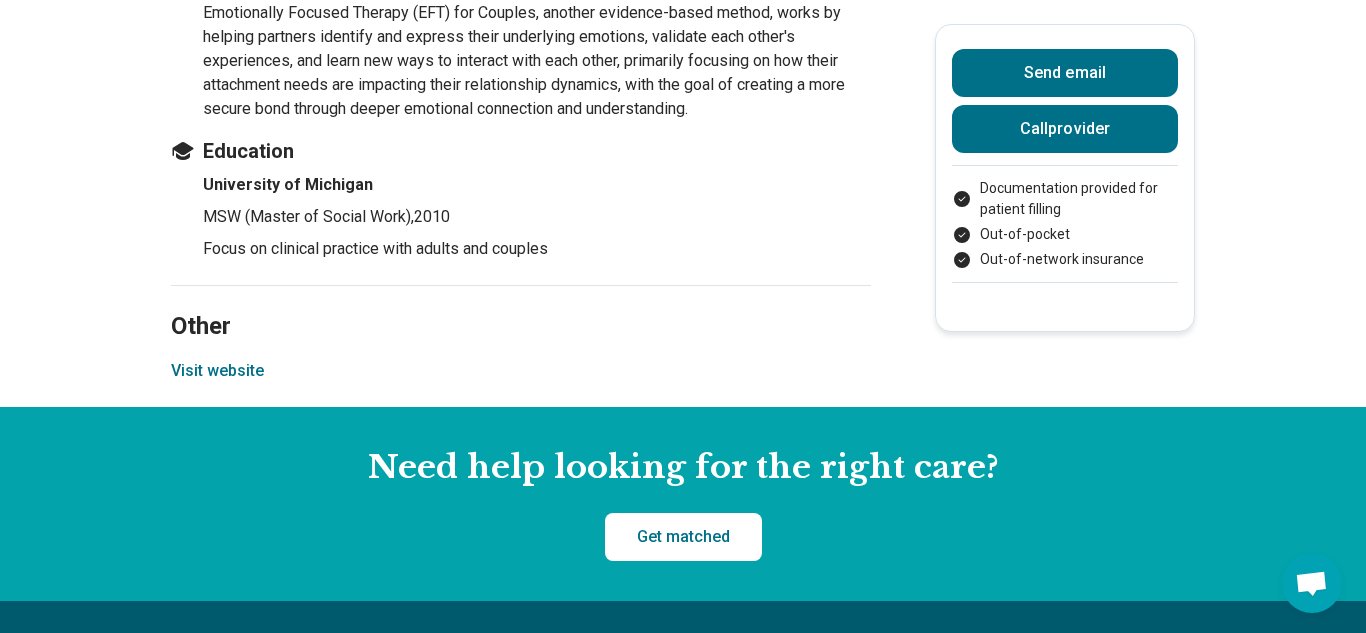 scroll, scrollTop: 3008, scrollLeft: 0, axis: vertical 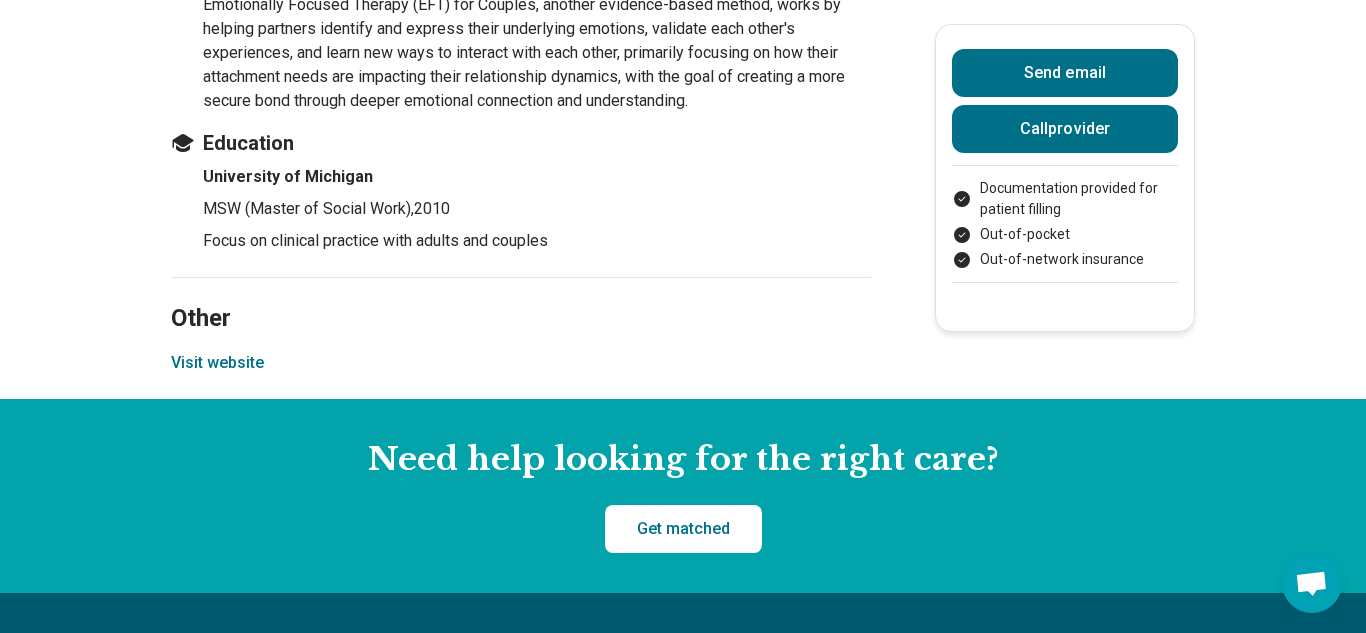 click on "Other Visit website" at bounding box center [521, 338] 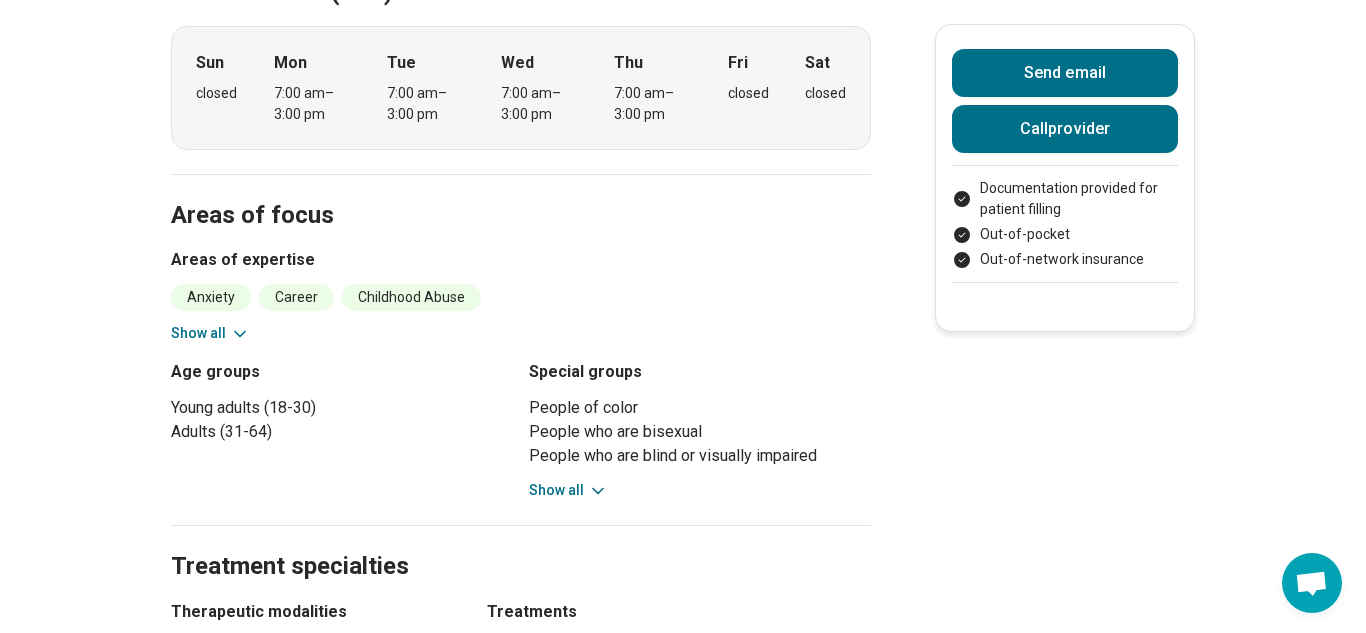 scroll, scrollTop: 298, scrollLeft: 0, axis: vertical 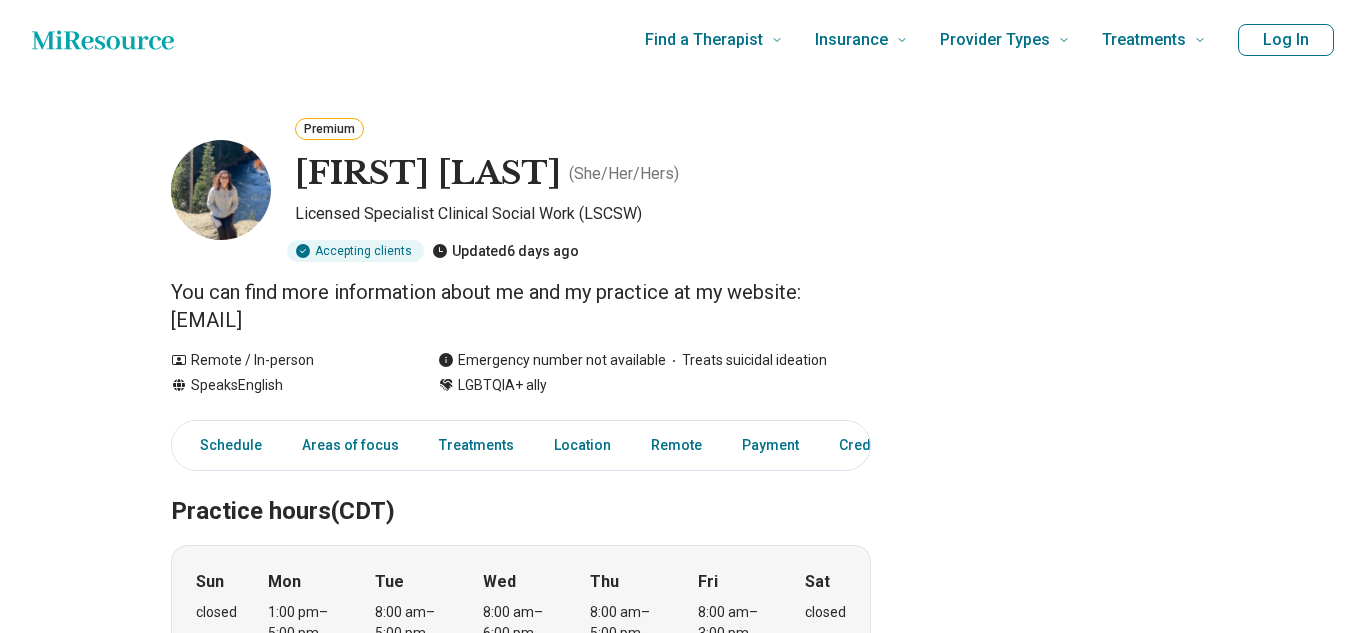 click on "You can find more information about me and my practice at my website:  [EMAIL]" at bounding box center (521, 306) 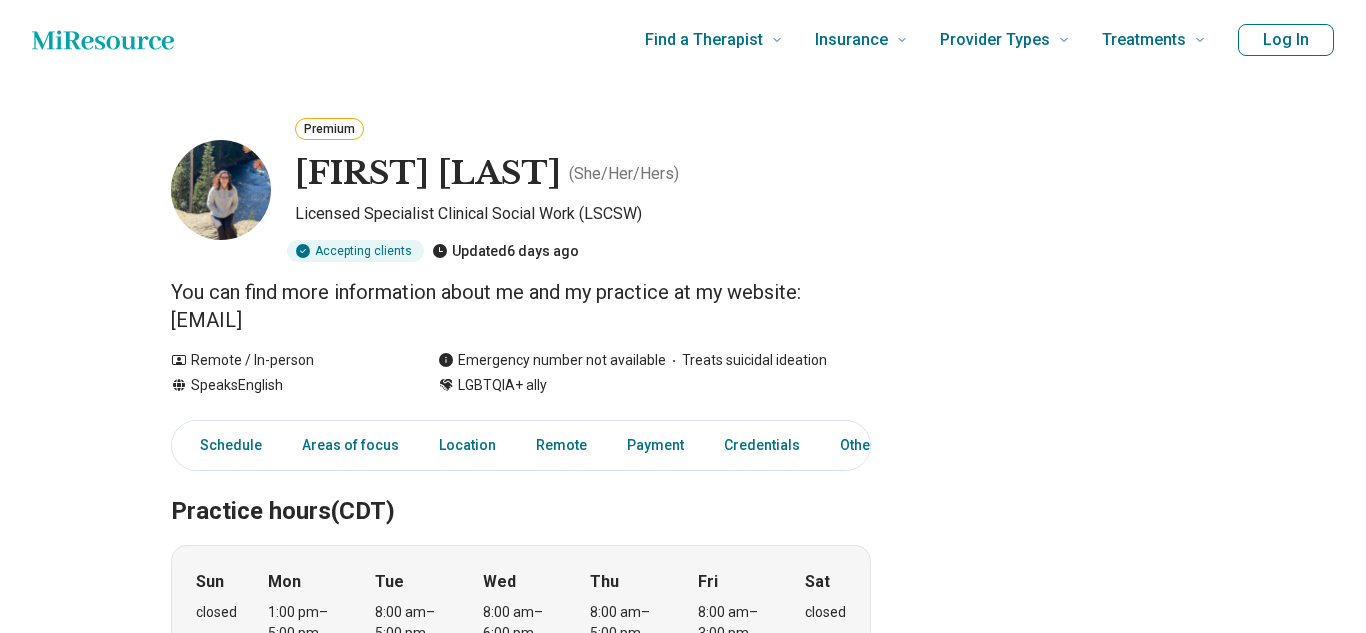 click on "You can find more information about me and my practice at my website:  [EMAIL]" at bounding box center [521, 306] 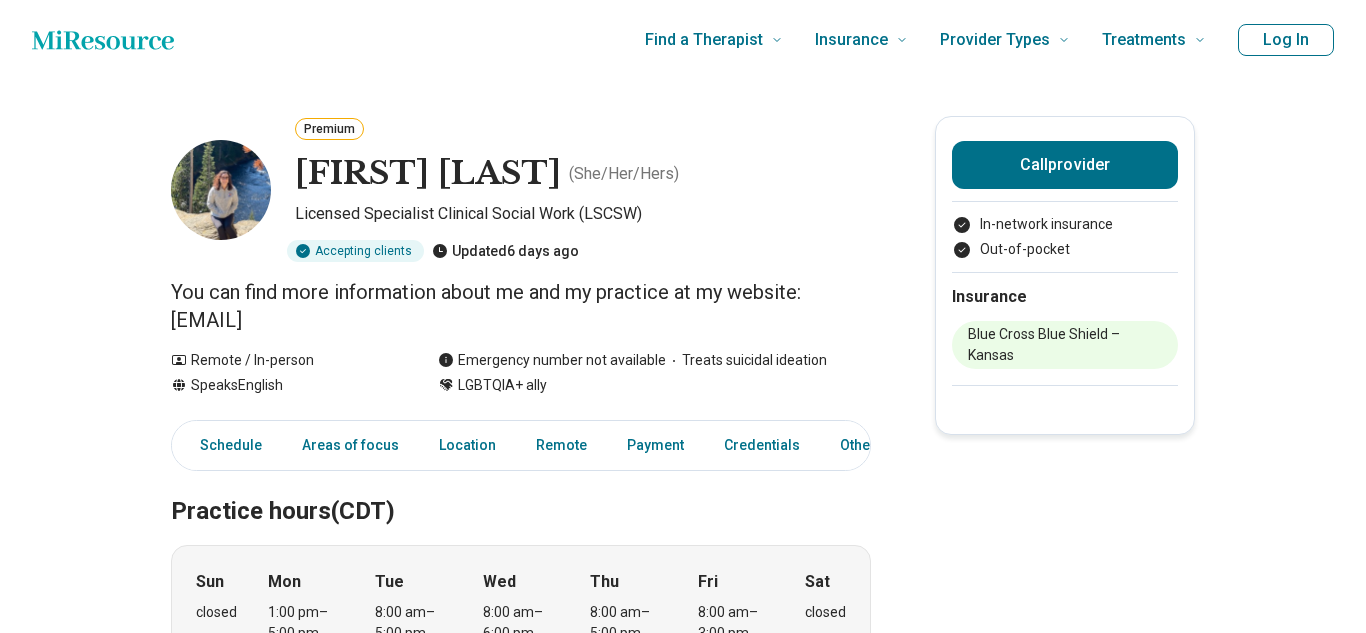 click on "You can find more information about me and my practice at my website:  [EMAIL]" at bounding box center (521, 306) 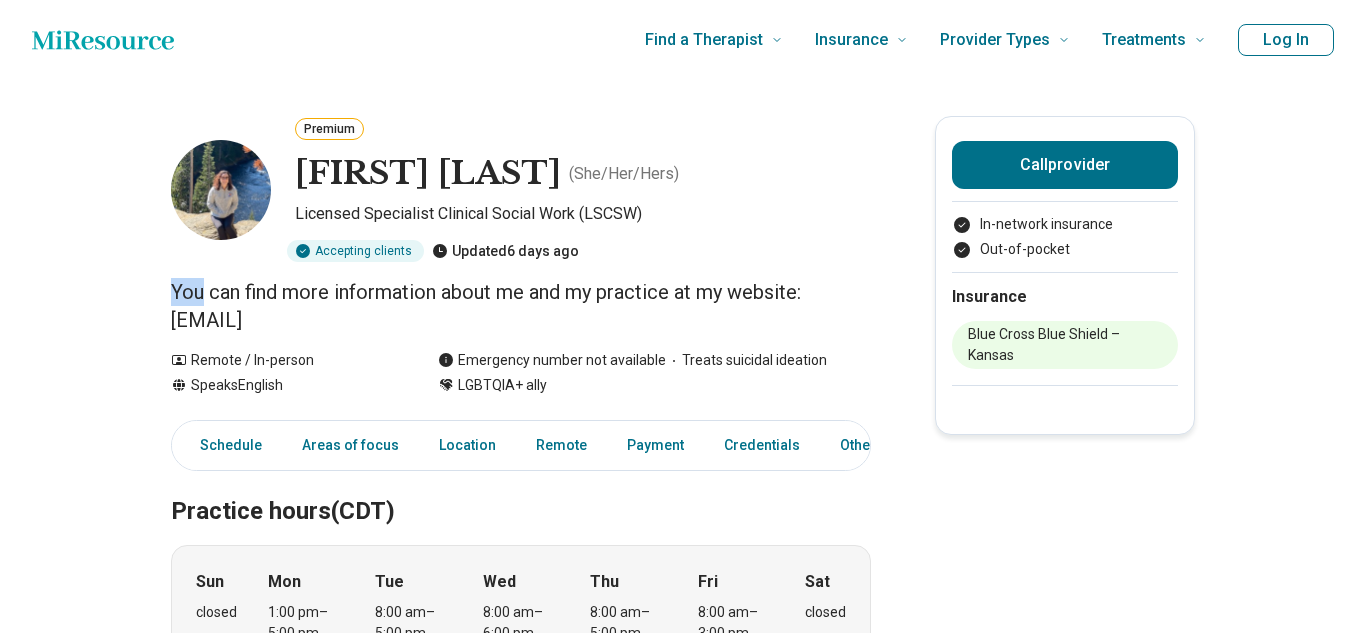 click on "You can find more information about me and my practice at my website:  [EMAIL]" at bounding box center [521, 306] 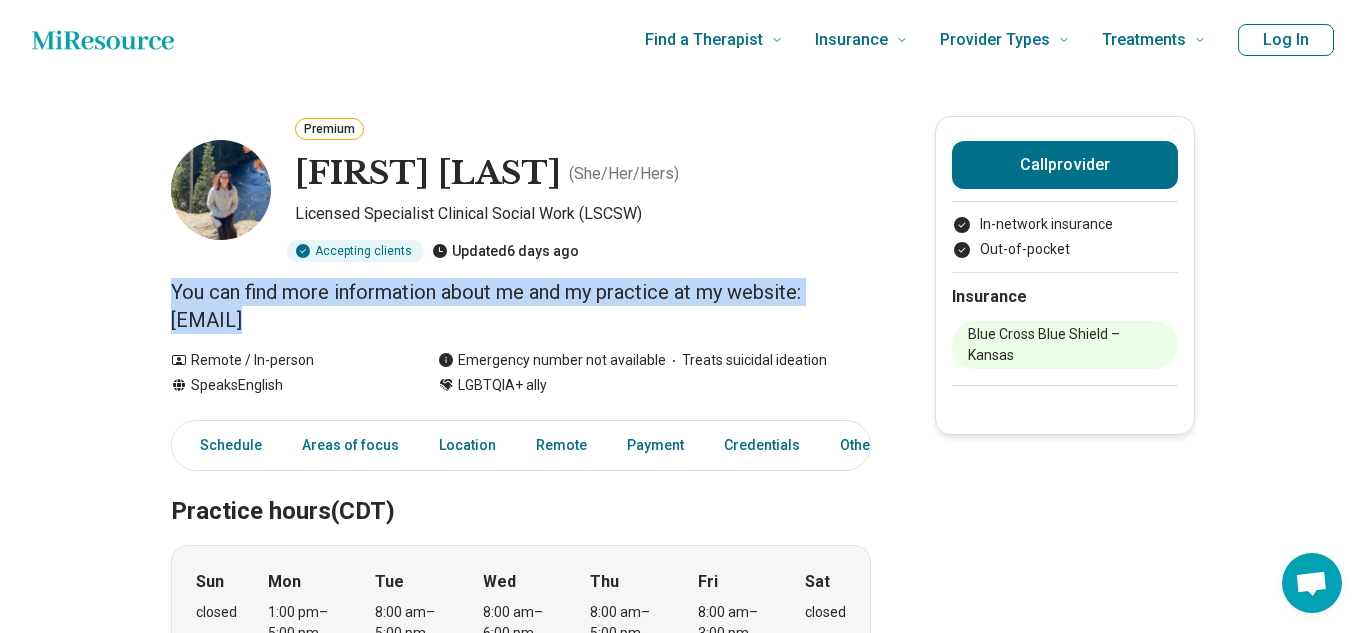 copy on "You can find more information about me and my practice at my website:  [EMAIL]" 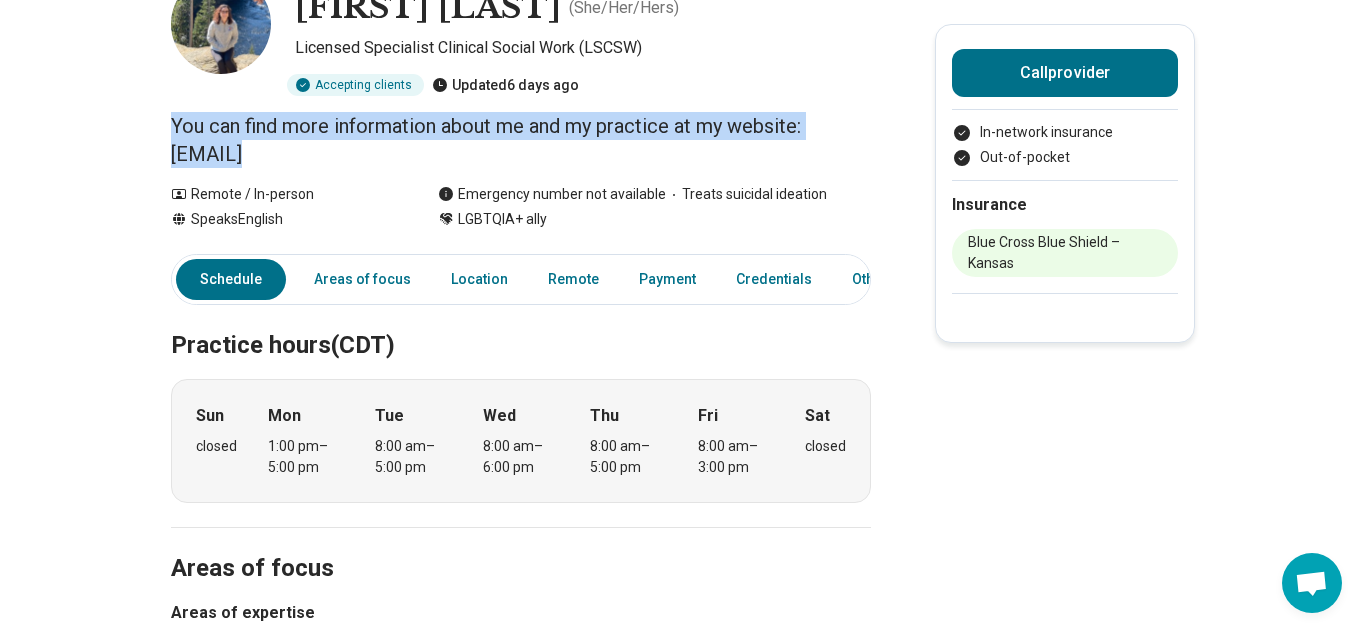 scroll, scrollTop: 168, scrollLeft: 0, axis: vertical 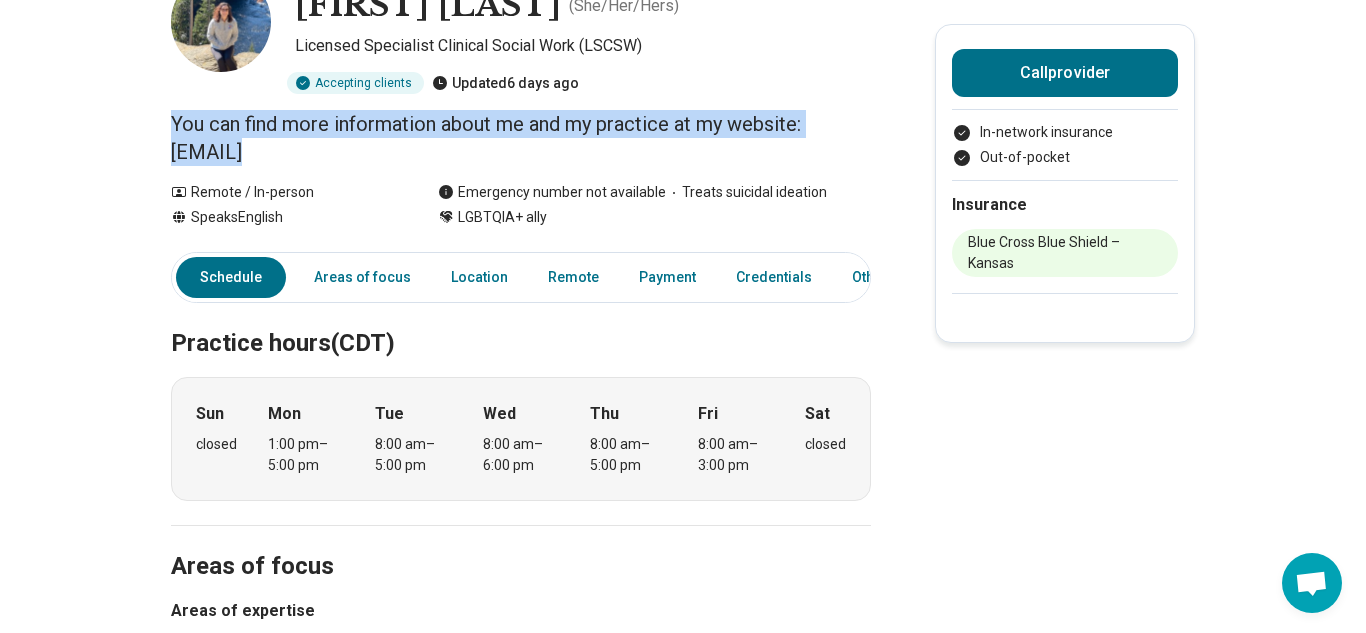 click on "Practice hours  (CDT)" at bounding box center (521, 320) 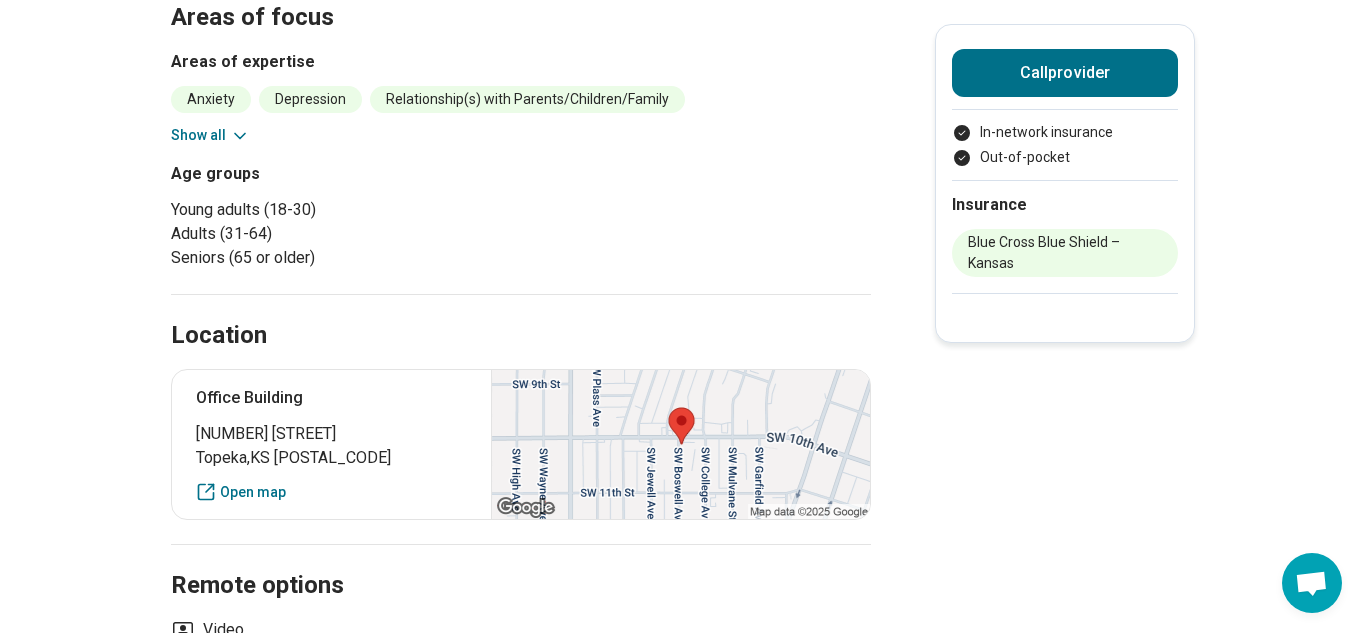 scroll, scrollTop: 0, scrollLeft: 0, axis: both 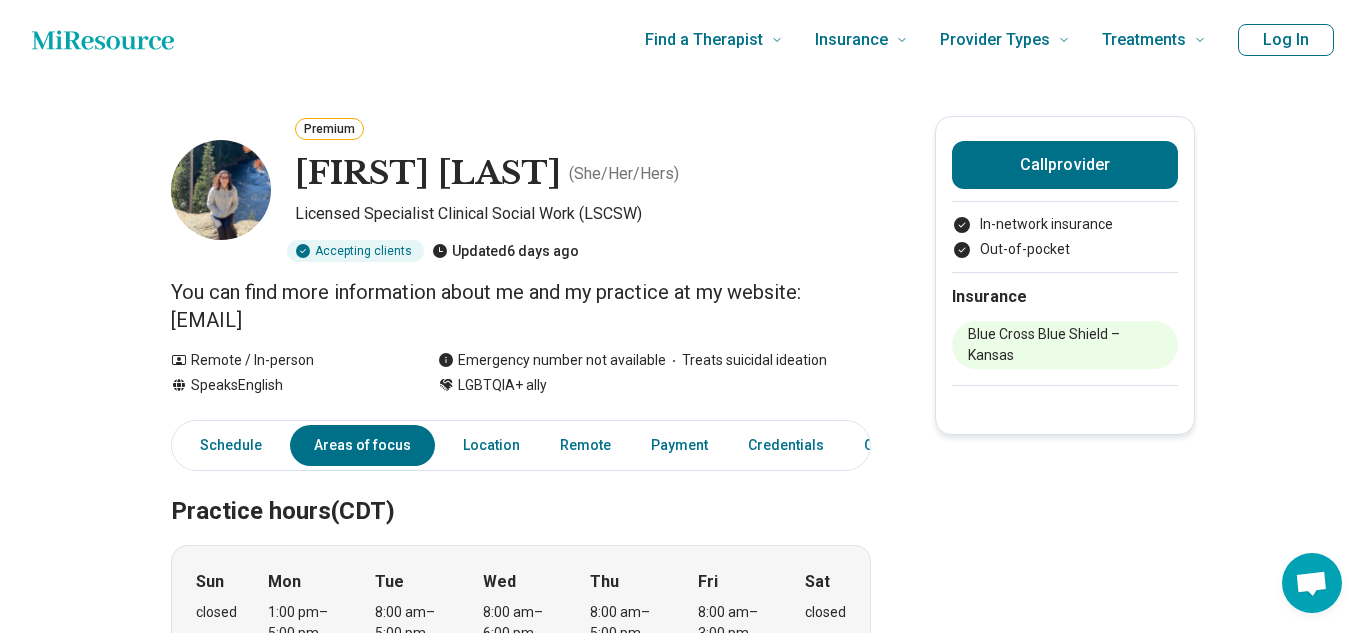click on "You can find more information about me and my practice at my website:  [EMAIL]" at bounding box center (521, 306) 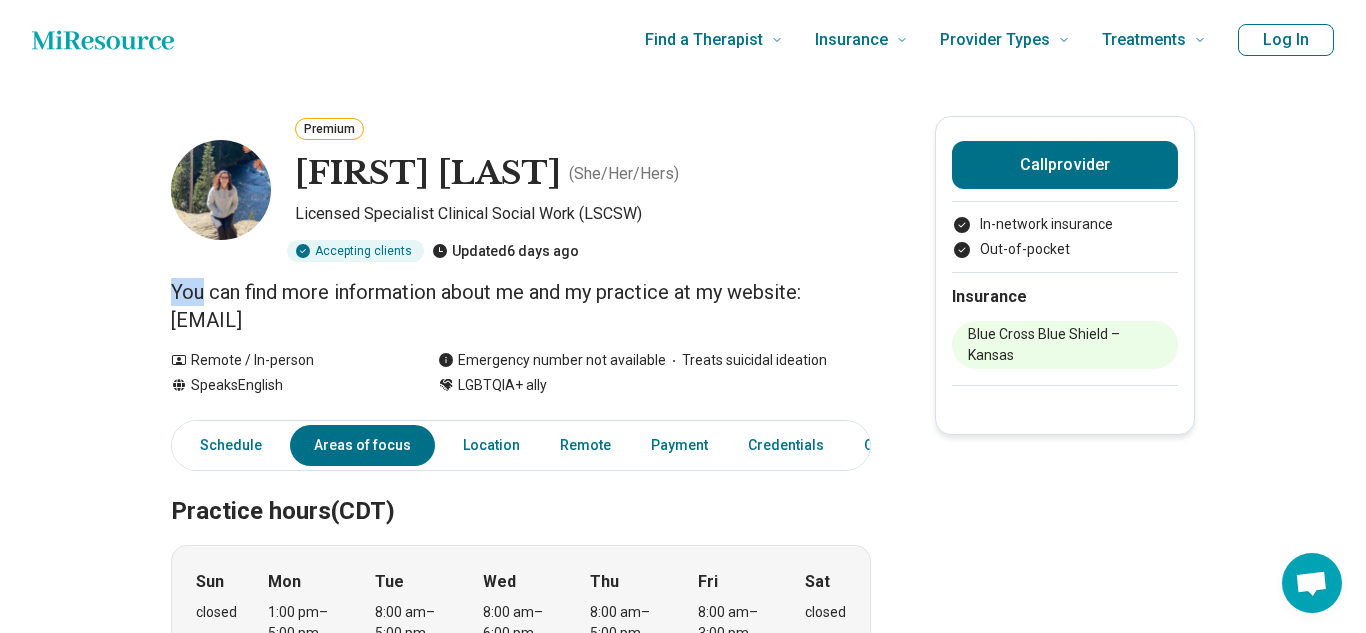 click on "You can find more information about me and my practice at my website:  [EMAIL]" at bounding box center (521, 306) 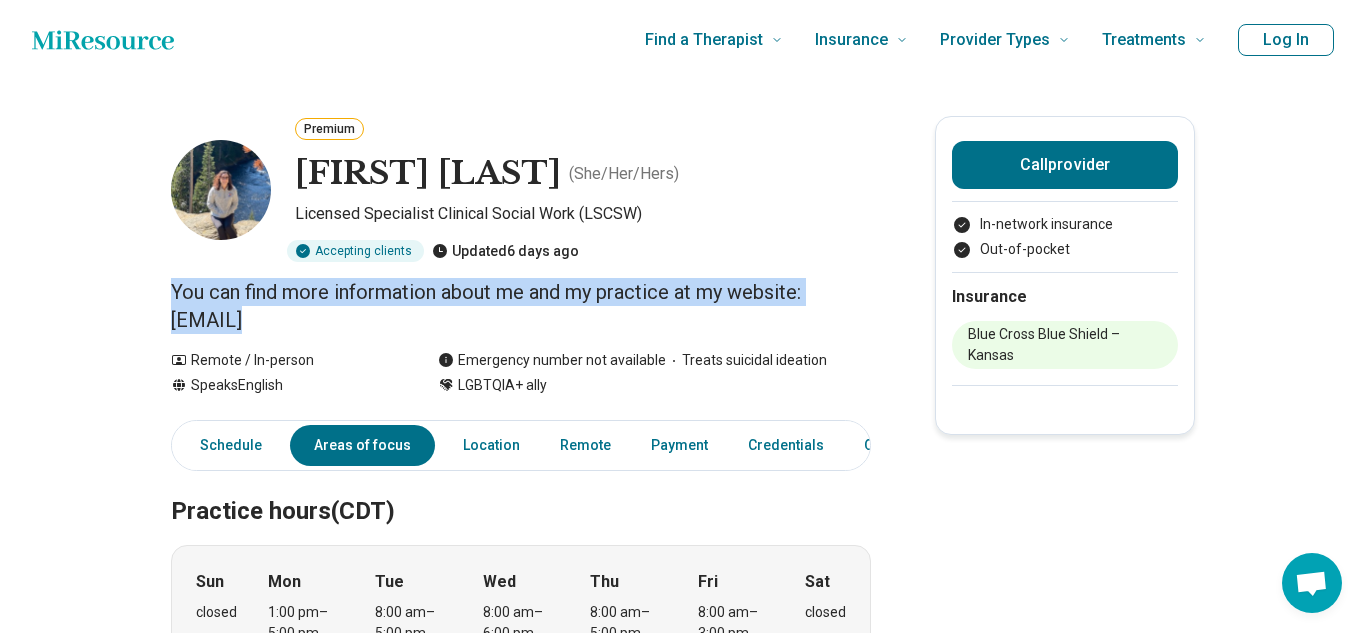 copy on "You can find more information about me and my practice at my website:  [EMAIL]" 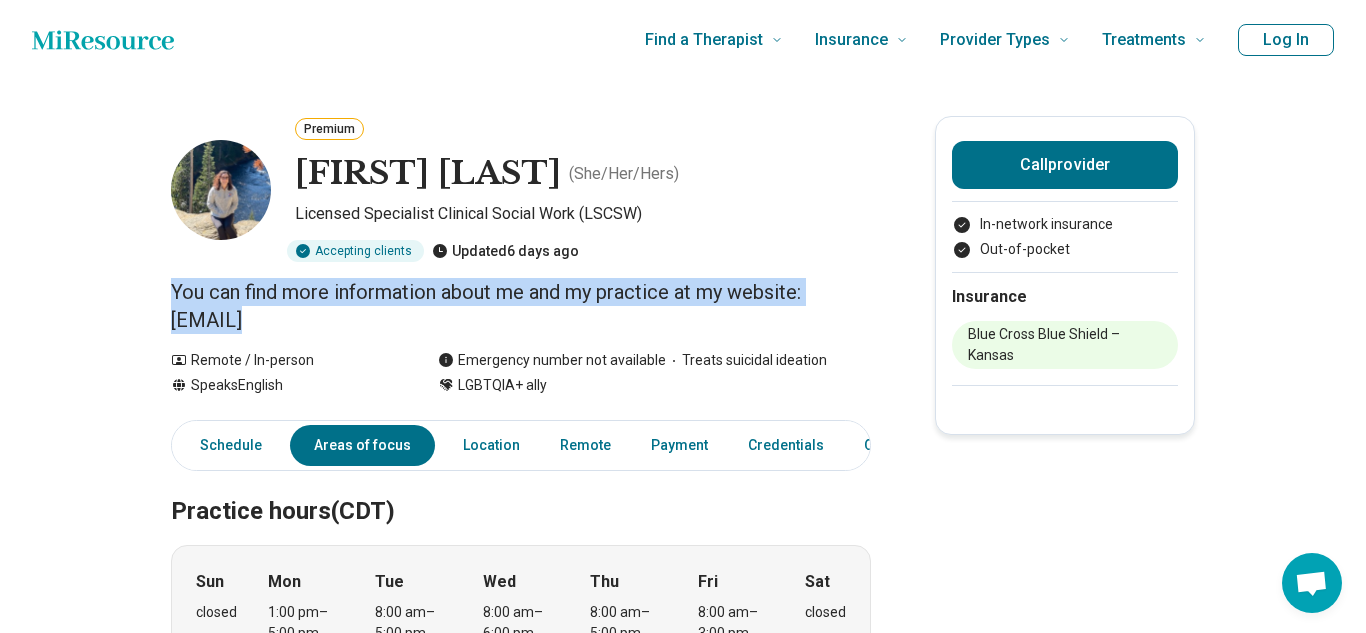 click on "Premium [FIRST] [LAST] ( She/Her/Hers ) Licensed Specialist Clinical Social Work (LSCSW) Accepting clients Updated  6 days ago You can find more information about me and my practice at my website:  [EMAIL] Remote / In-person Speaks  English Emergency number not available Treats suicidal ideation LGBTQIA+ ally Call  provider In-network insurance Out-of-pocket Insurance Blue Cross Blue Shield – Kansas Schedule Areas of focus Location Remote Payment Credentials Other Practice hours  (CDT) Sun closed Mon 1:00 pm  –   5:00 pm Tue 8:00 am  –   5:00 pm Wed 8:00 am  –   6:00 pm Thu 8:00 am  –   5:00 pm Fri 8:00 am  –   3:00 pm Sat closed Areas of focus Areas of expertise Anxiety Depression Relationship(s) with Parents/Children/Family Relationship(s) with Partner/Husband/Wife Trauma Women's Issues Work/Life Balance Show all Age groups Young adults (18-30) Adults (31-64) Seniors (65 or older) Location  Office Building [NUMBER] [STREET] [CITY],  [STATE]   [POSTAL_CODE] Open map Remote options ," at bounding box center [683, 1062] 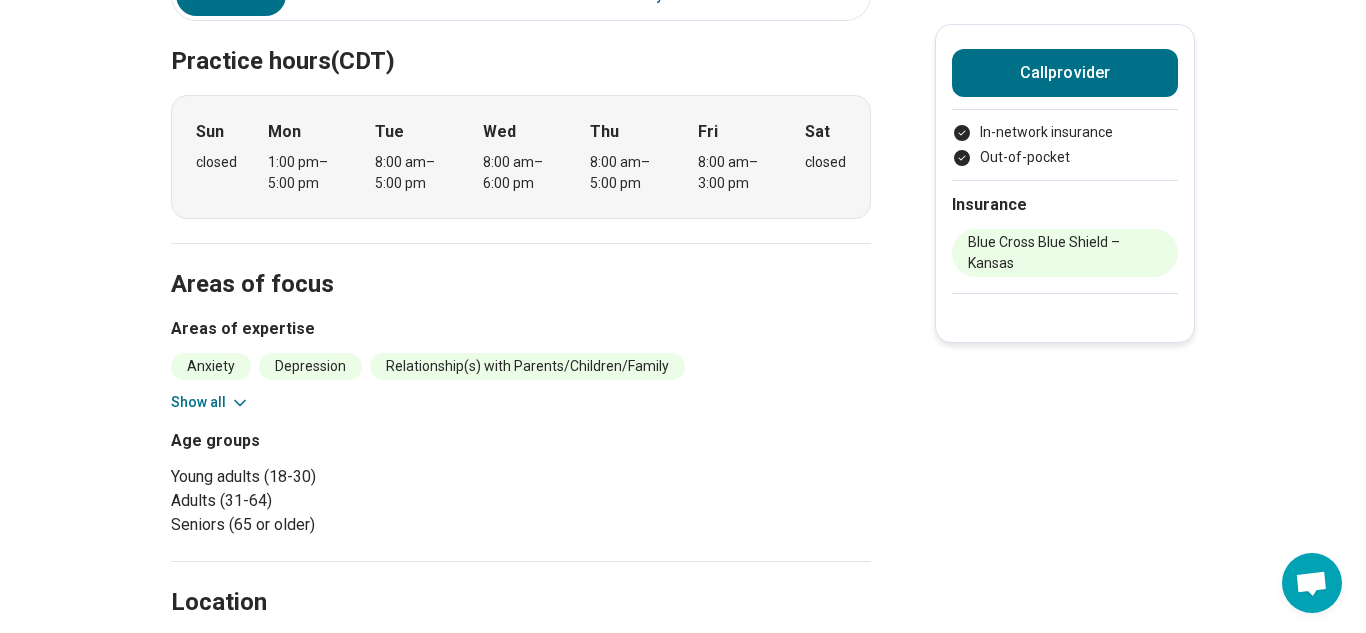 scroll, scrollTop: 446, scrollLeft: 0, axis: vertical 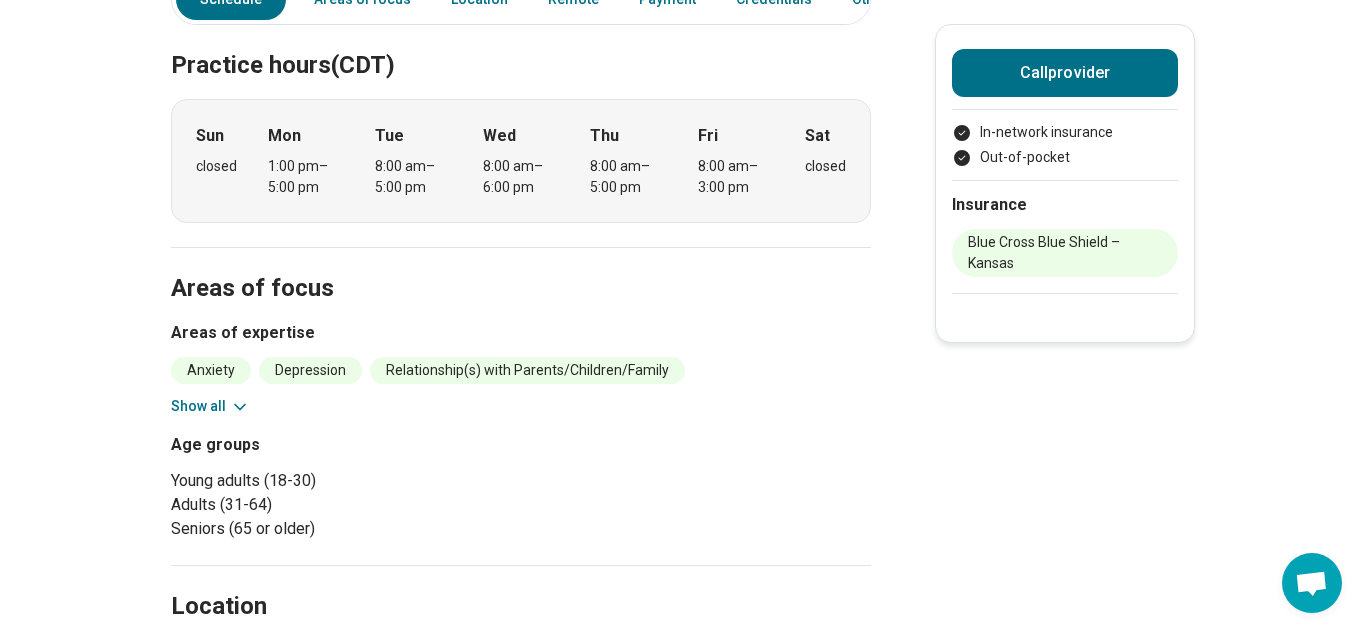 click on "Show all" at bounding box center (210, 406) 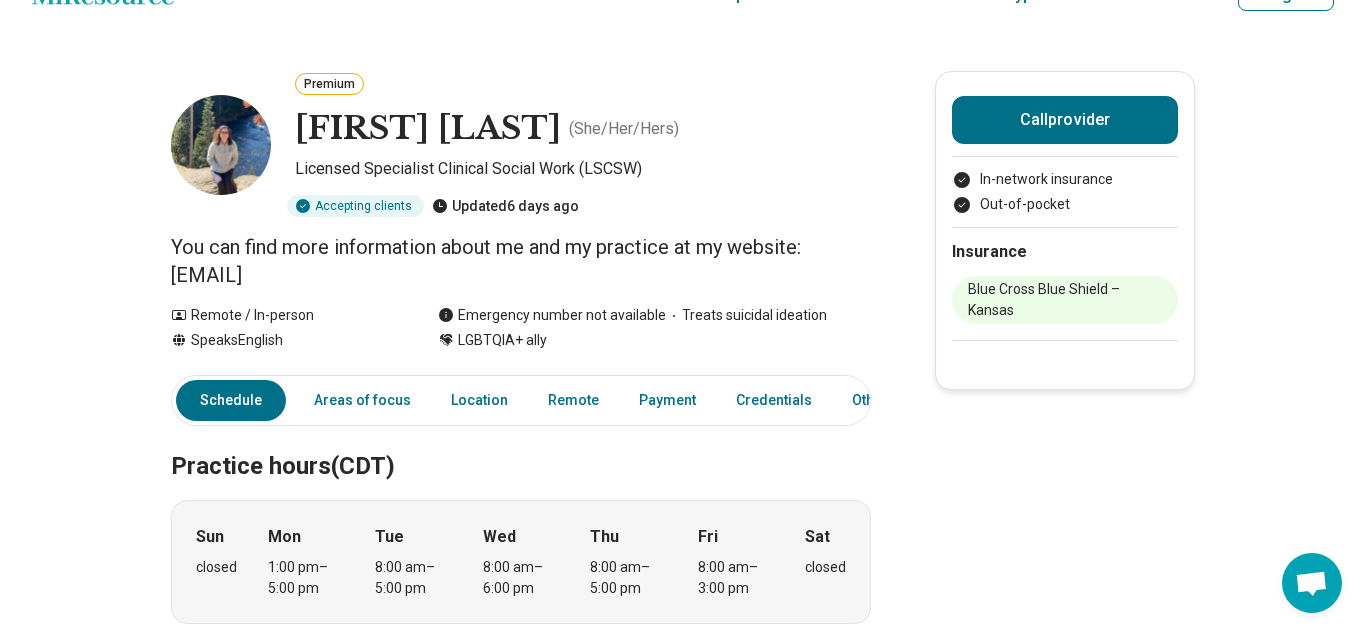 scroll, scrollTop: 35, scrollLeft: 0, axis: vertical 